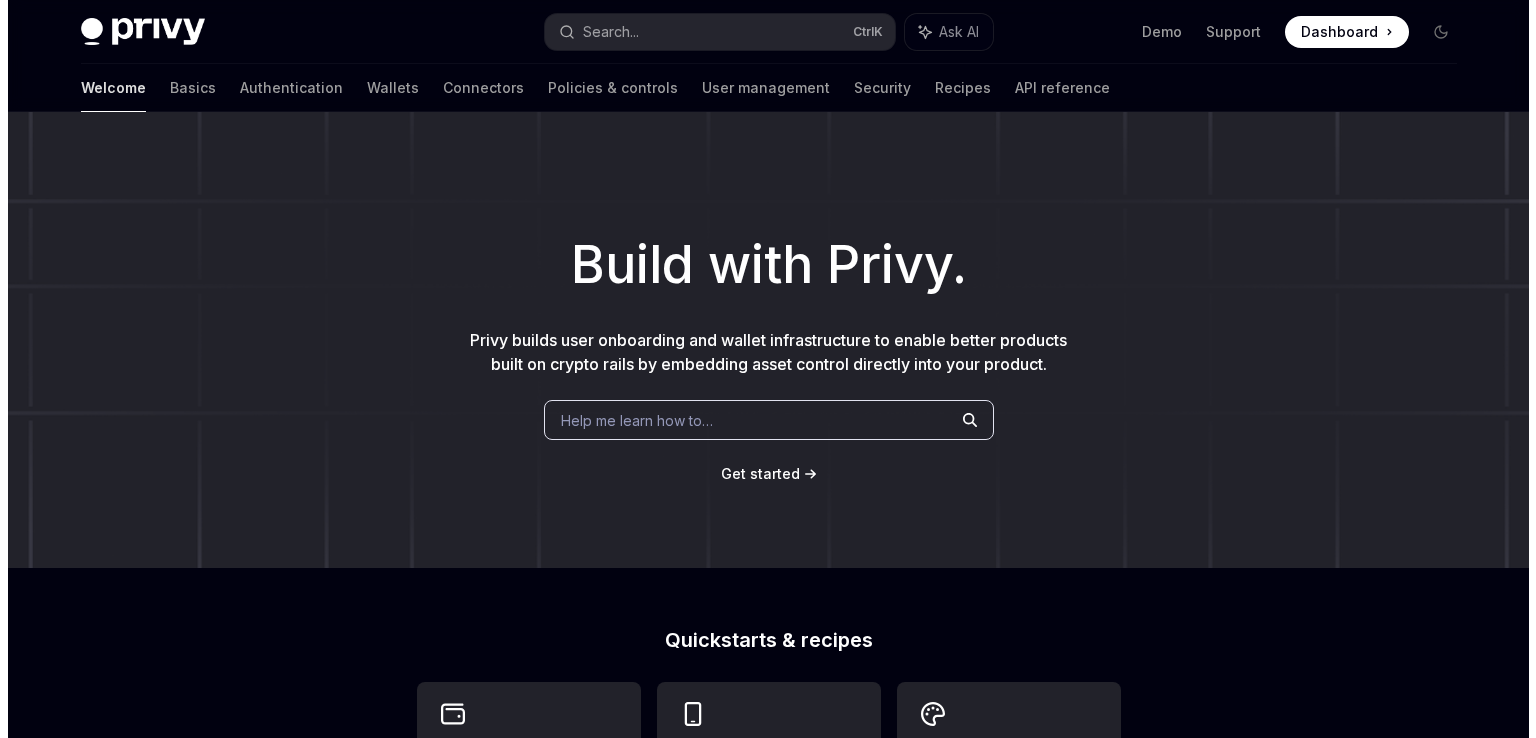 scroll, scrollTop: 0, scrollLeft: 0, axis: both 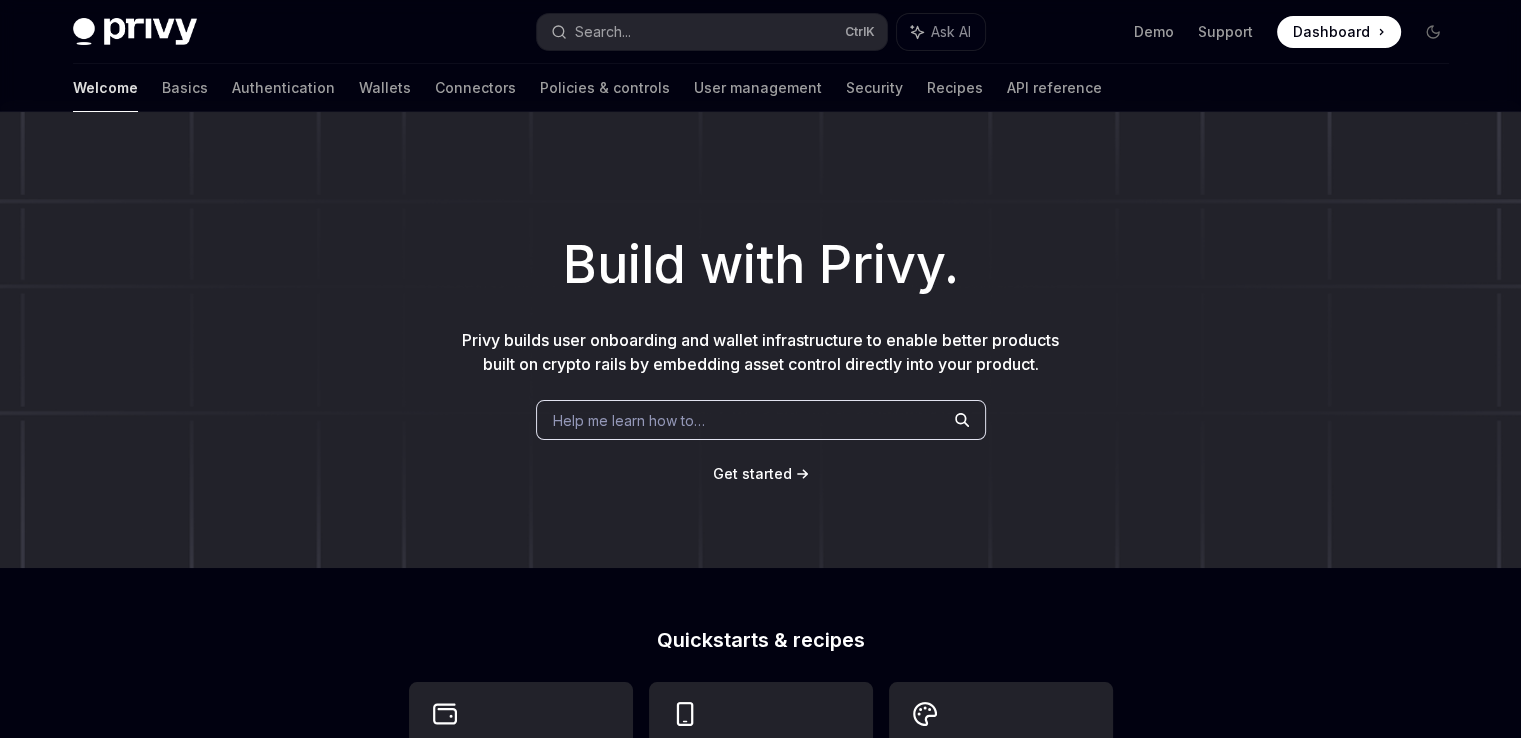 click on "Help me learn how to…" at bounding box center (629, 420) 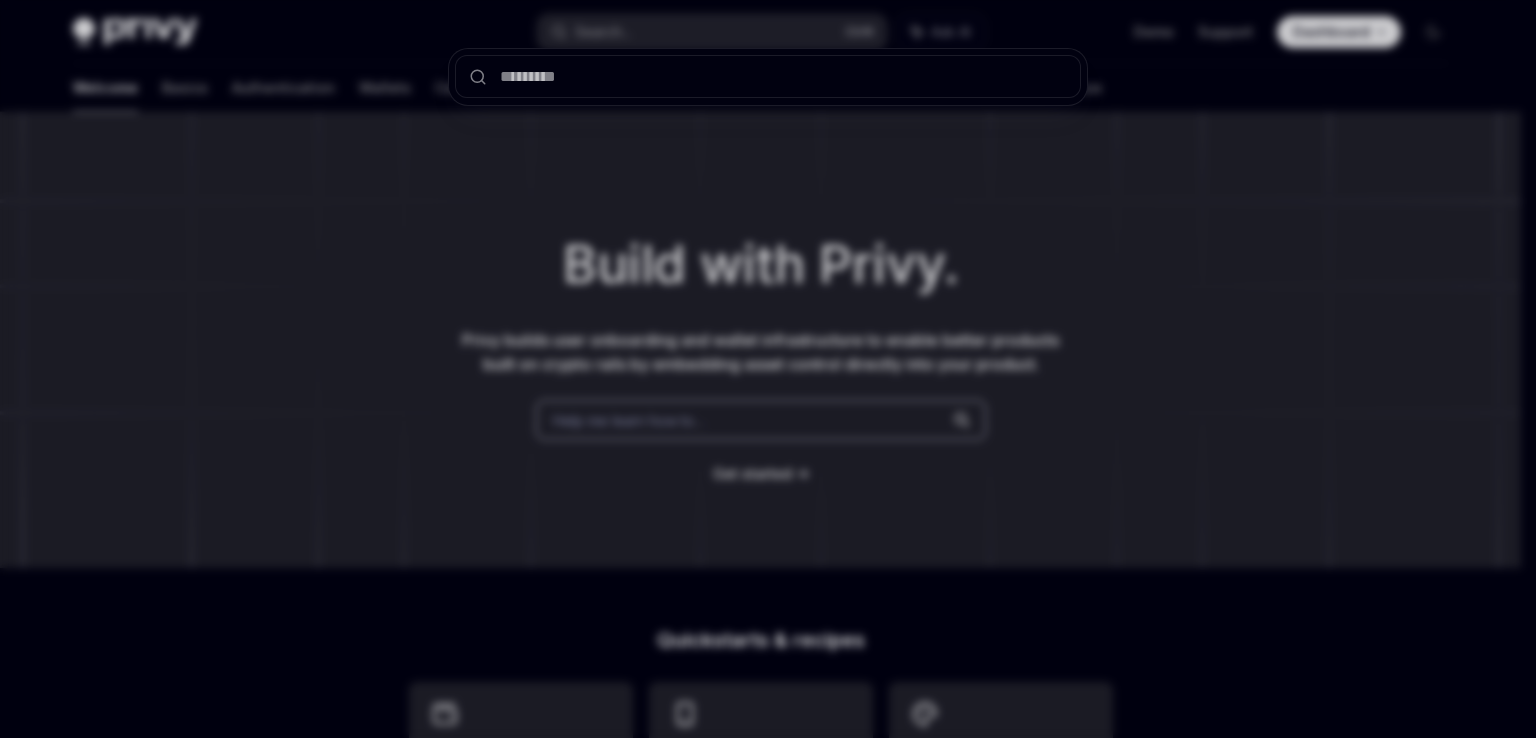 type on "*" 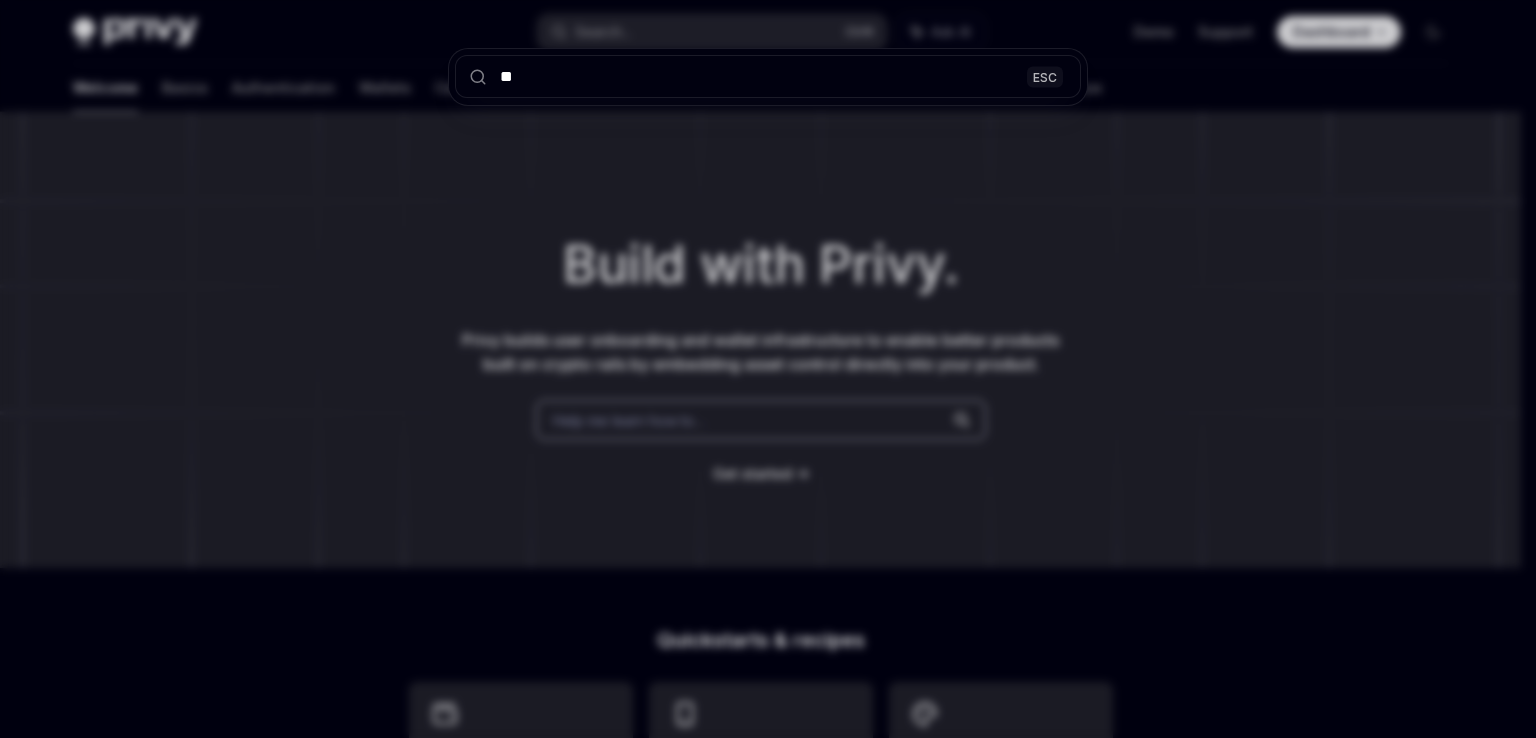 type on "***" 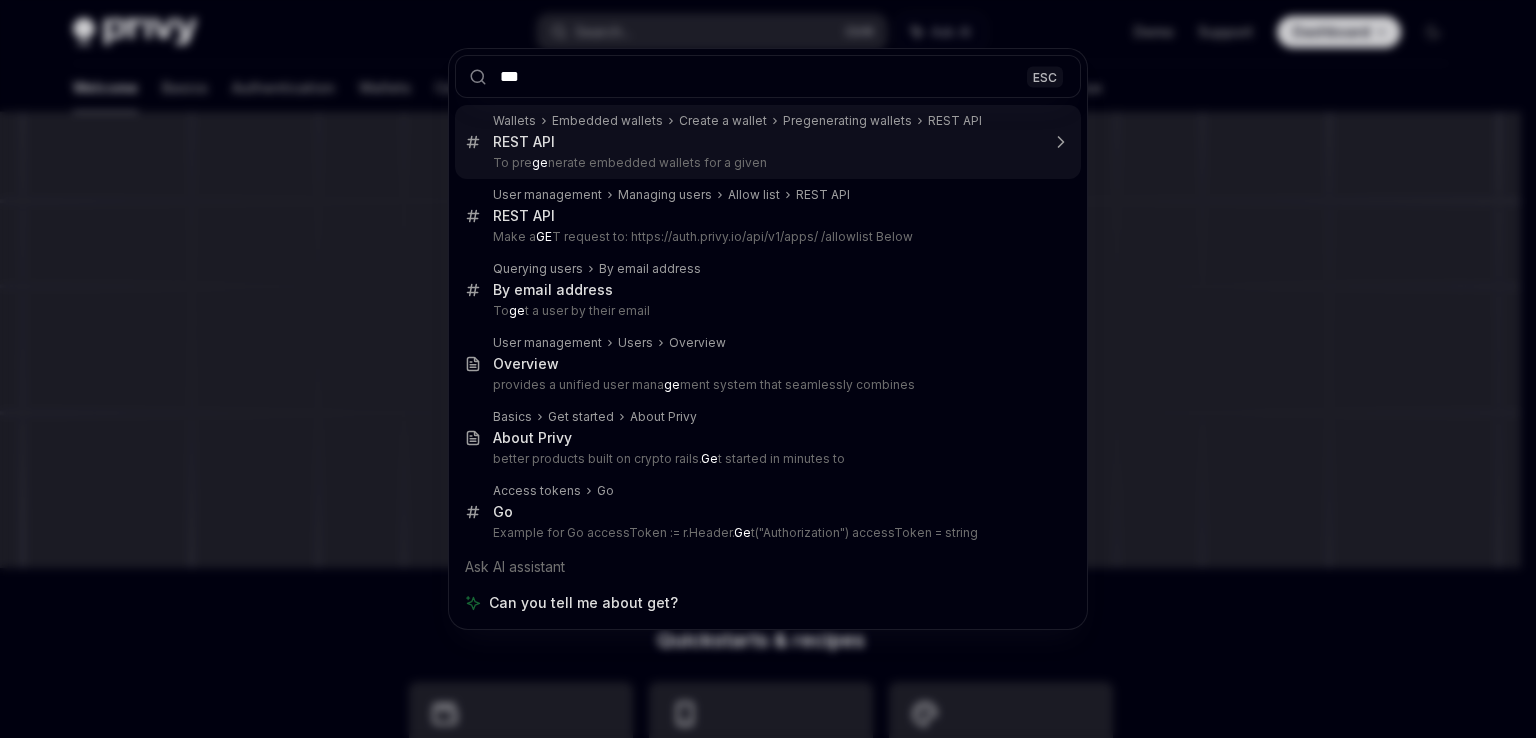 type on "*" 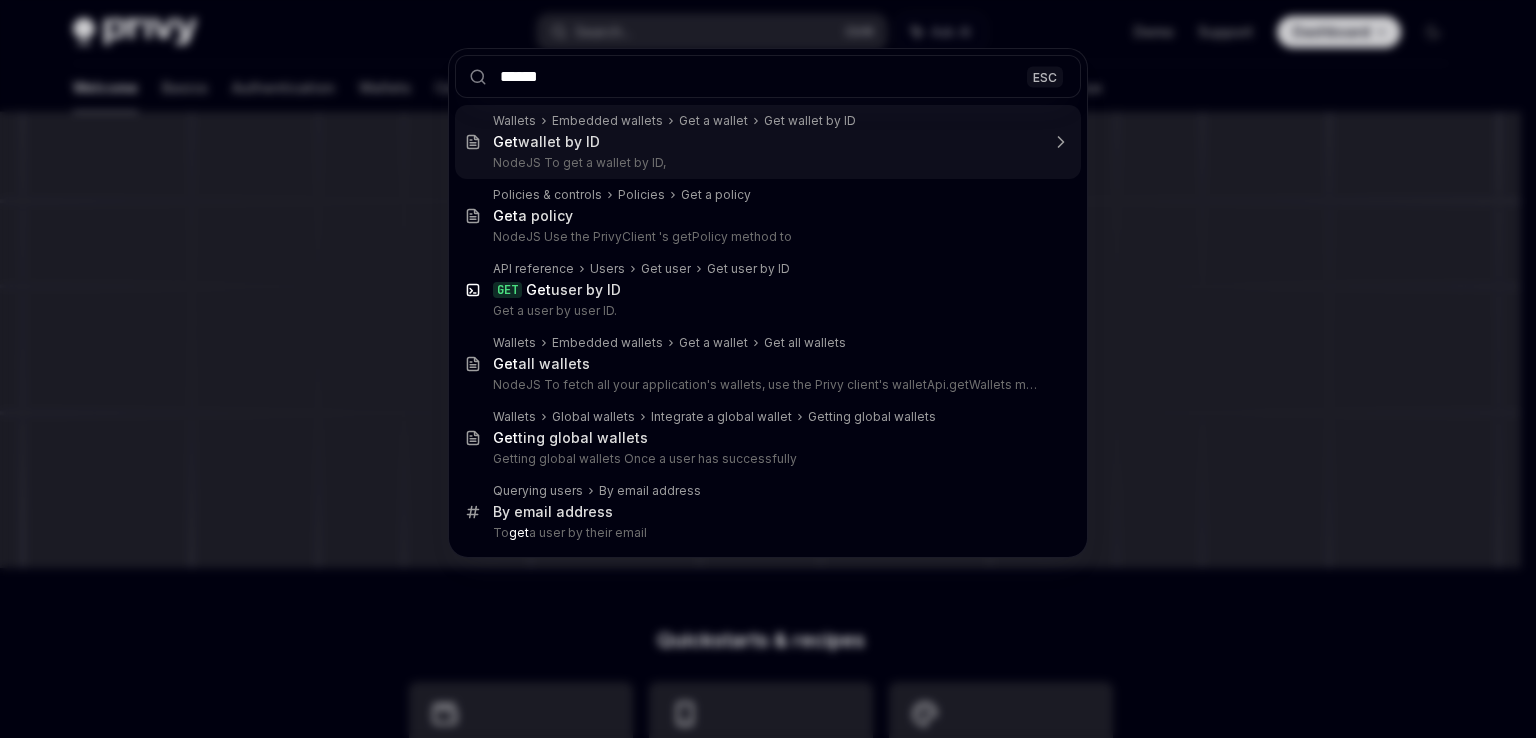 type on "*******" 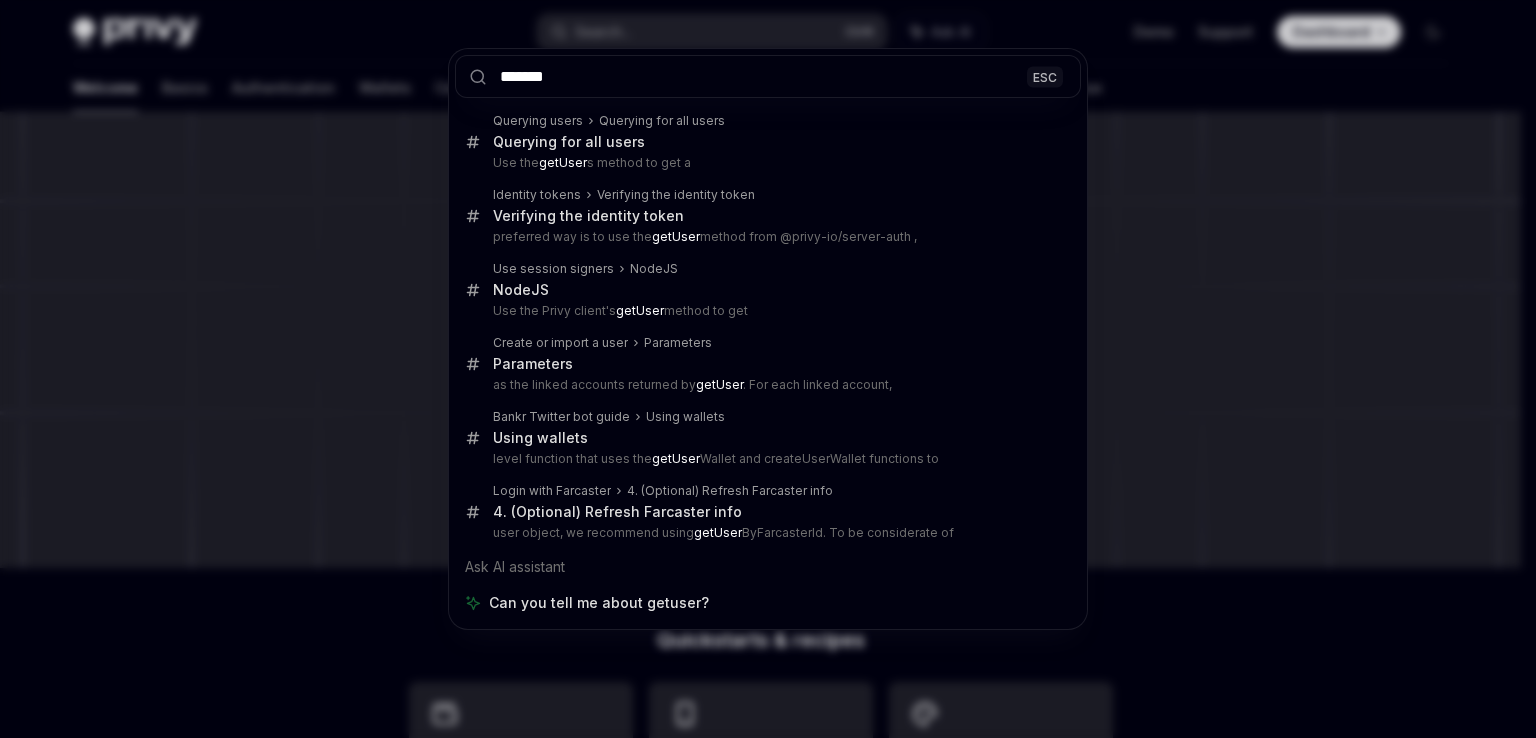 click on "Use the  getUser s method to get a" at bounding box center [766, 163] 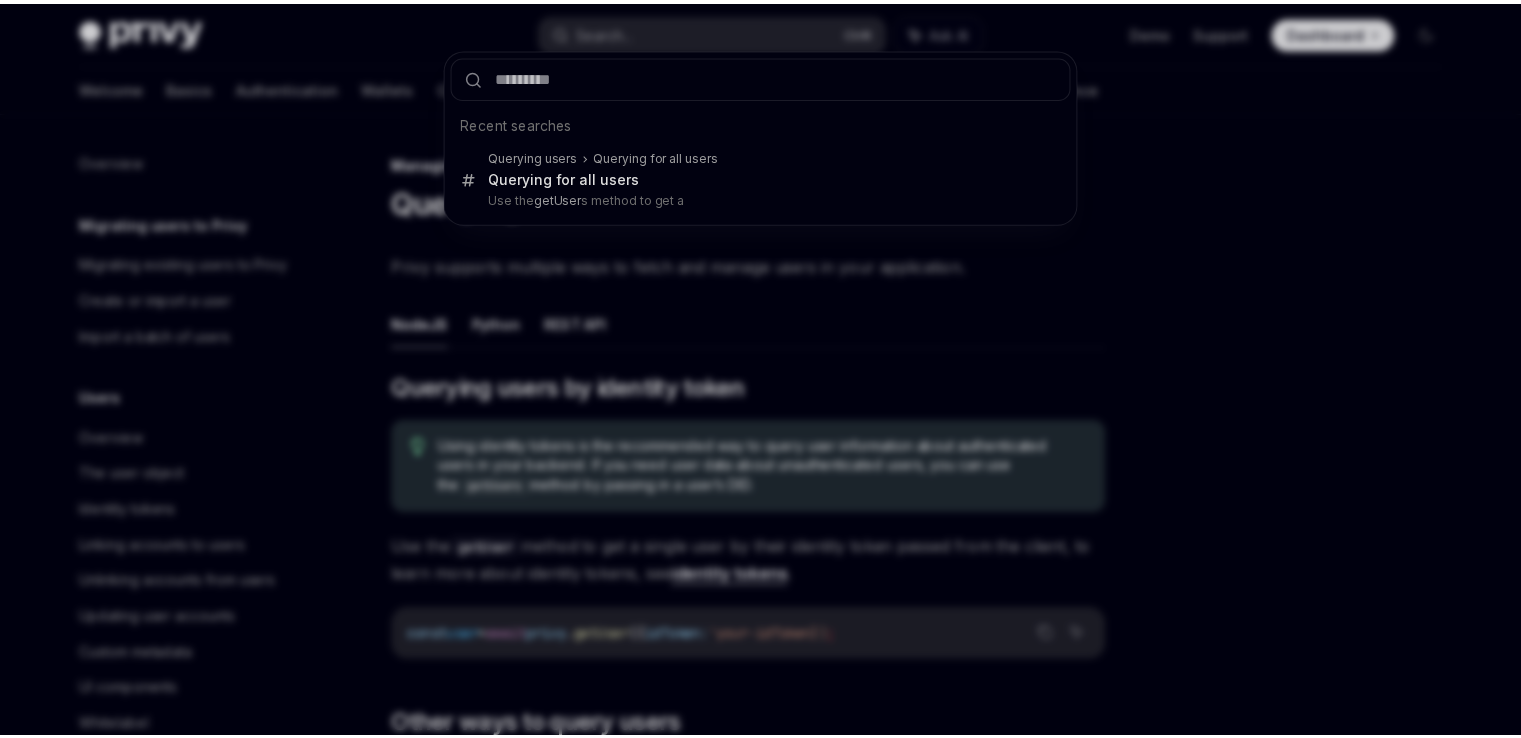 scroll, scrollTop: 92, scrollLeft: 0, axis: vertical 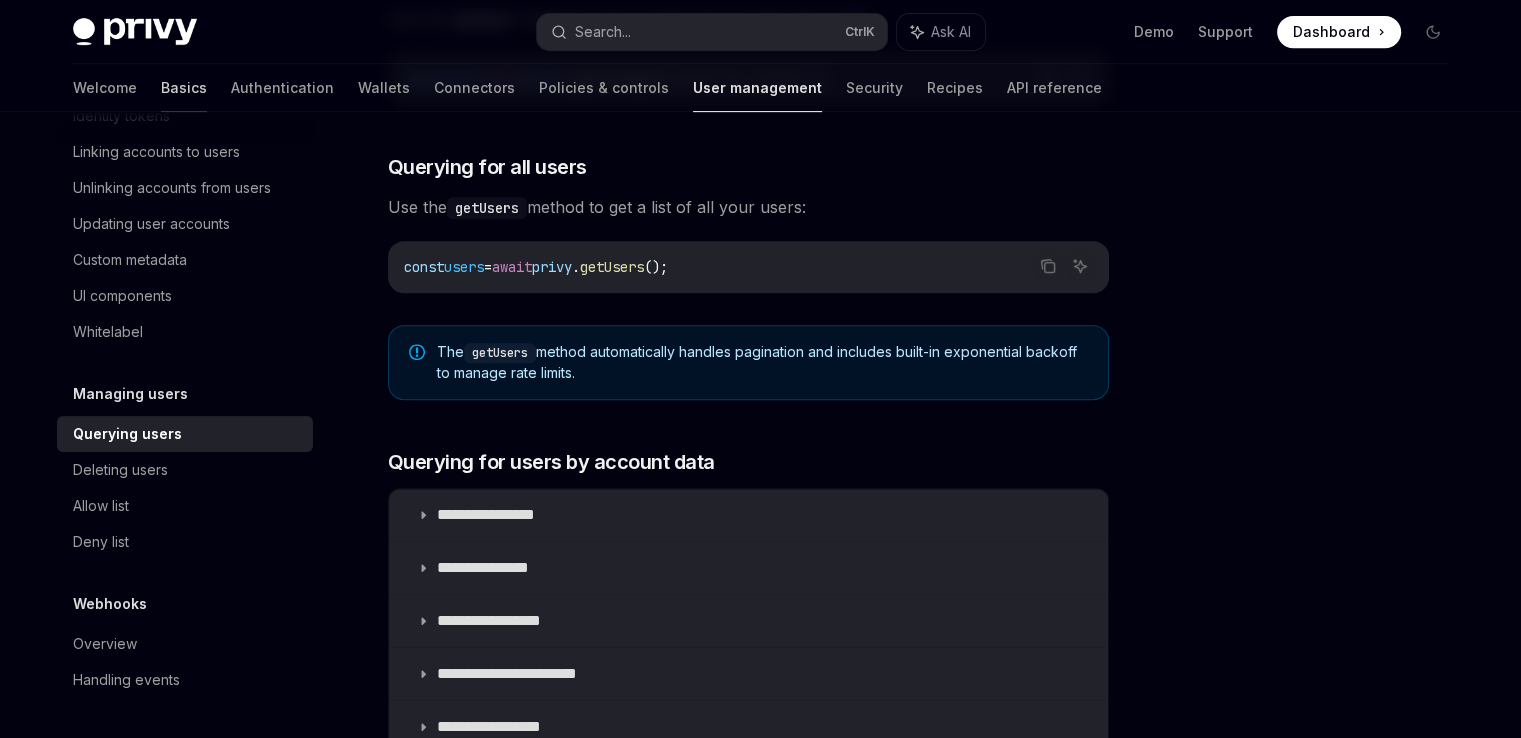 click on "Basics" at bounding box center (184, 88) 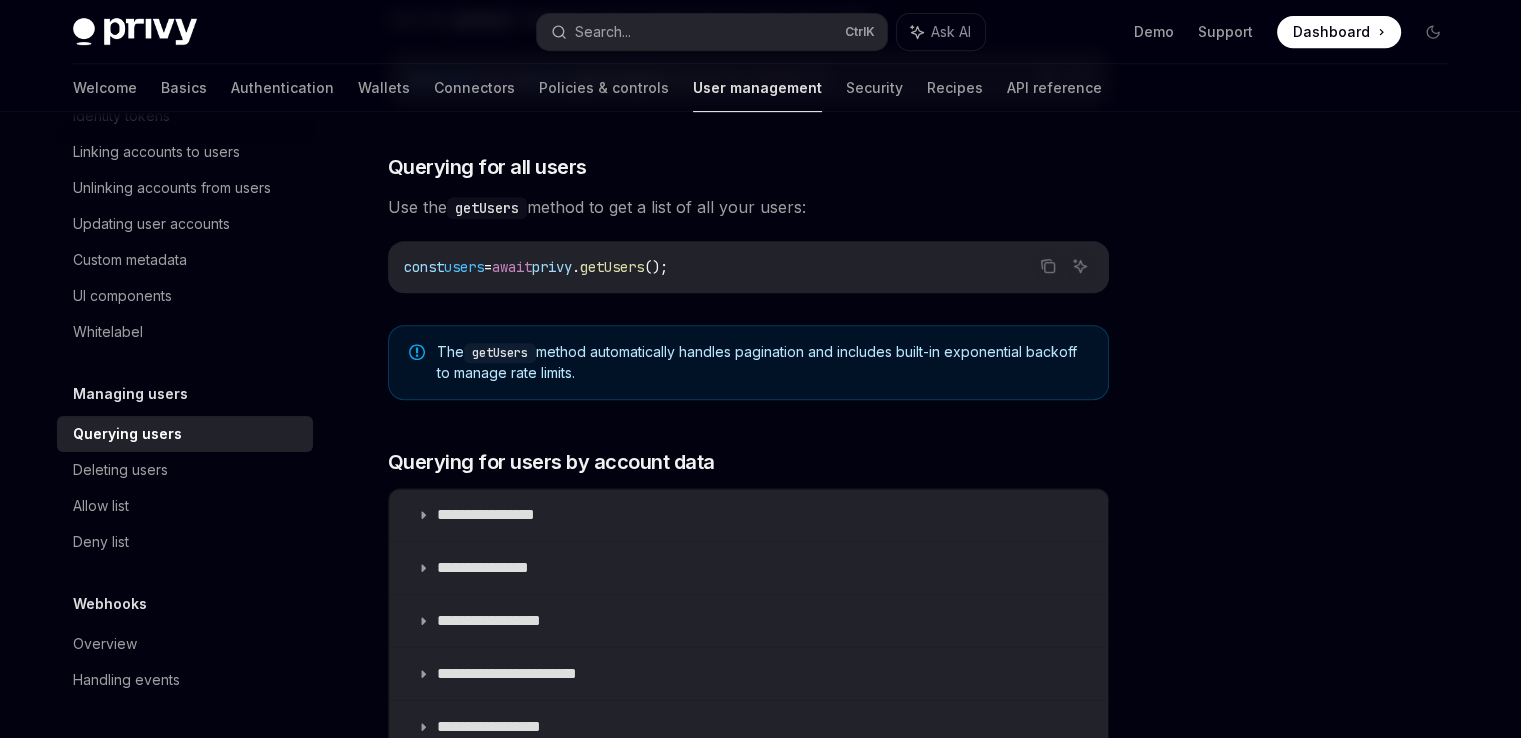 scroll, scrollTop: 0, scrollLeft: 0, axis: both 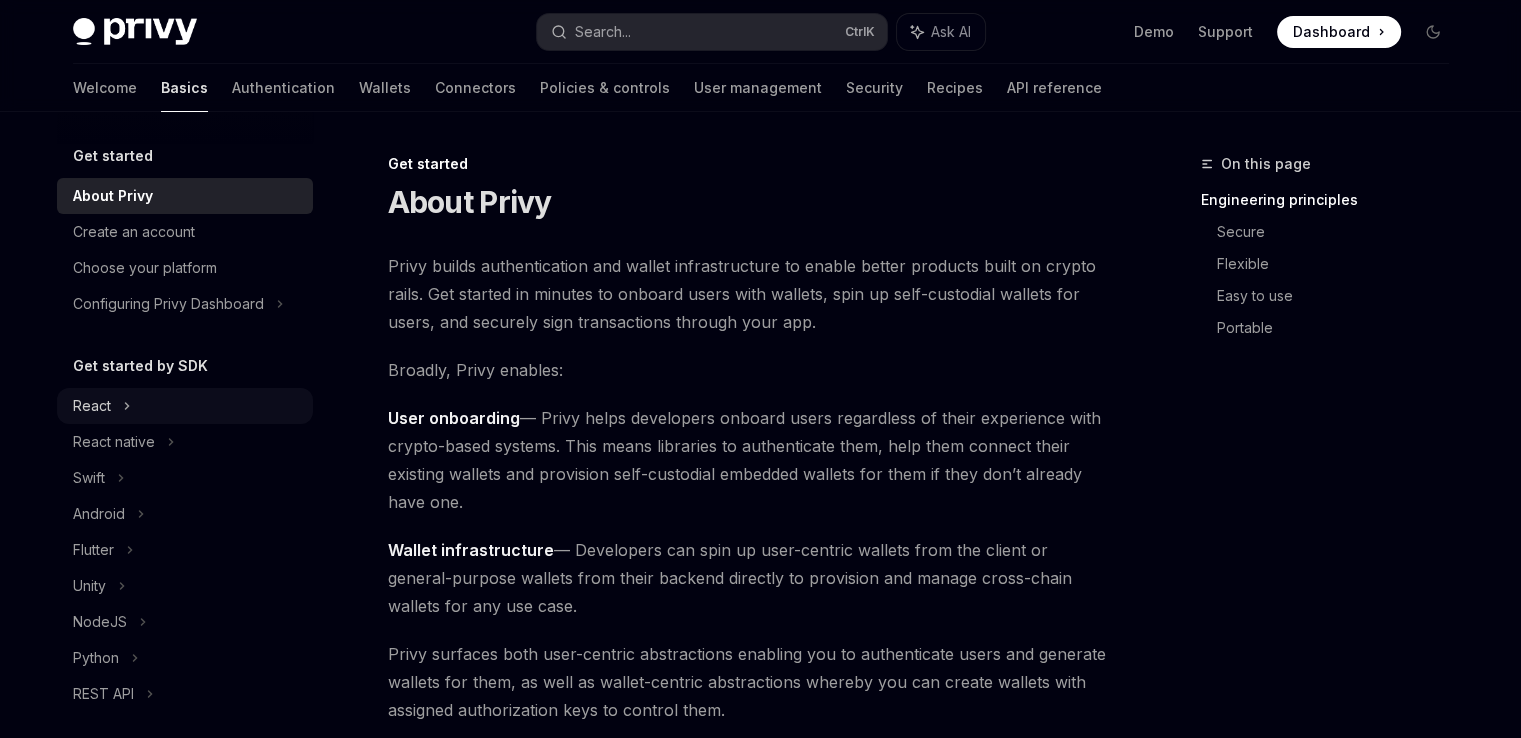 click on "React" at bounding box center [185, 406] 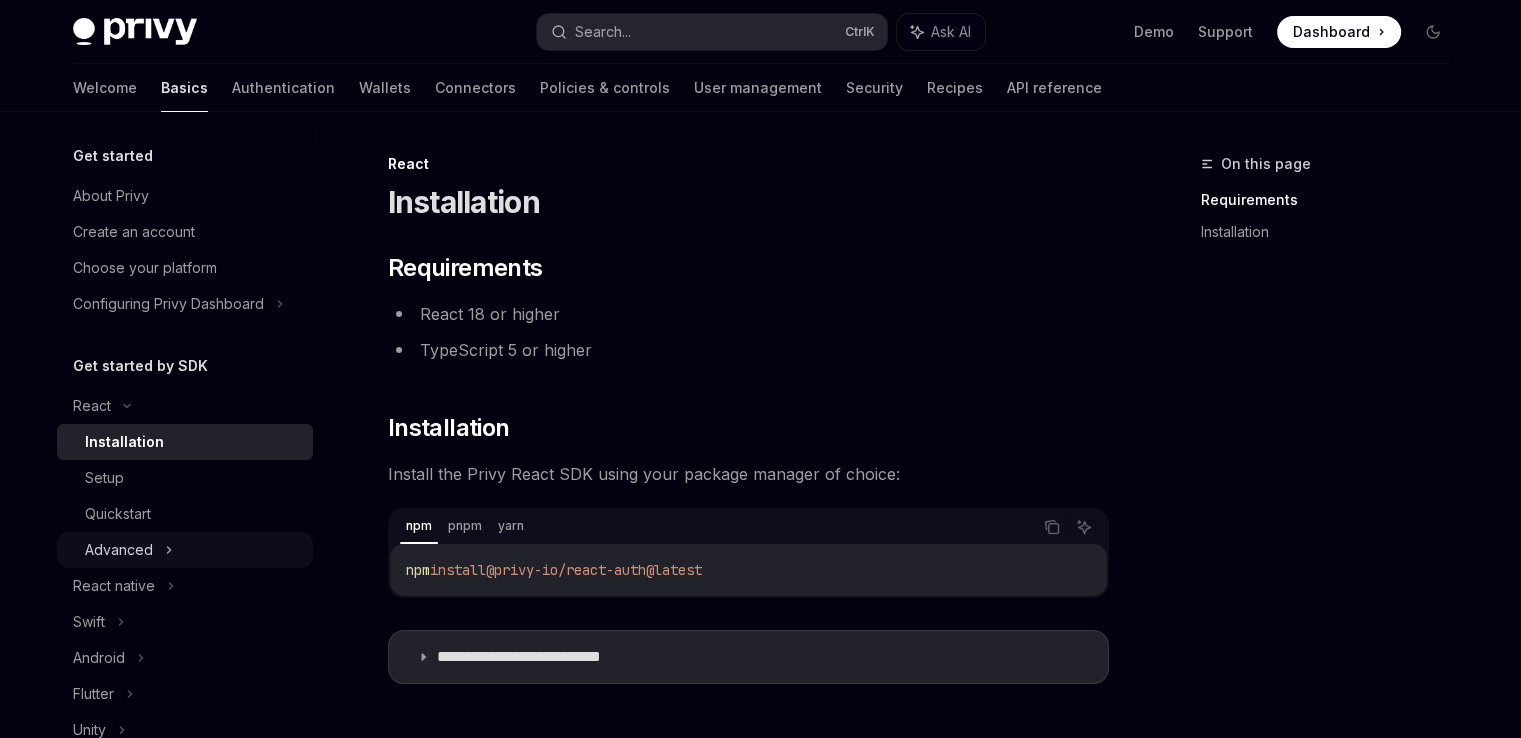 click on "Advanced" at bounding box center (185, 550) 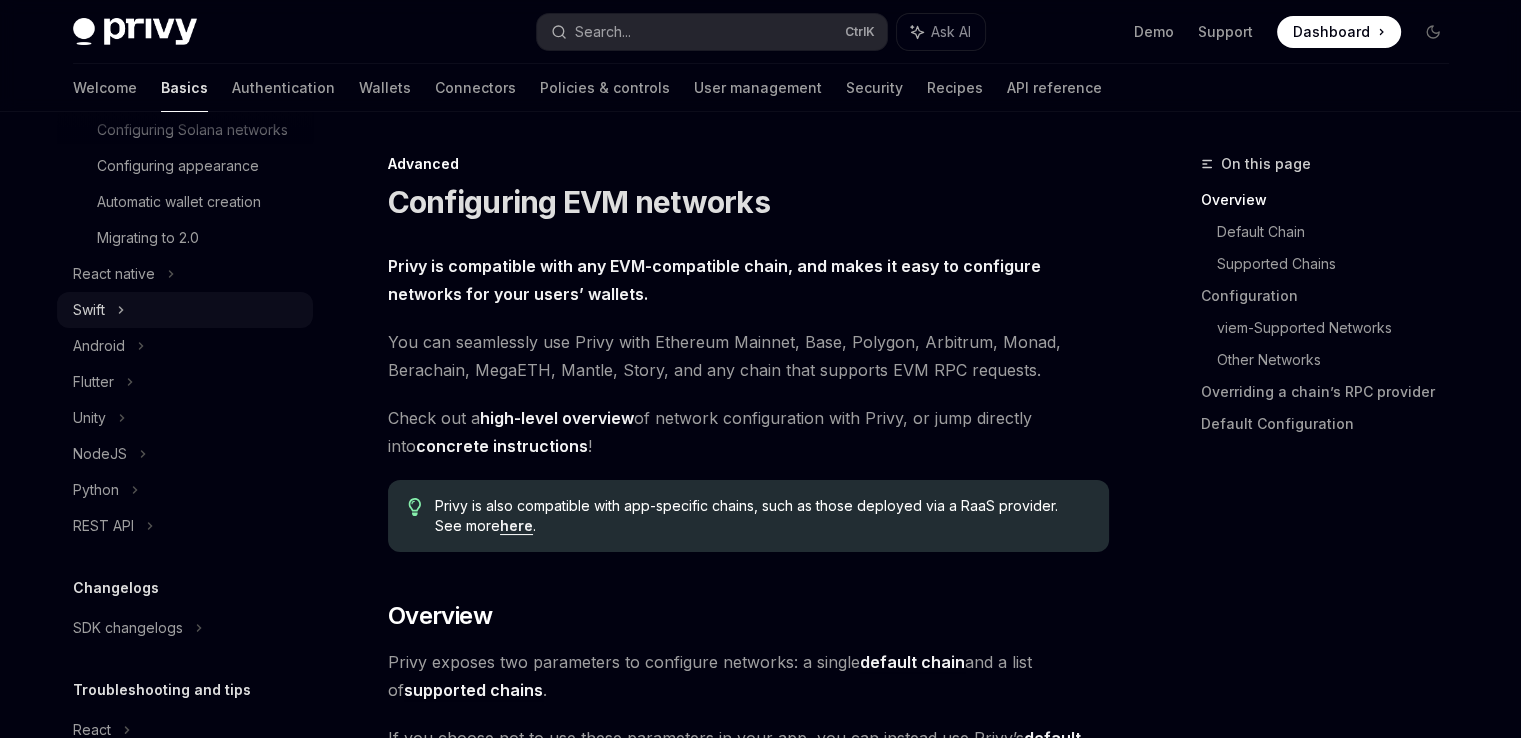 scroll, scrollTop: 602, scrollLeft: 0, axis: vertical 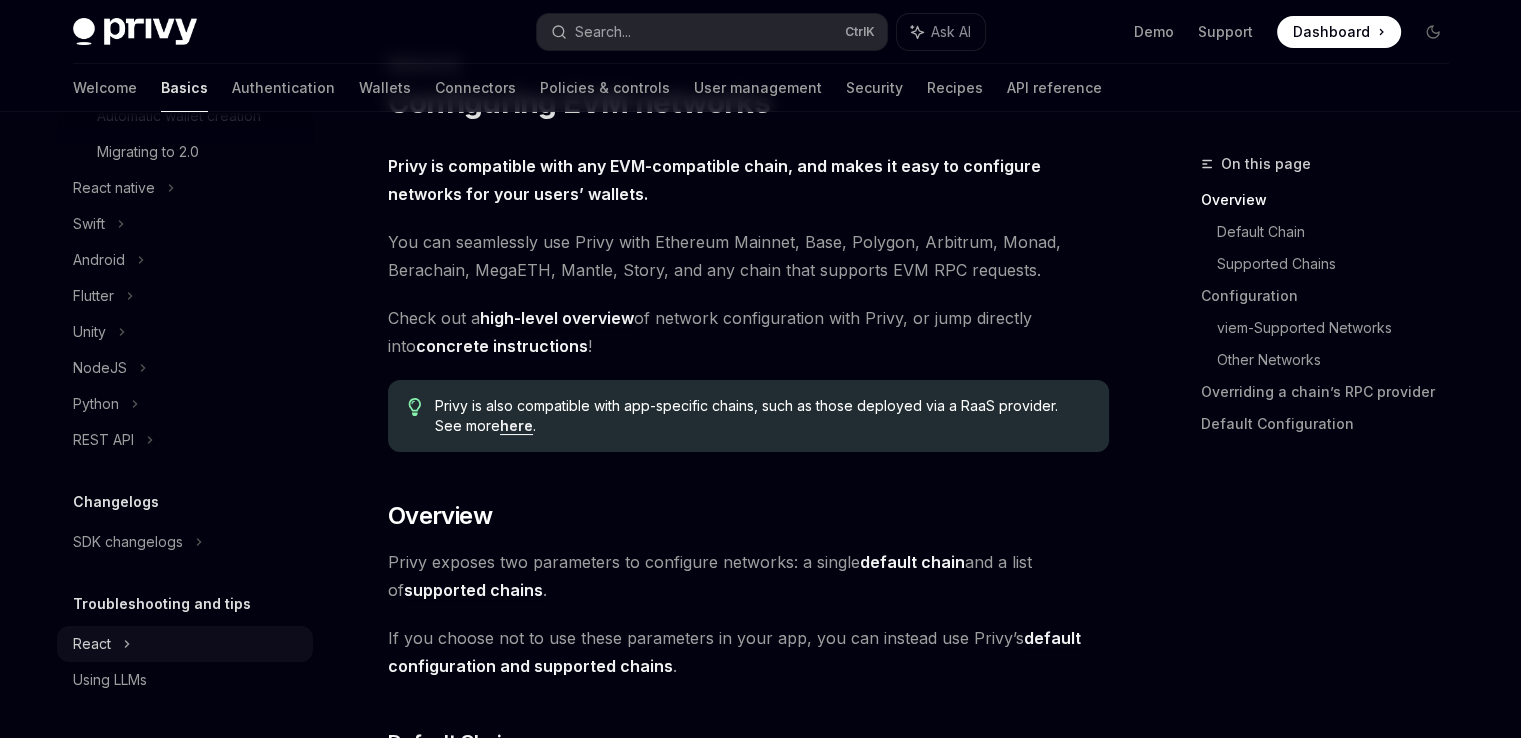 click on "React" at bounding box center [185, -172] 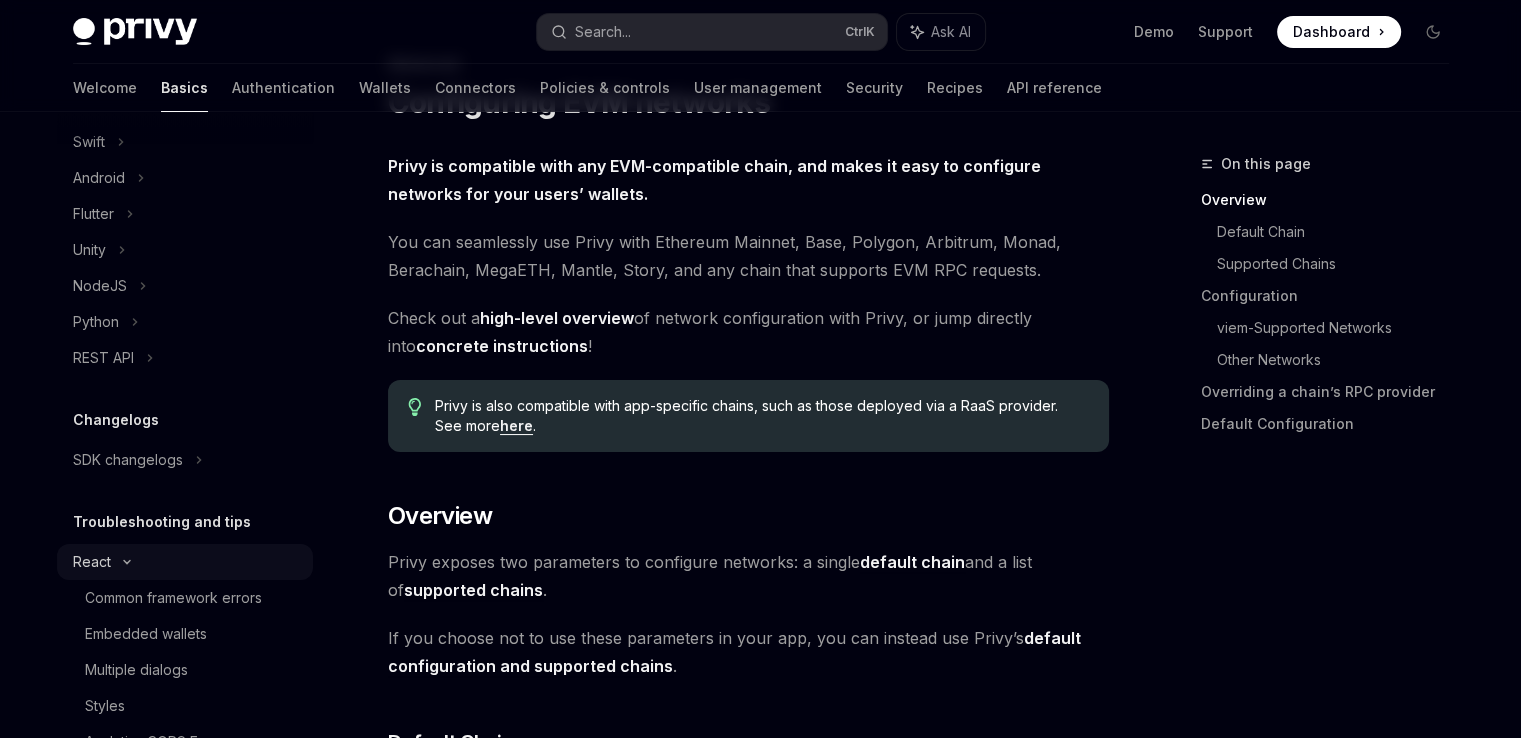 scroll, scrollTop: 782, scrollLeft: 0, axis: vertical 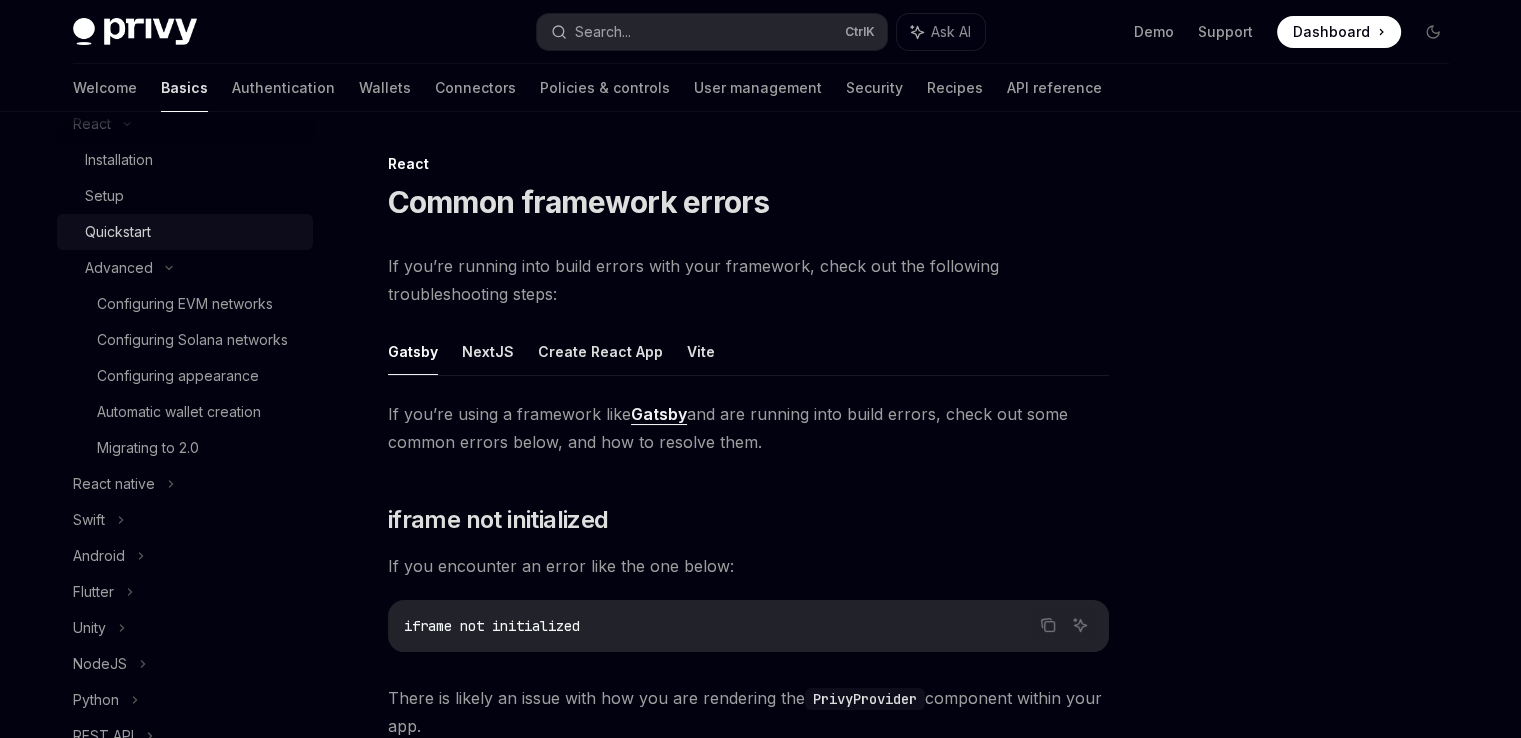 click on "Quickstart" at bounding box center [193, 232] 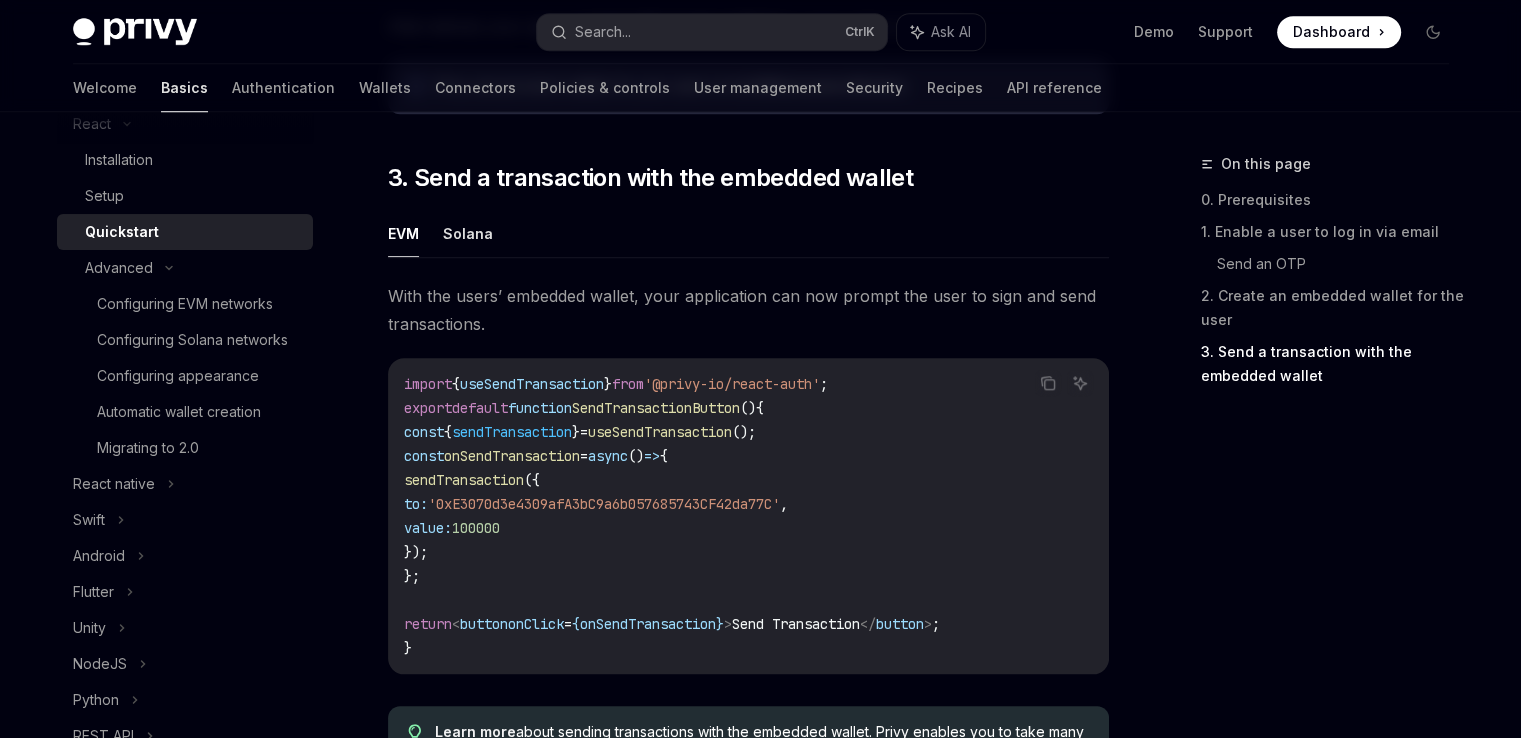 scroll, scrollTop: 2156, scrollLeft: 0, axis: vertical 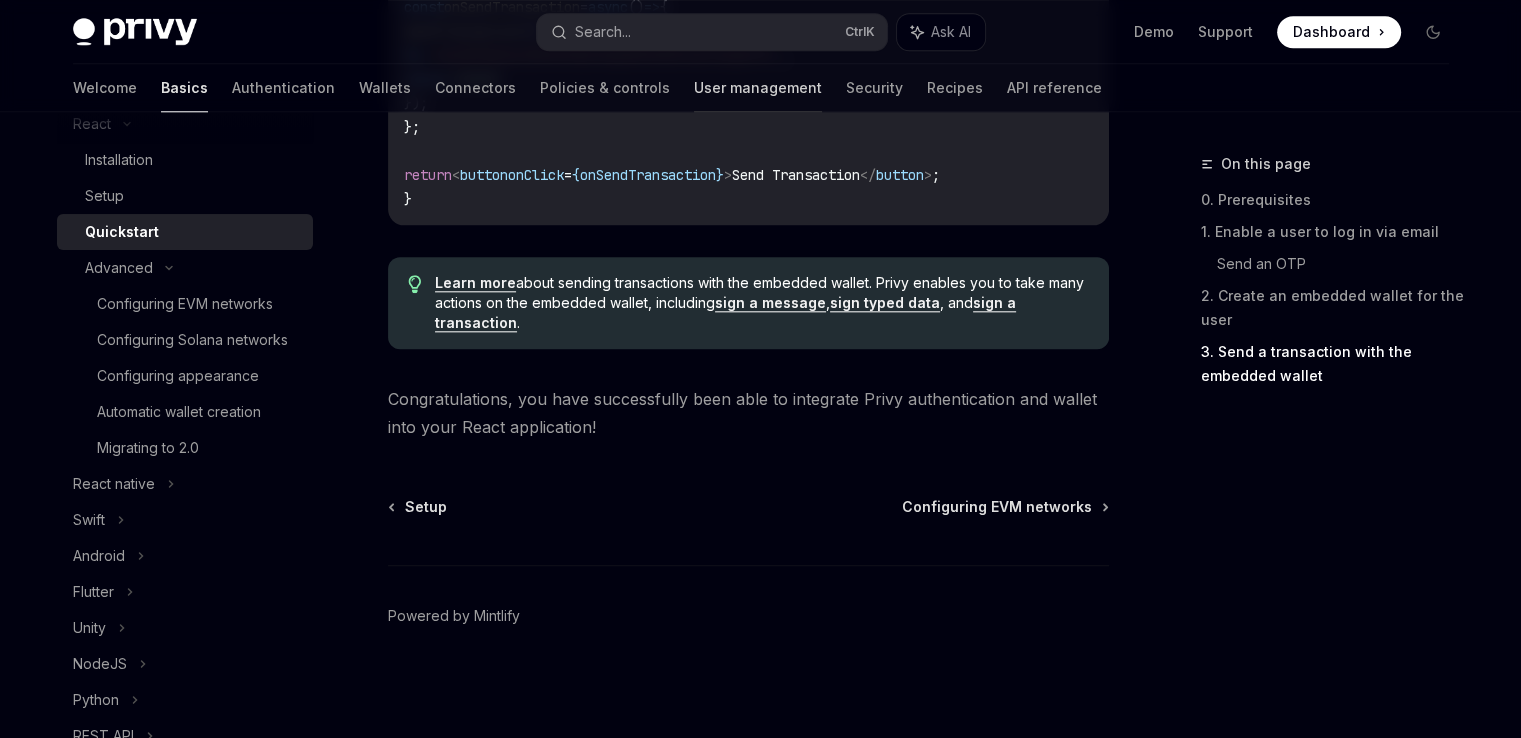 click on "User management" at bounding box center [758, 88] 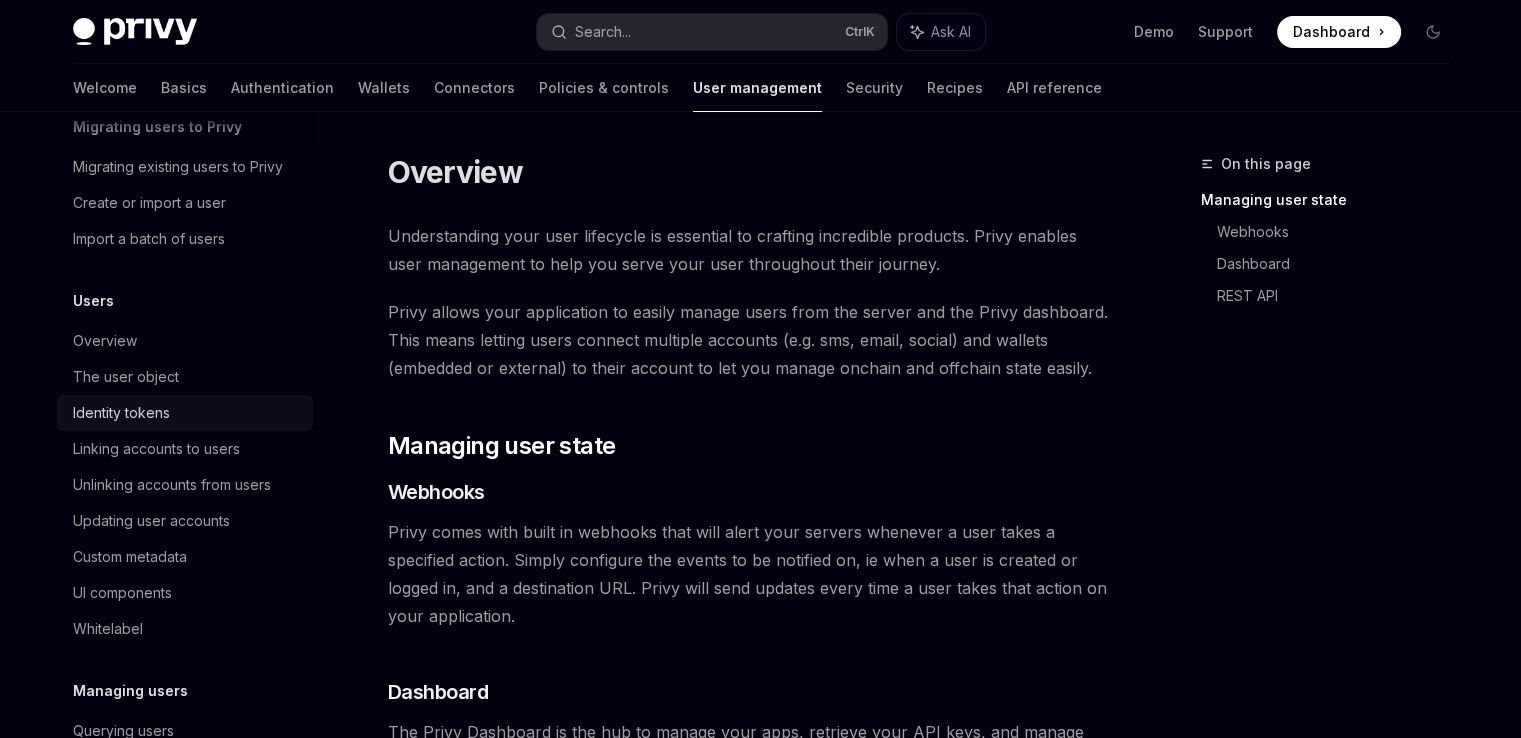 scroll, scrollTop: 100, scrollLeft: 0, axis: vertical 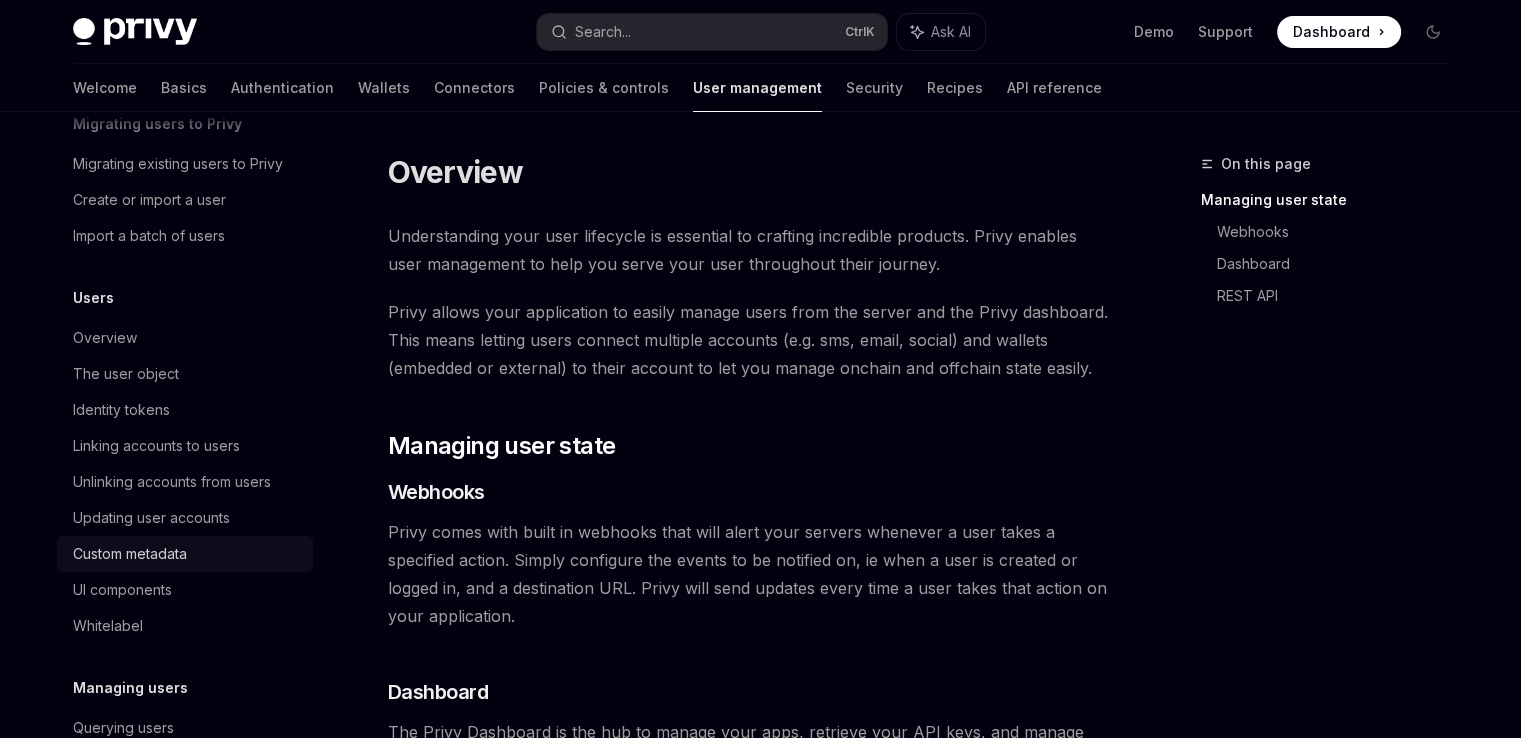 click on "Custom metadata" at bounding box center (187, 554) 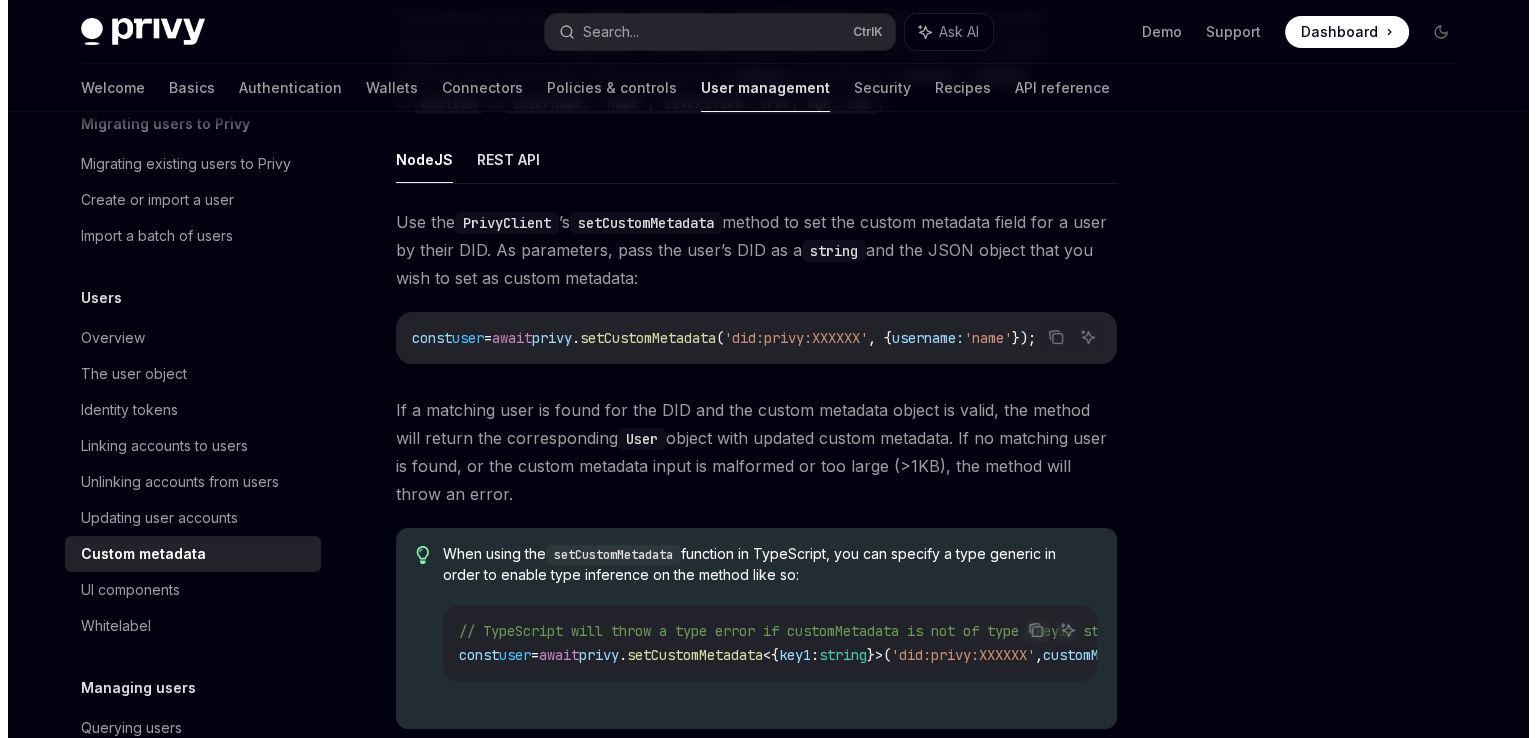 scroll, scrollTop: 268, scrollLeft: 0, axis: vertical 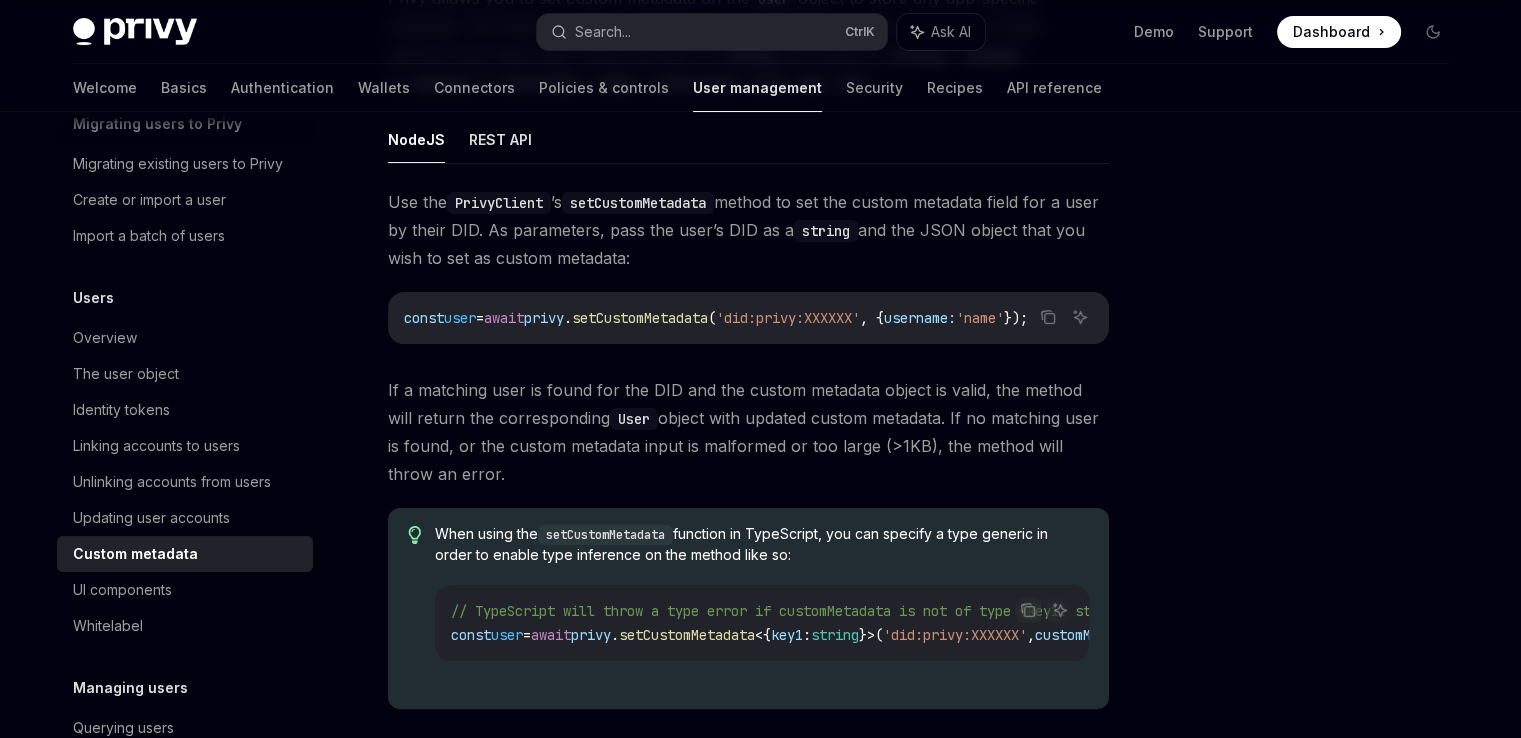 click on "Demo Support Dashboard Dashboard" at bounding box center (1267, 32) 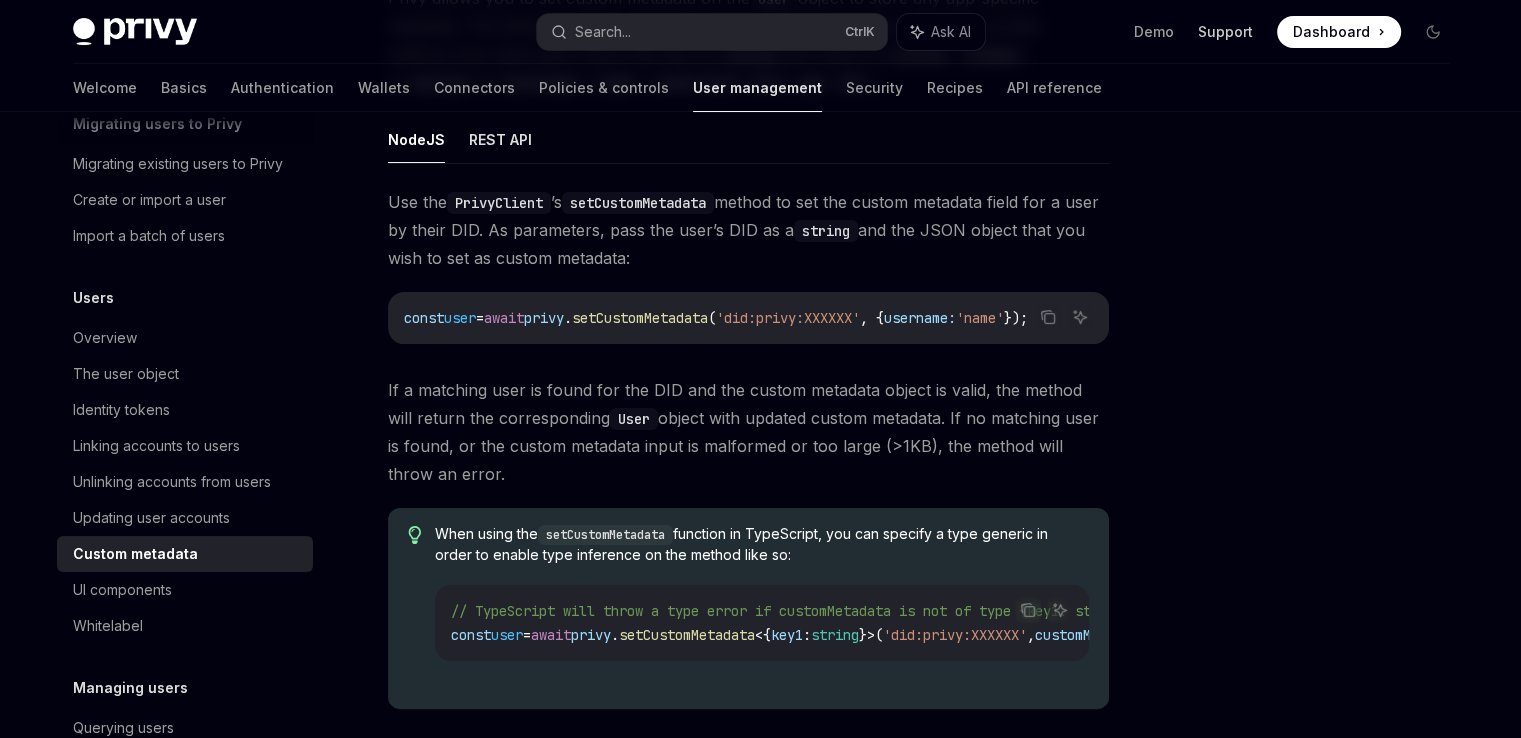 click on "Support" at bounding box center (1225, 32) 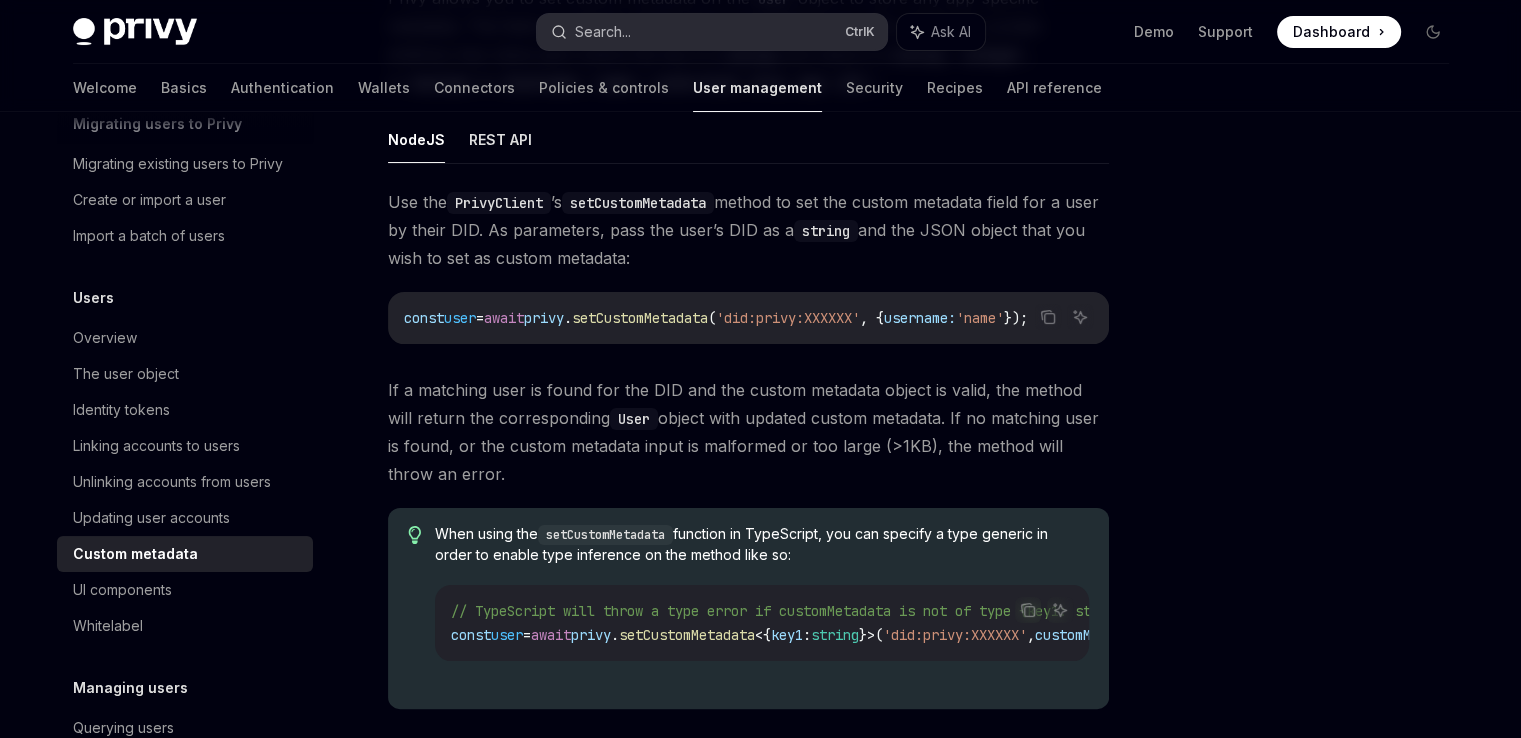click on "Search... Ctrl  K" at bounding box center (712, 32) 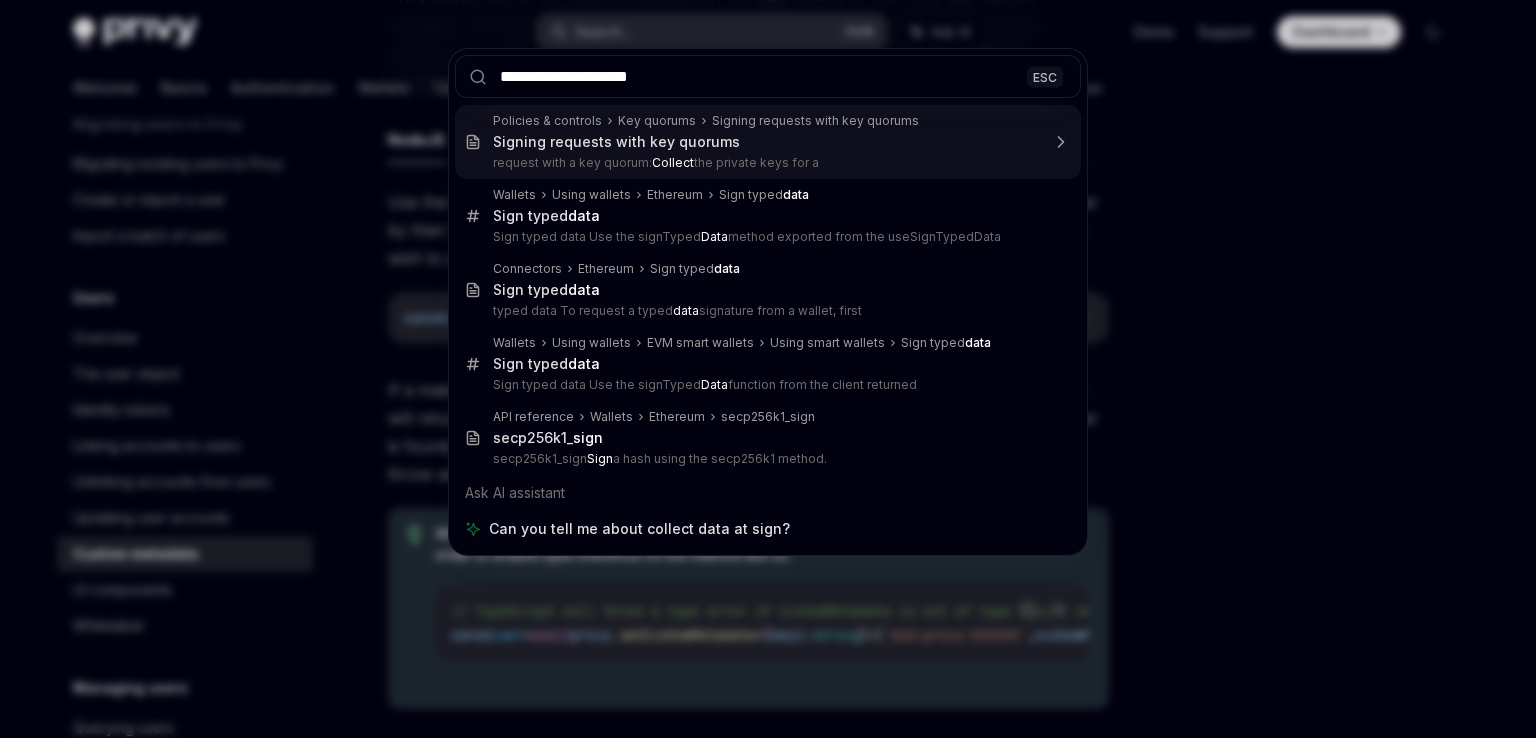 type on "**********" 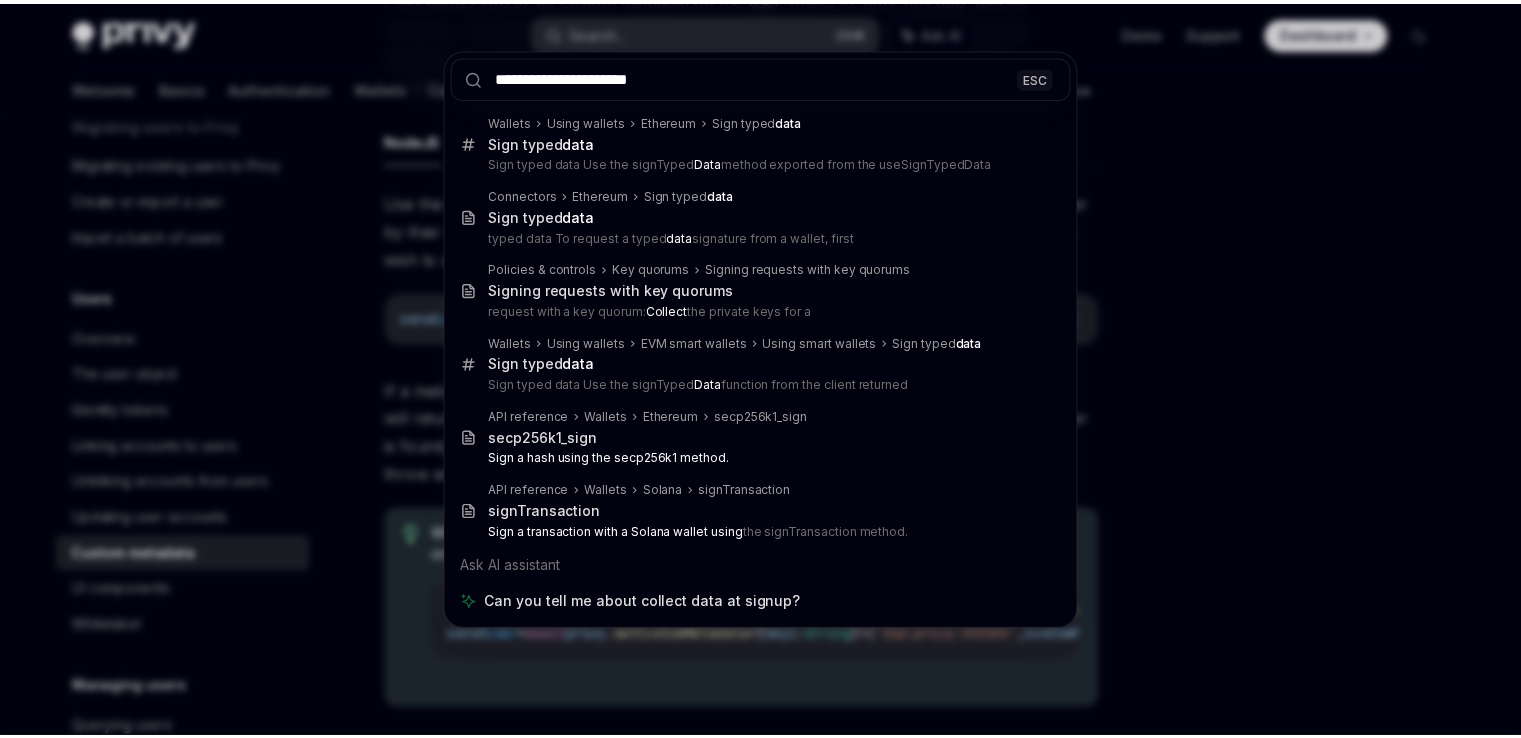 scroll, scrollTop: 0, scrollLeft: 0, axis: both 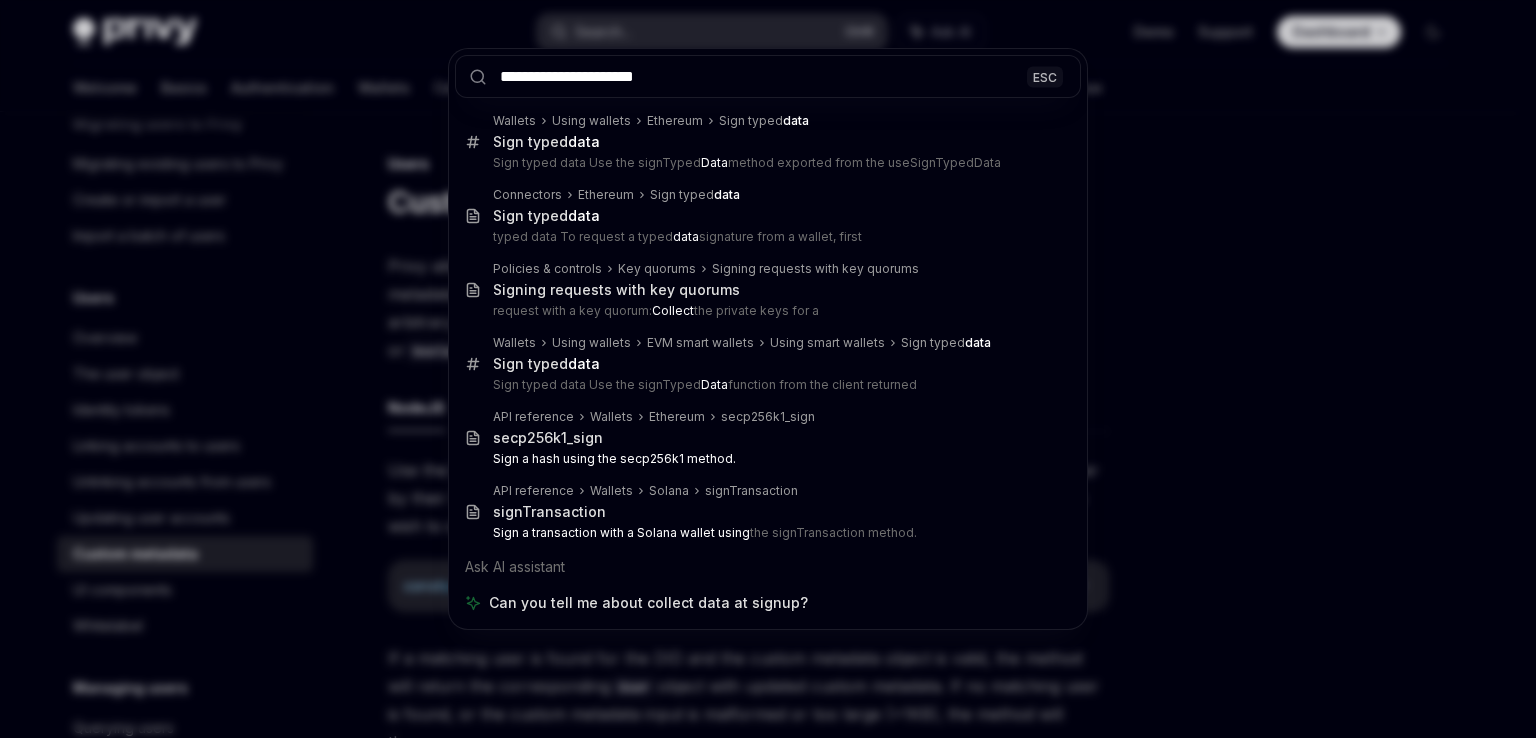 type on "*" 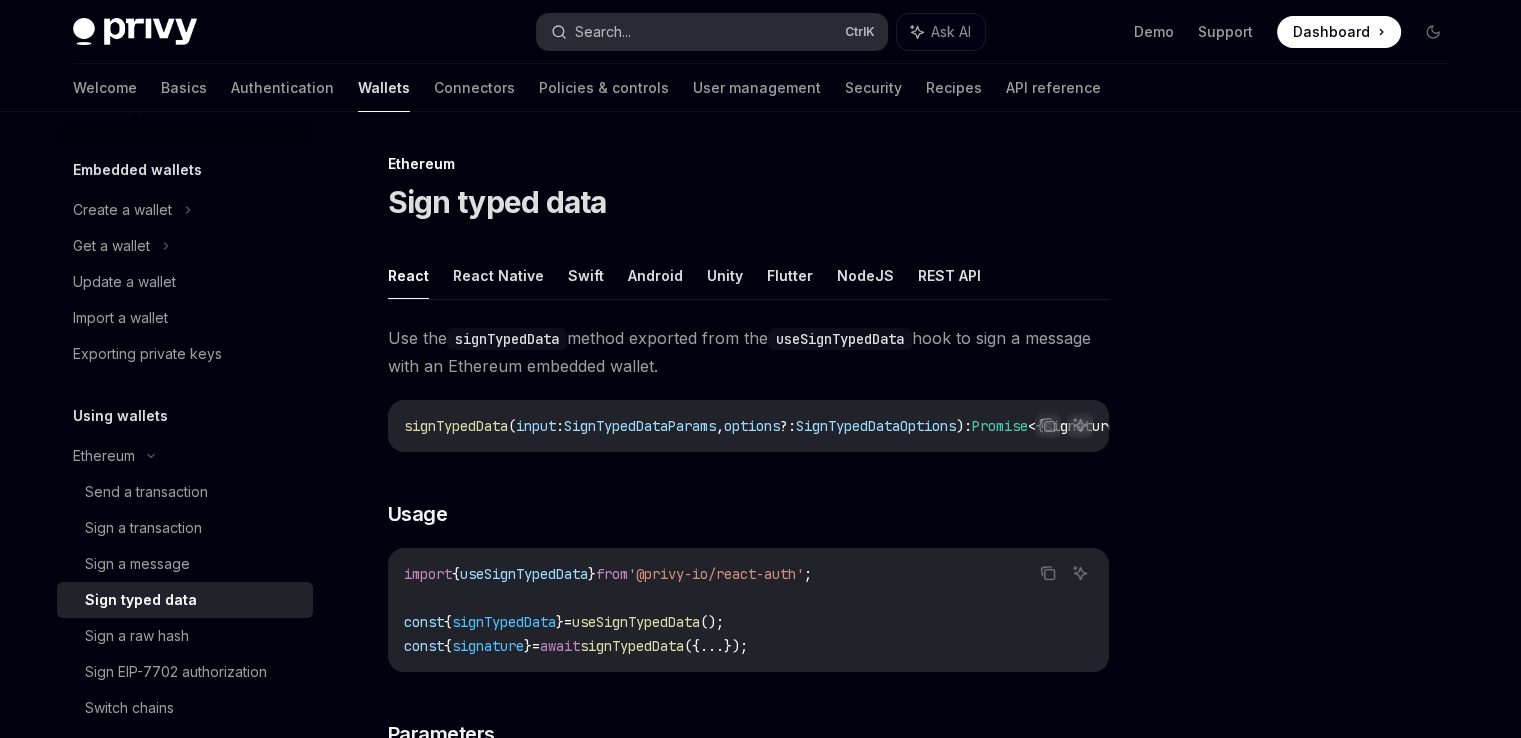 click on "Search..." at bounding box center (603, 32) 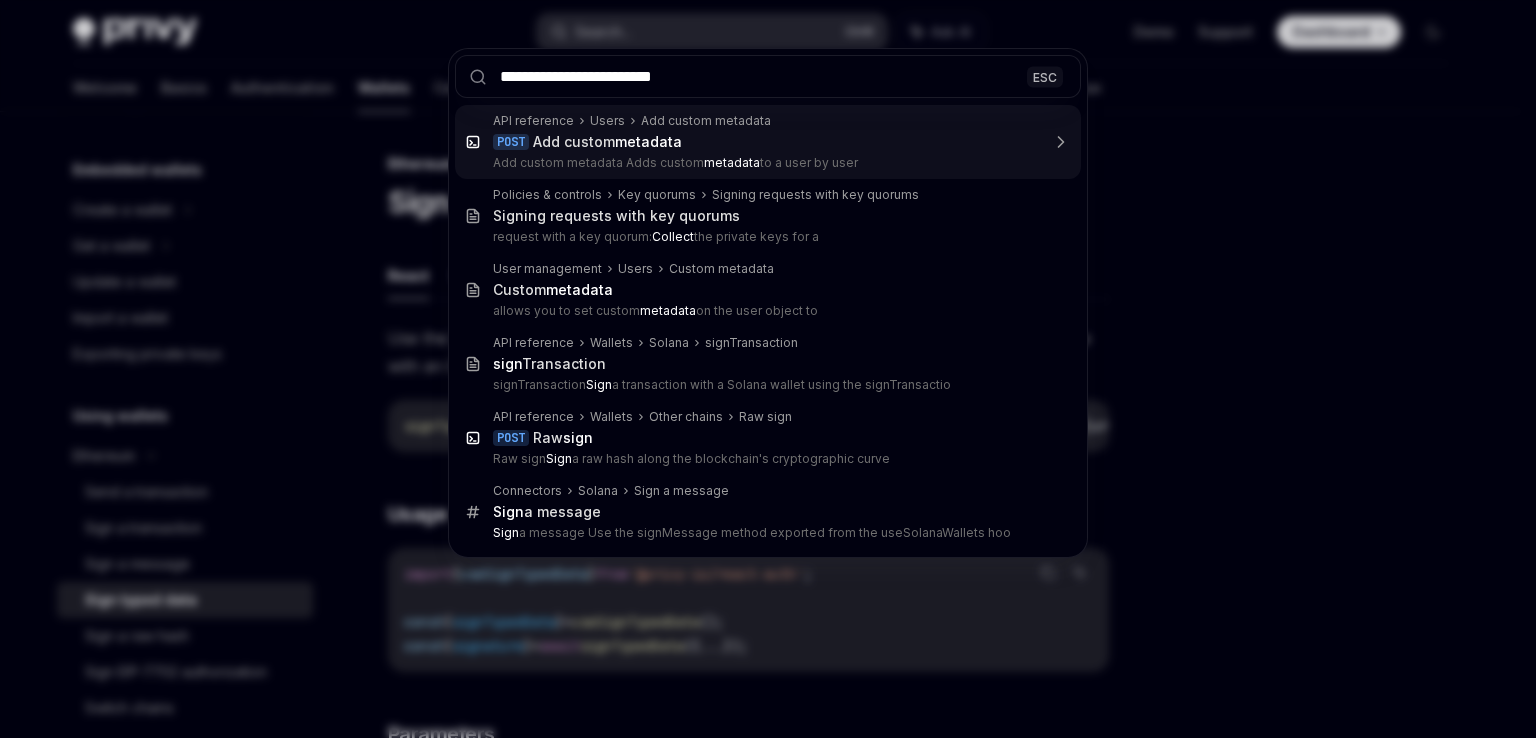 type on "**********" 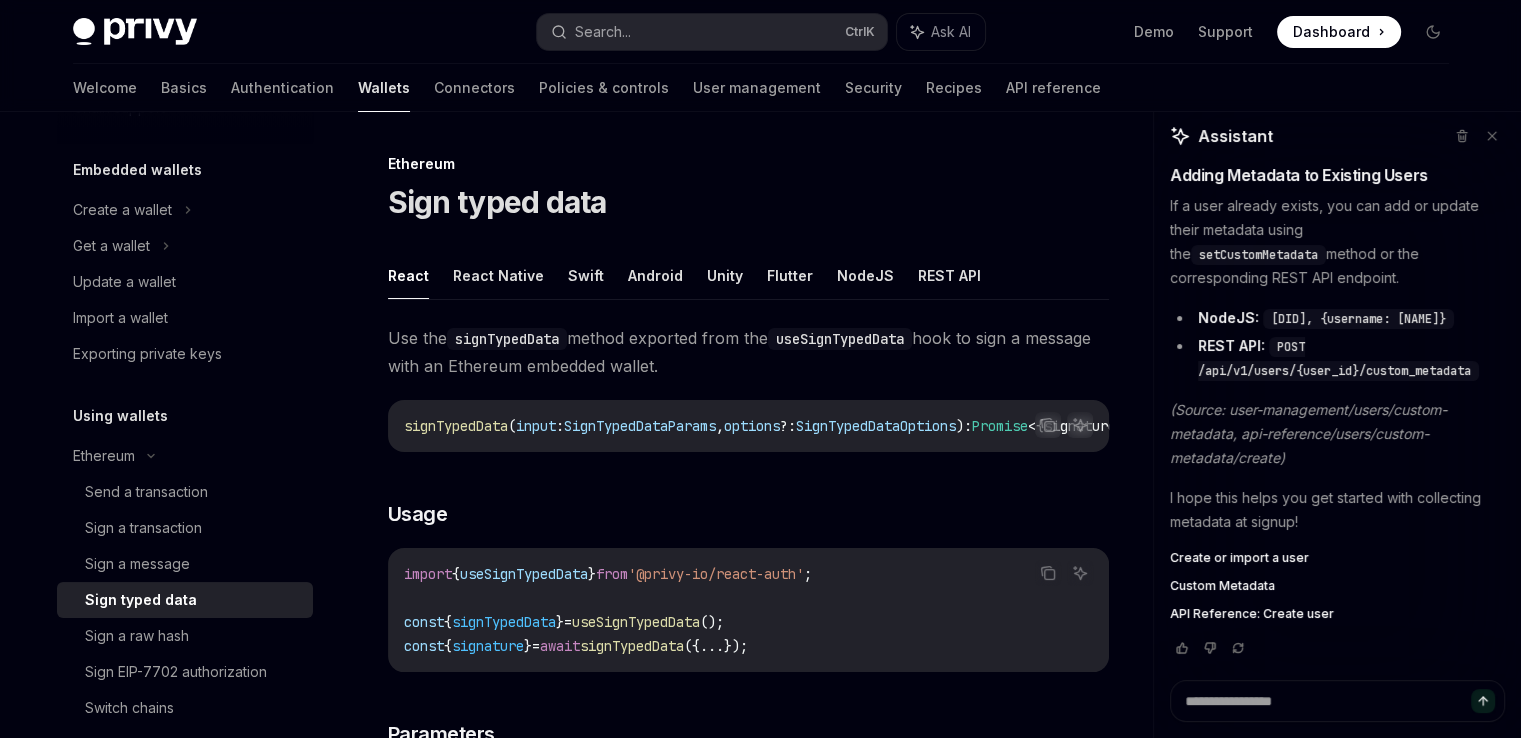 scroll, scrollTop: 1901, scrollLeft: 0, axis: vertical 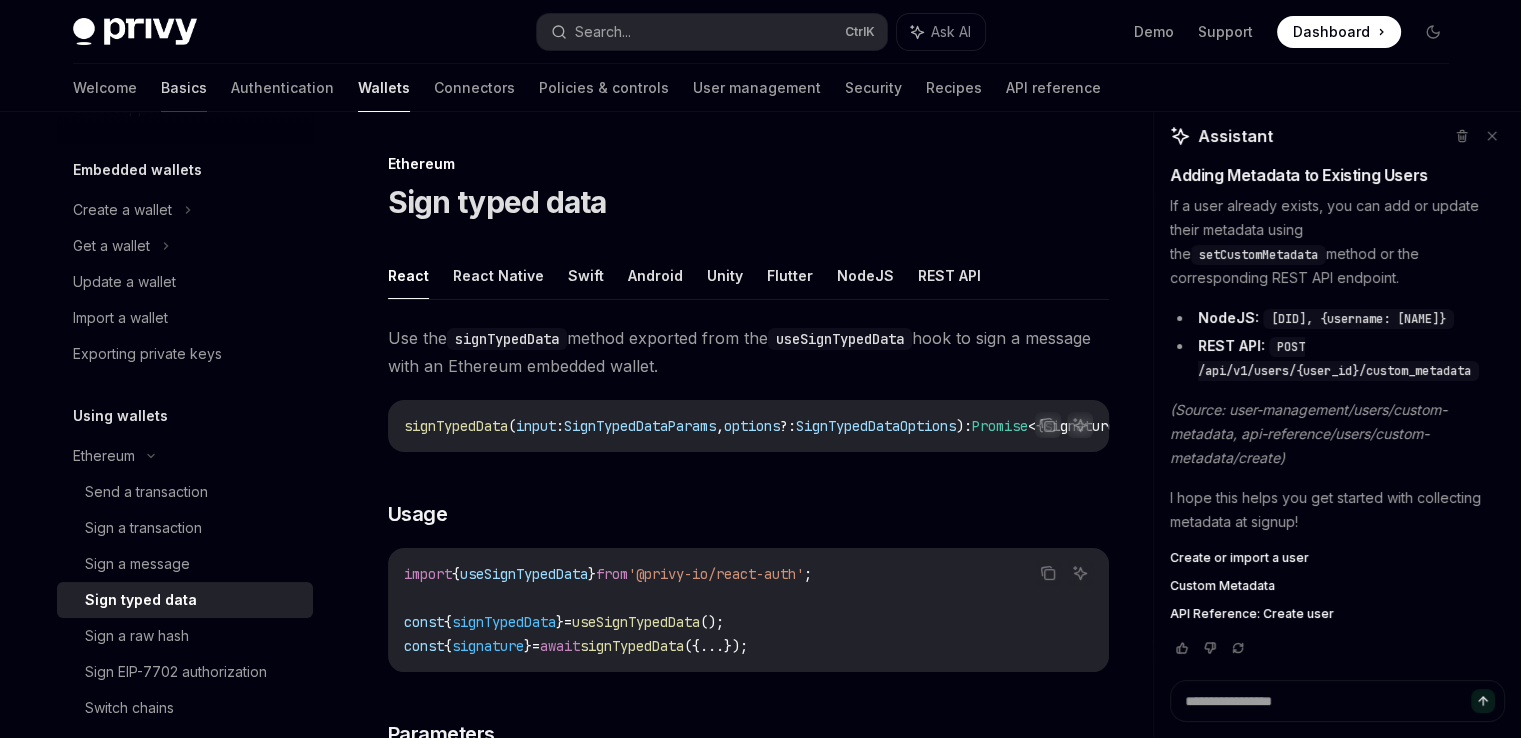 click on "Basics" at bounding box center (184, 88) 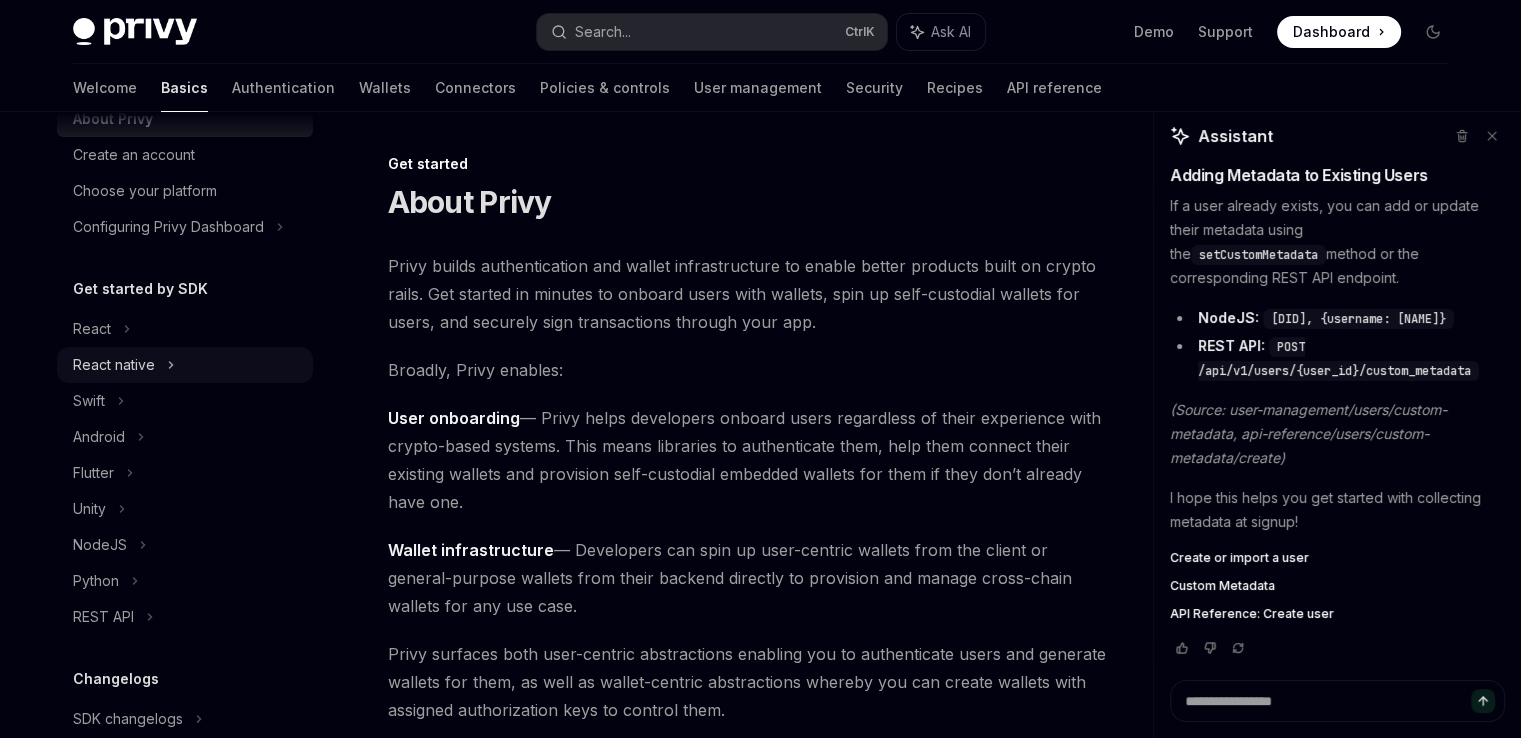 scroll, scrollTop: 254, scrollLeft: 0, axis: vertical 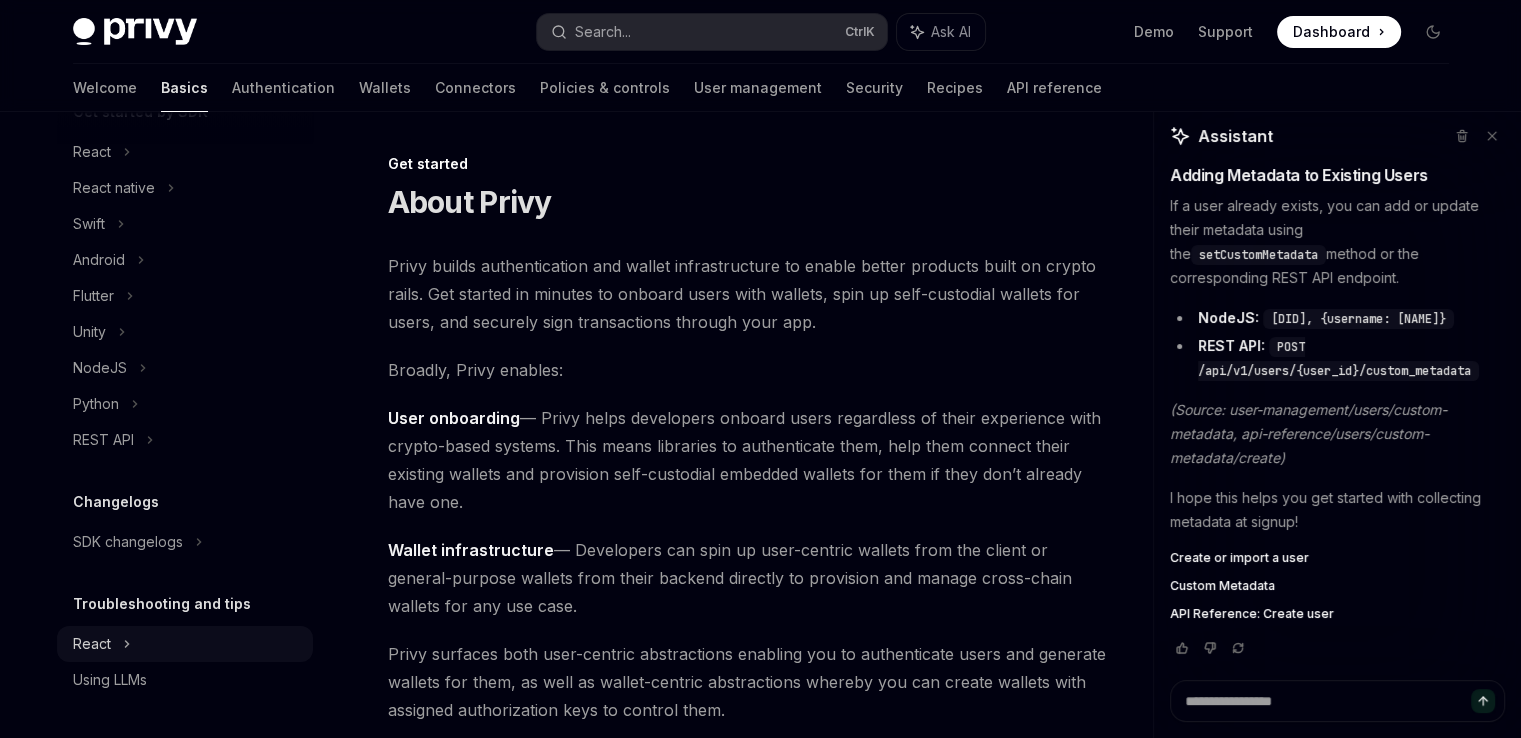 click on "React" at bounding box center [185, 152] 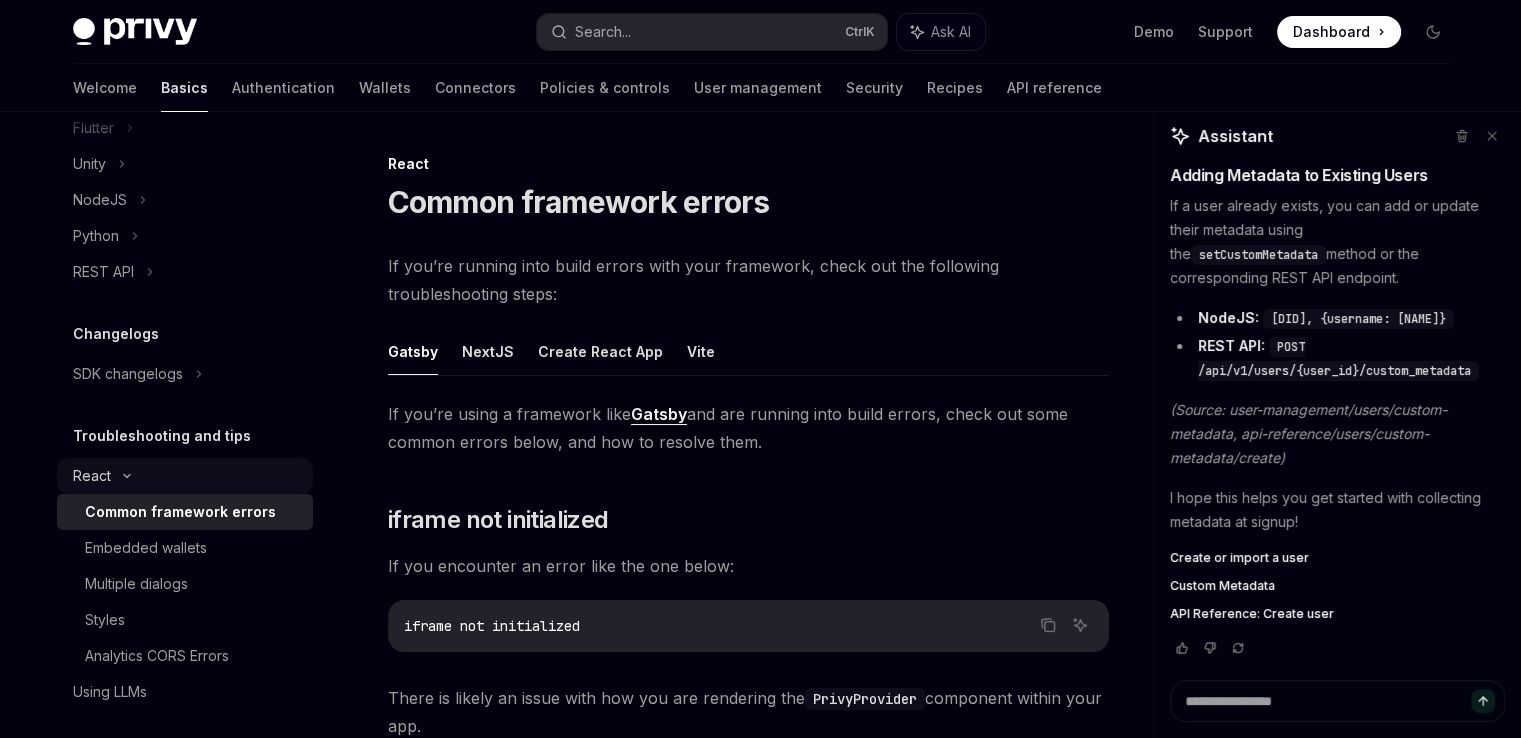 scroll, scrollTop: 434, scrollLeft: 0, axis: vertical 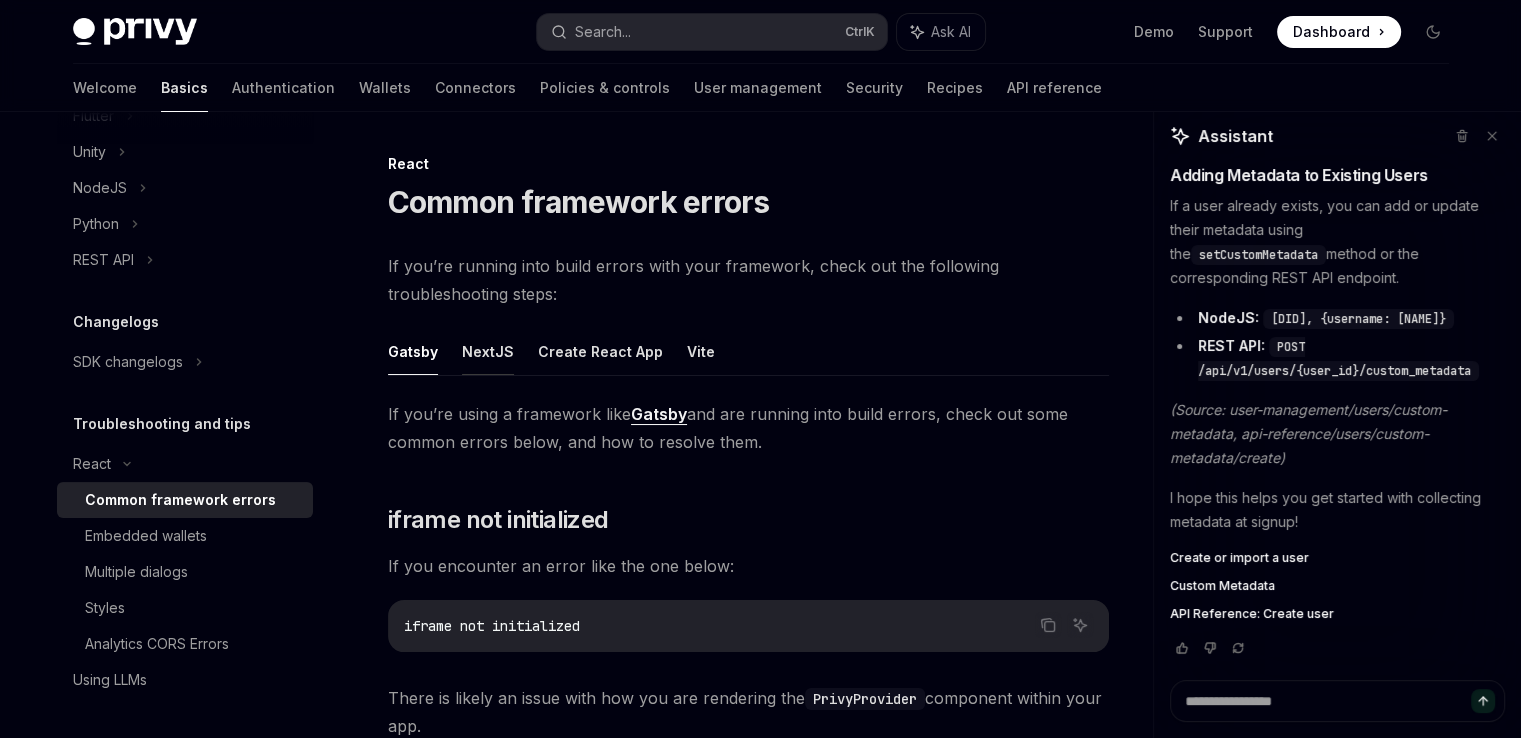 click on "NextJS" at bounding box center [488, 351] 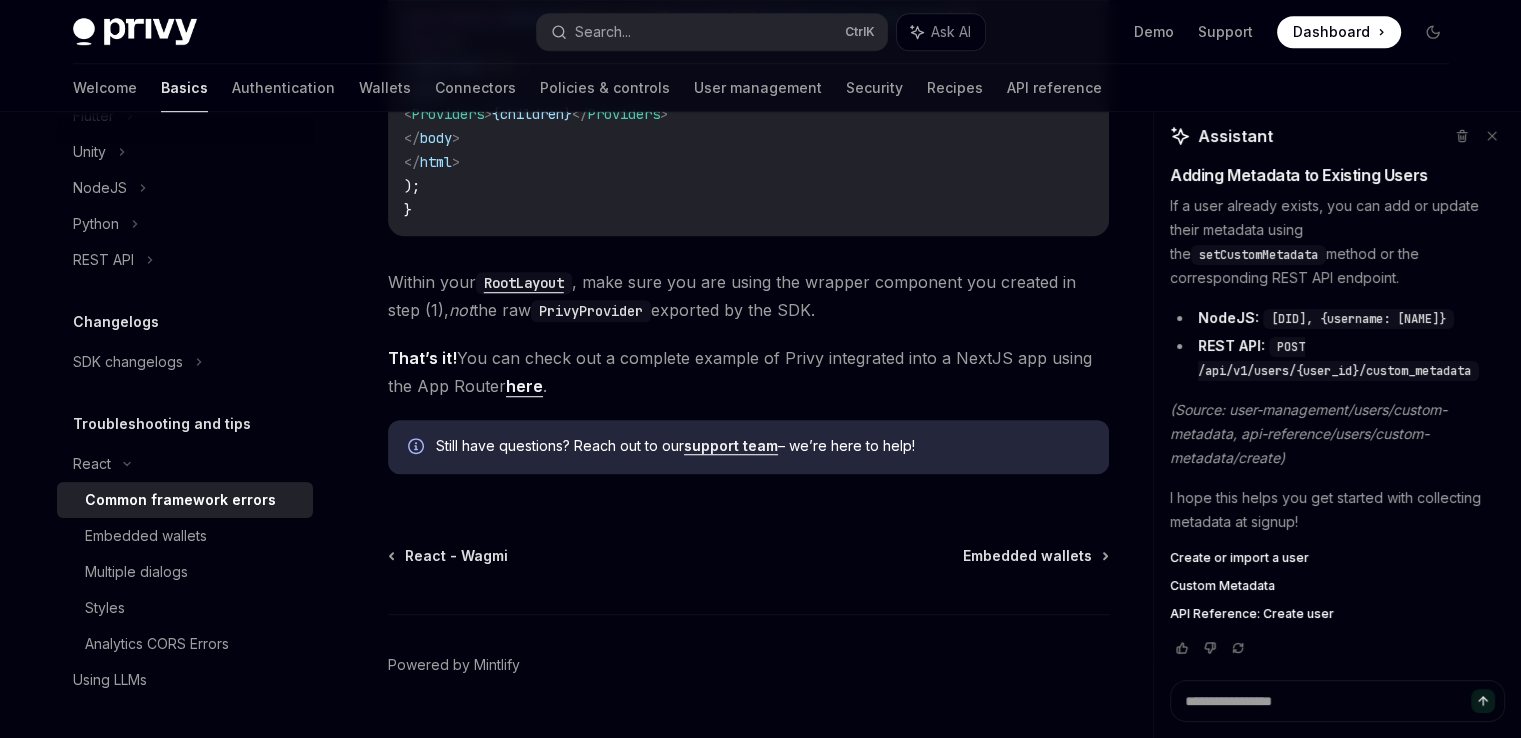 scroll, scrollTop: 1428, scrollLeft: 0, axis: vertical 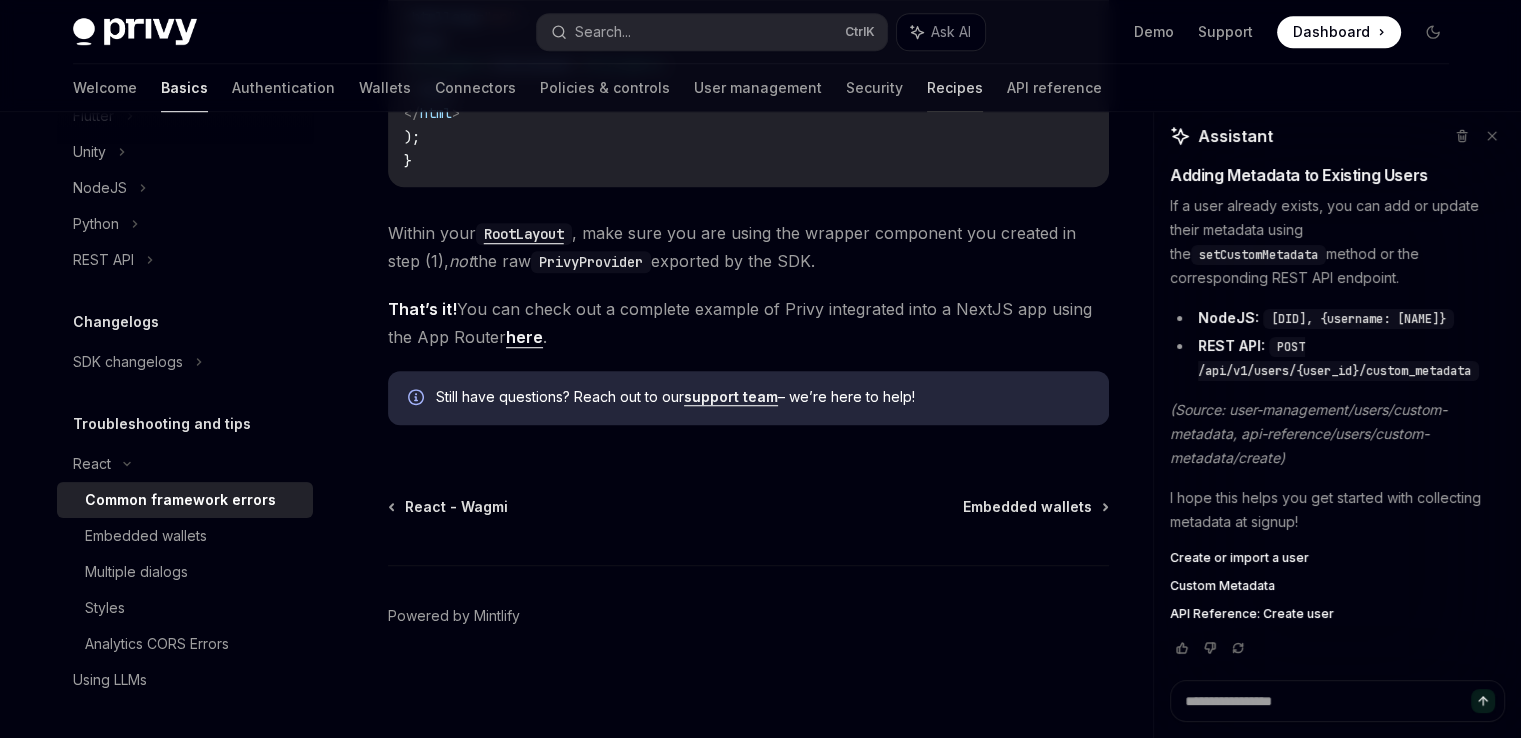 click on "Recipes" at bounding box center (955, 88) 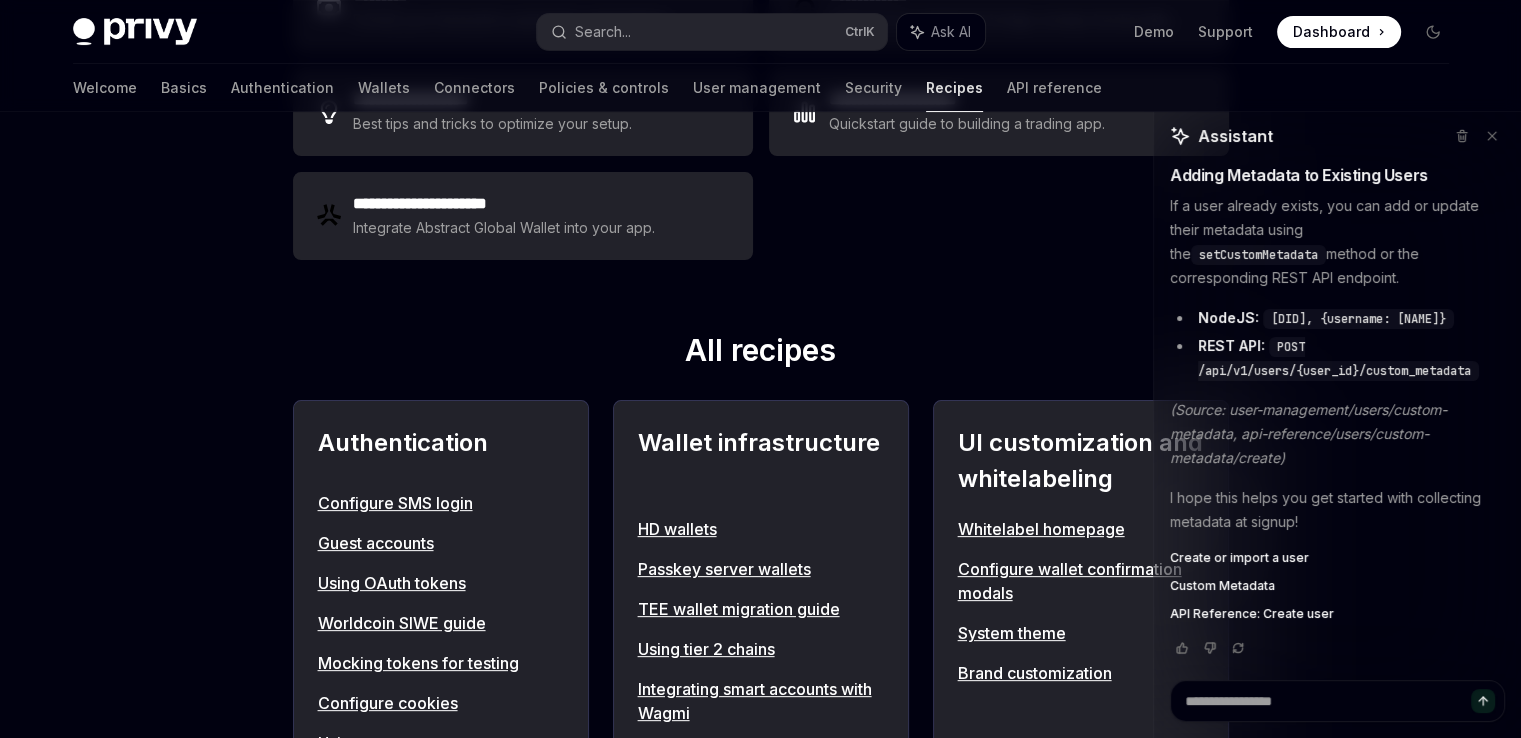scroll, scrollTop: 100, scrollLeft: 0, axis: vertical 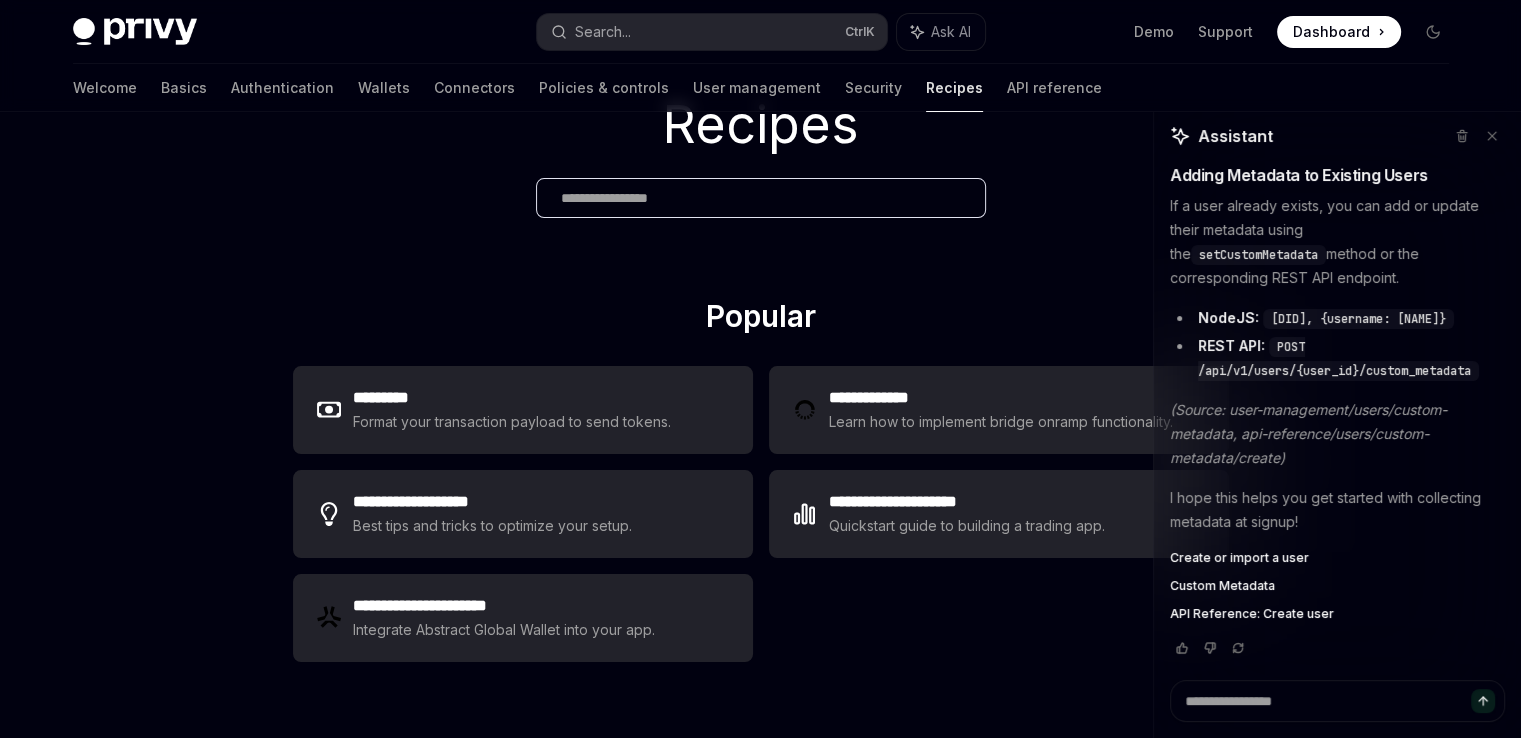 click on "Recipes" at bounding box center (760, 125) 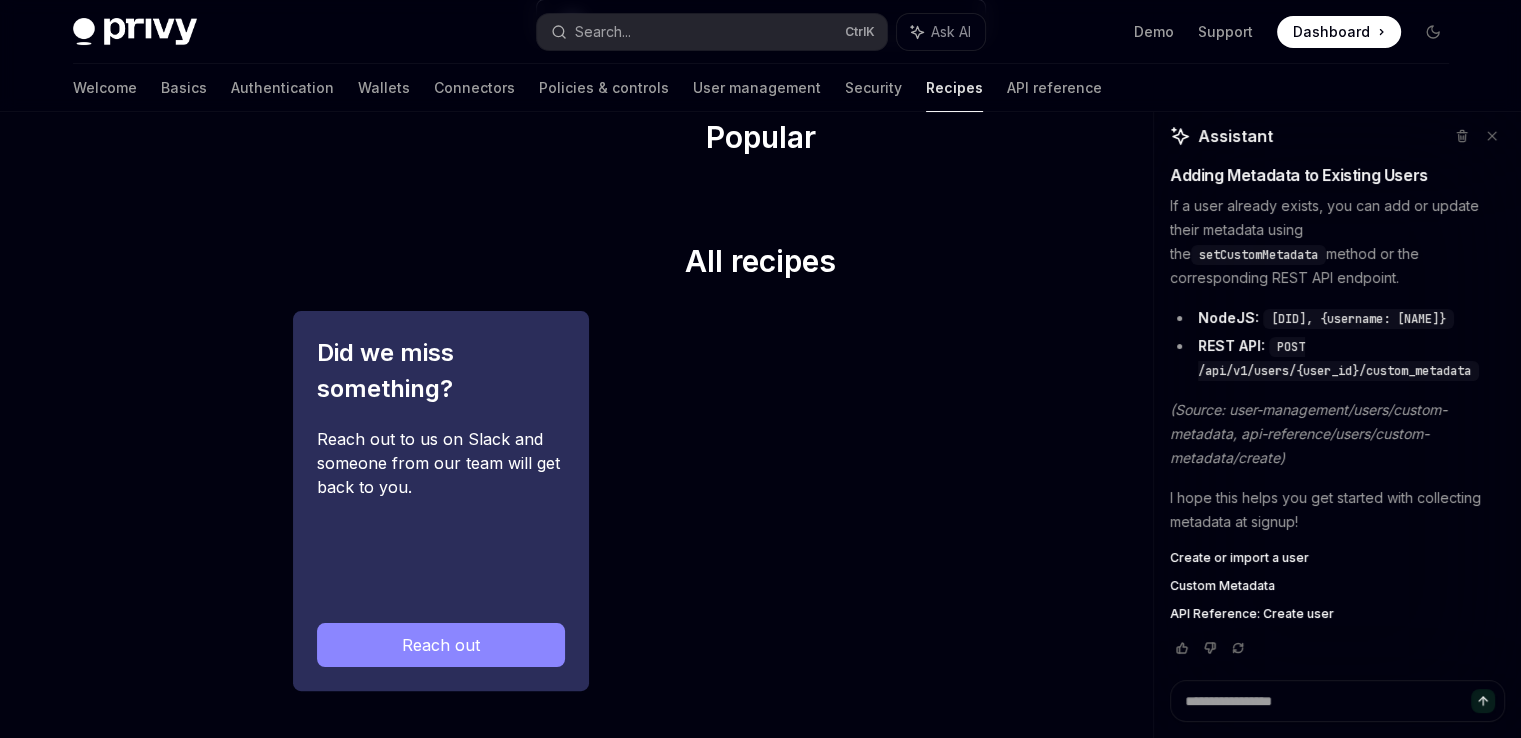 scroll, scrollTop: 296, scrollLeft: 0, axis: vertical 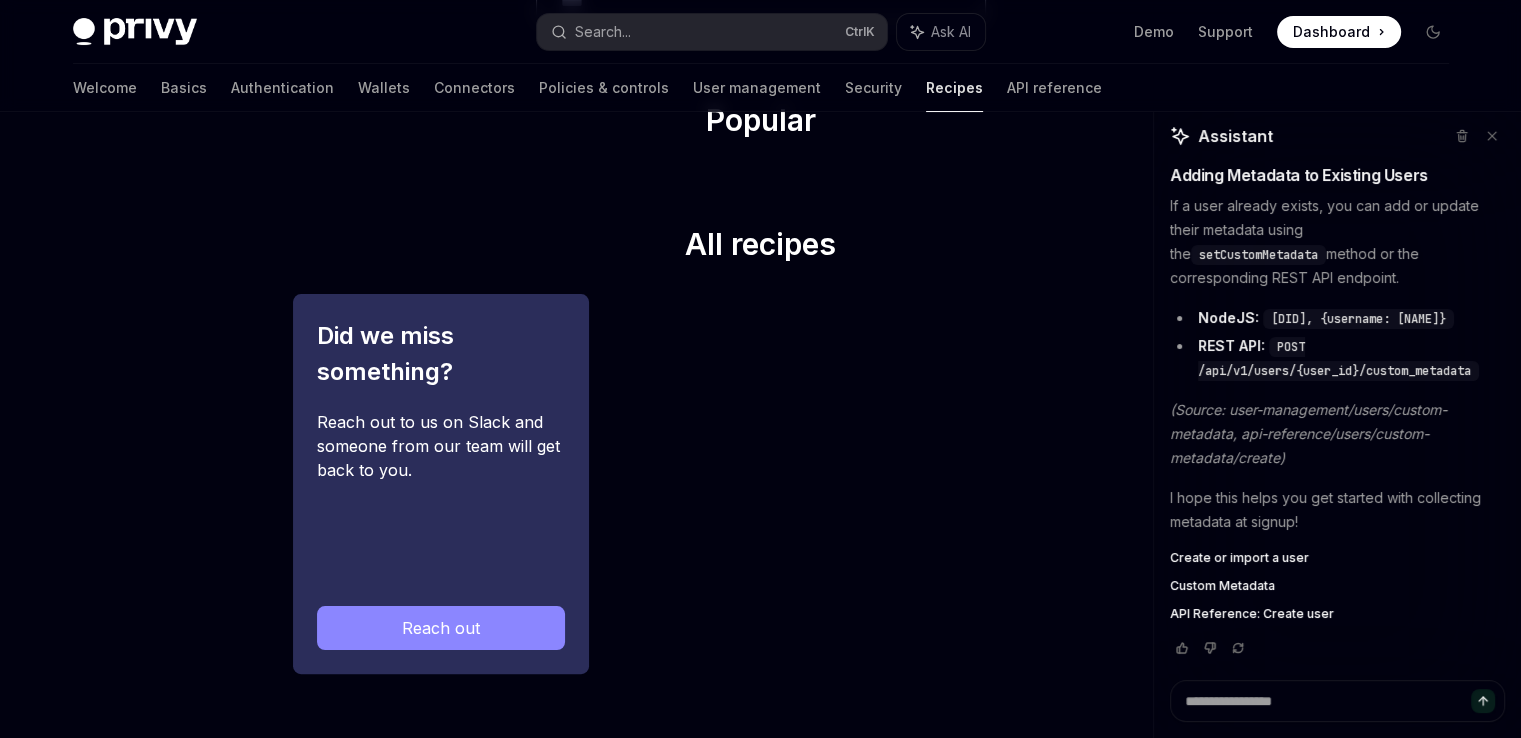 type on "****" 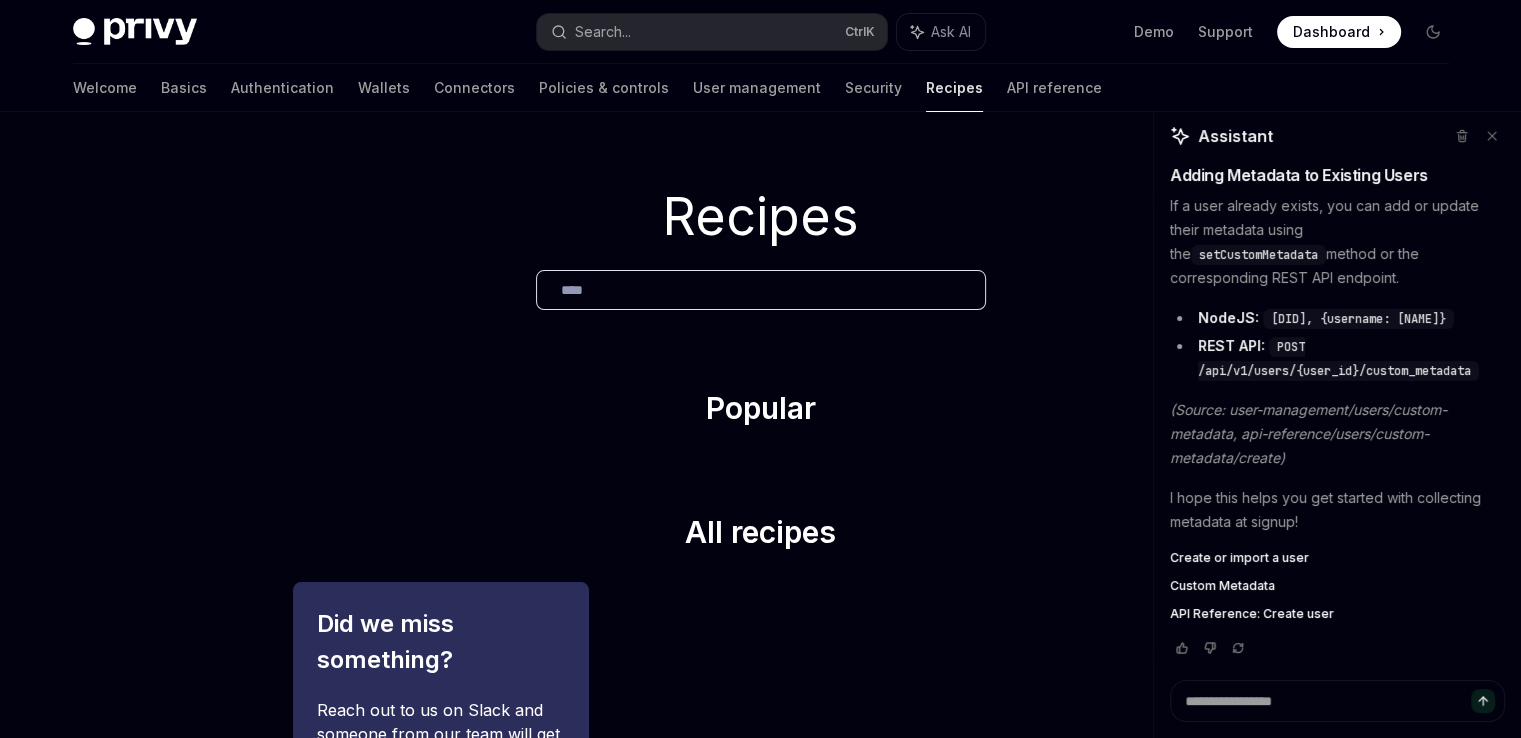 scroll, scrollTop: 0, scrollLeft: 0, axis: both 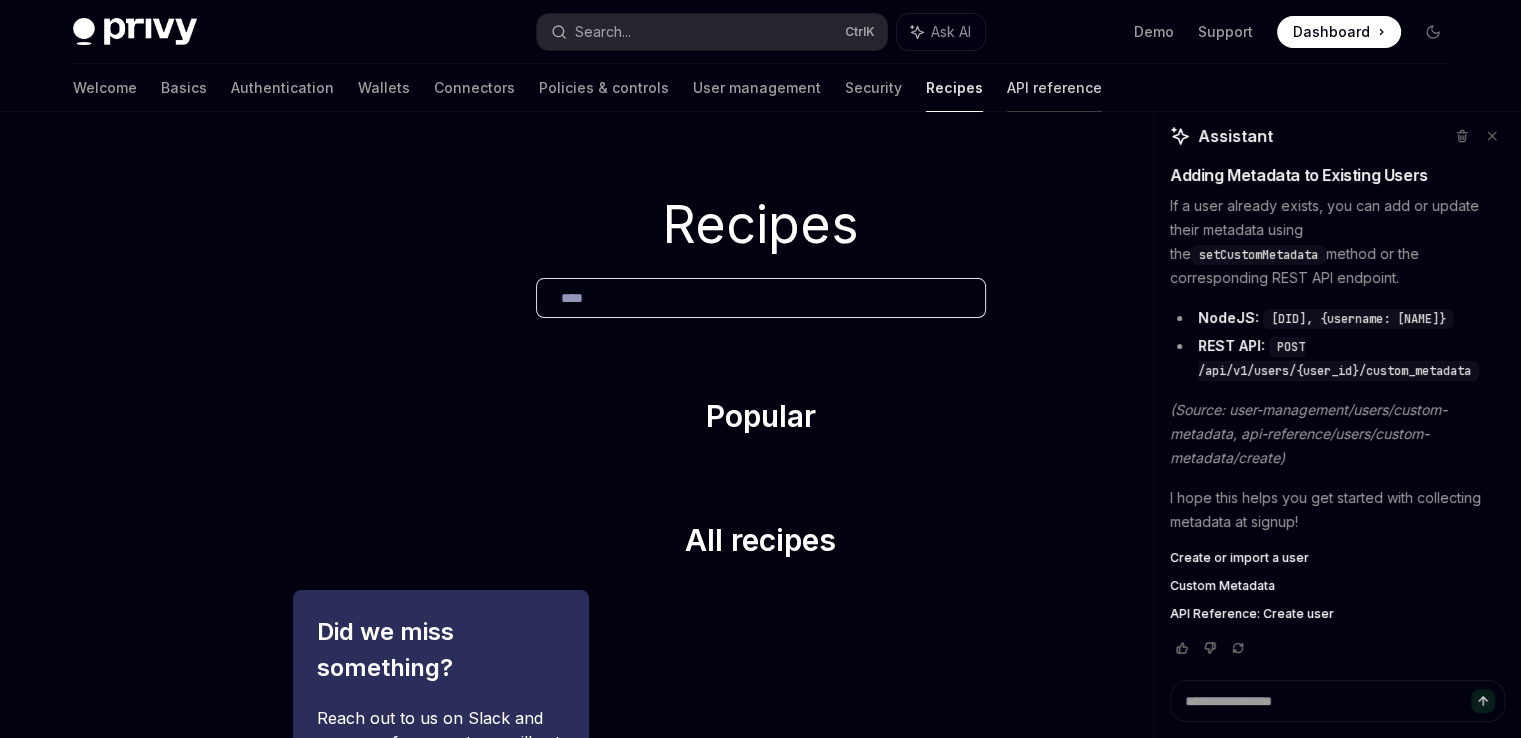 click on "API reference" at bounding box center [1054, 88] 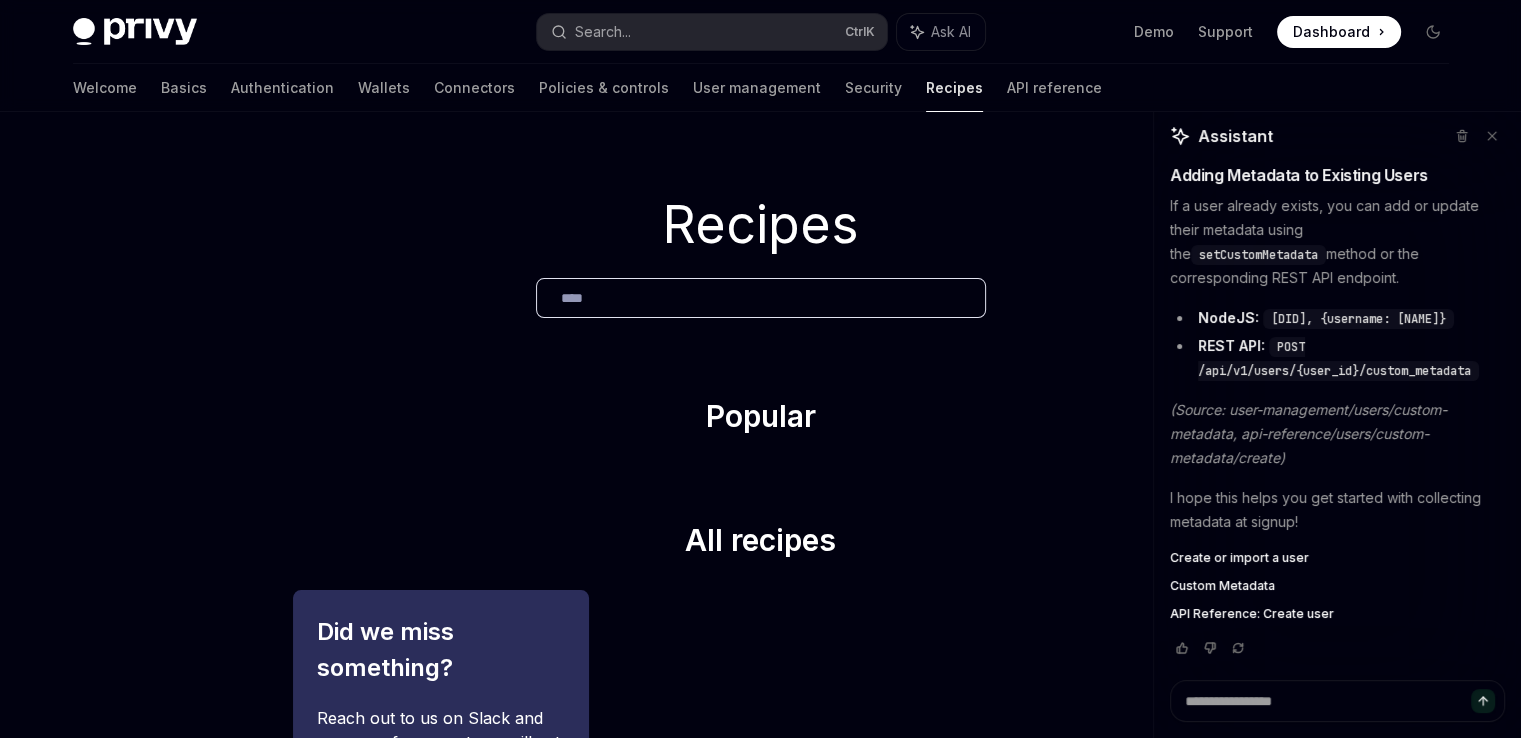 type on "*" 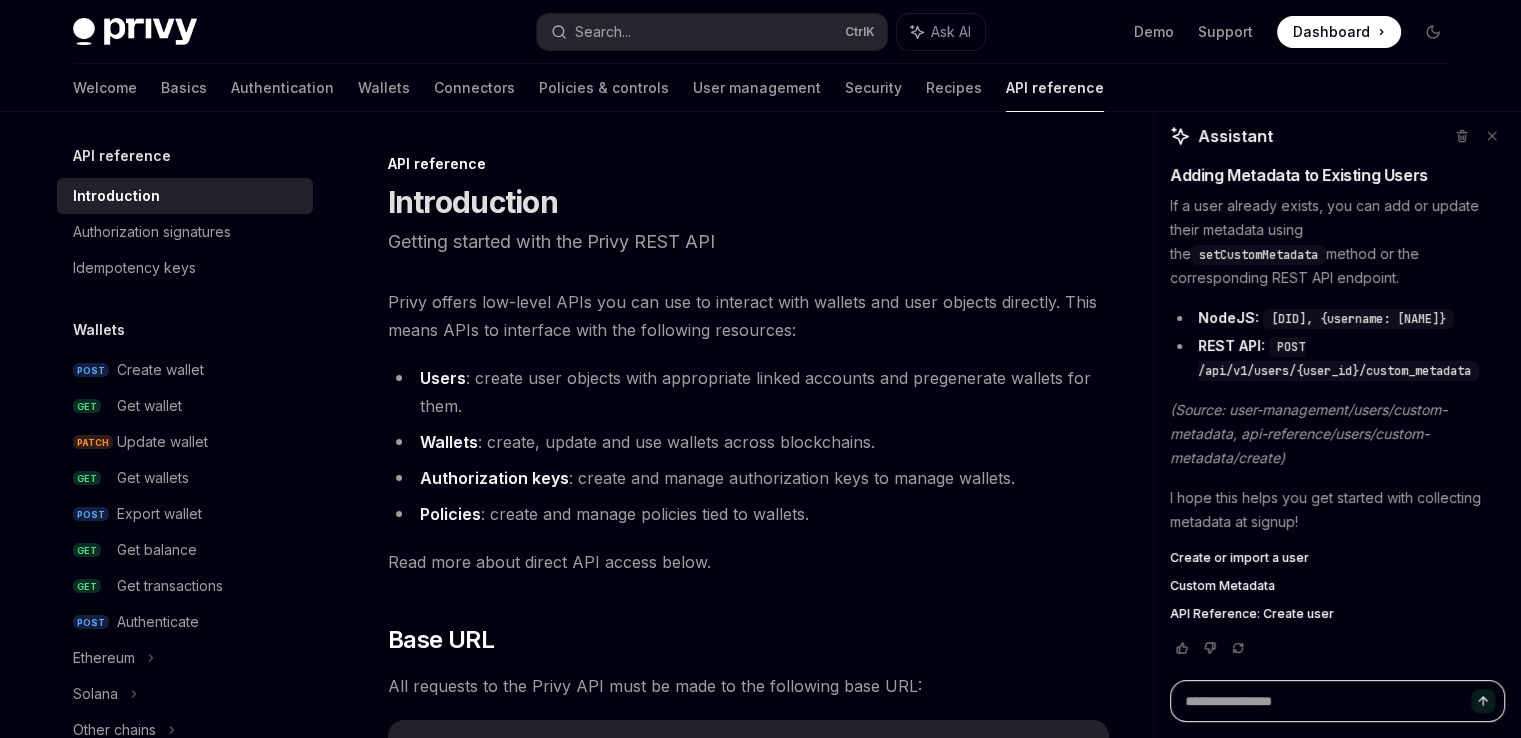 click at bounding box center [1337, 701] 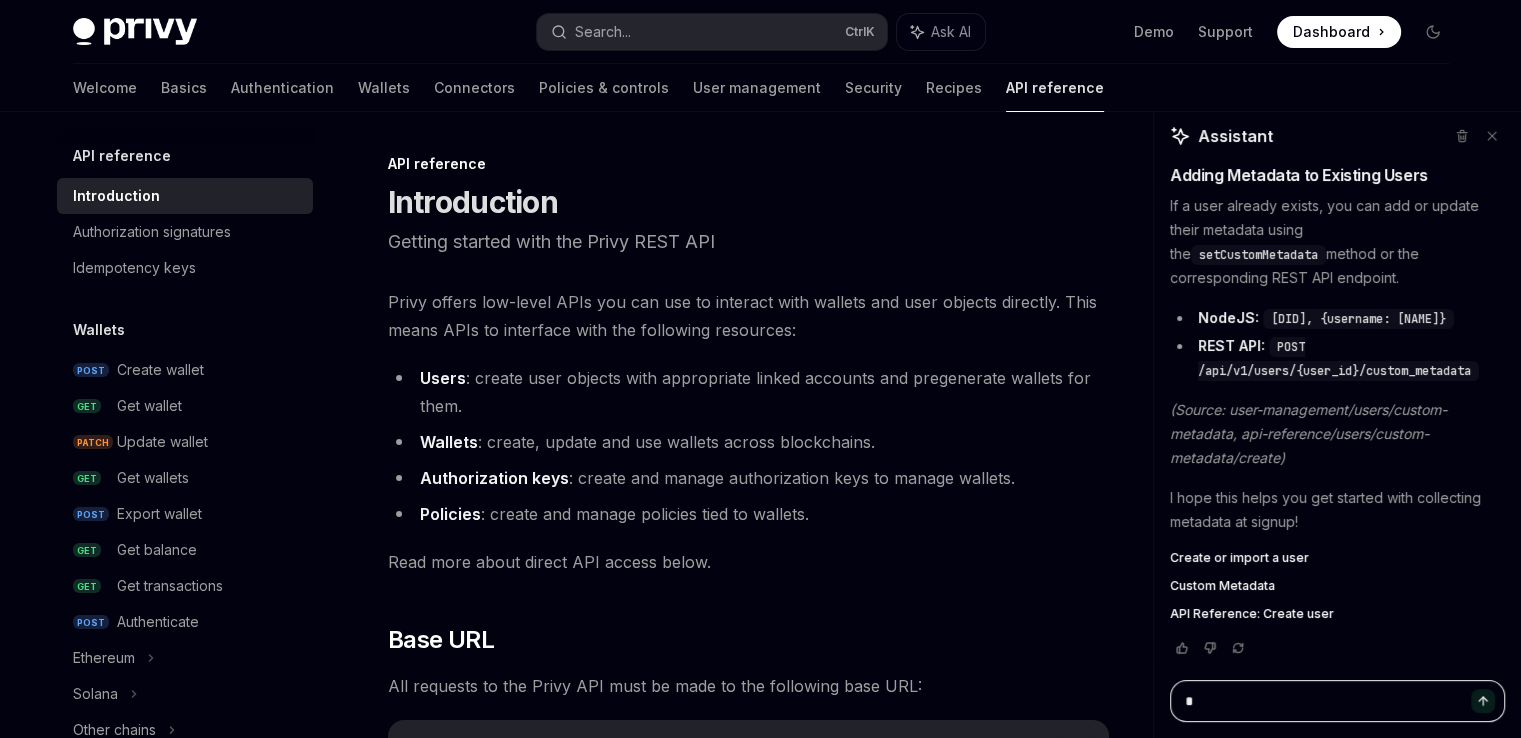 type on "**" 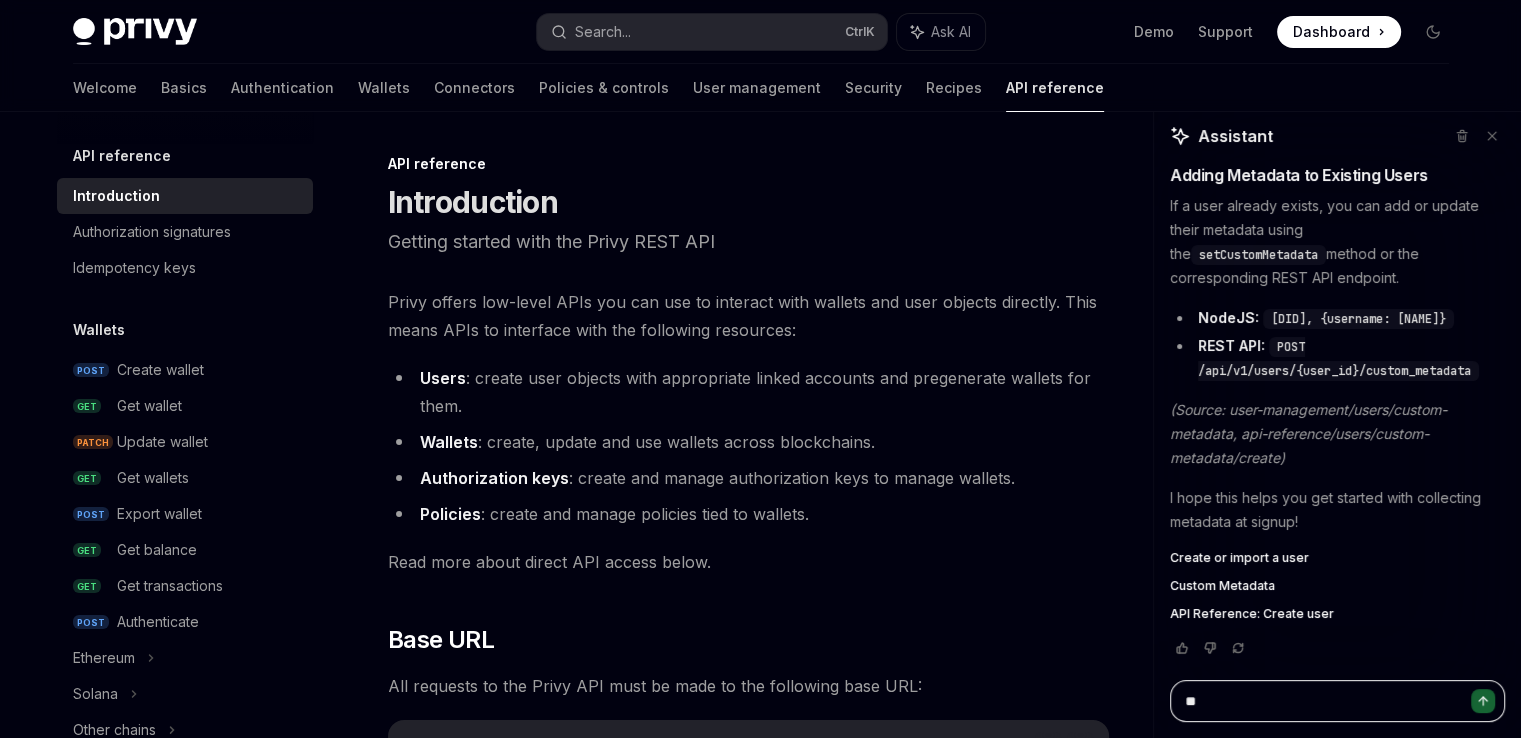 type on "***" 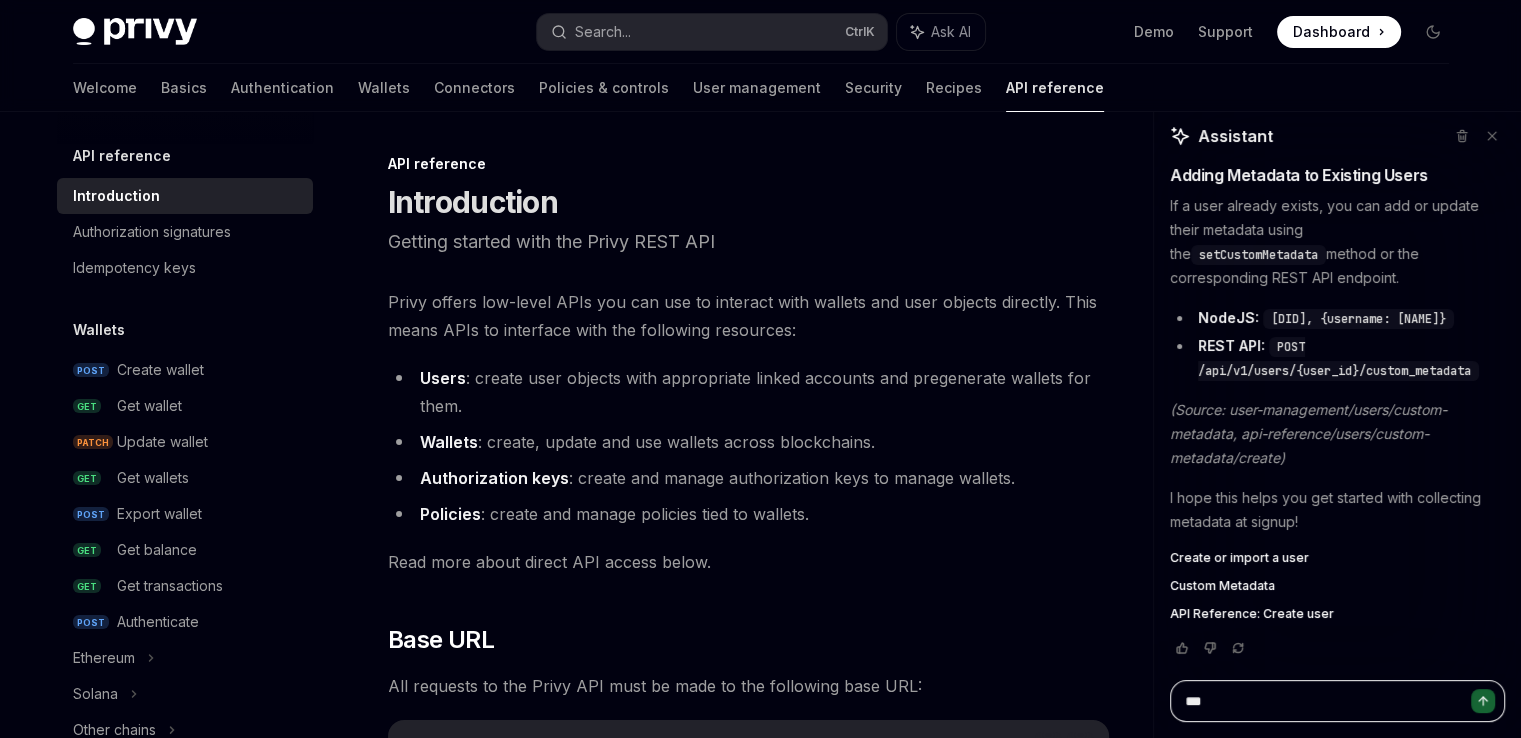 type on "****" 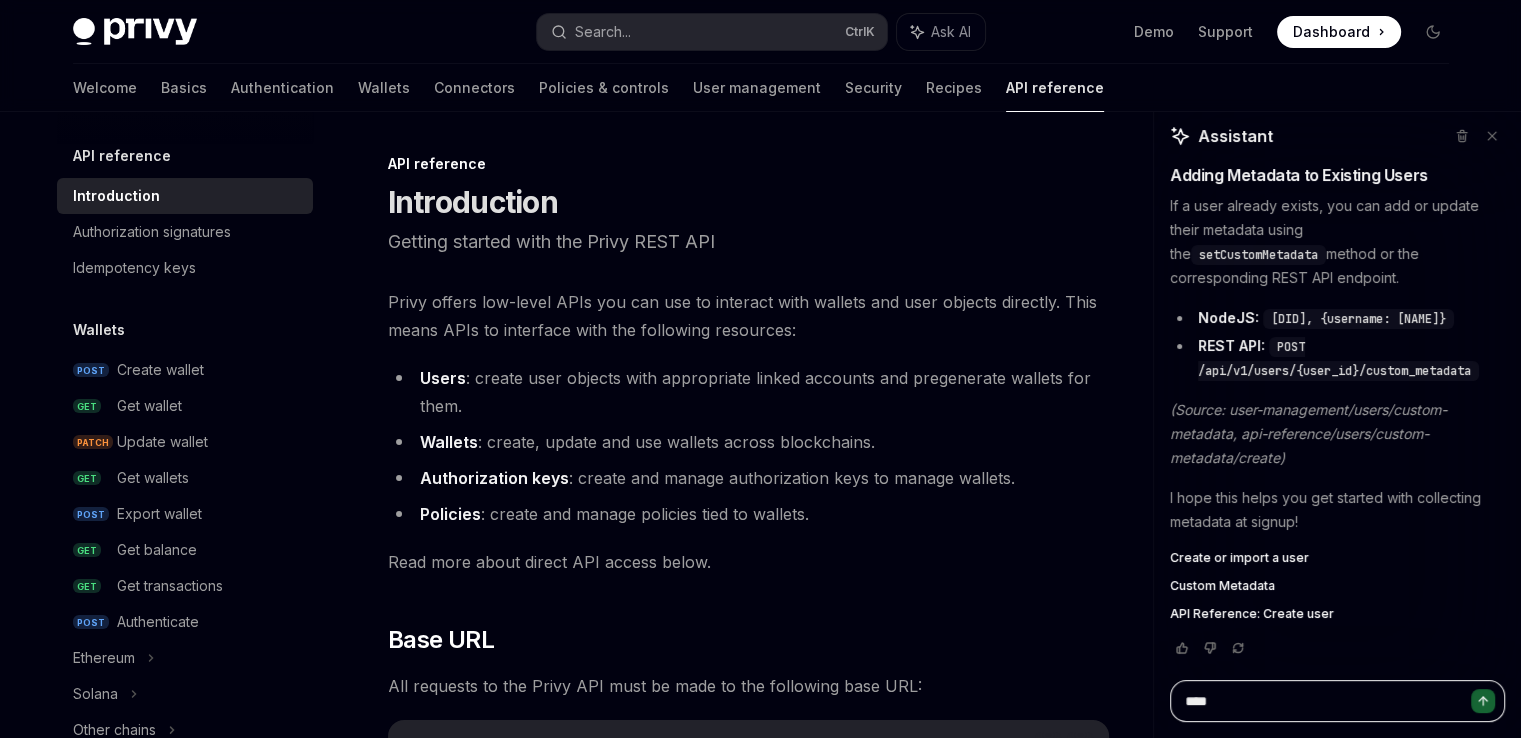 type on "****" 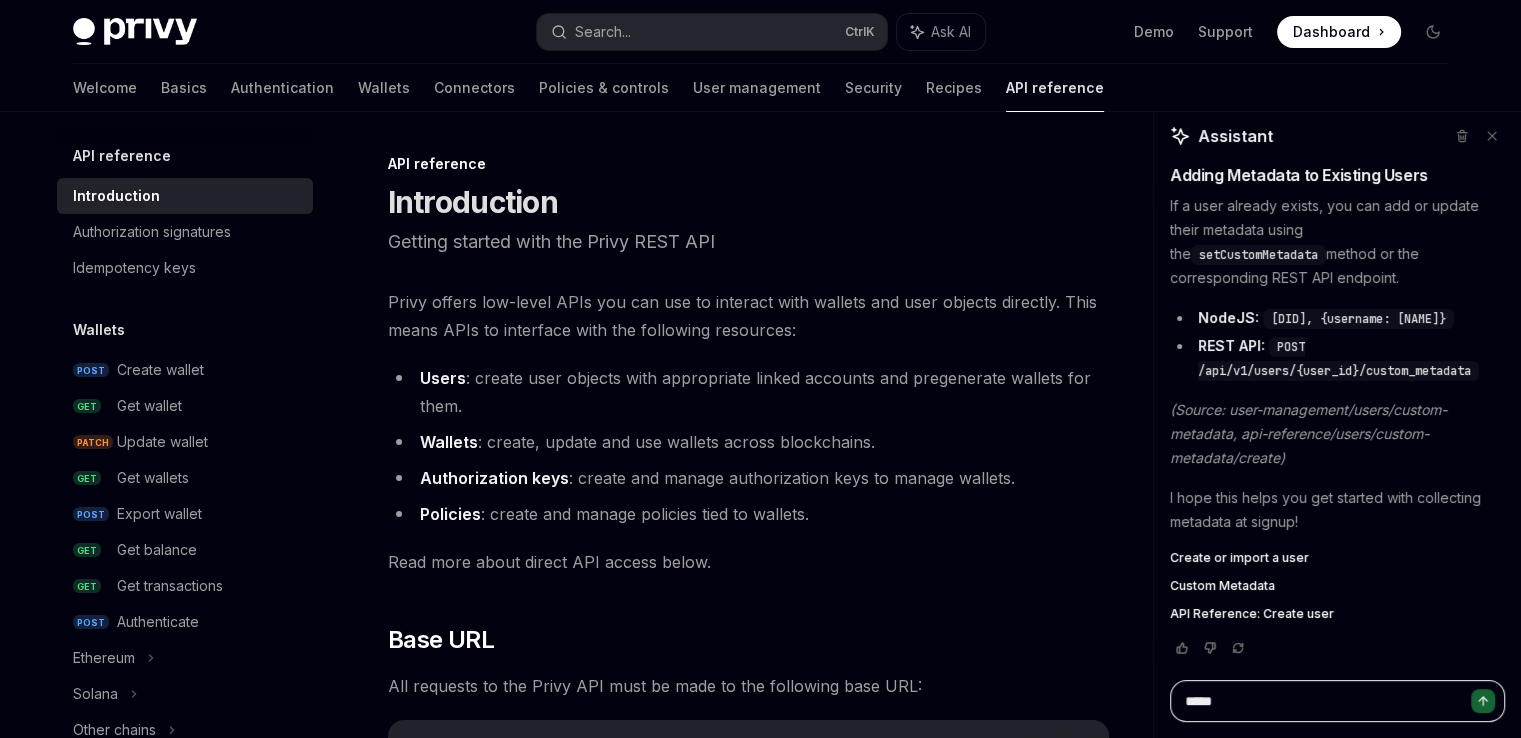 type on "******" 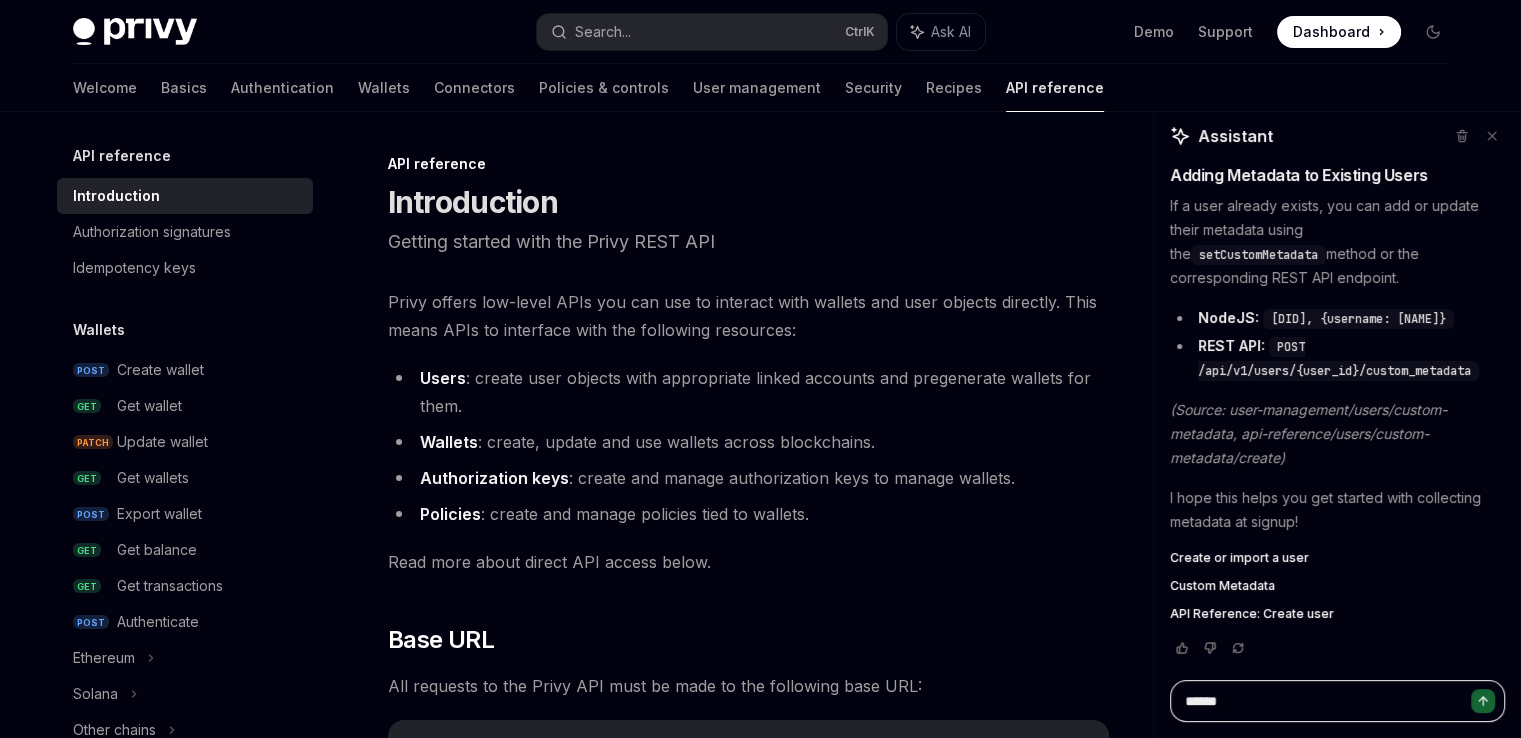 type on "*******" 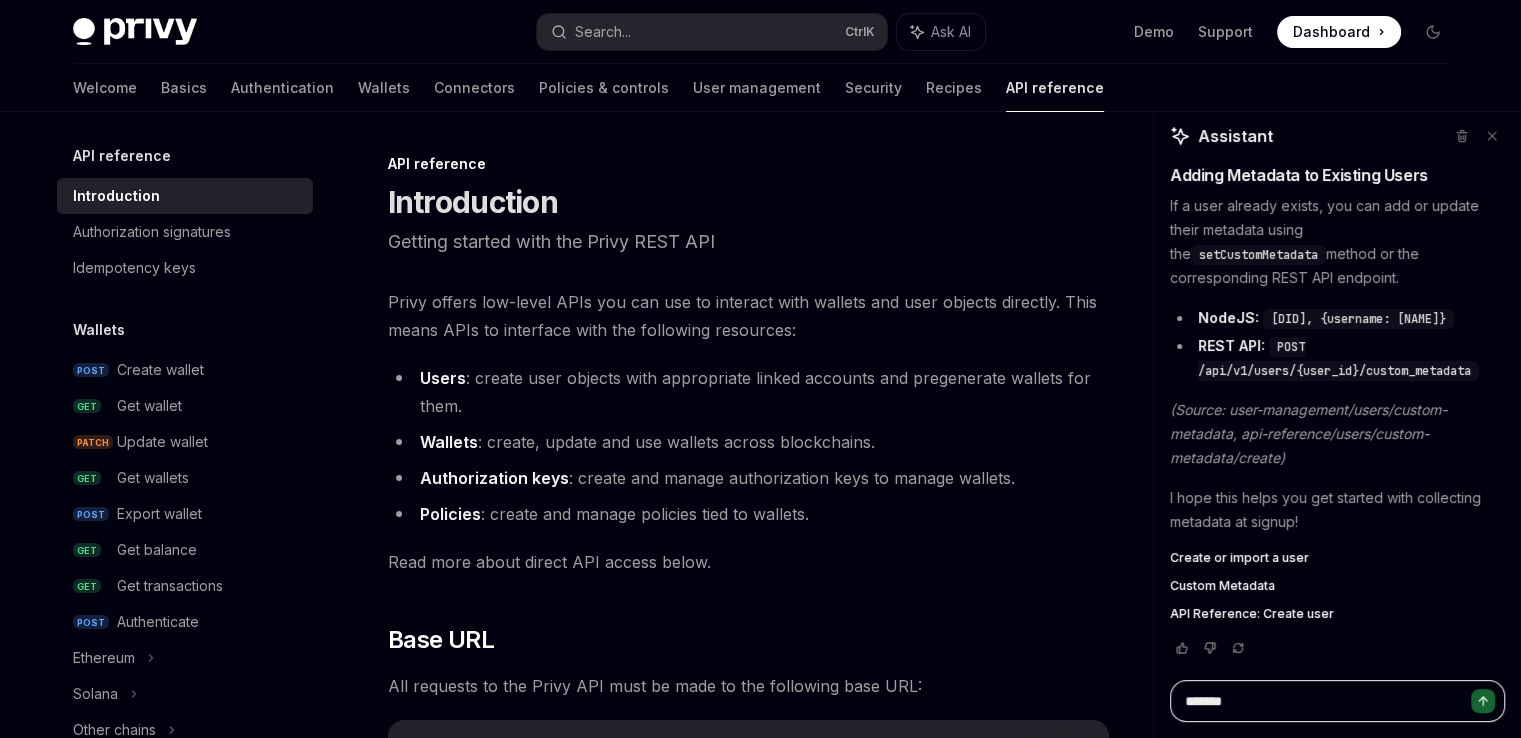 type on "********" 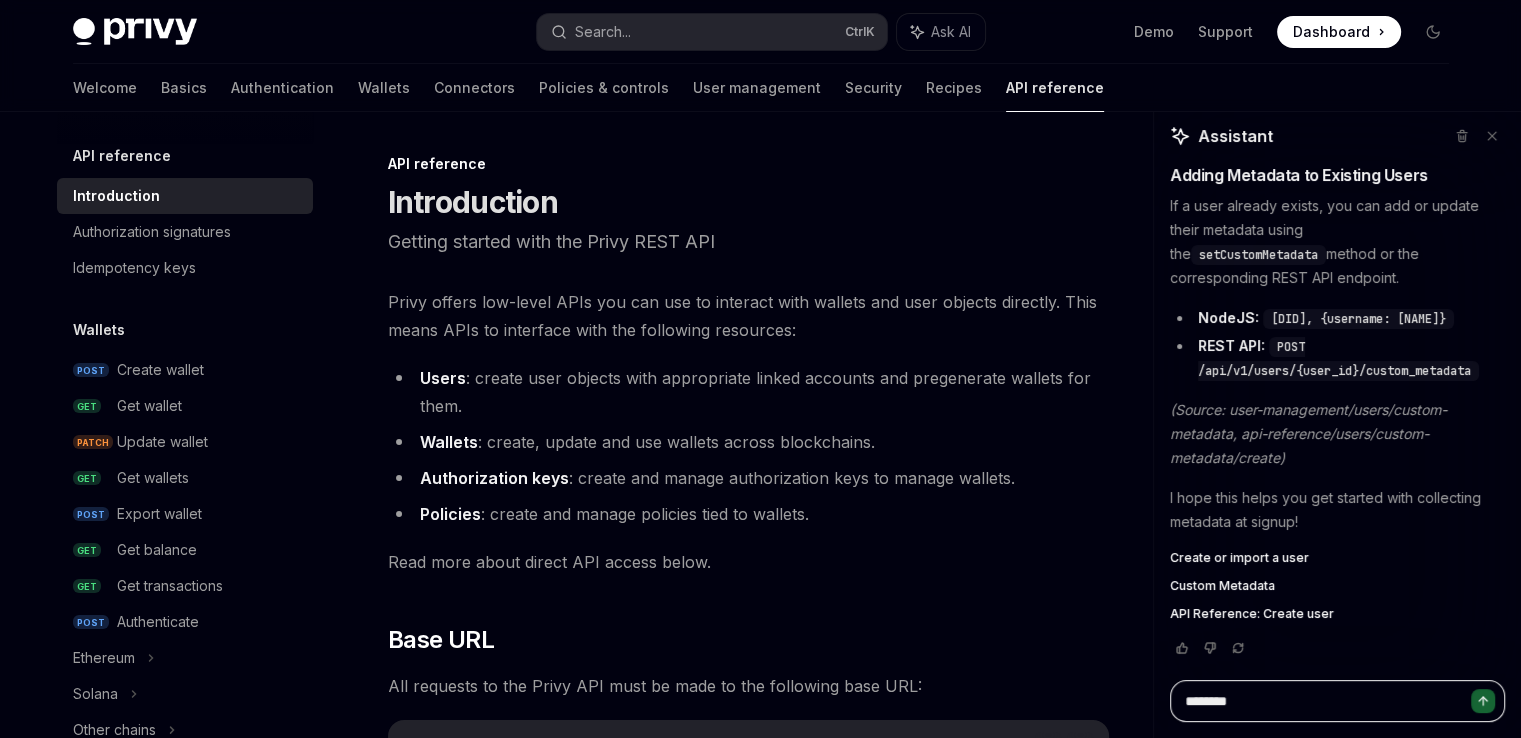 type on "*********" 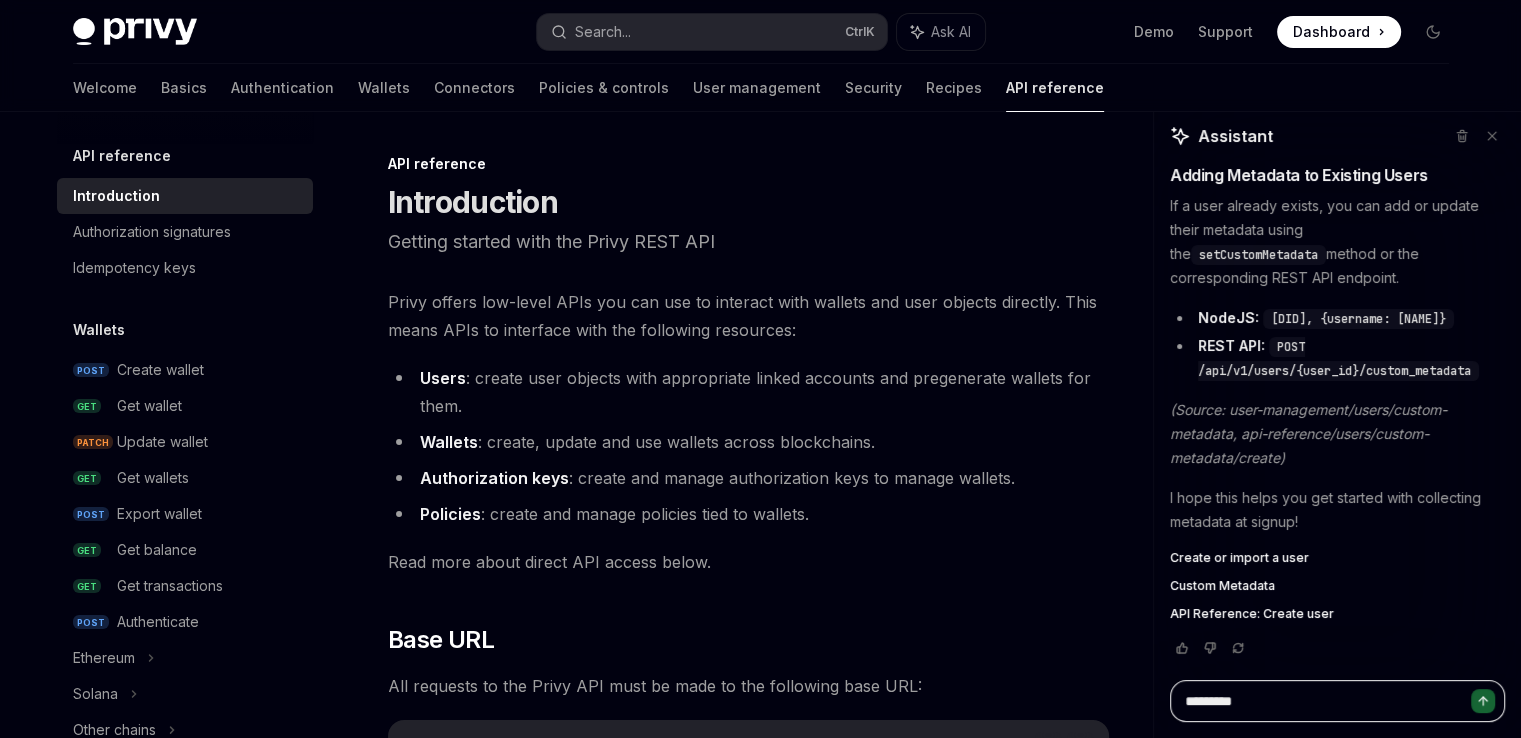 type on "**********" 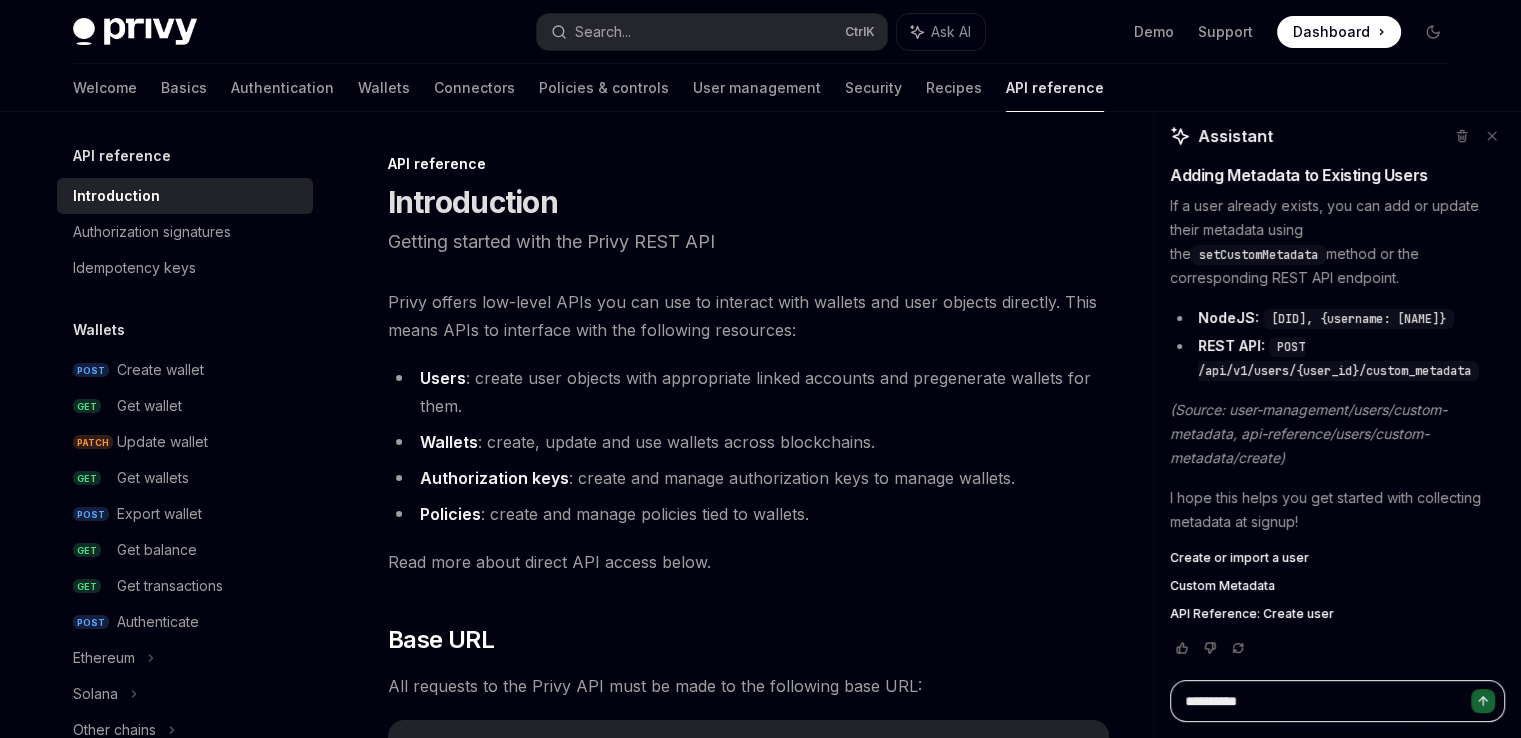 type on "**********" 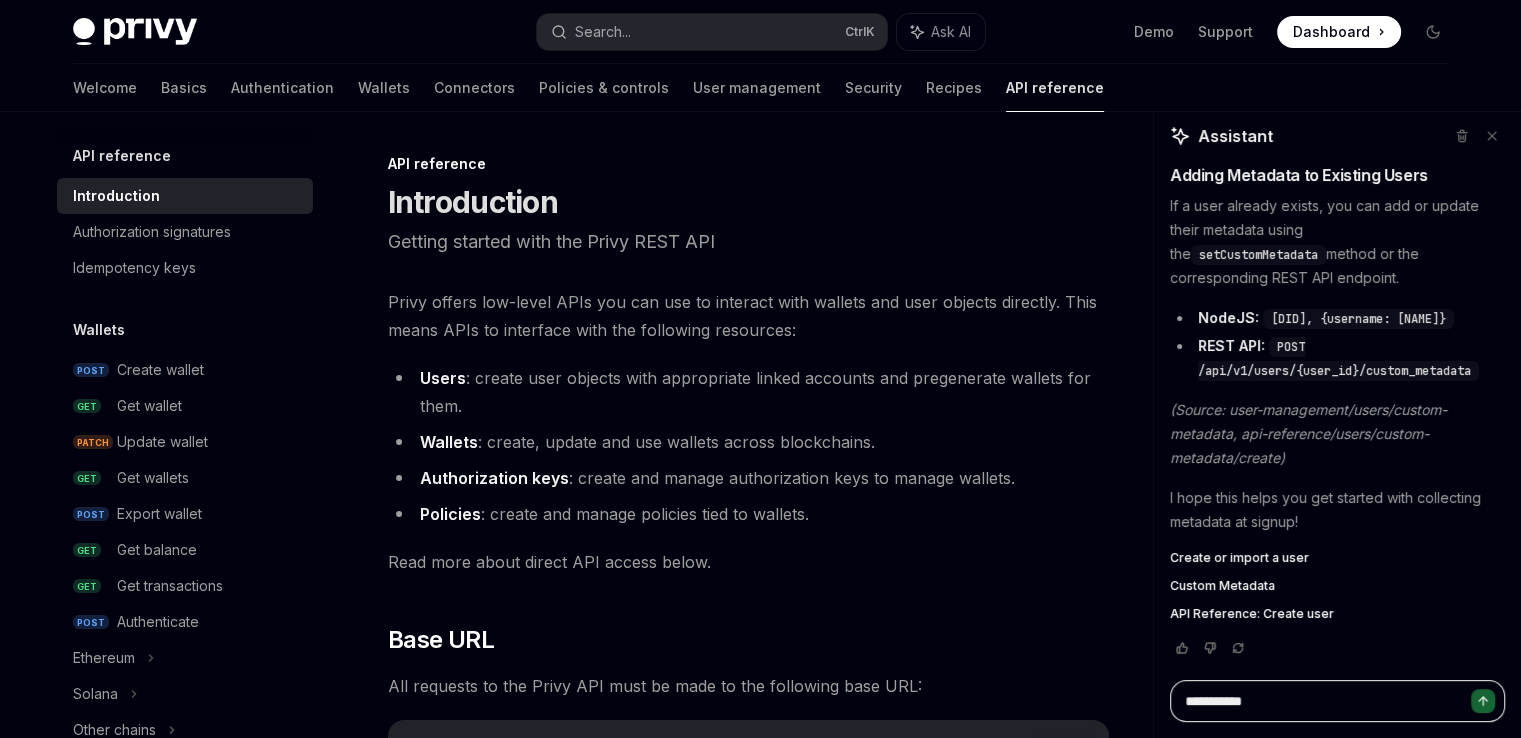 type on "**********" 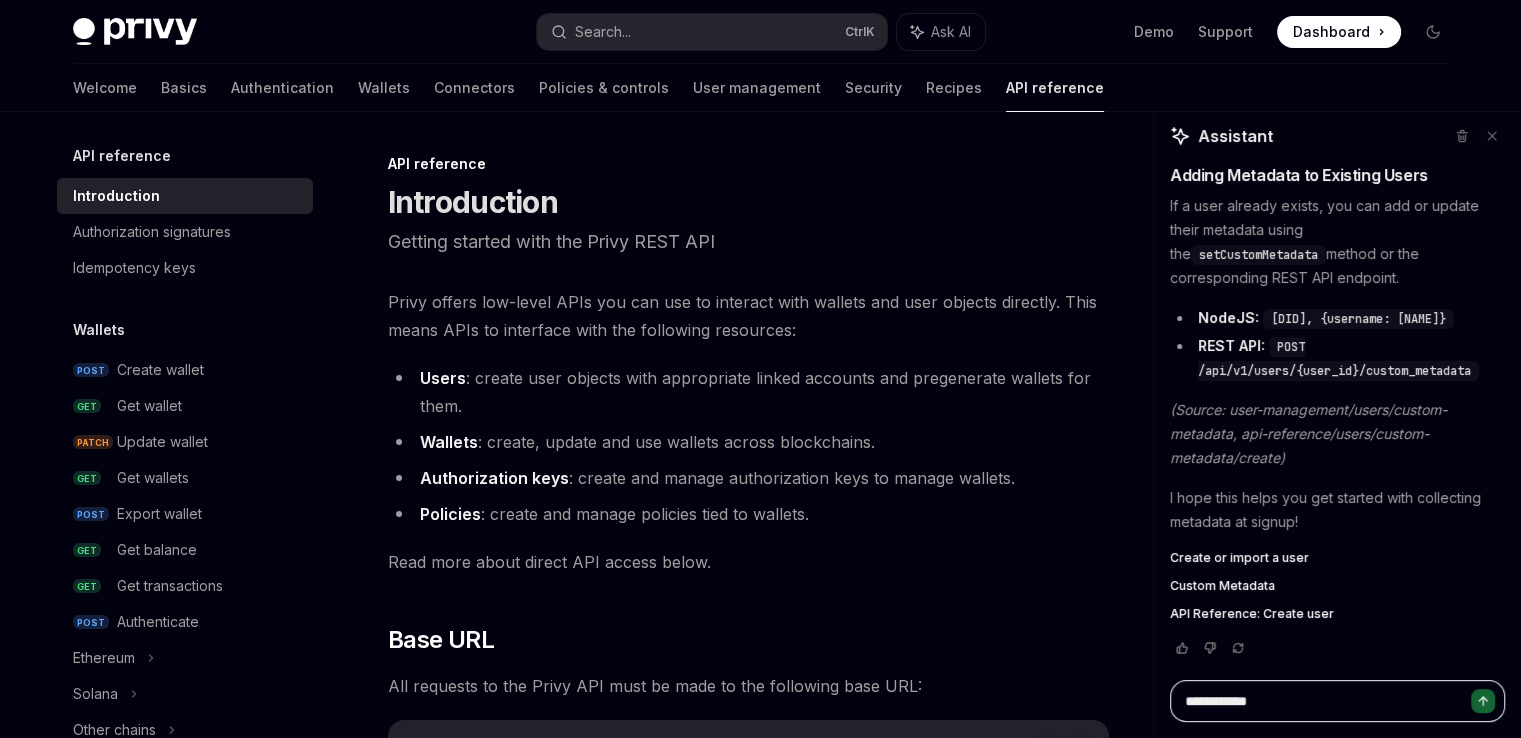 type on "**********" 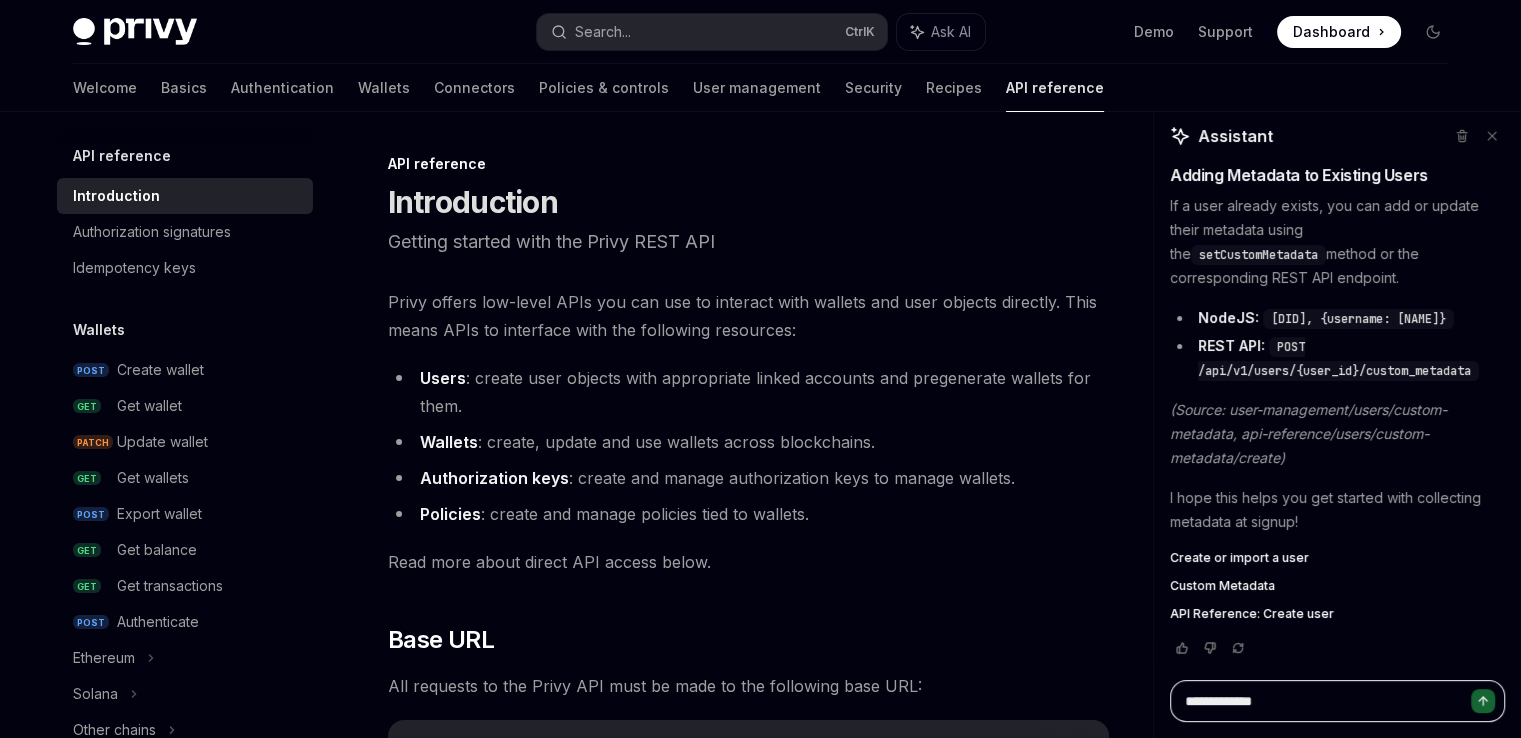 type on "**********" 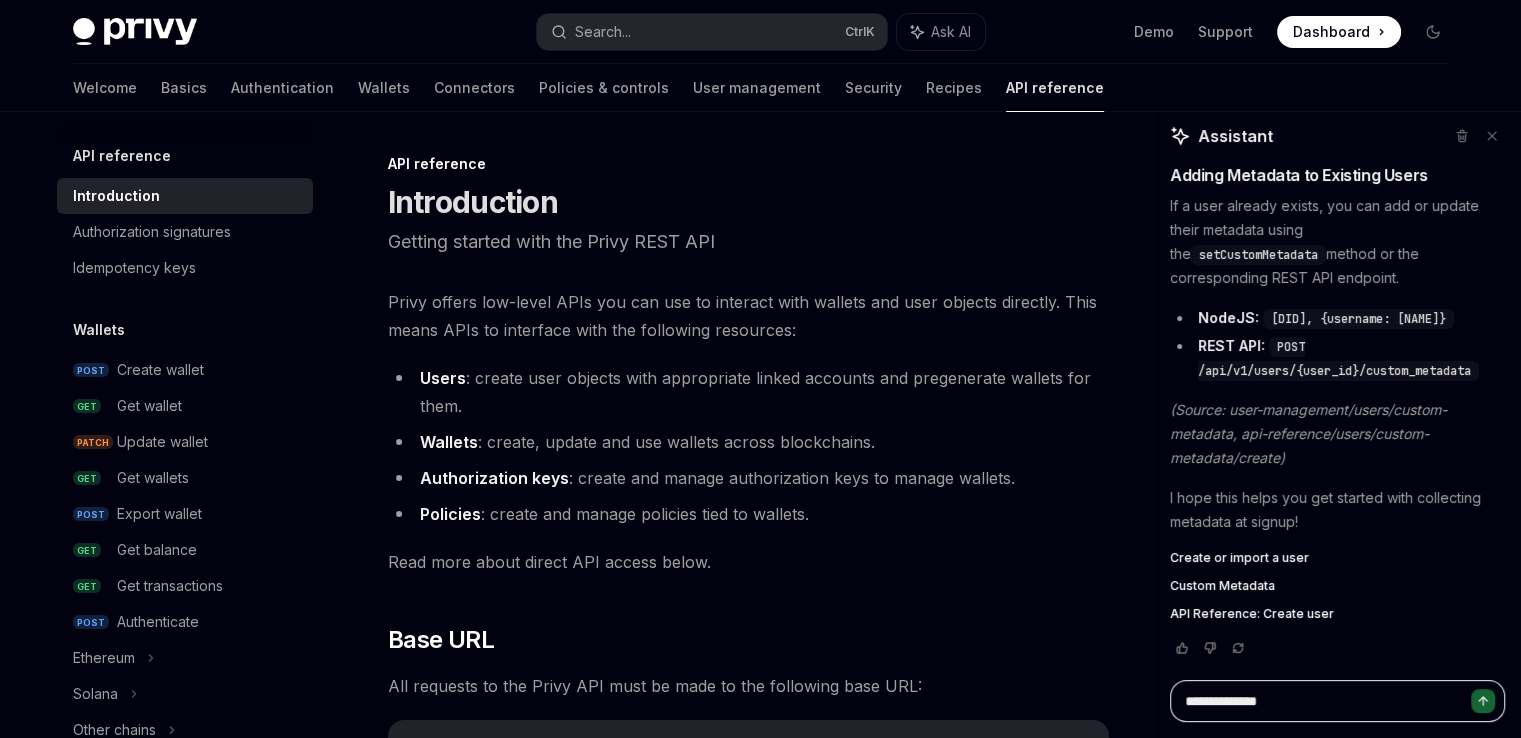 type on "**********" 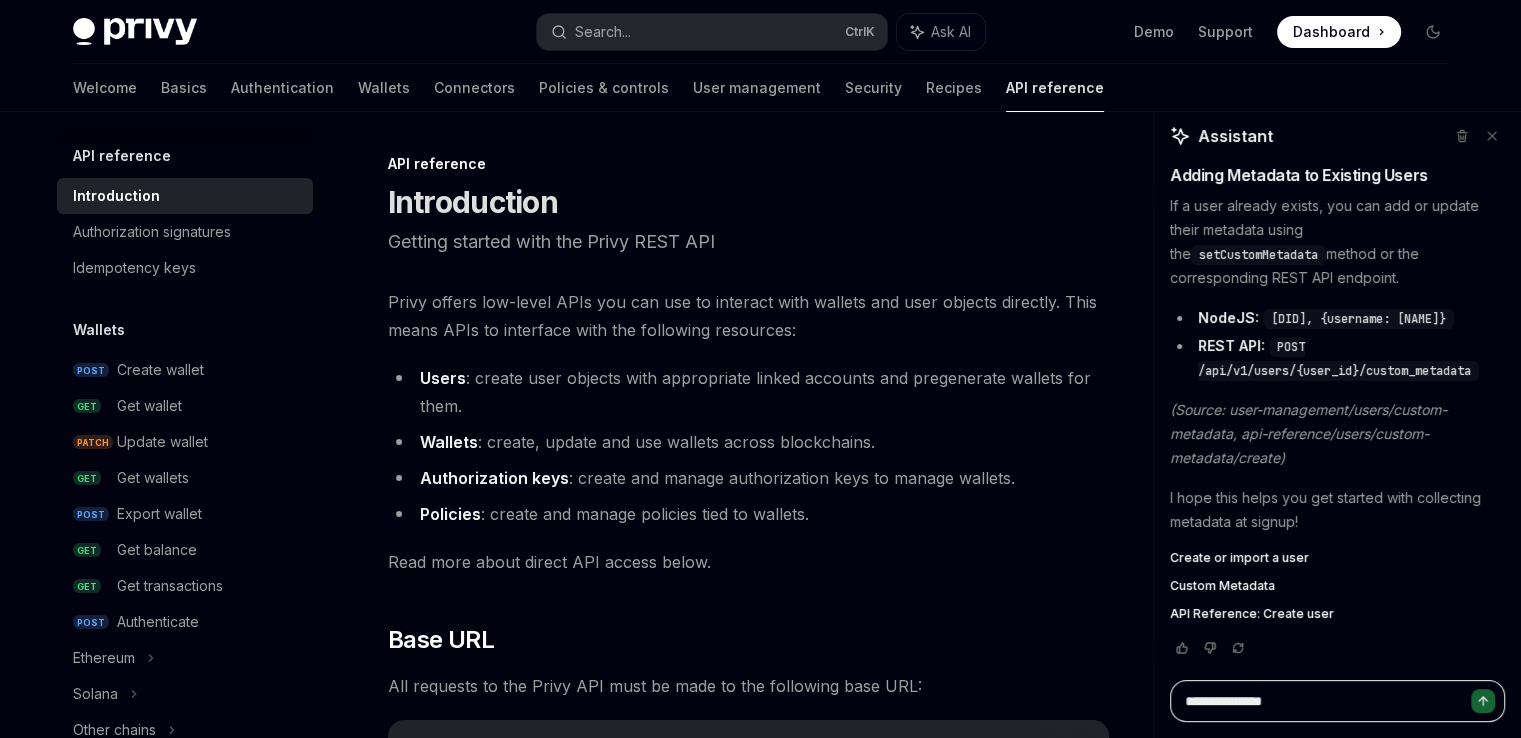 type on "**********" 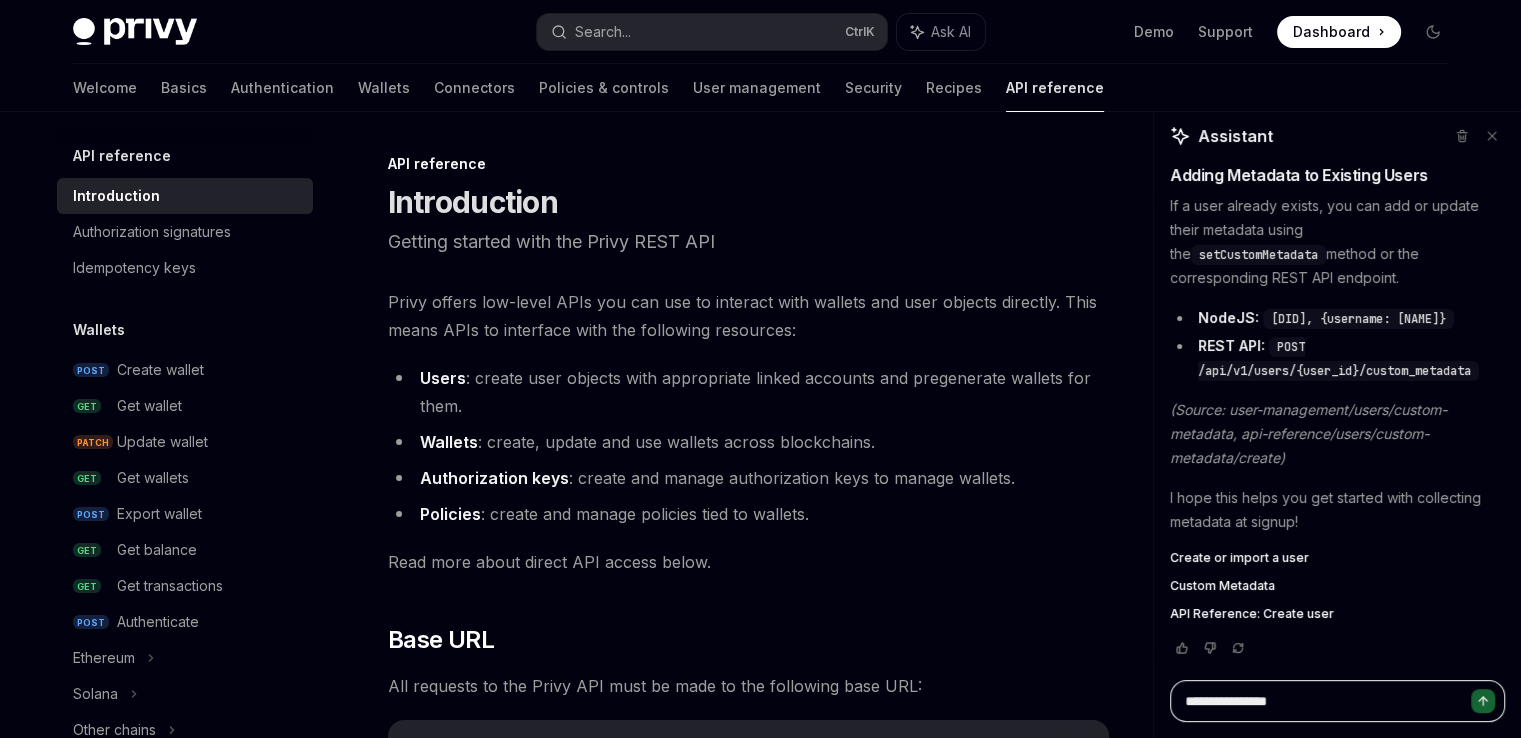 type on "**********" 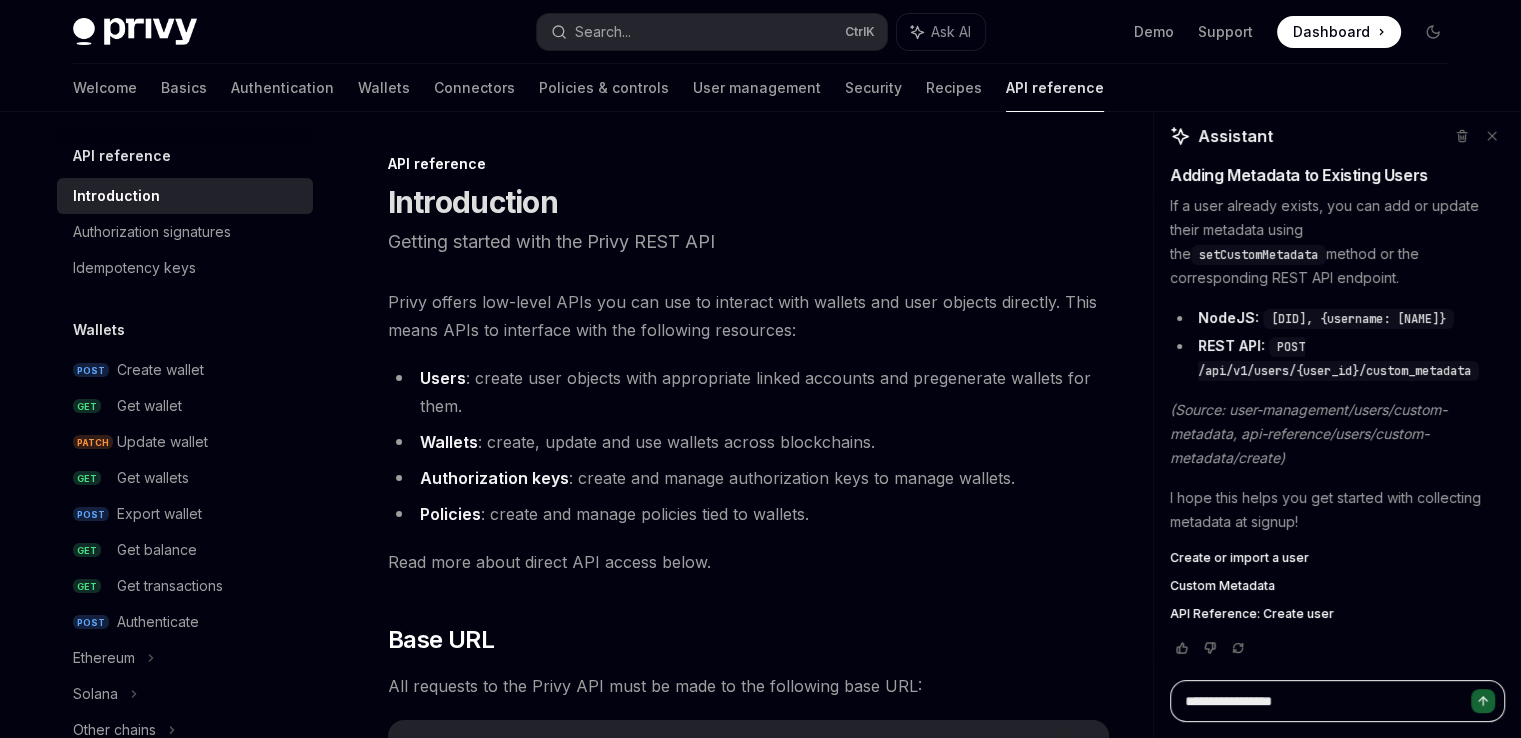 type on "**********" 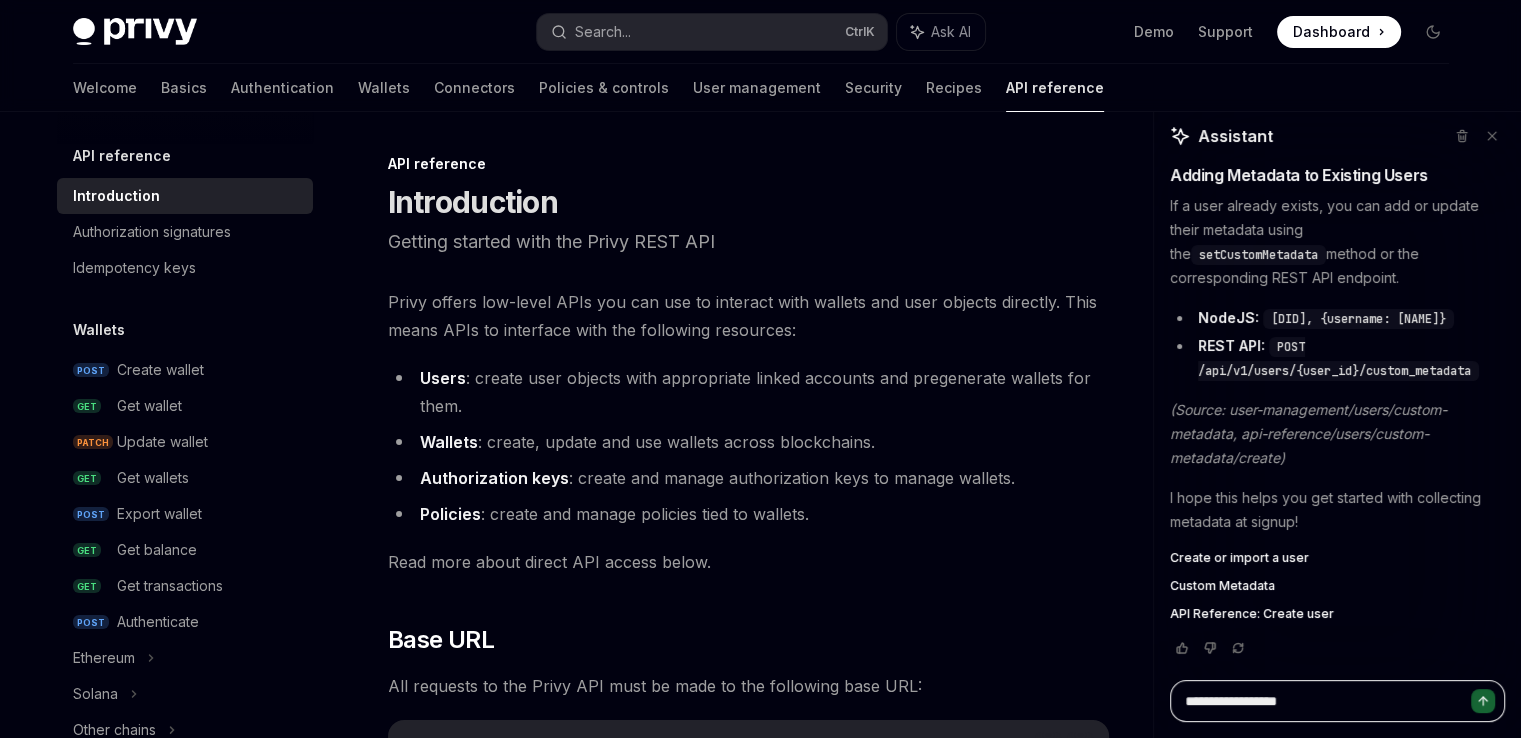 type on "**********" 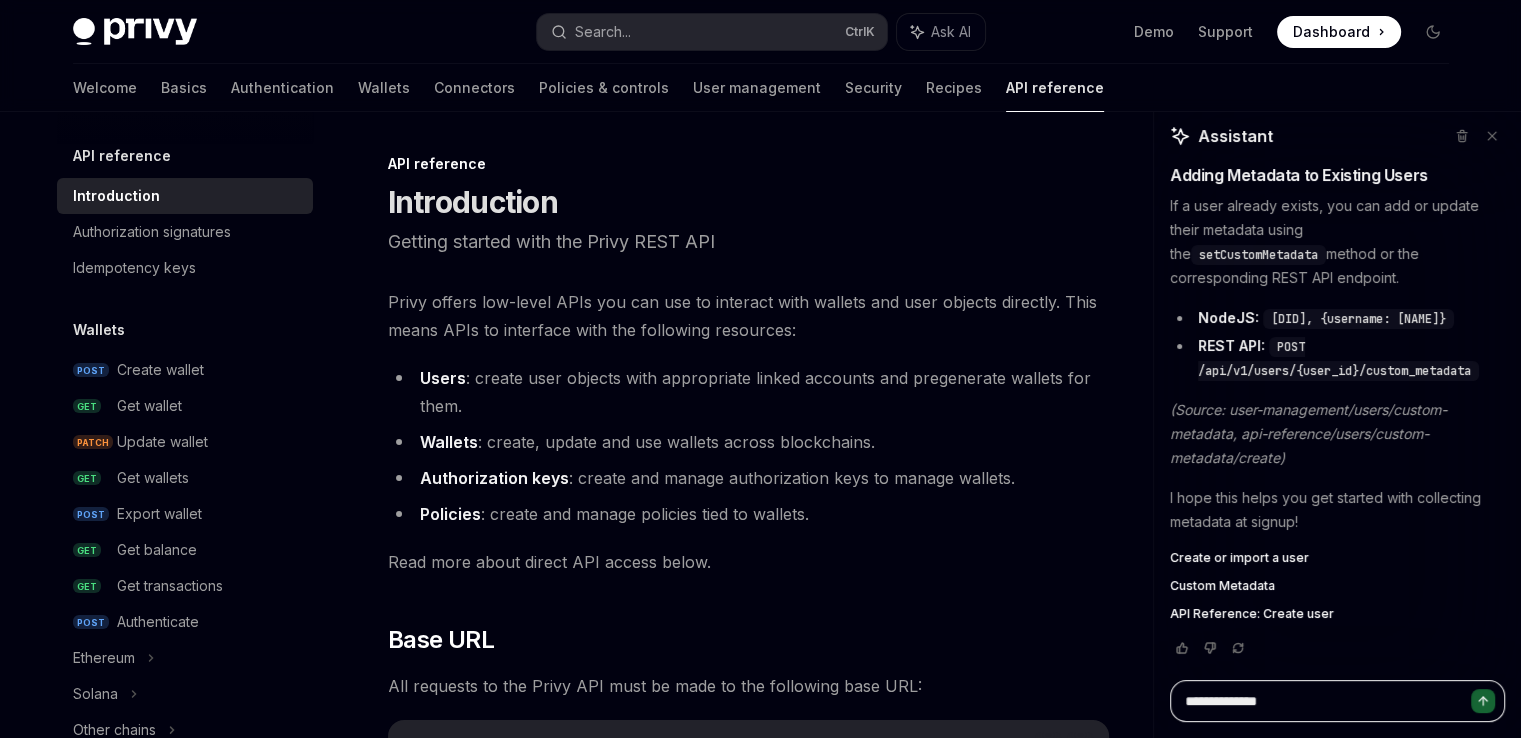 type on "****" 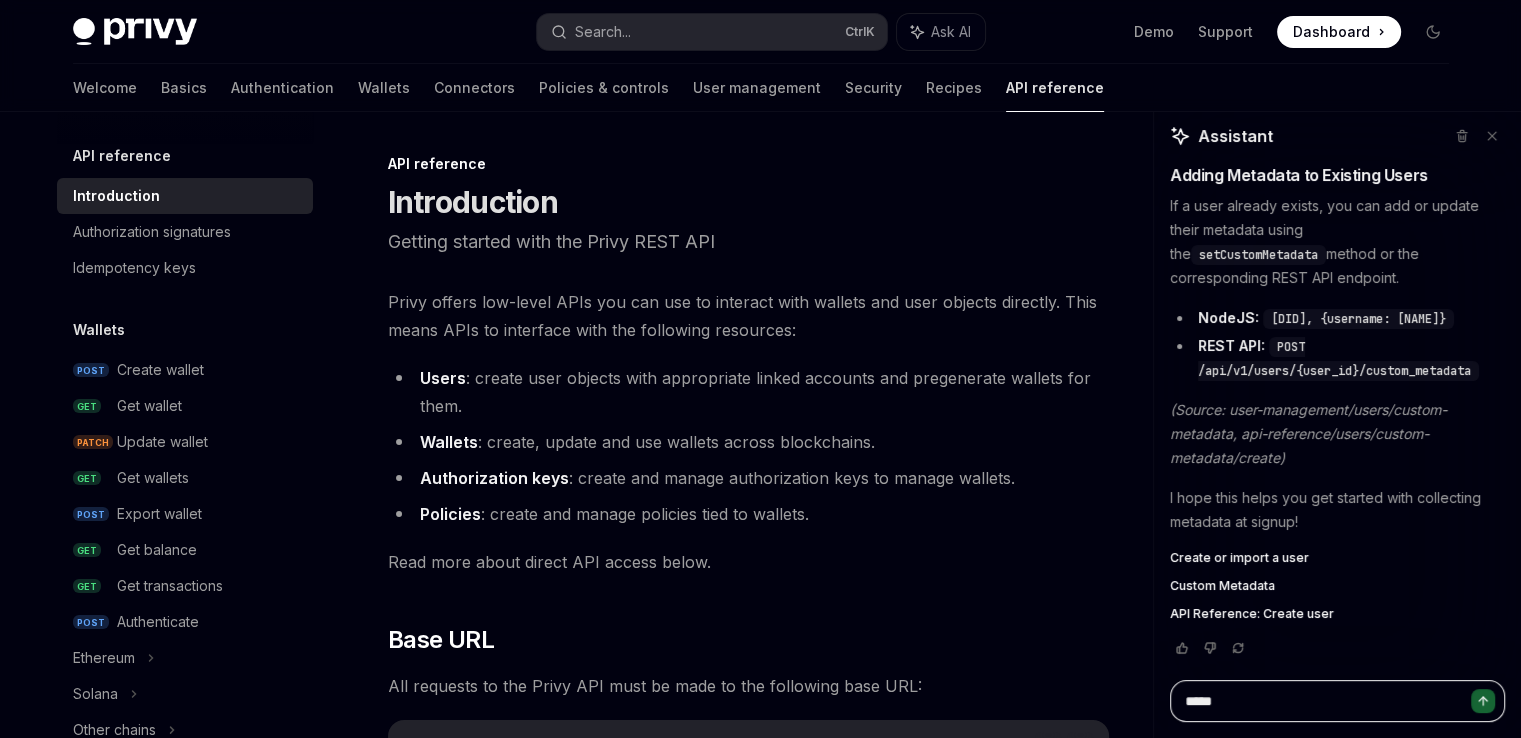 type 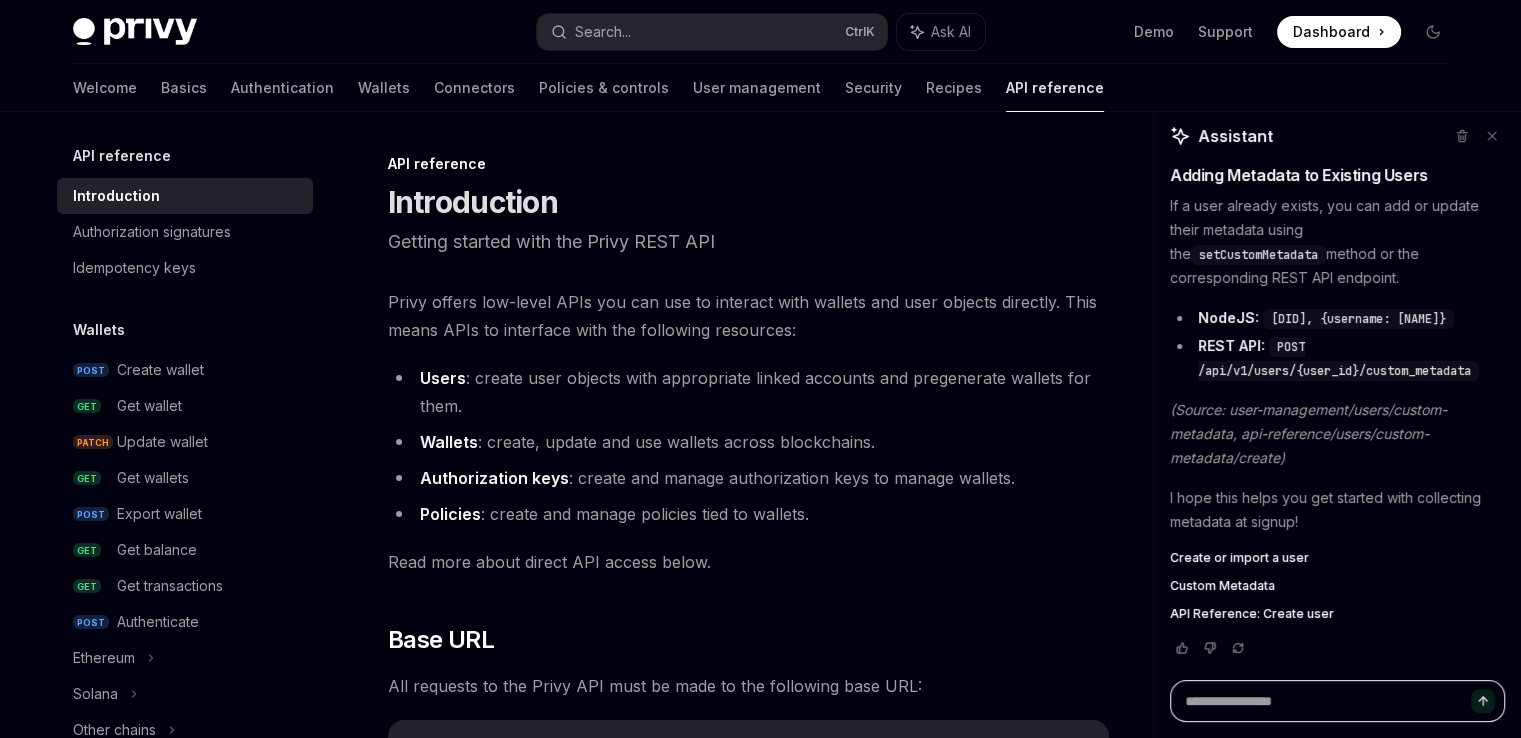 type on "*" 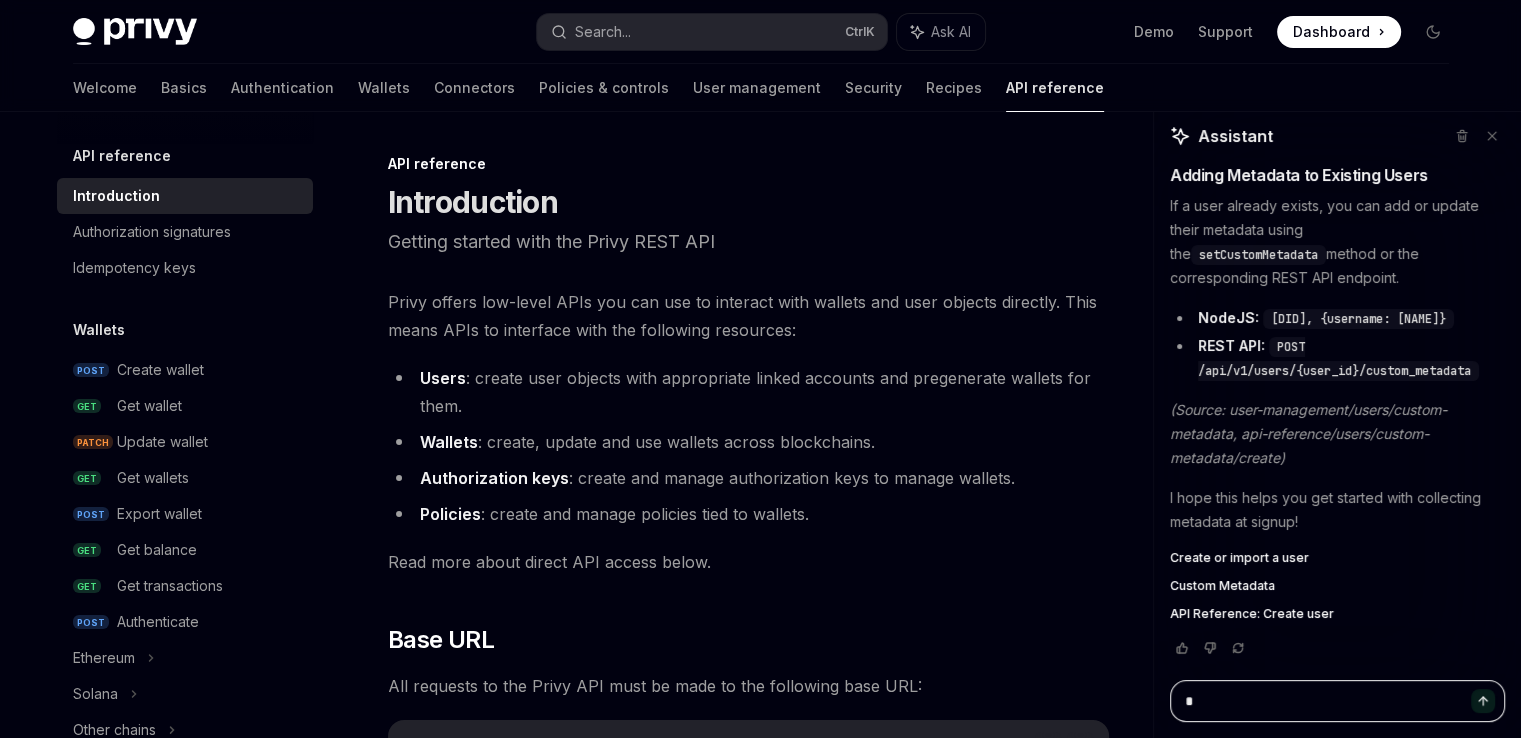 type on "**" 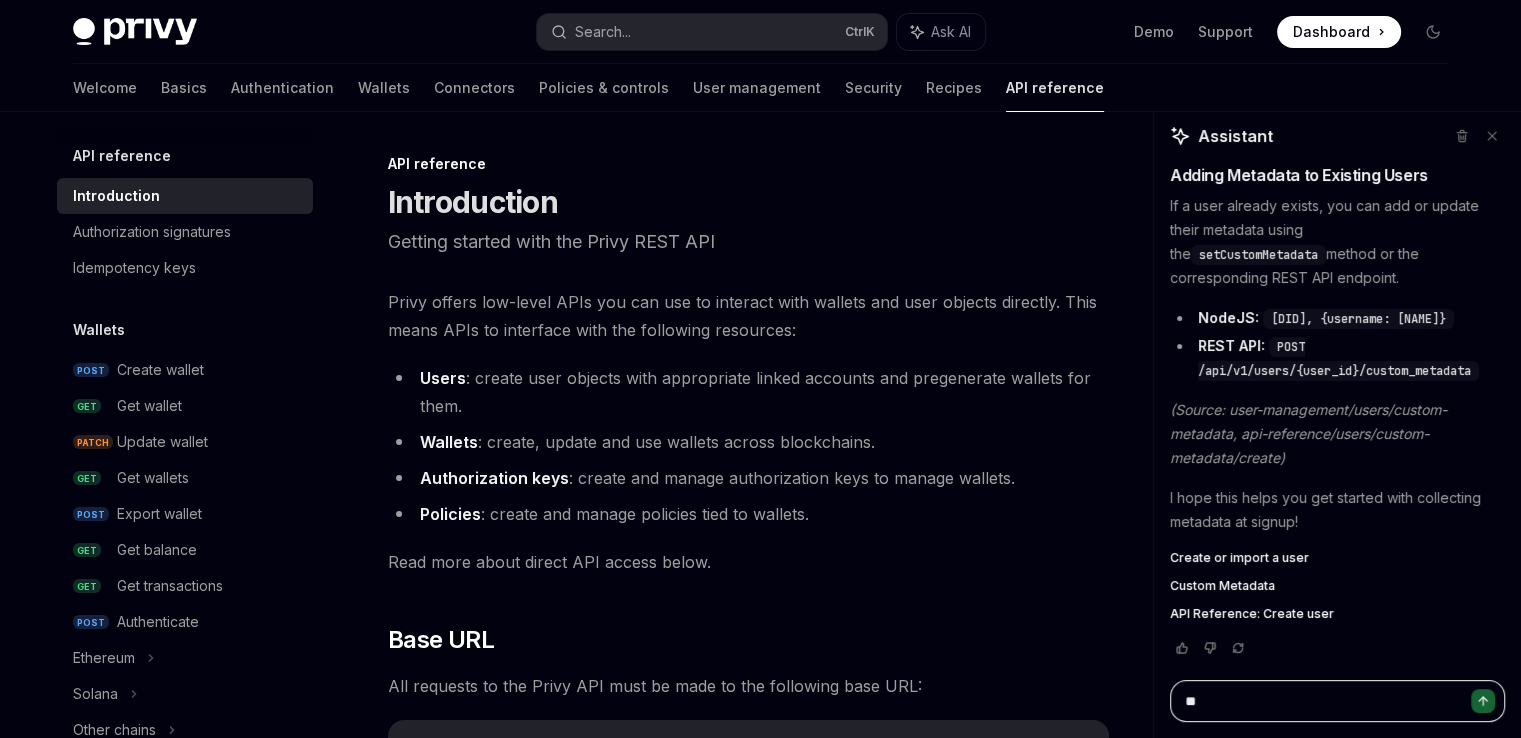 type on "**" 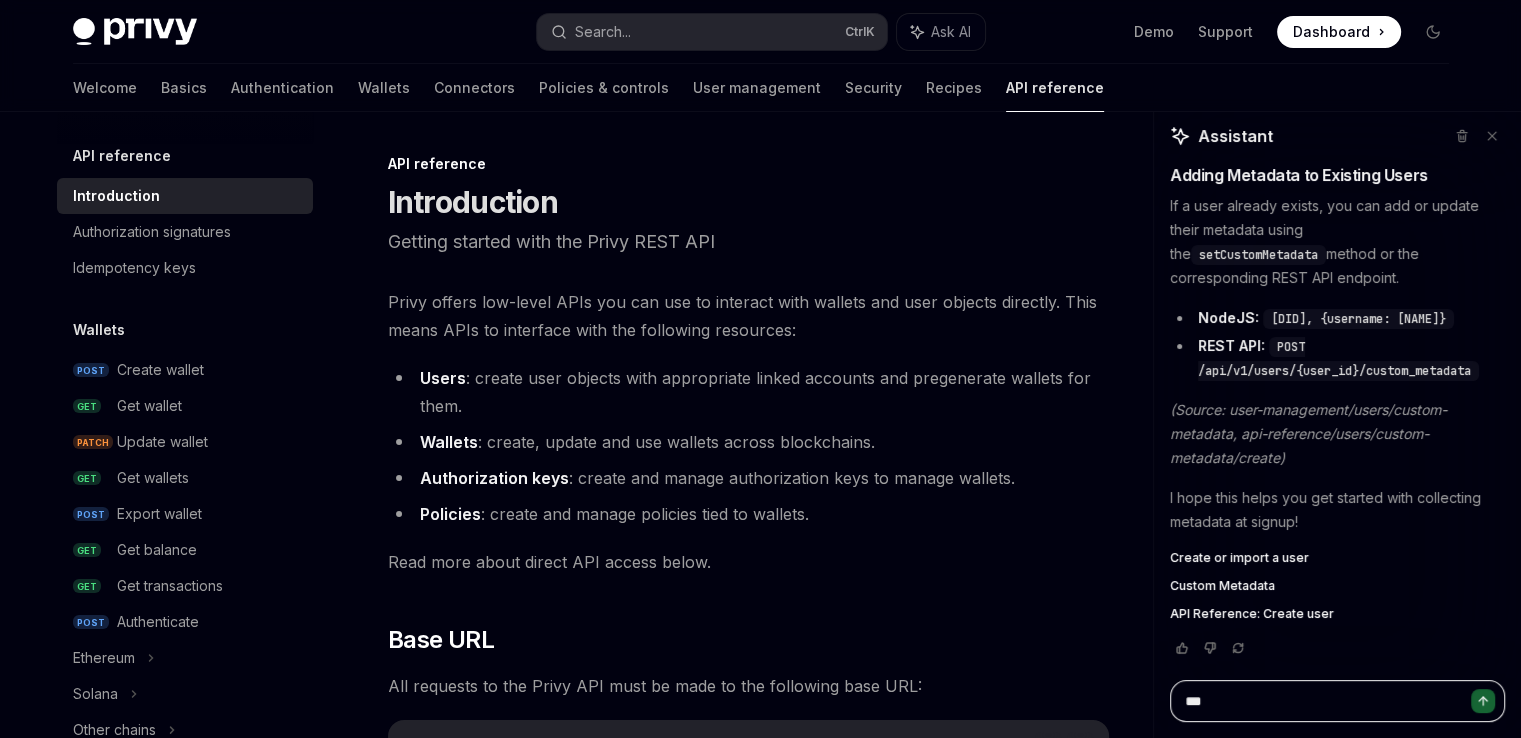 type on "****" 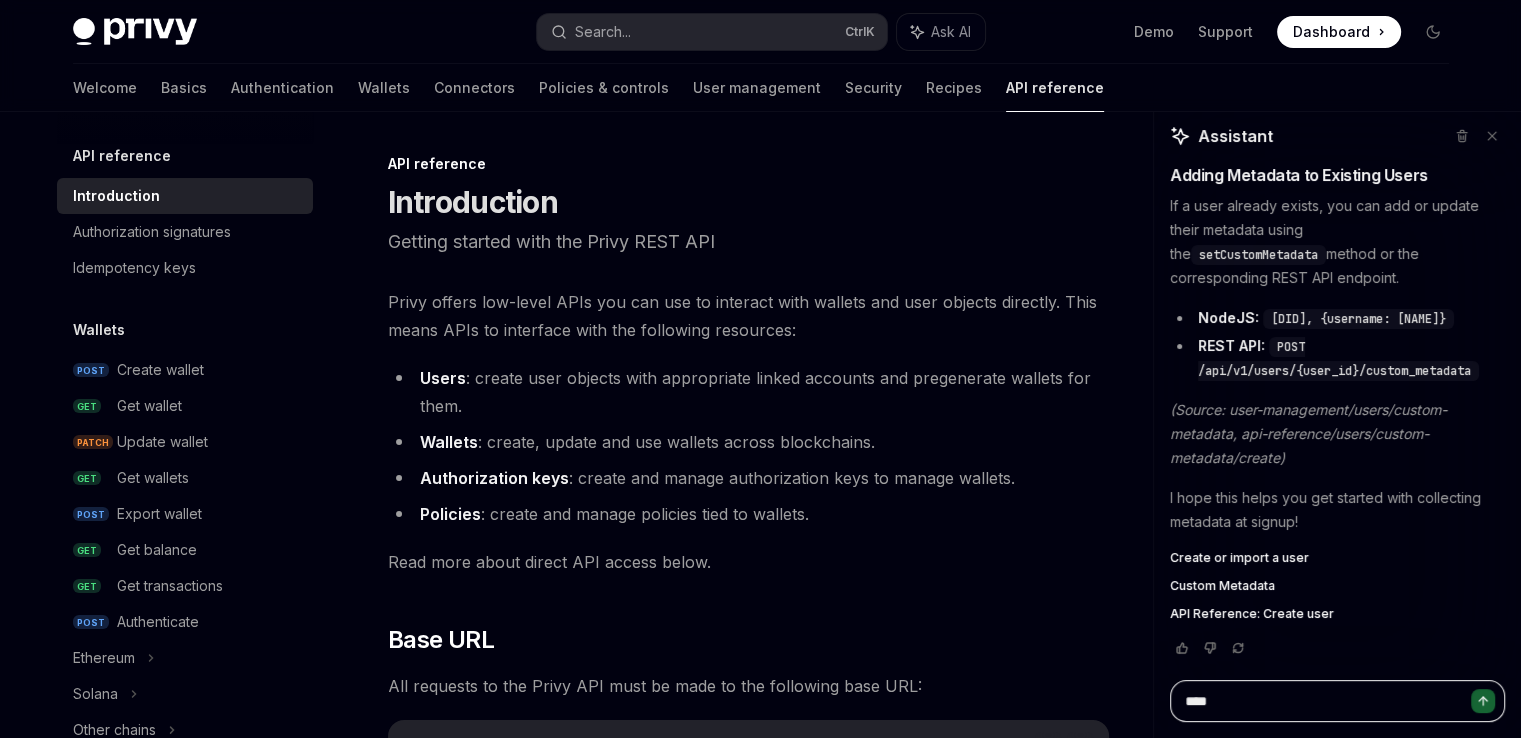 type on "*****" 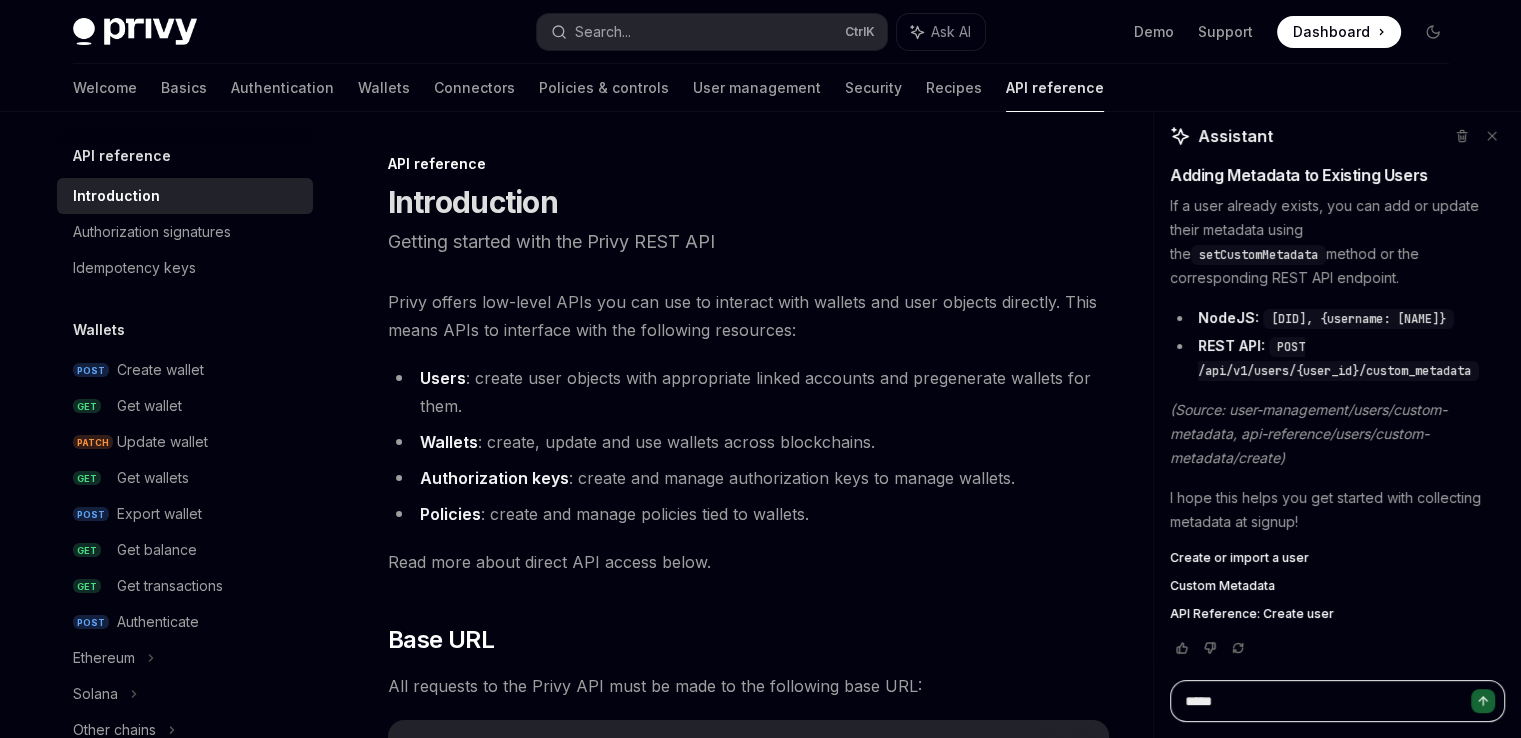 type on "*****" 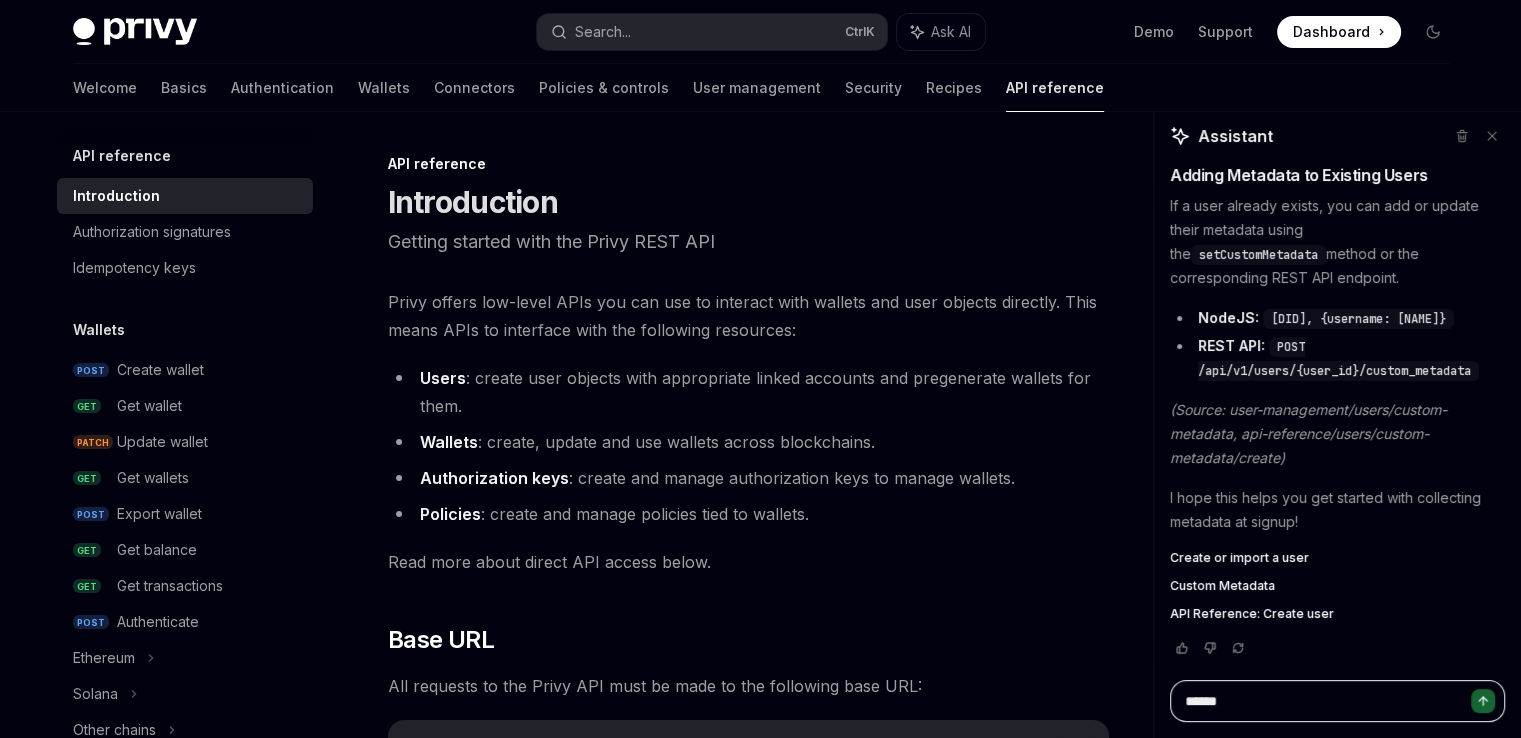 type on "*******" 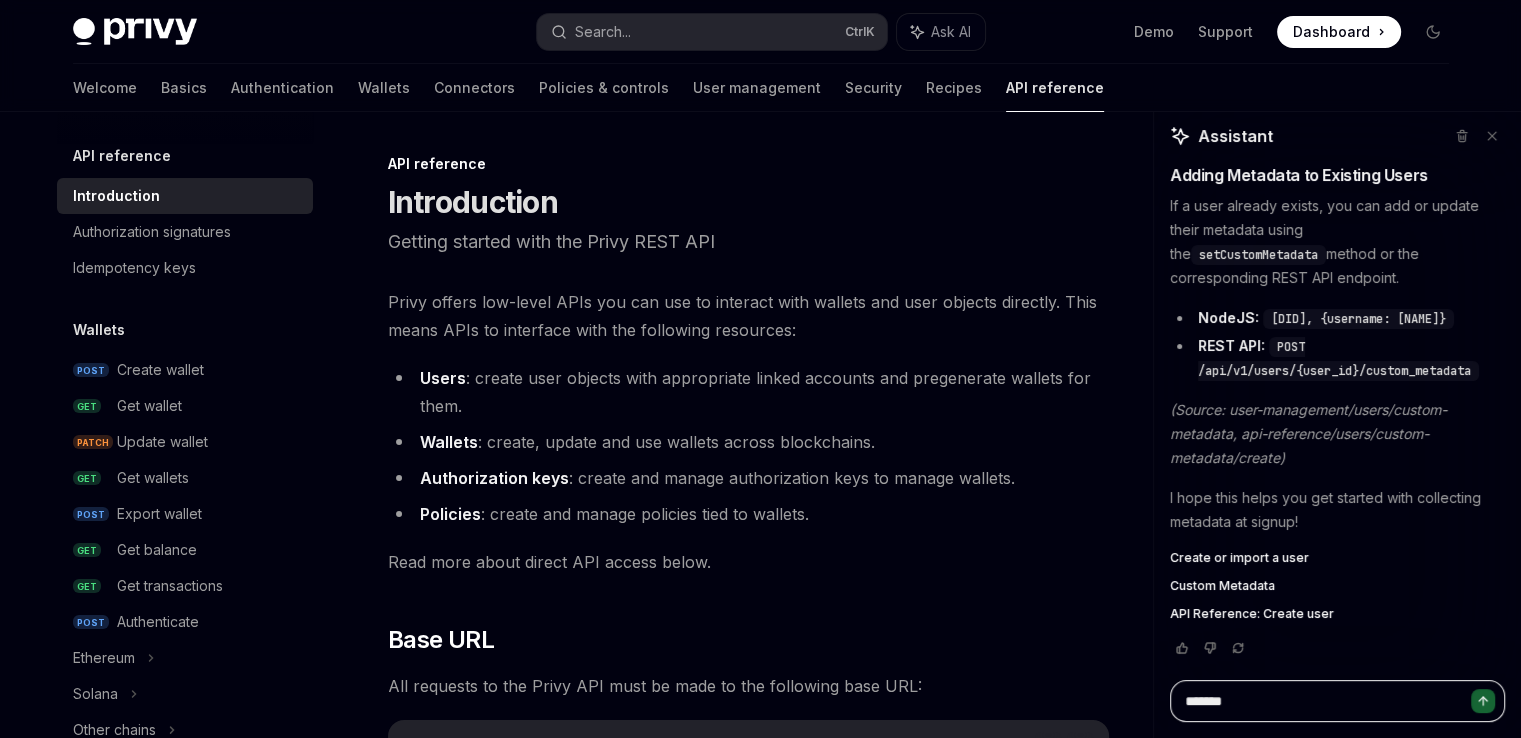 type on "*******" 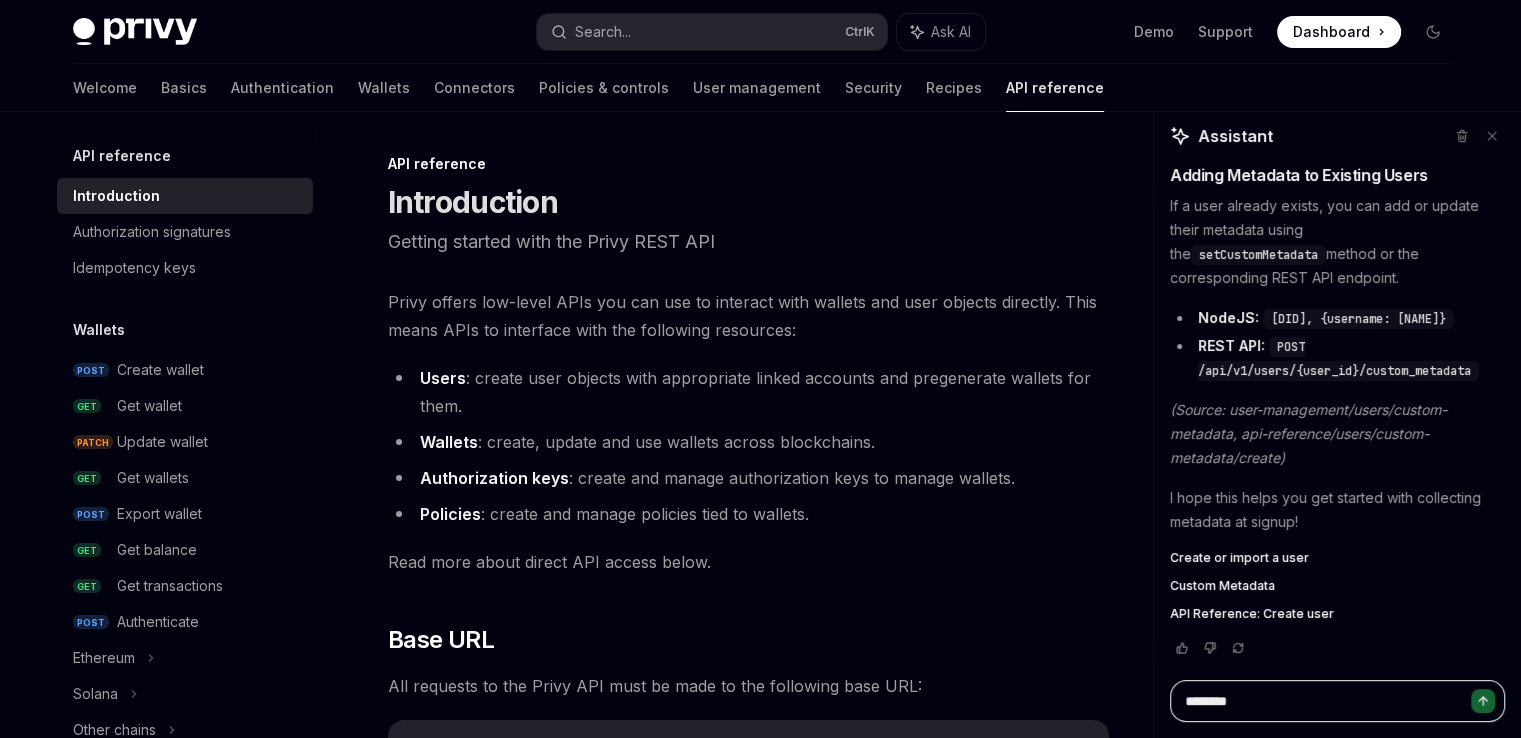 type on "*********" 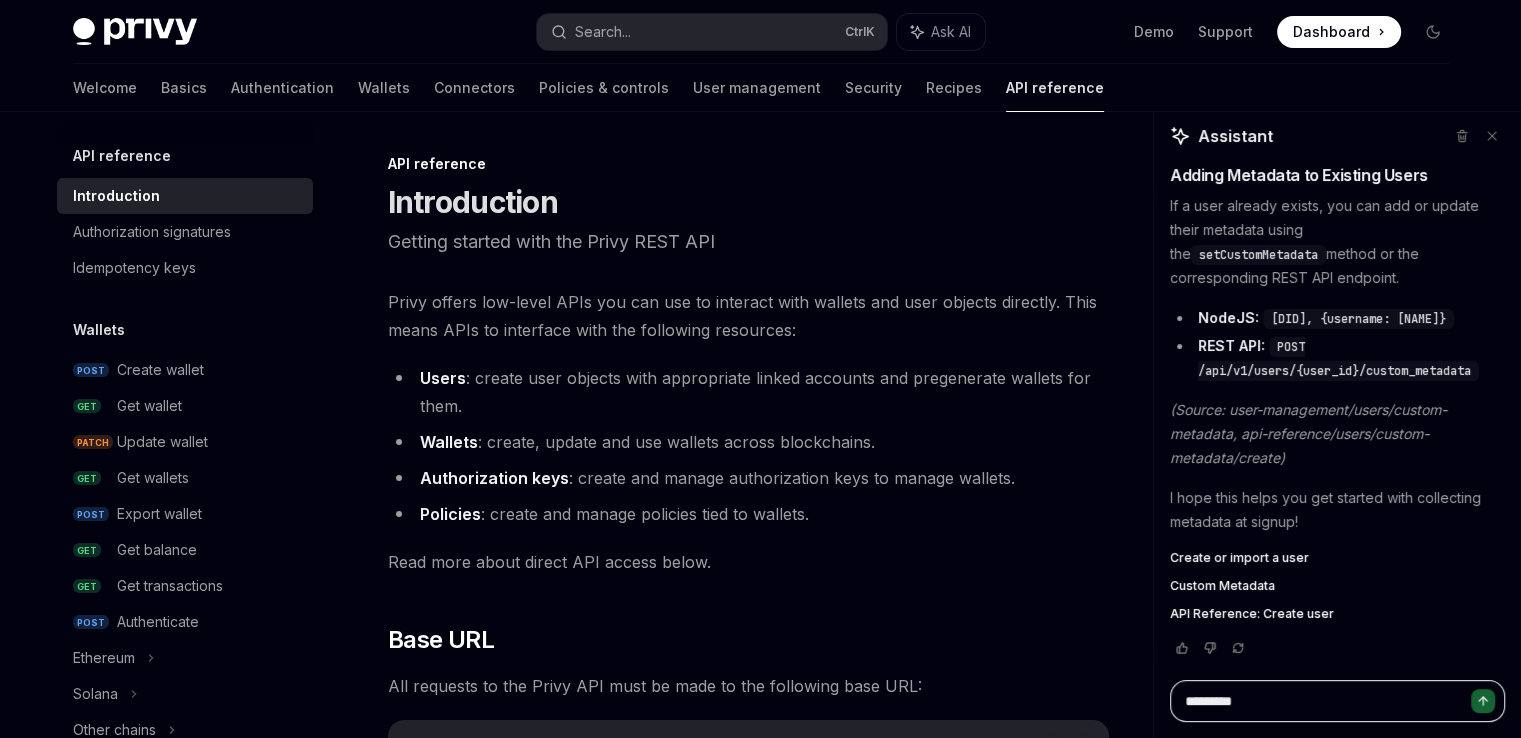 type on "**********" 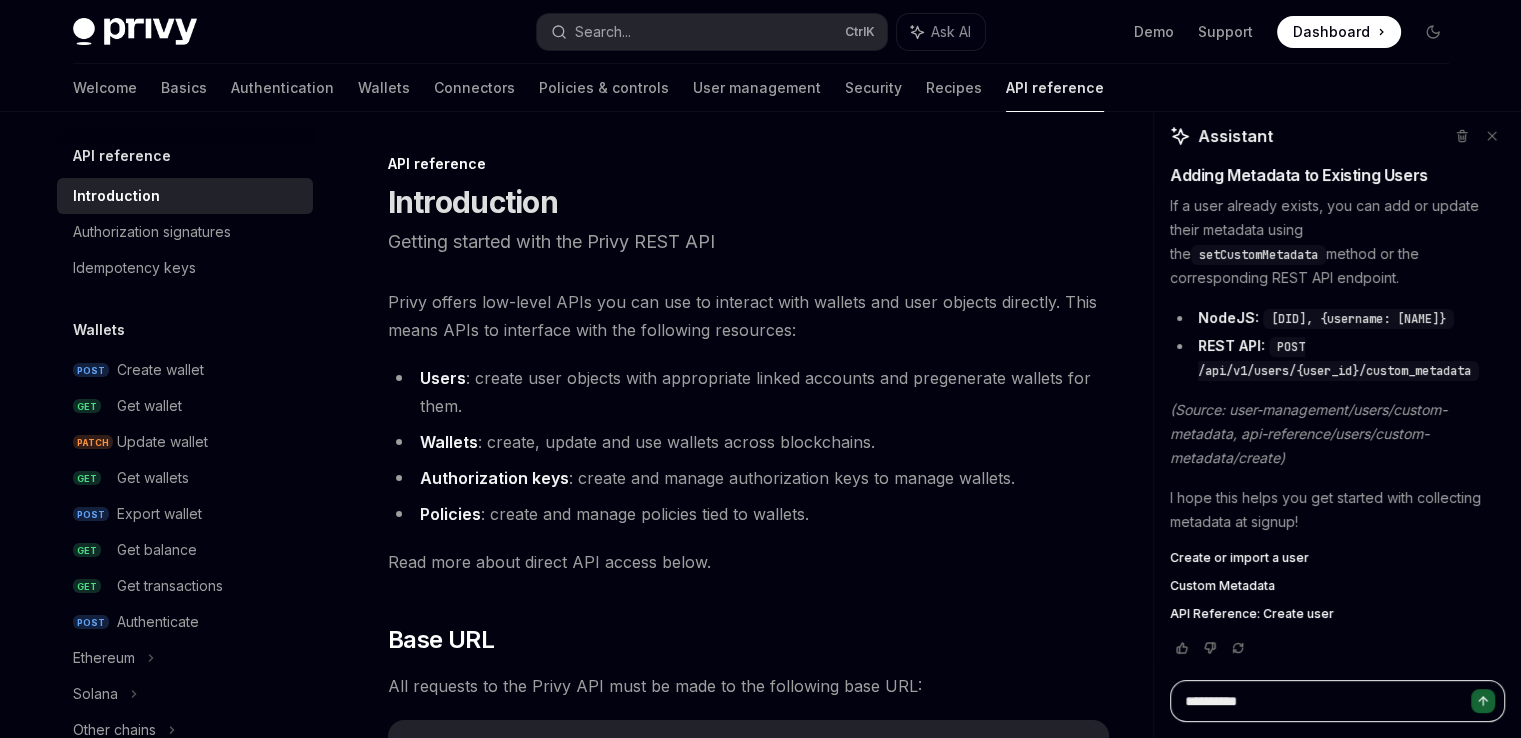 type on "**********" 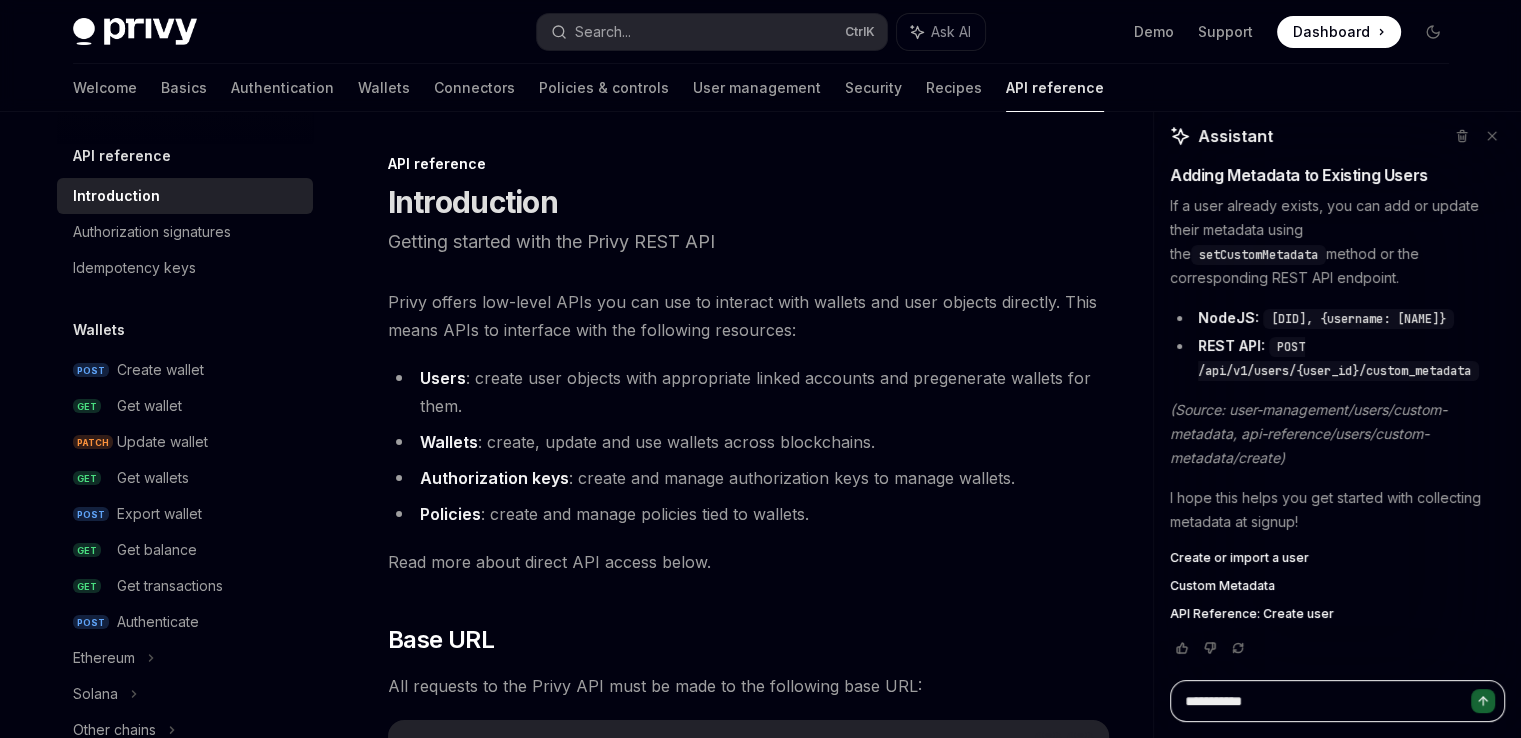 type on "**********" 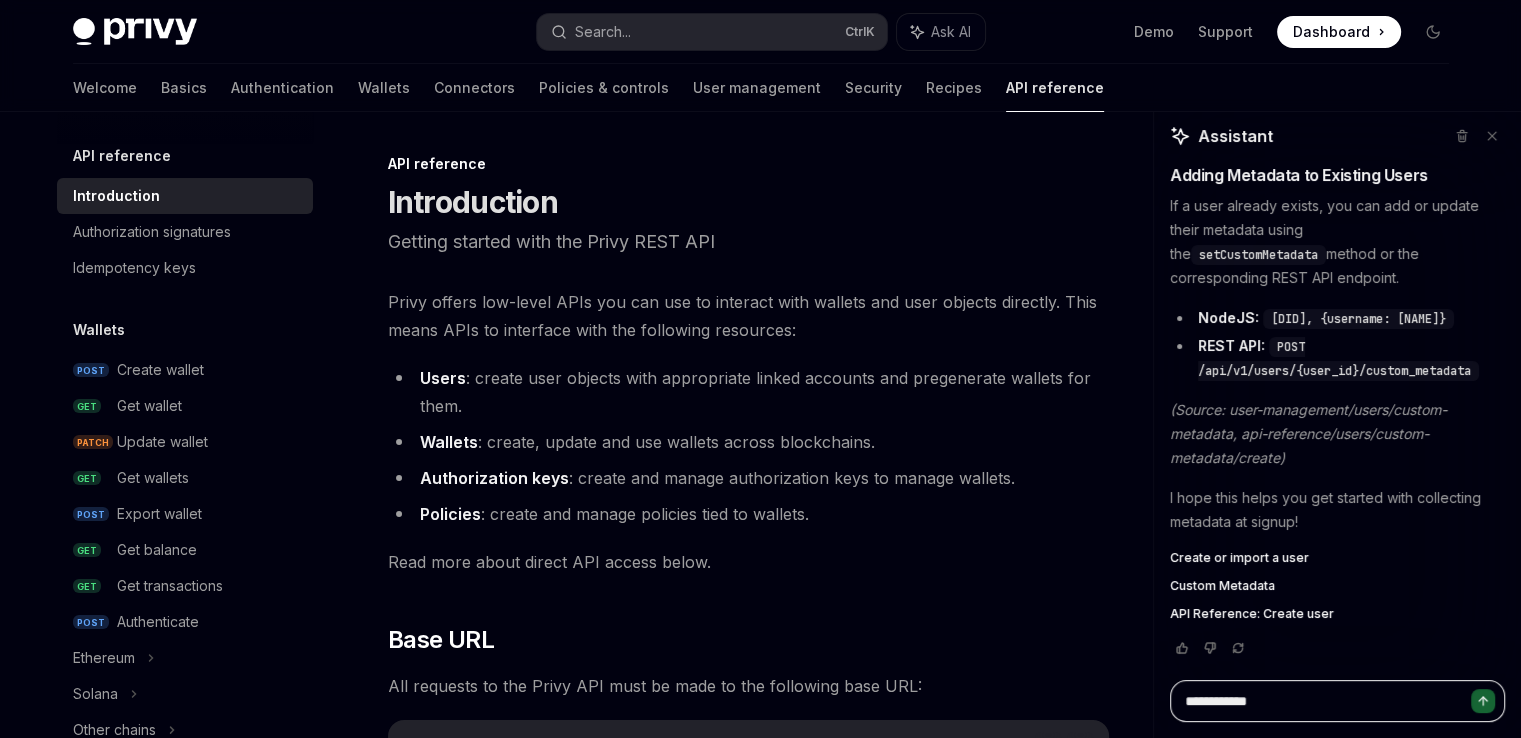 type on "**********" 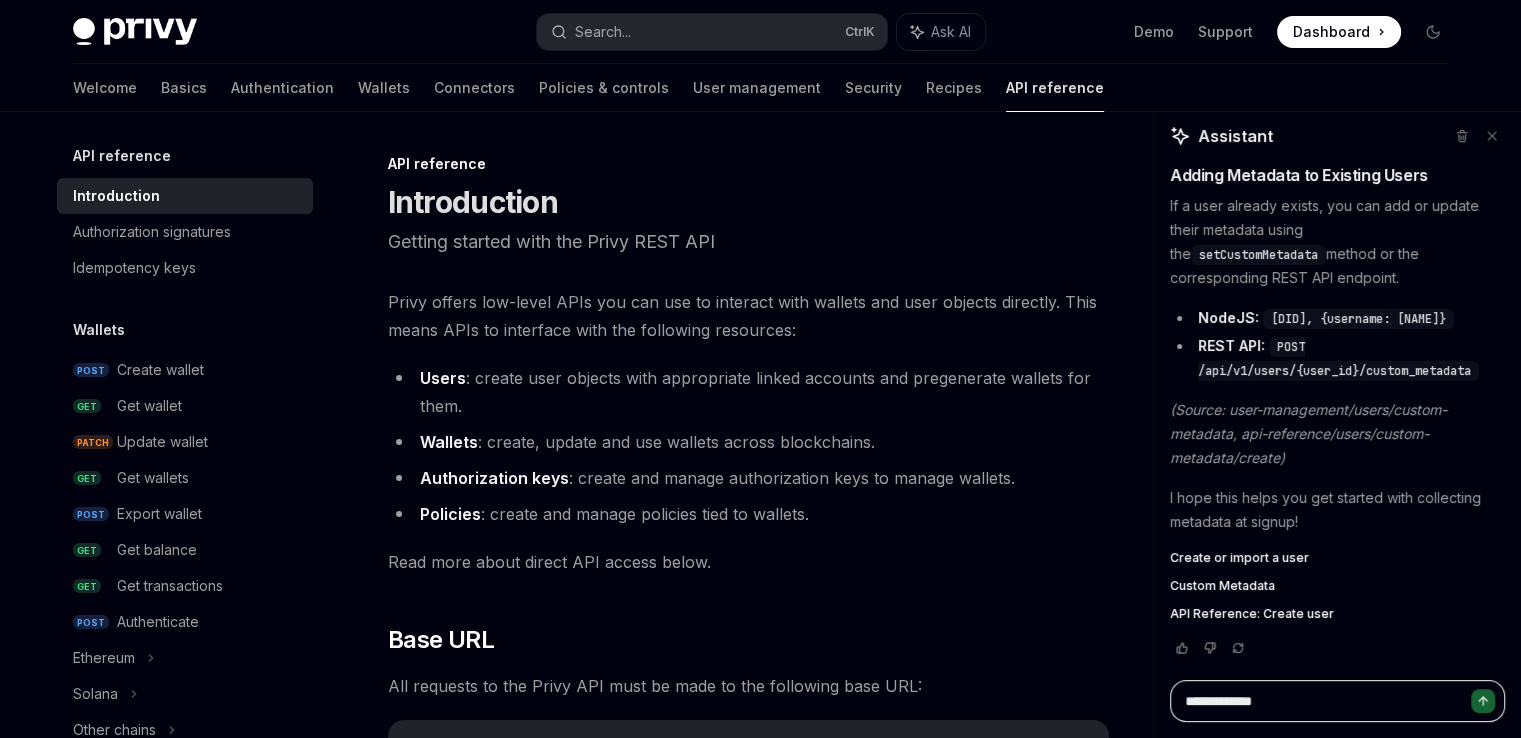 type on "**********" 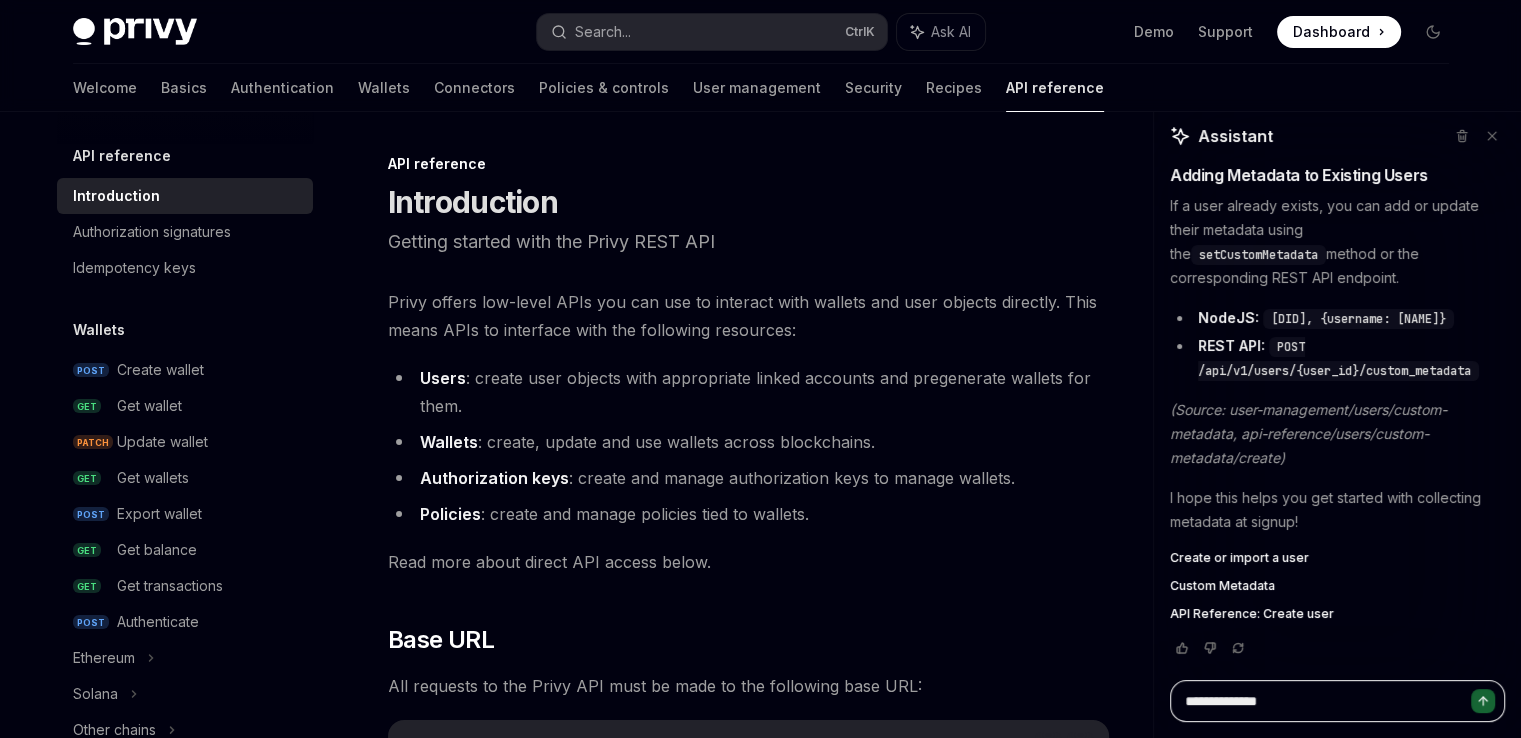 type on "**********" 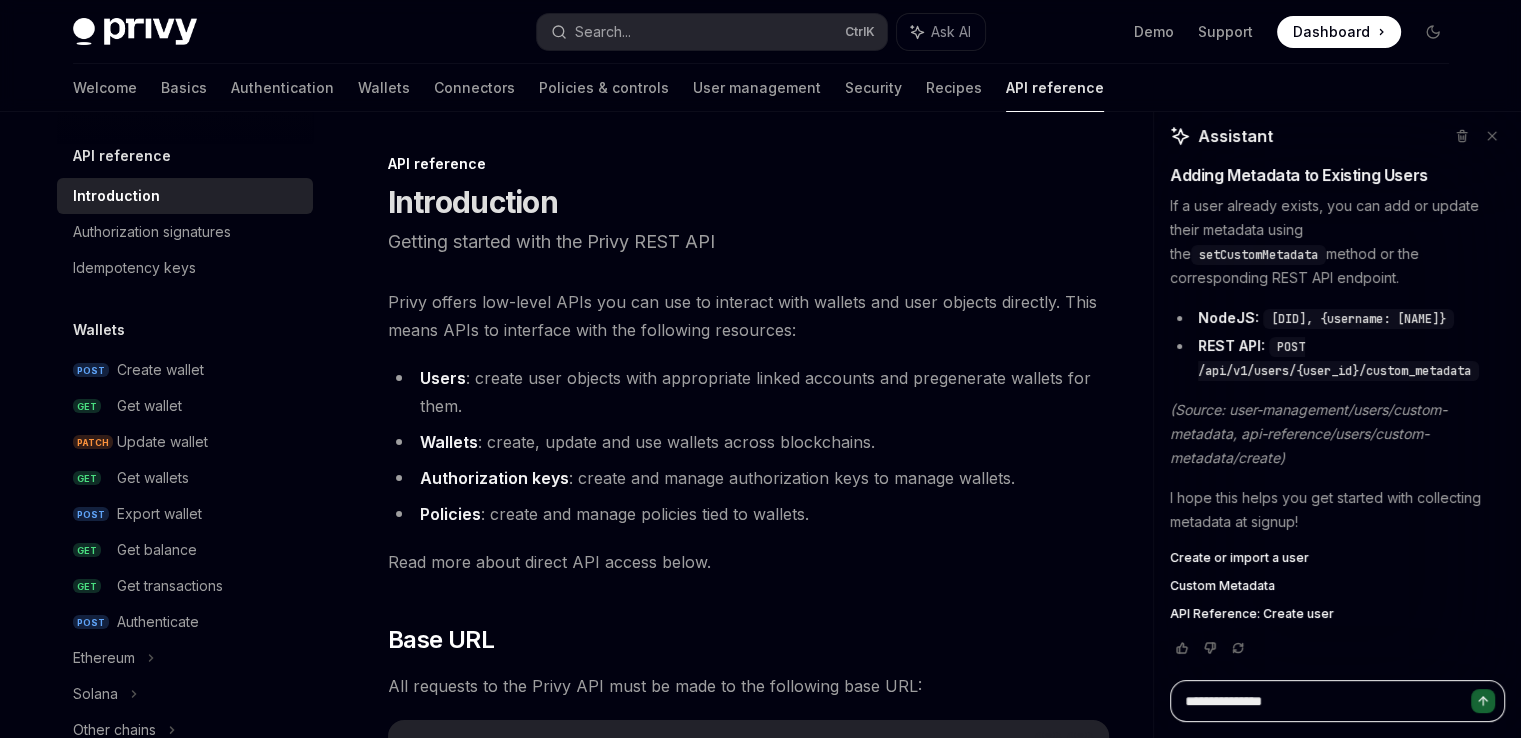 type on "**********" 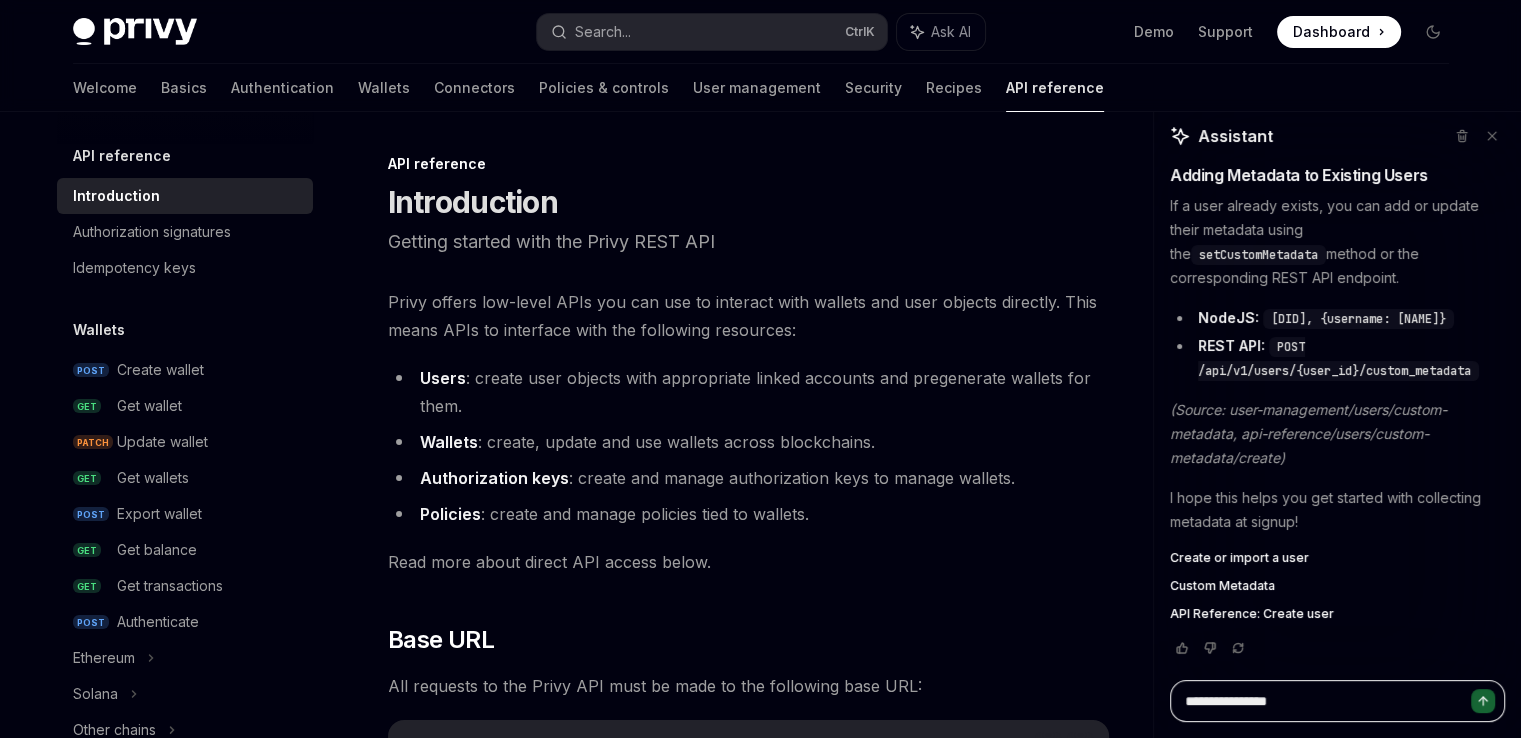 type on "**********" 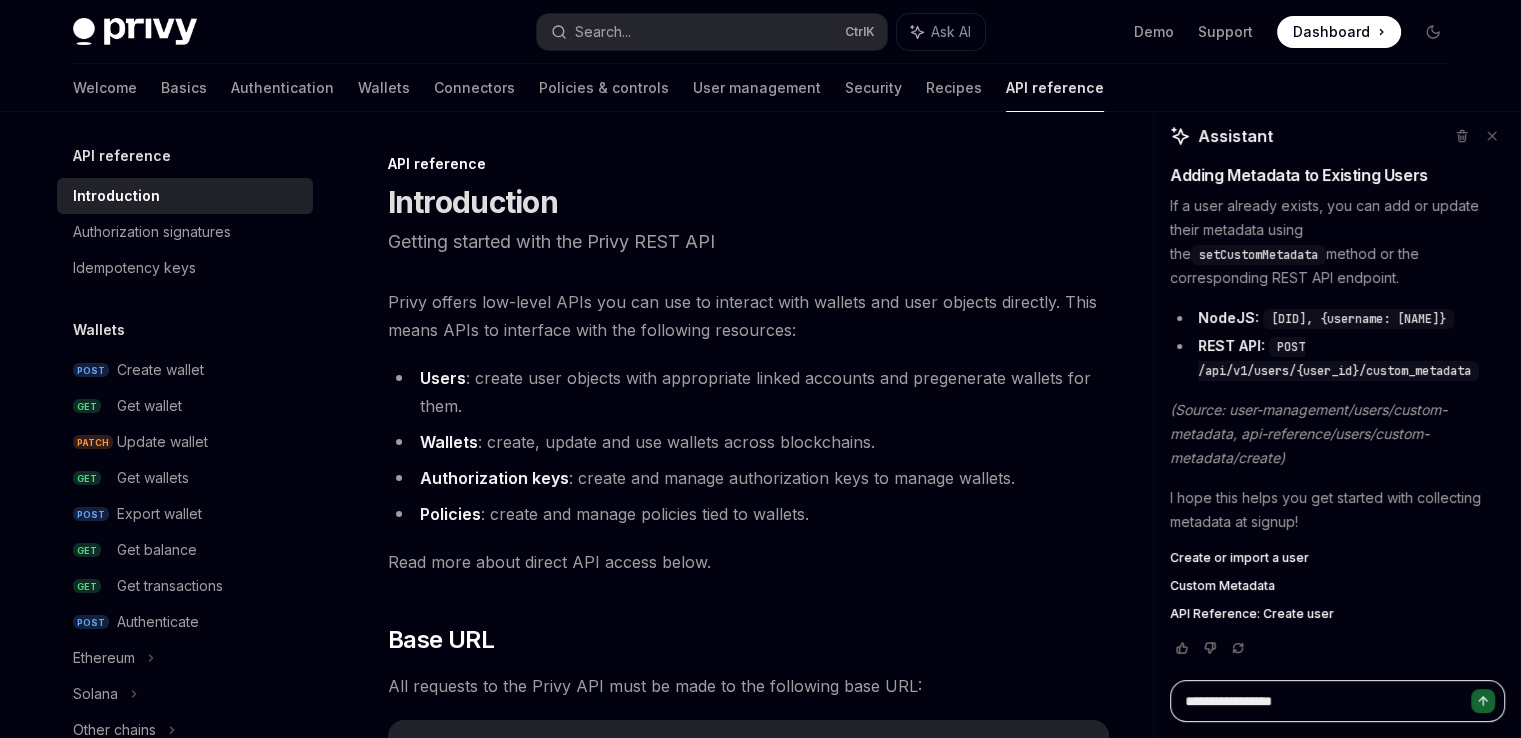type on "**********" 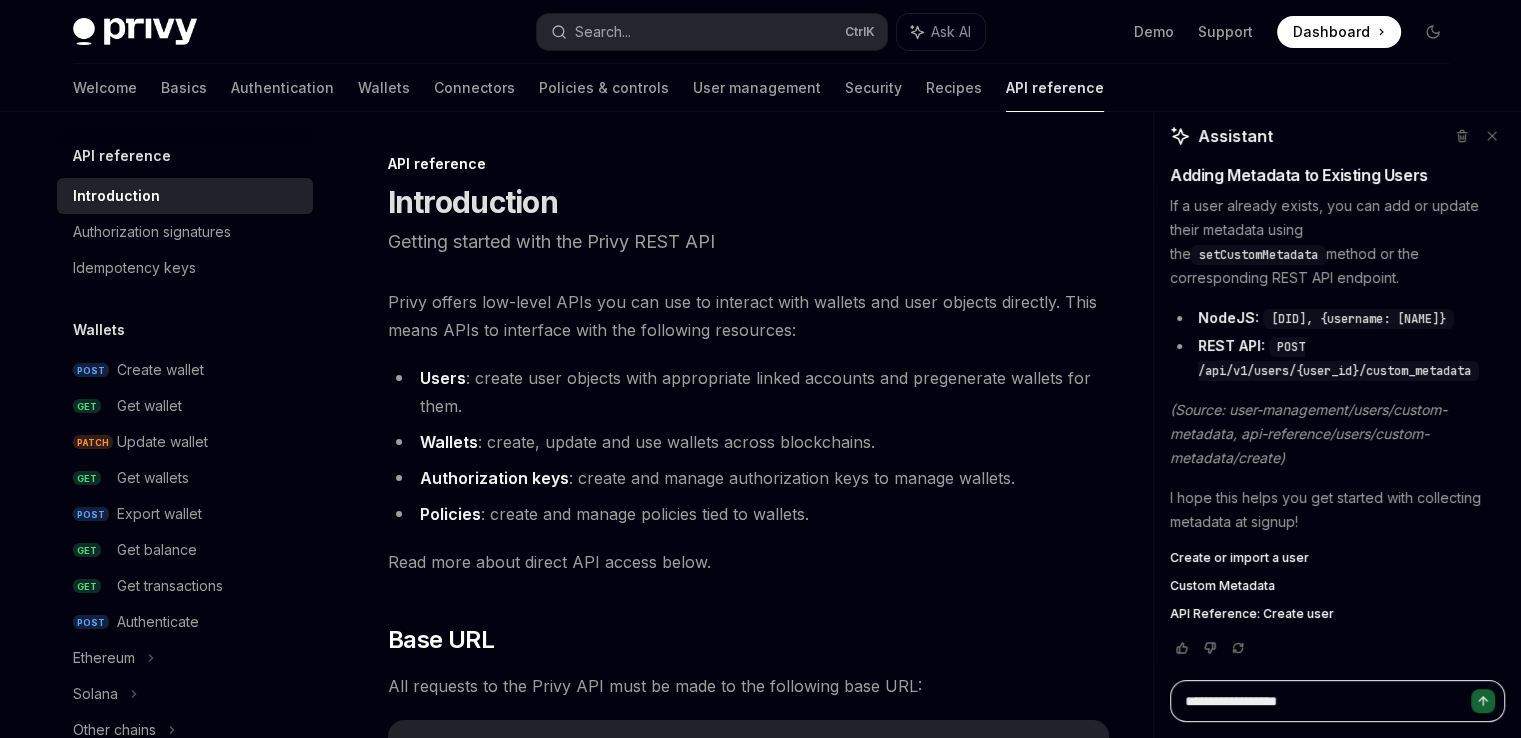 type on "**********" 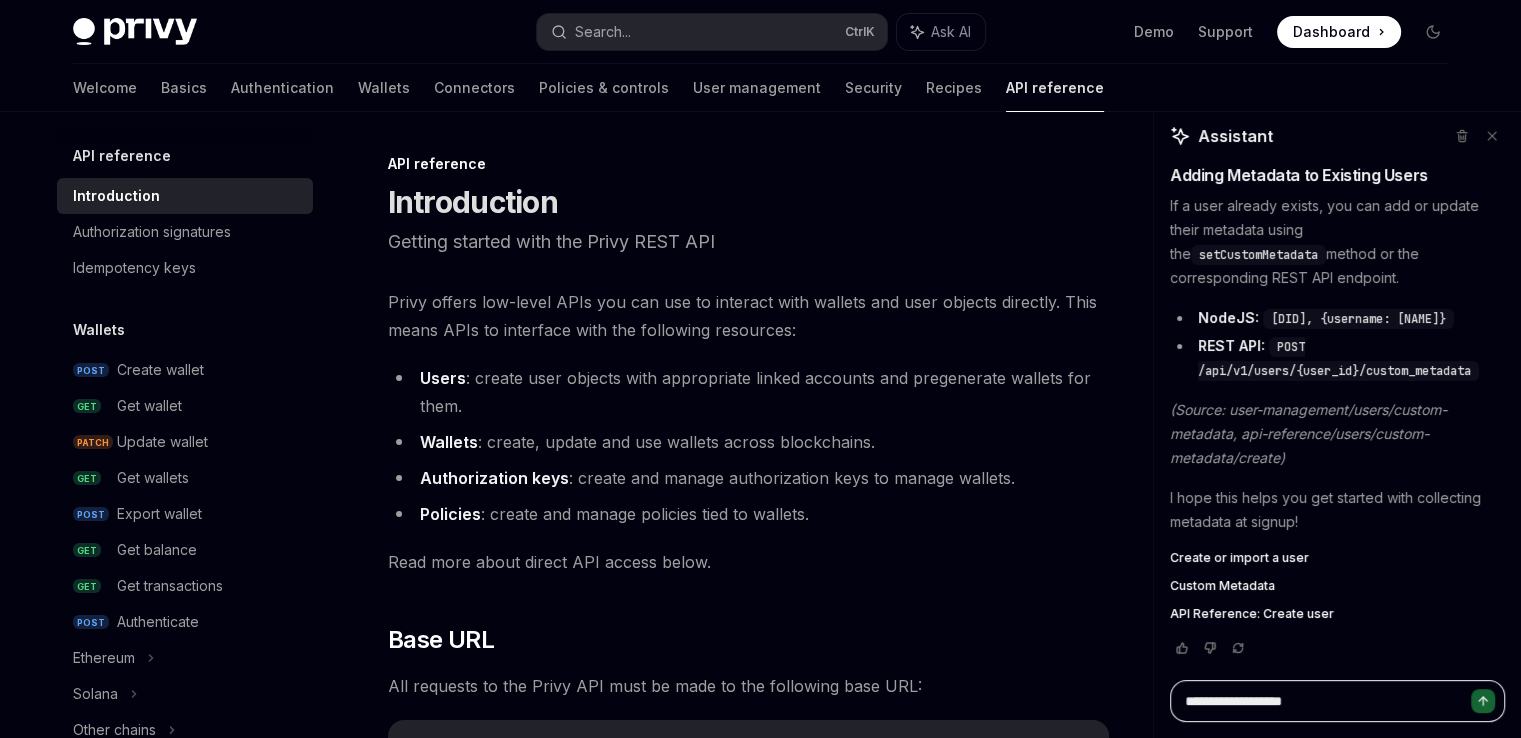 type on "**********" 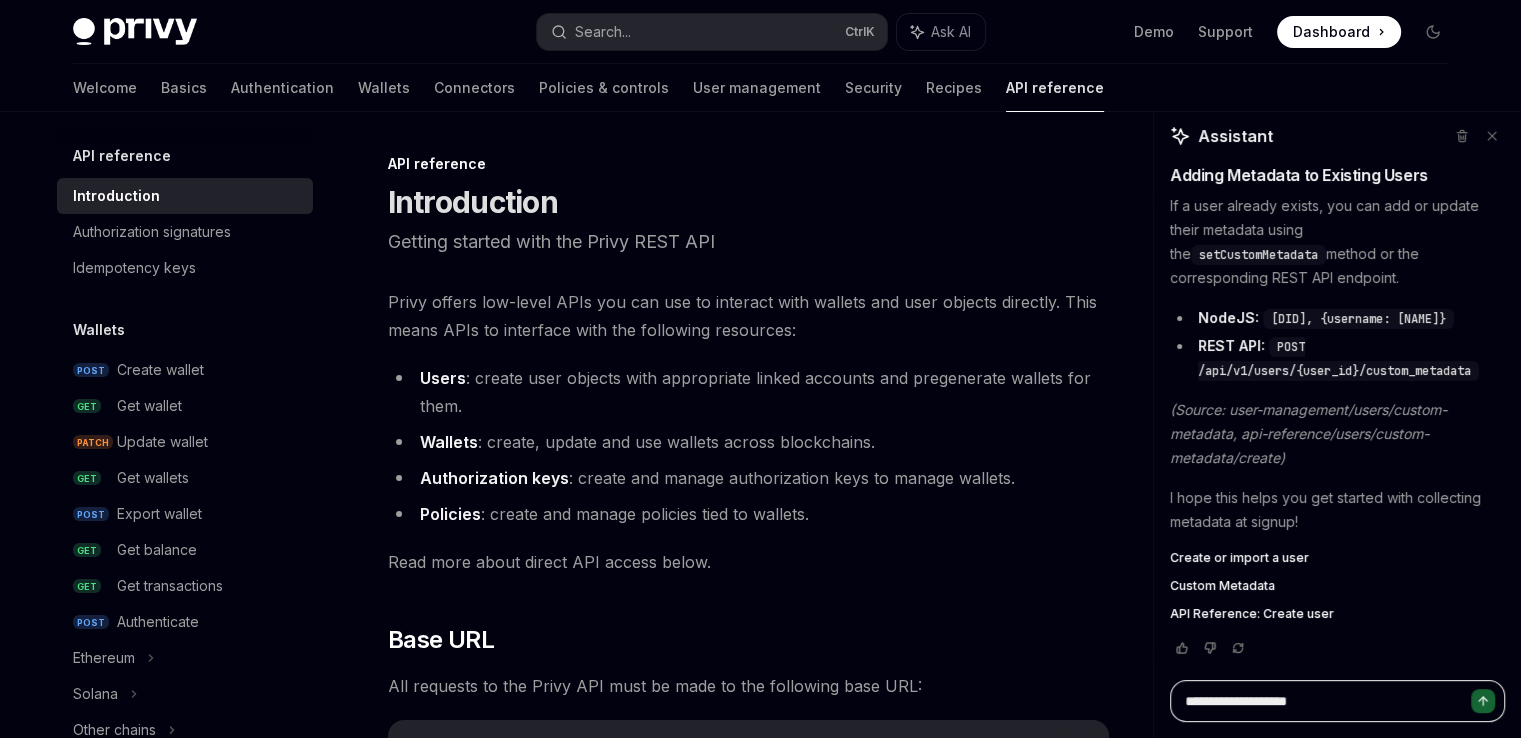 type on "**********" 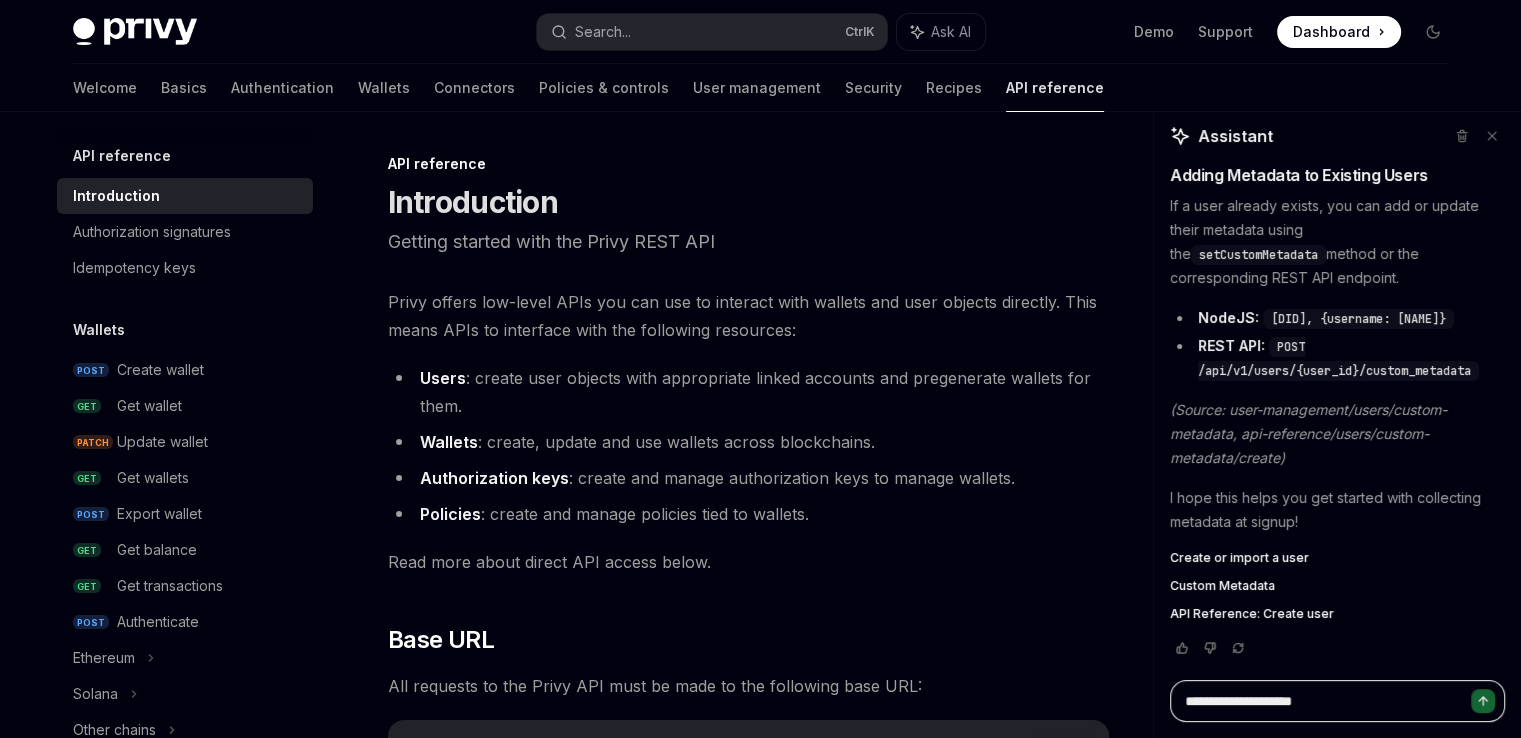 type on "**********" 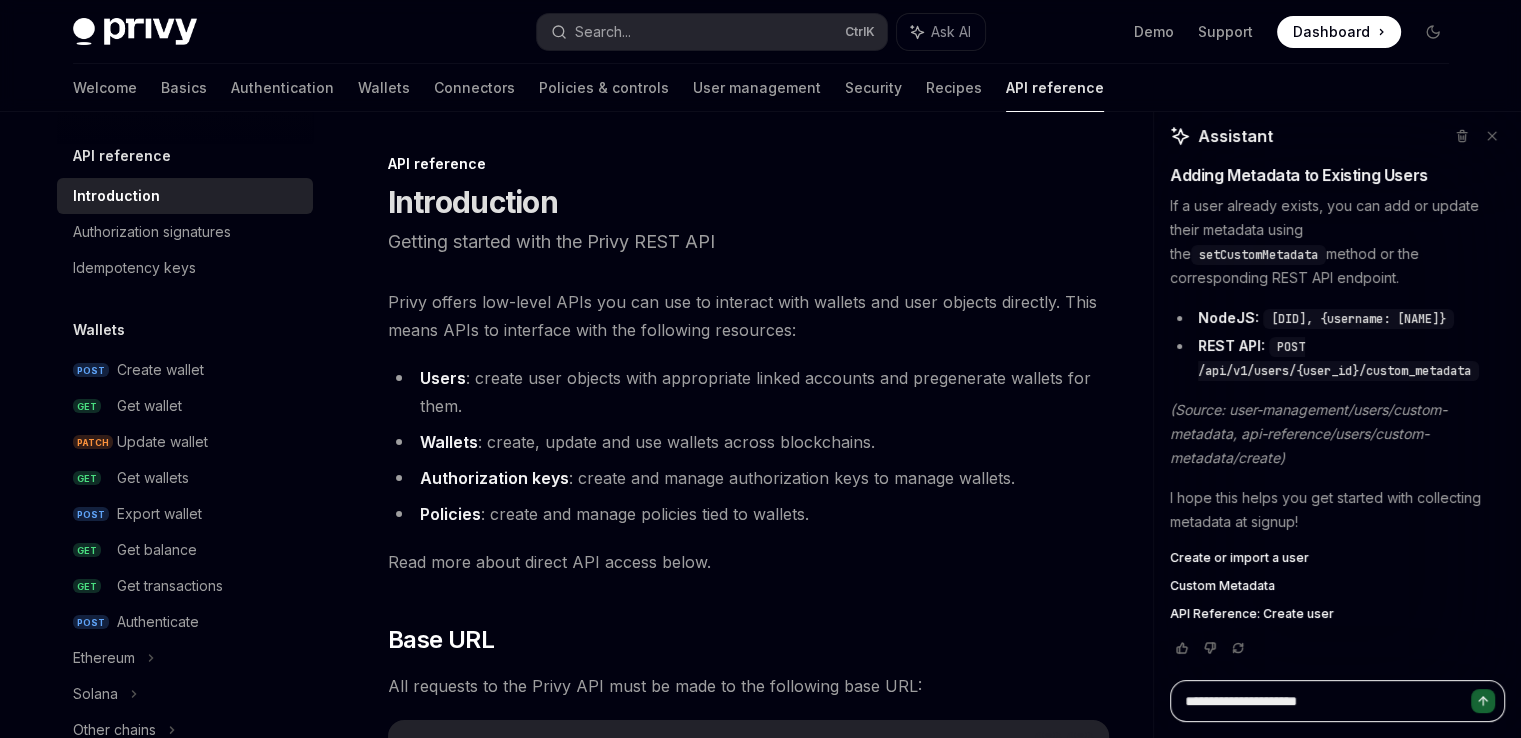 type on "**********" 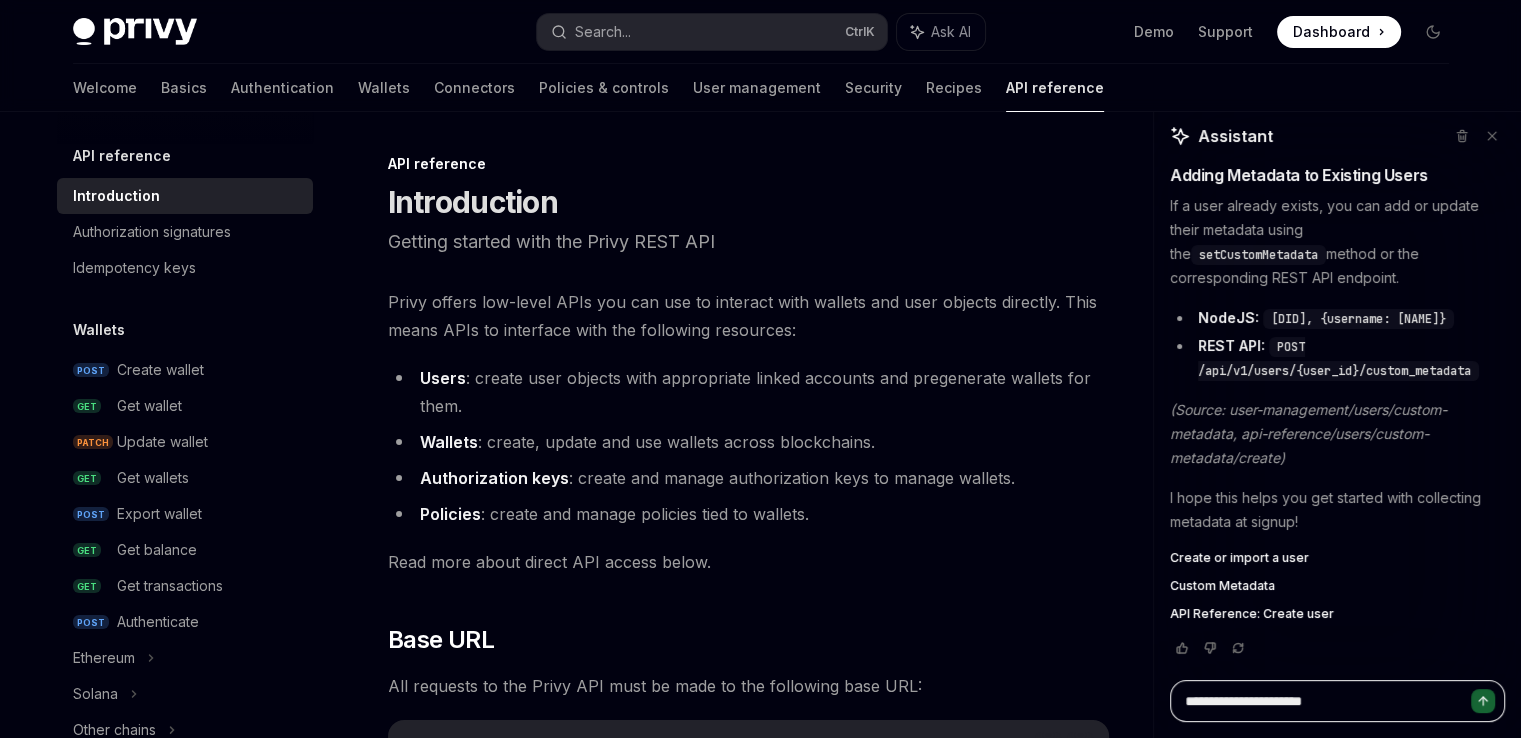type on "**********" 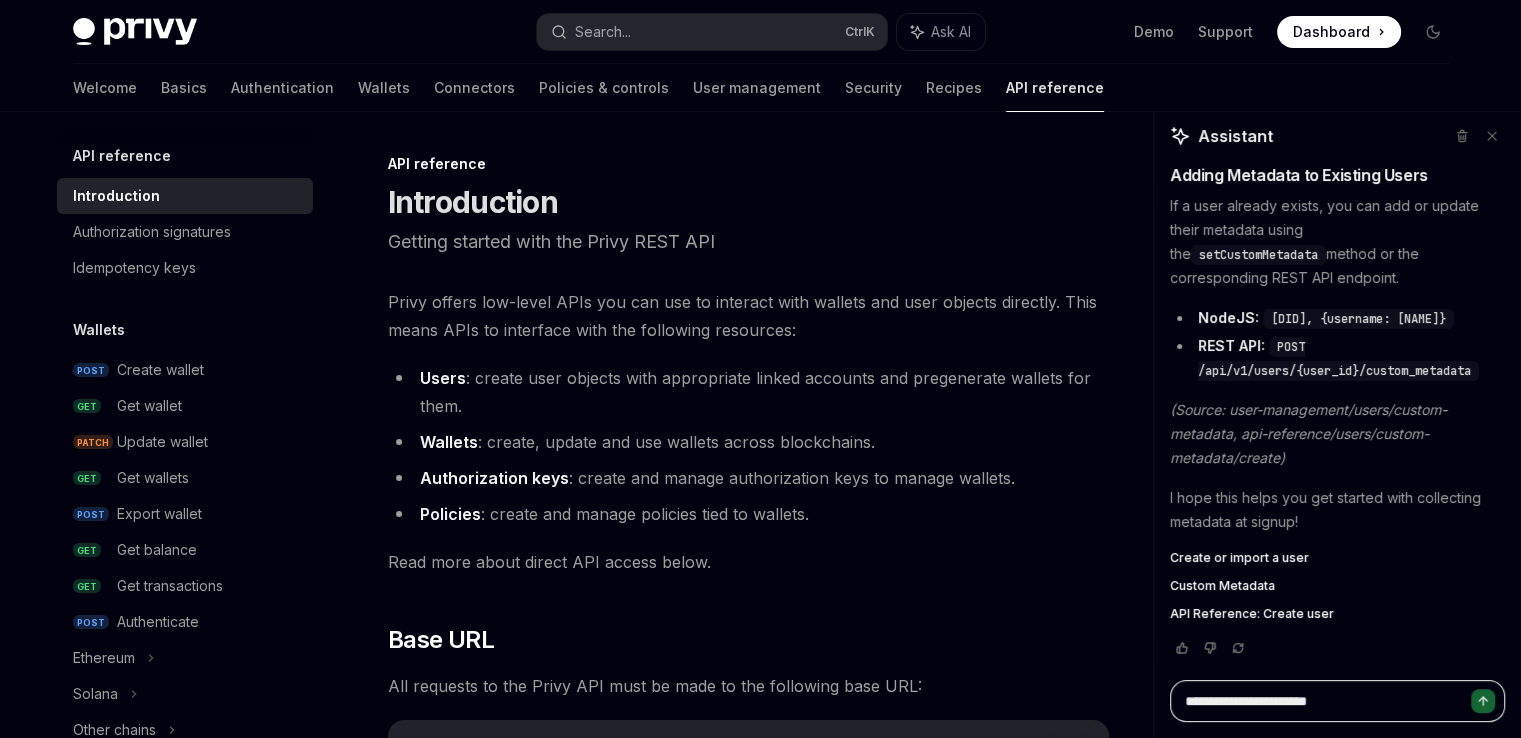 type on "**********" 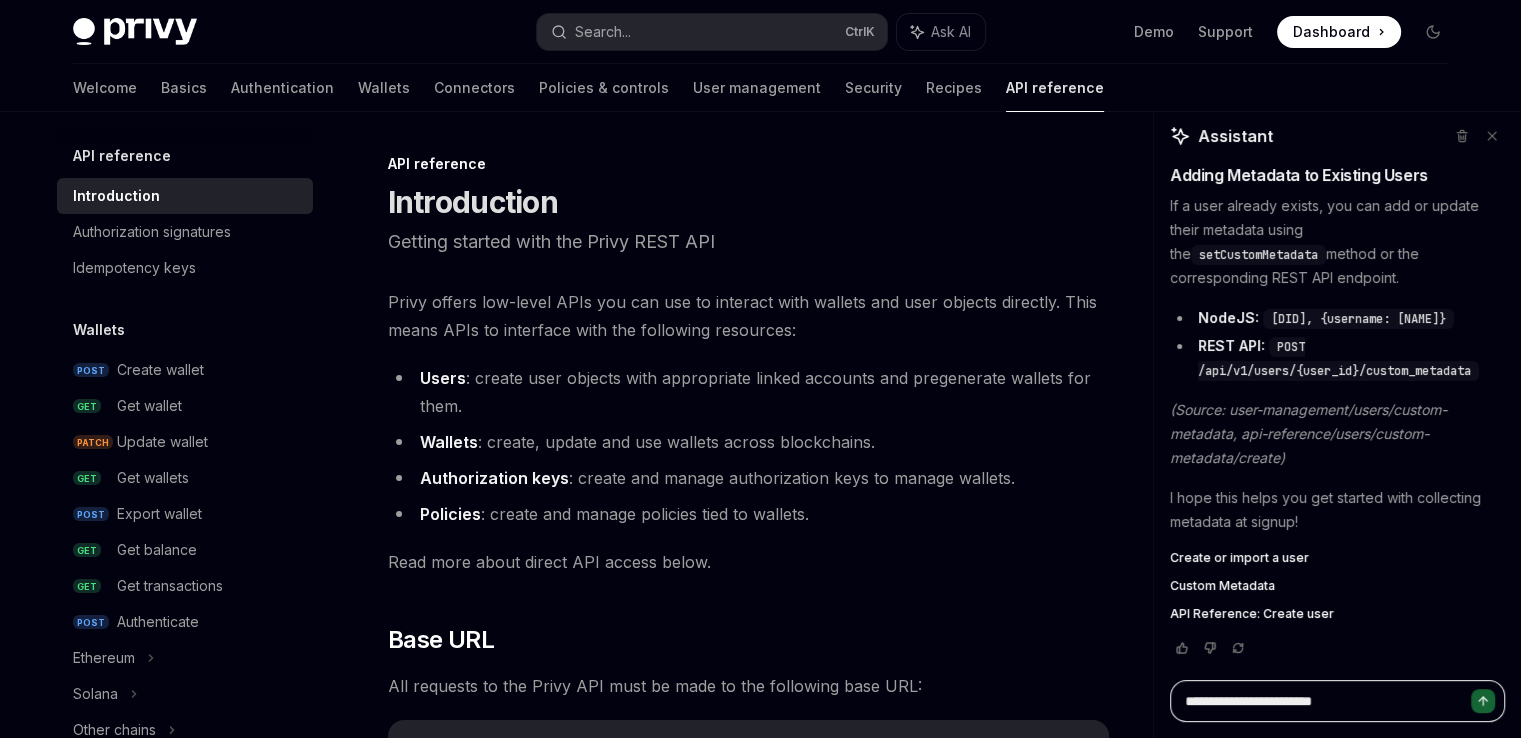 type on "**********" 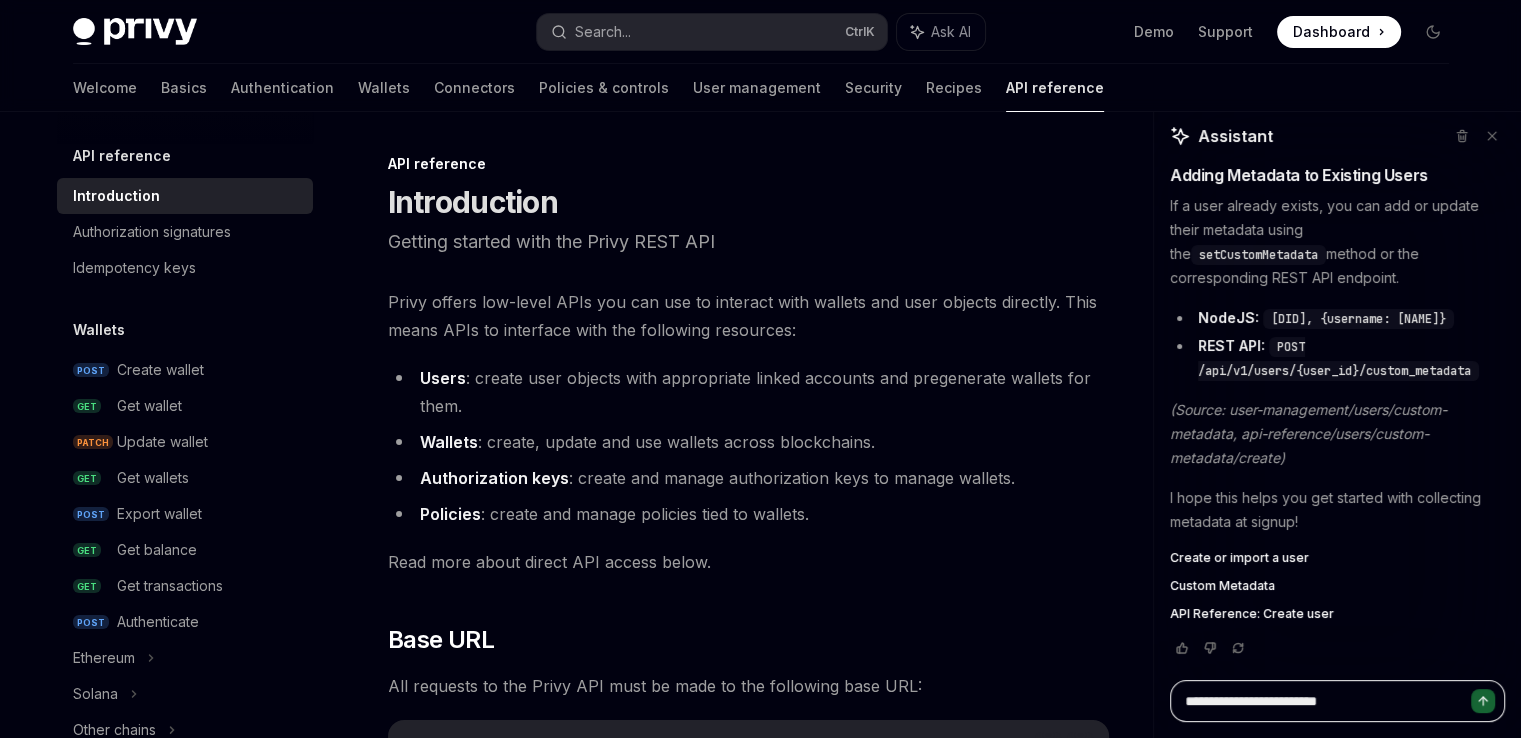 type on "**********" 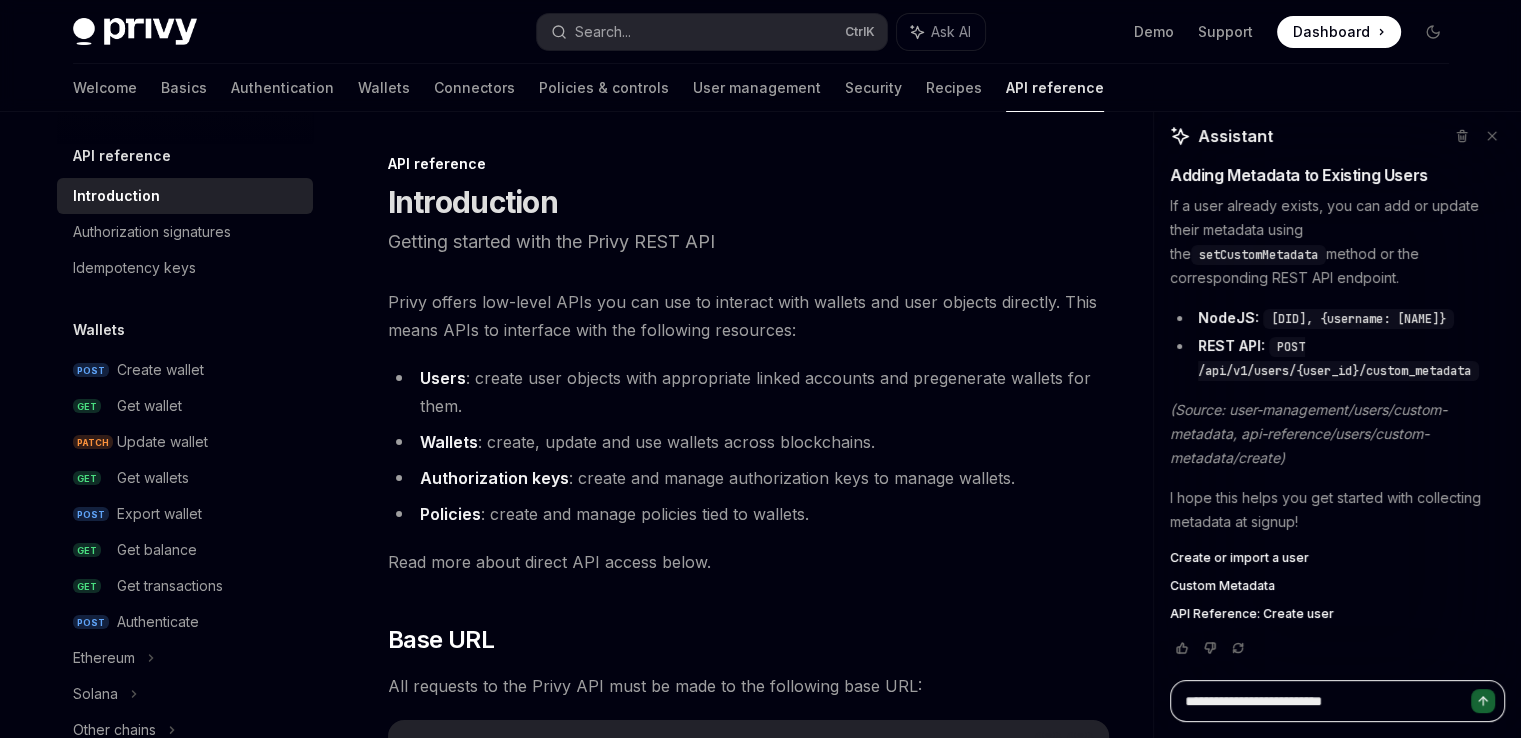 type on "**********" 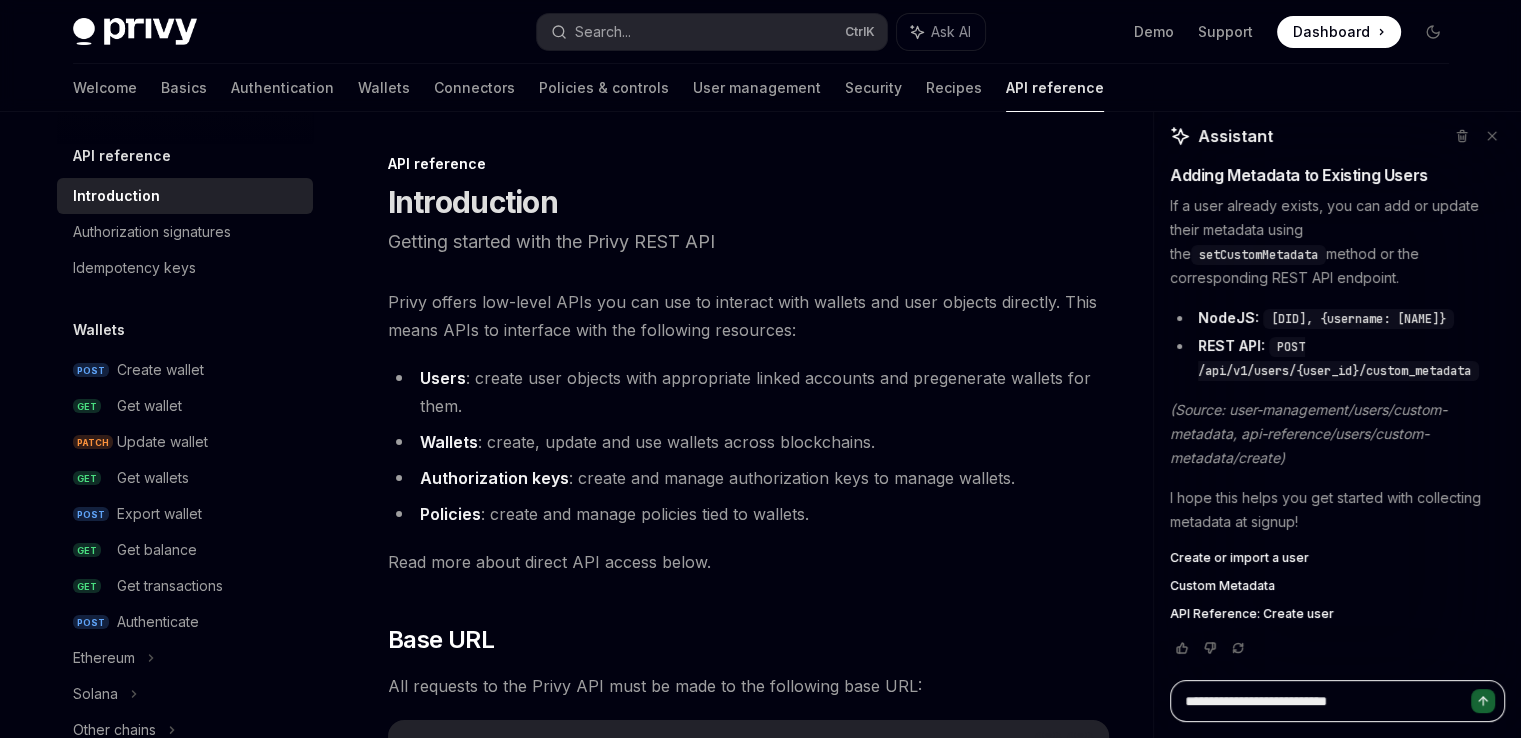 type on "**********" 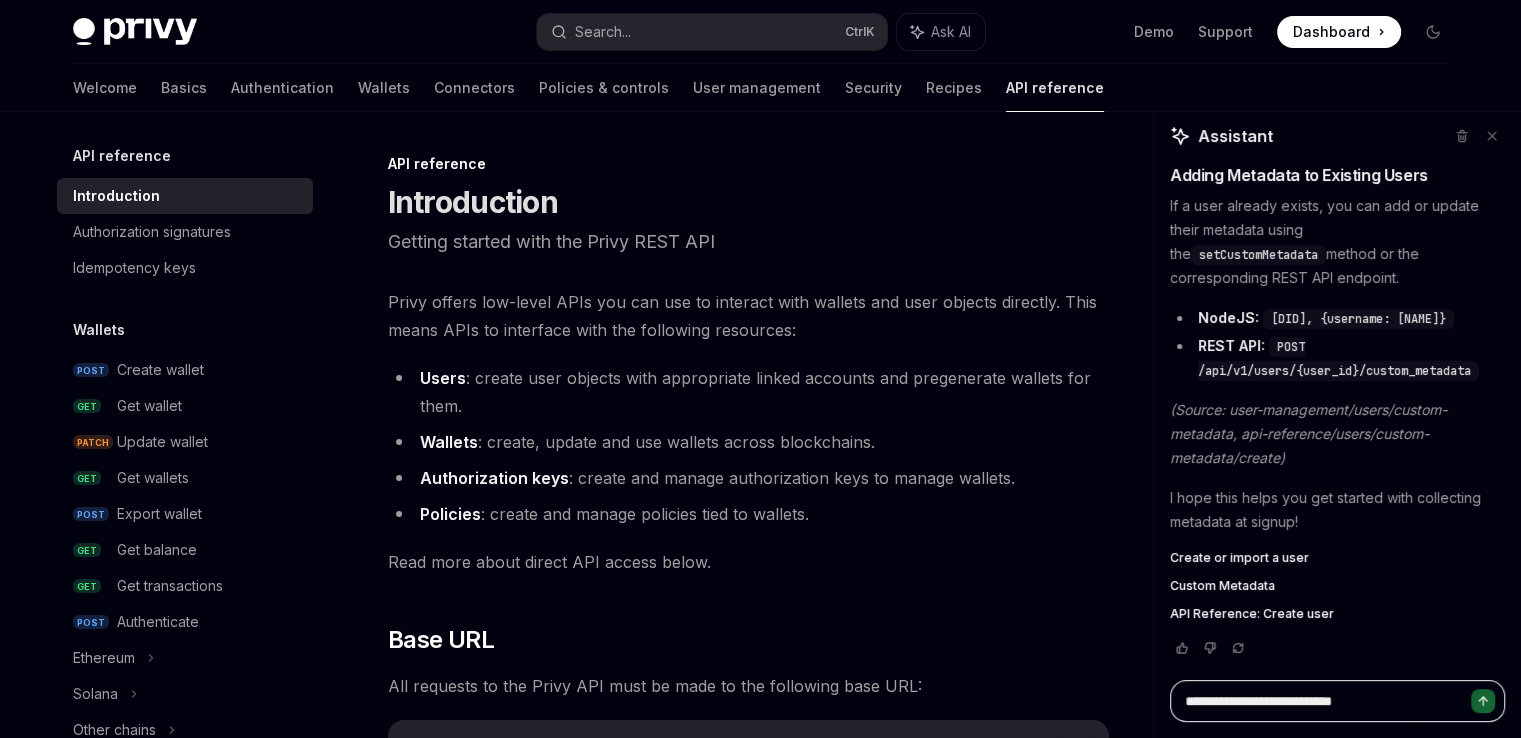 type on "**********" 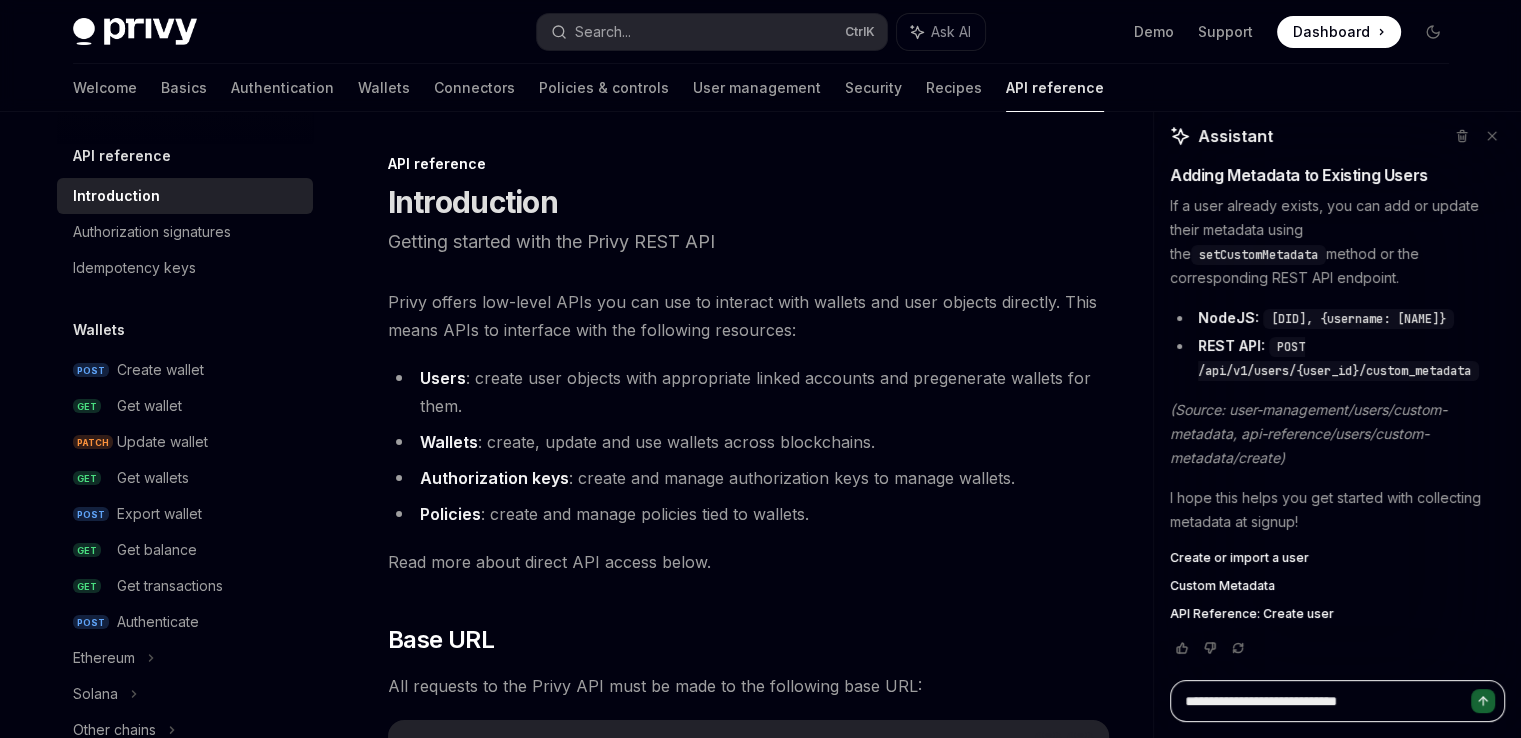type on "**********" 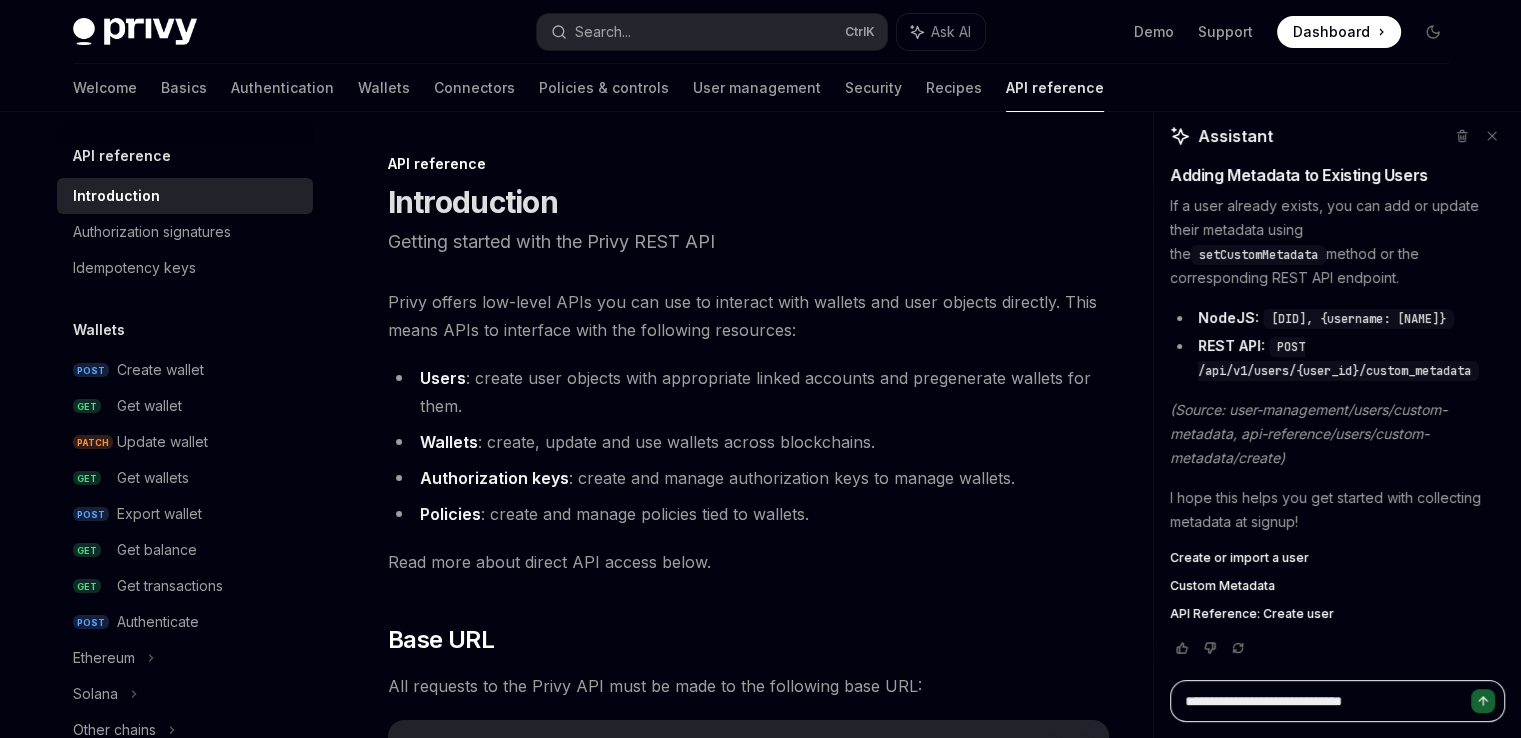 type on "**********" 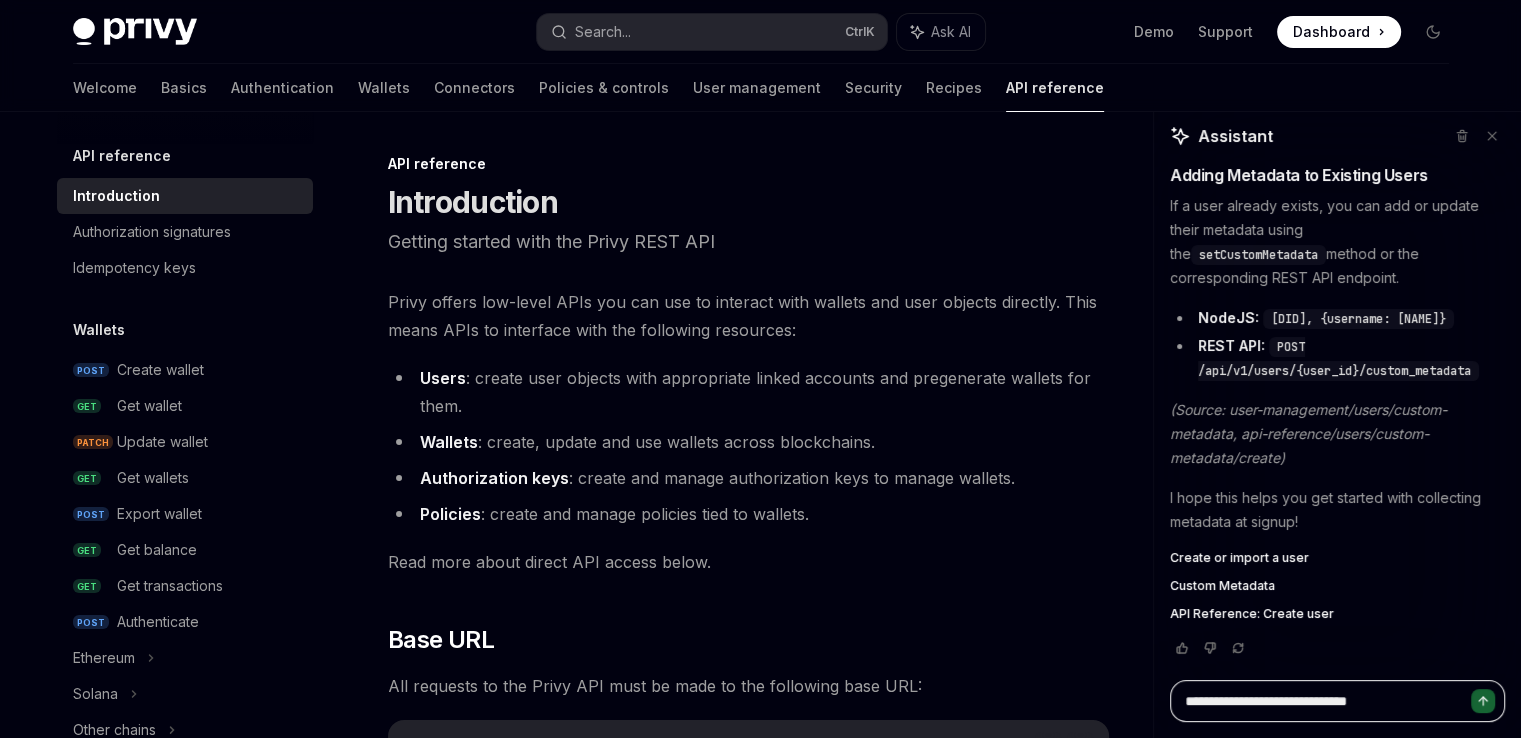 type on "**********" 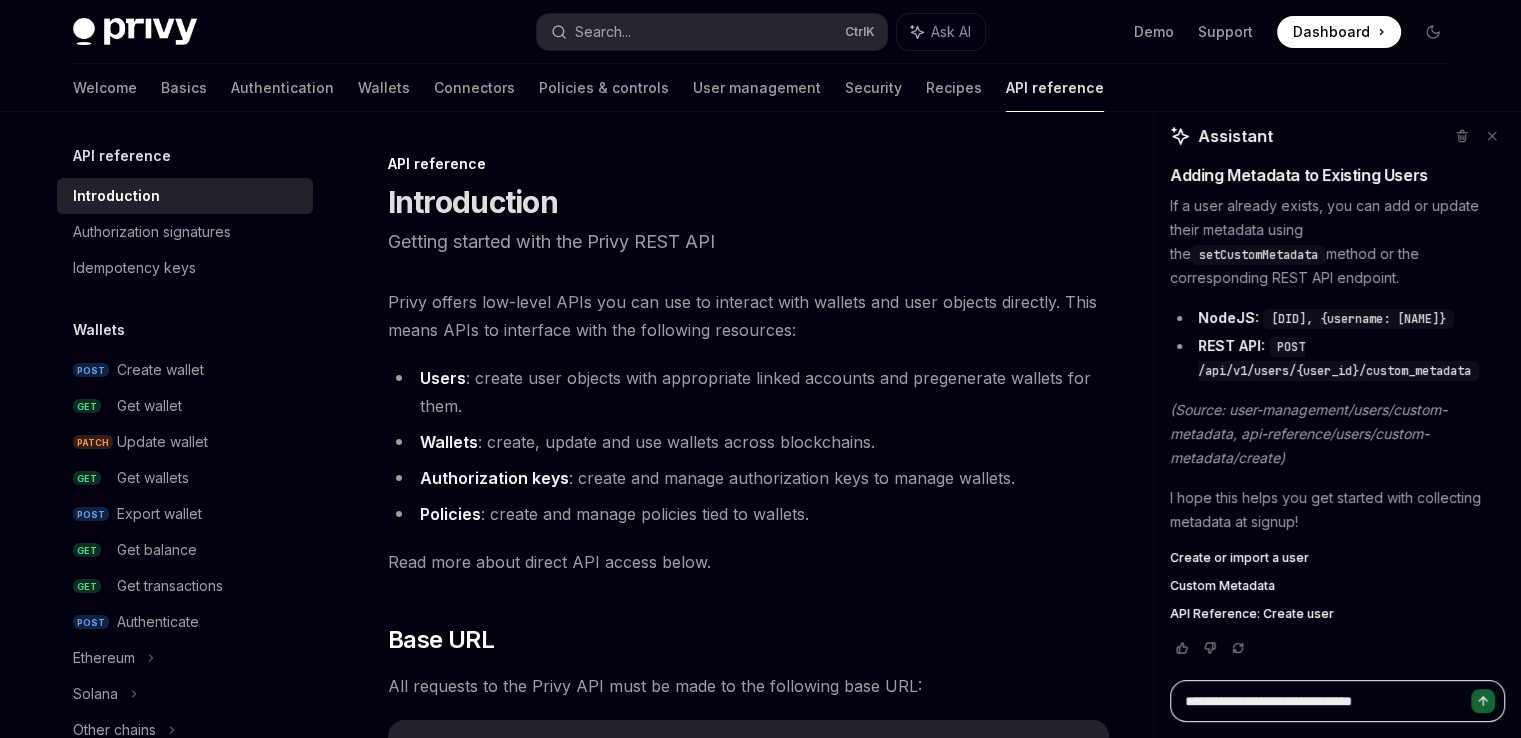 type on "**********" 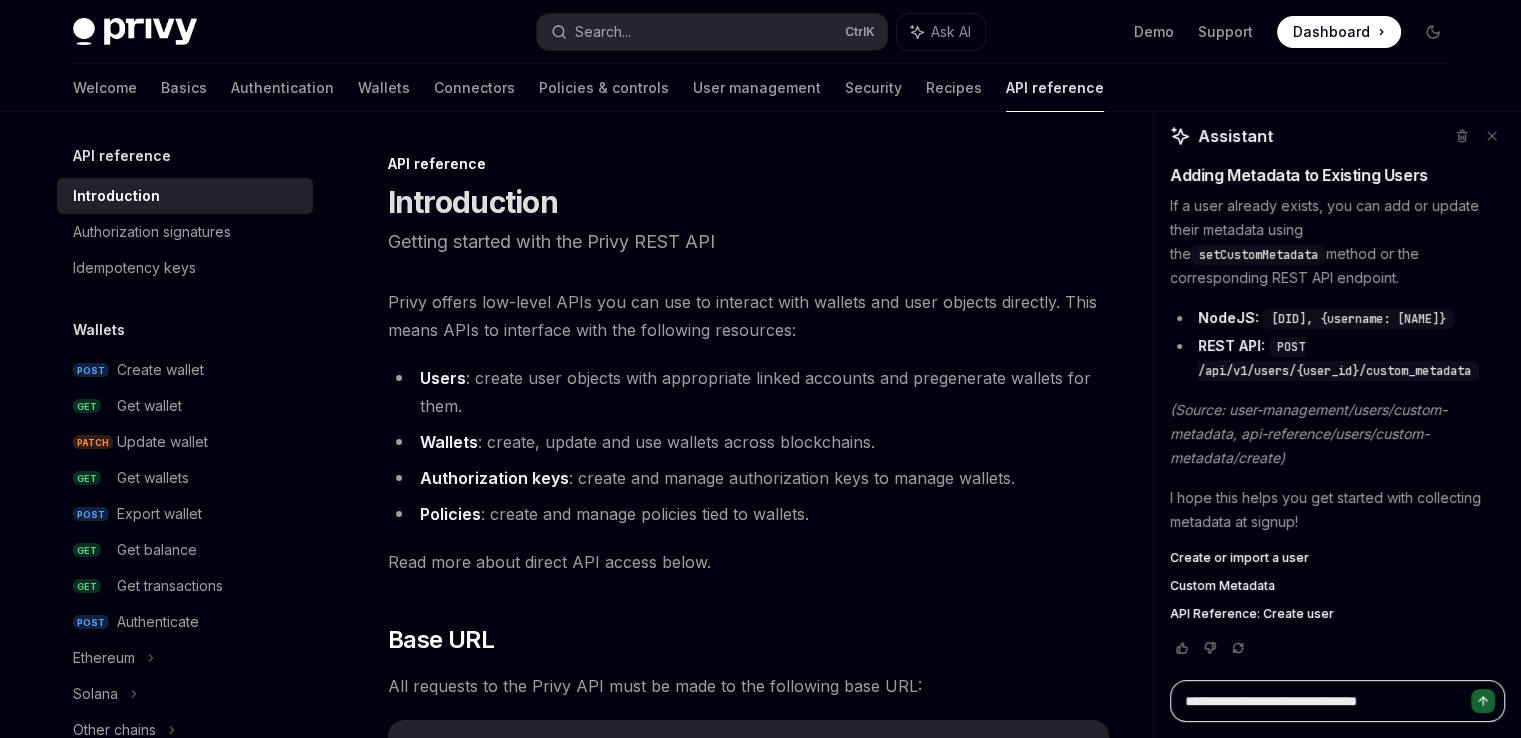 type on "**********" 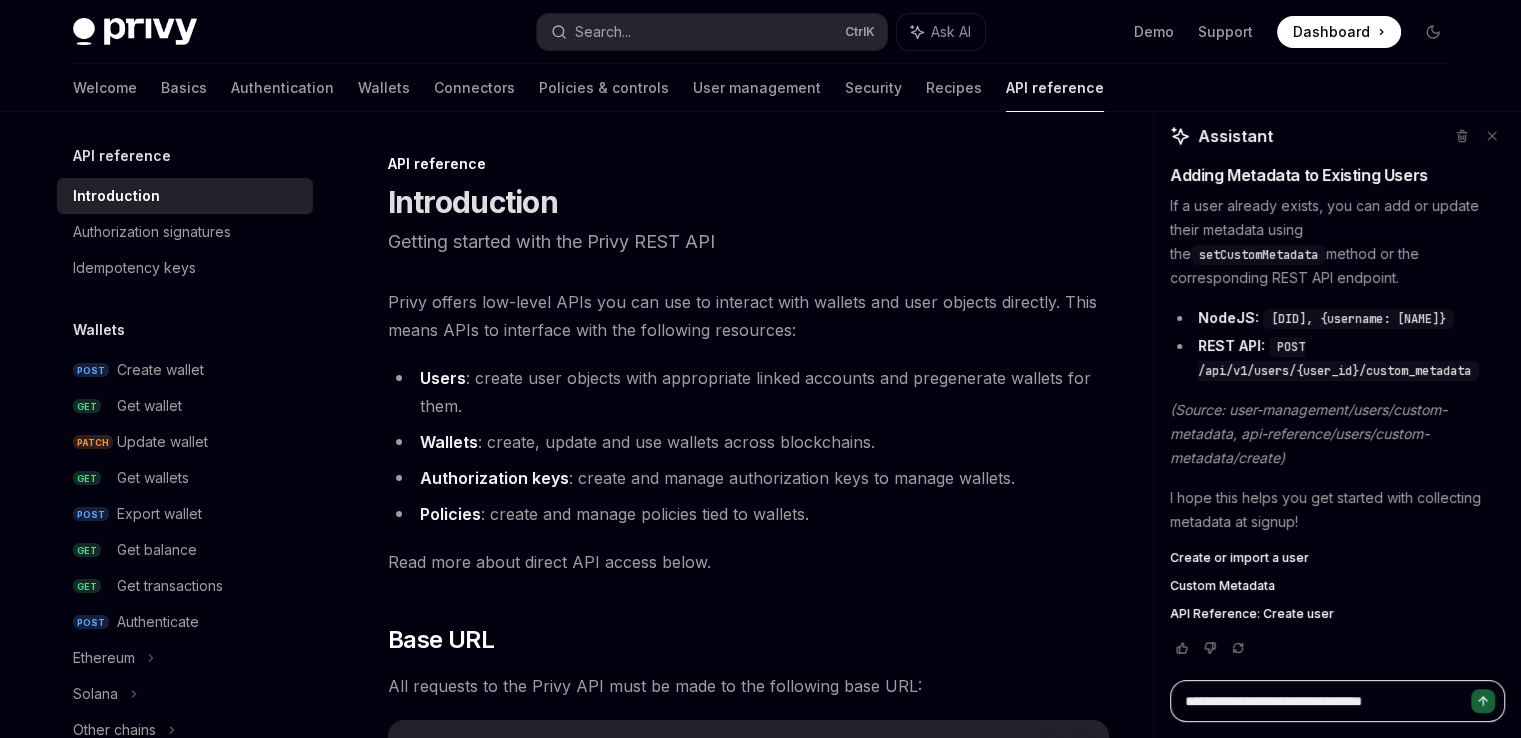 type on "**********" 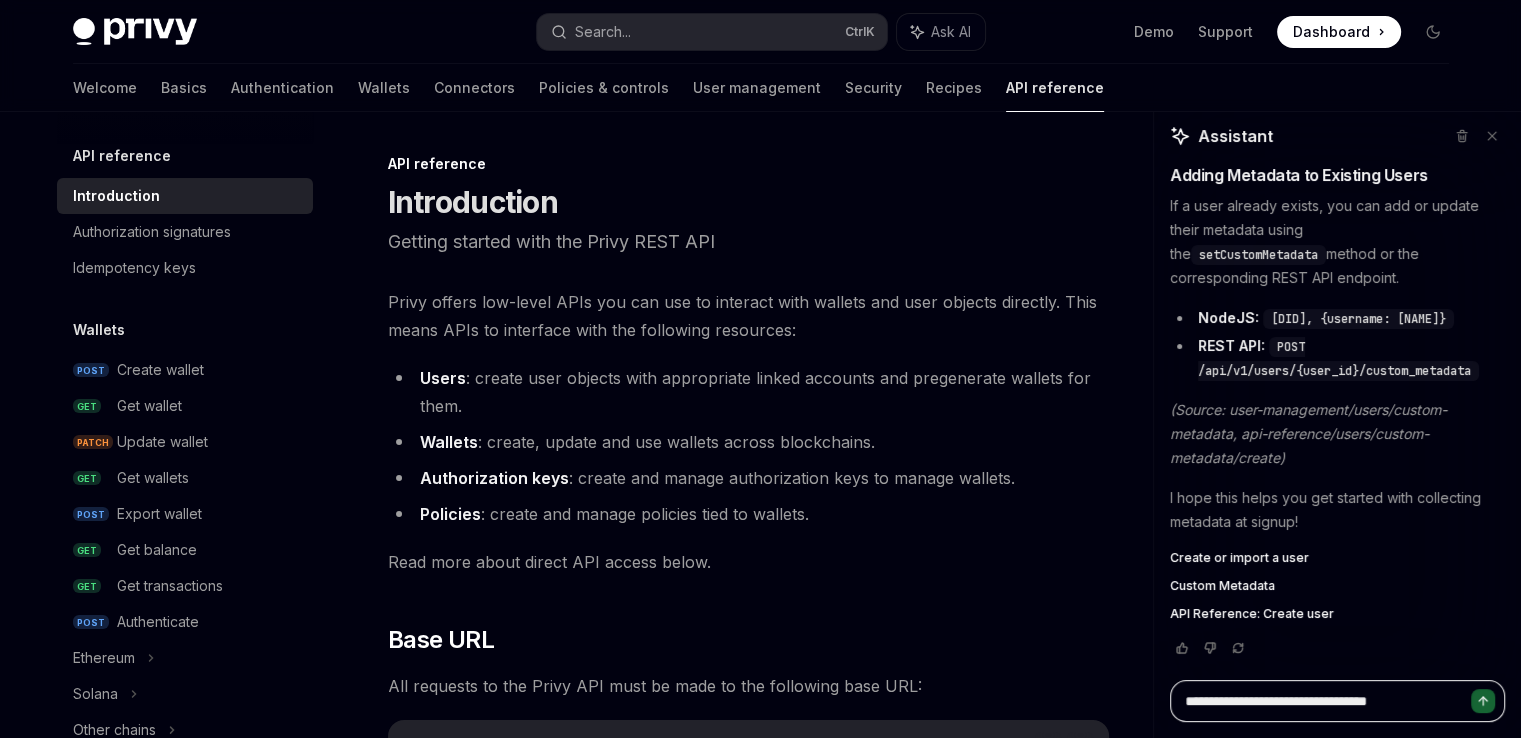 type on "**********" 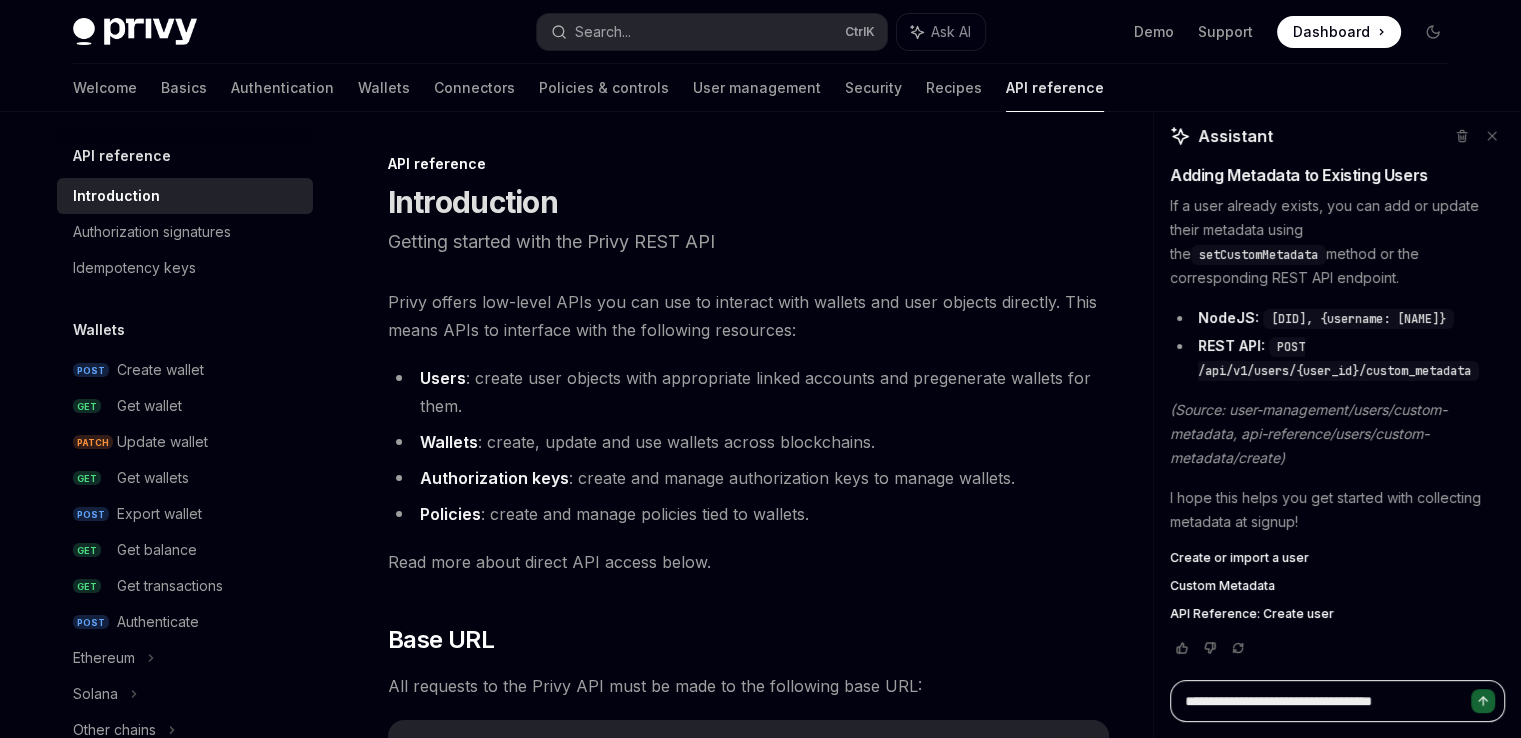 type on "**********" 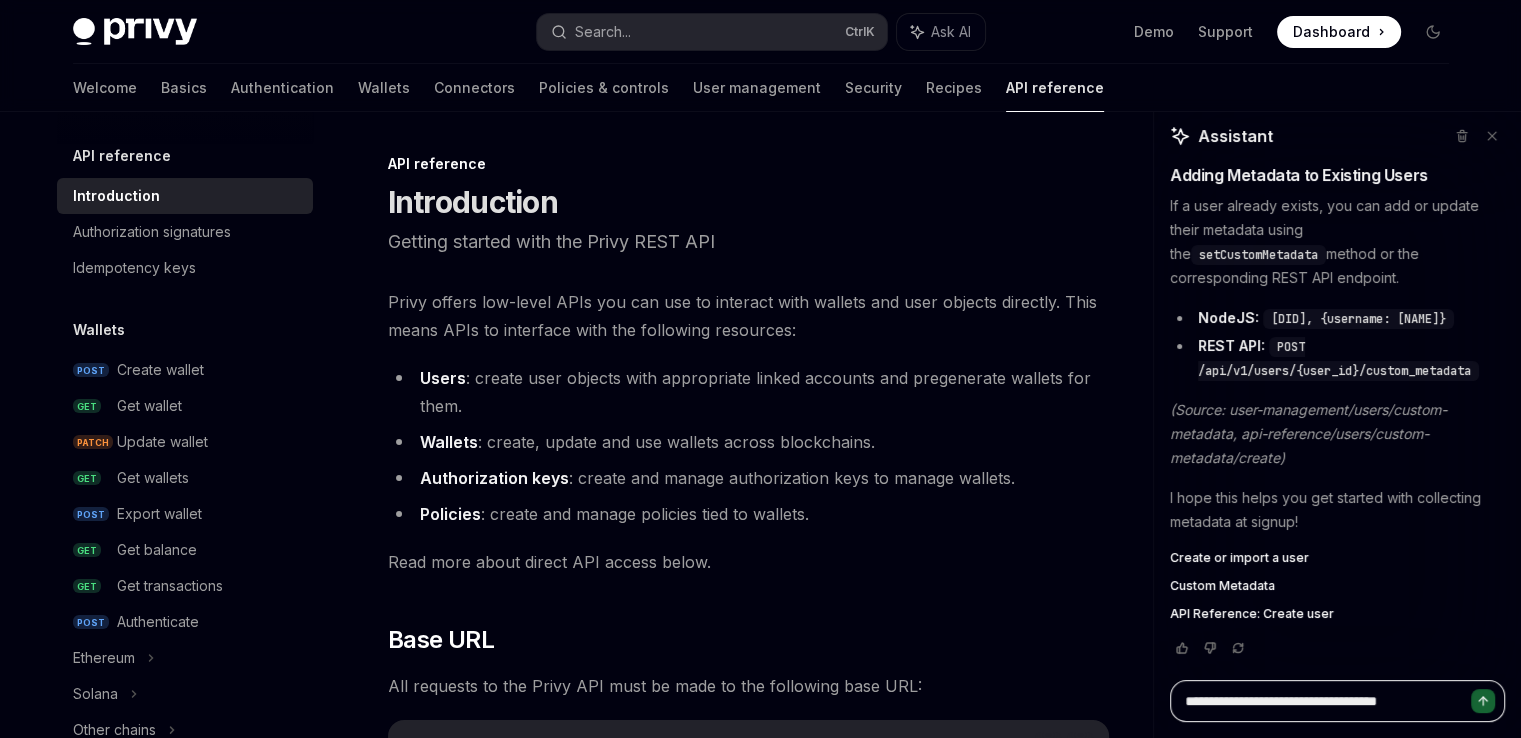 type on "**********" 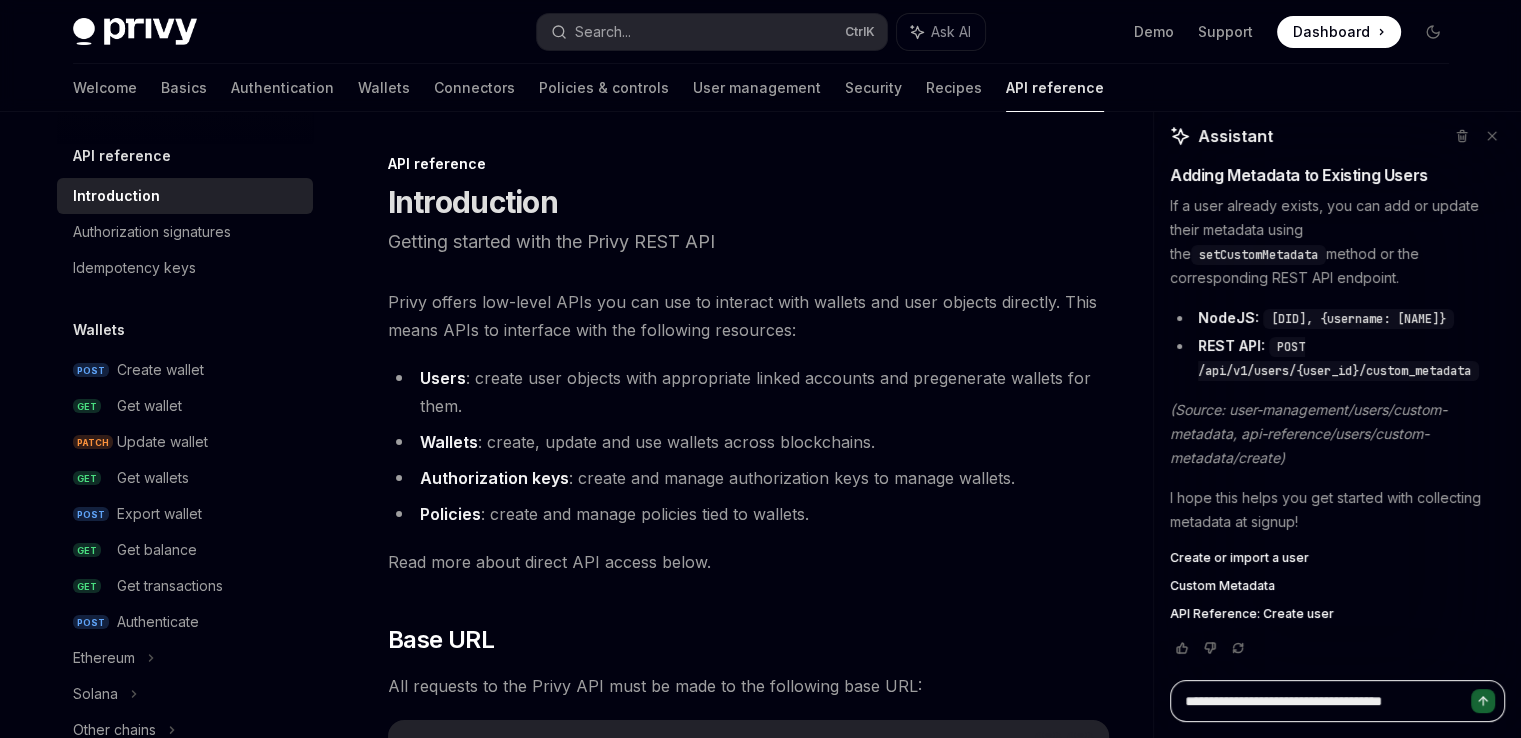 type on "*" 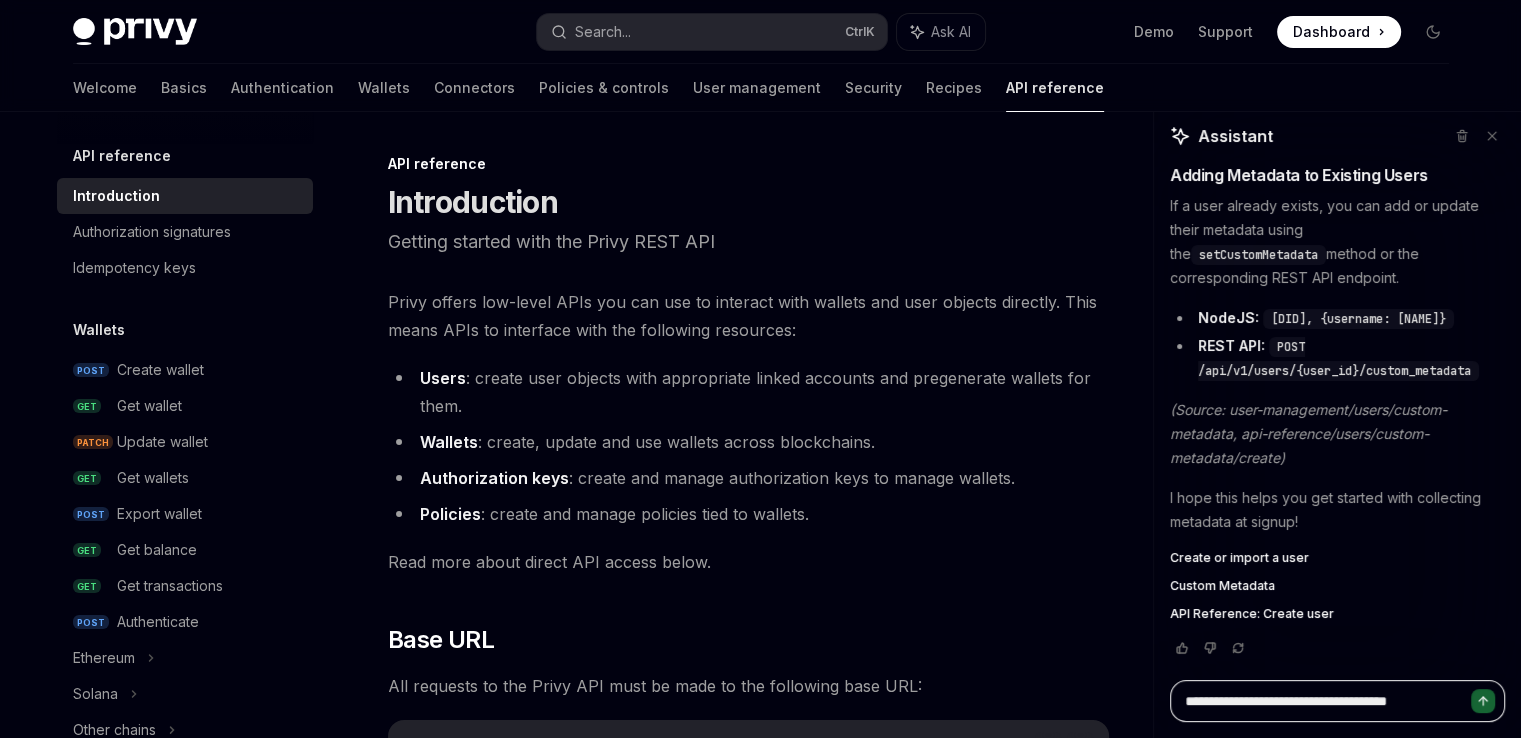 type on "**********" 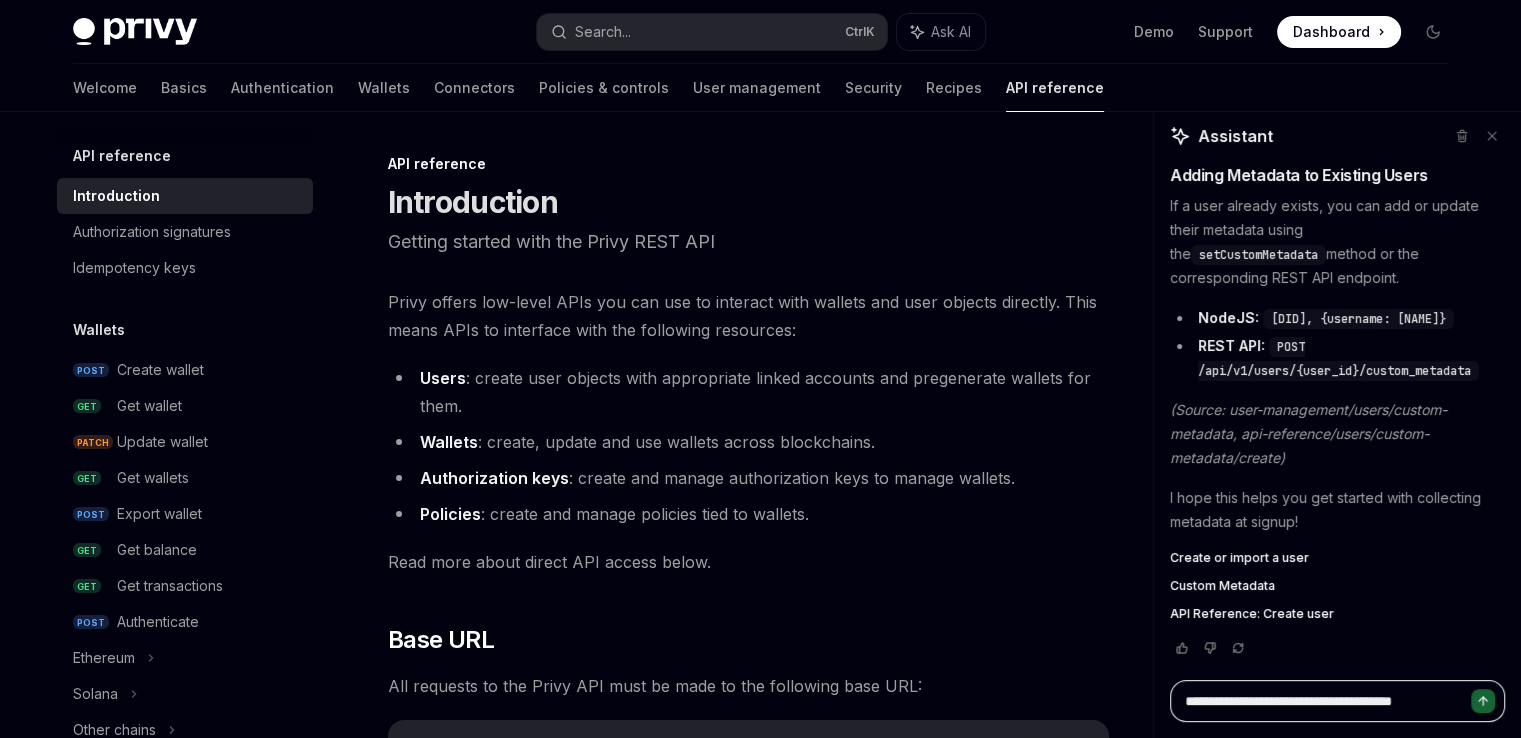 type on "**********" 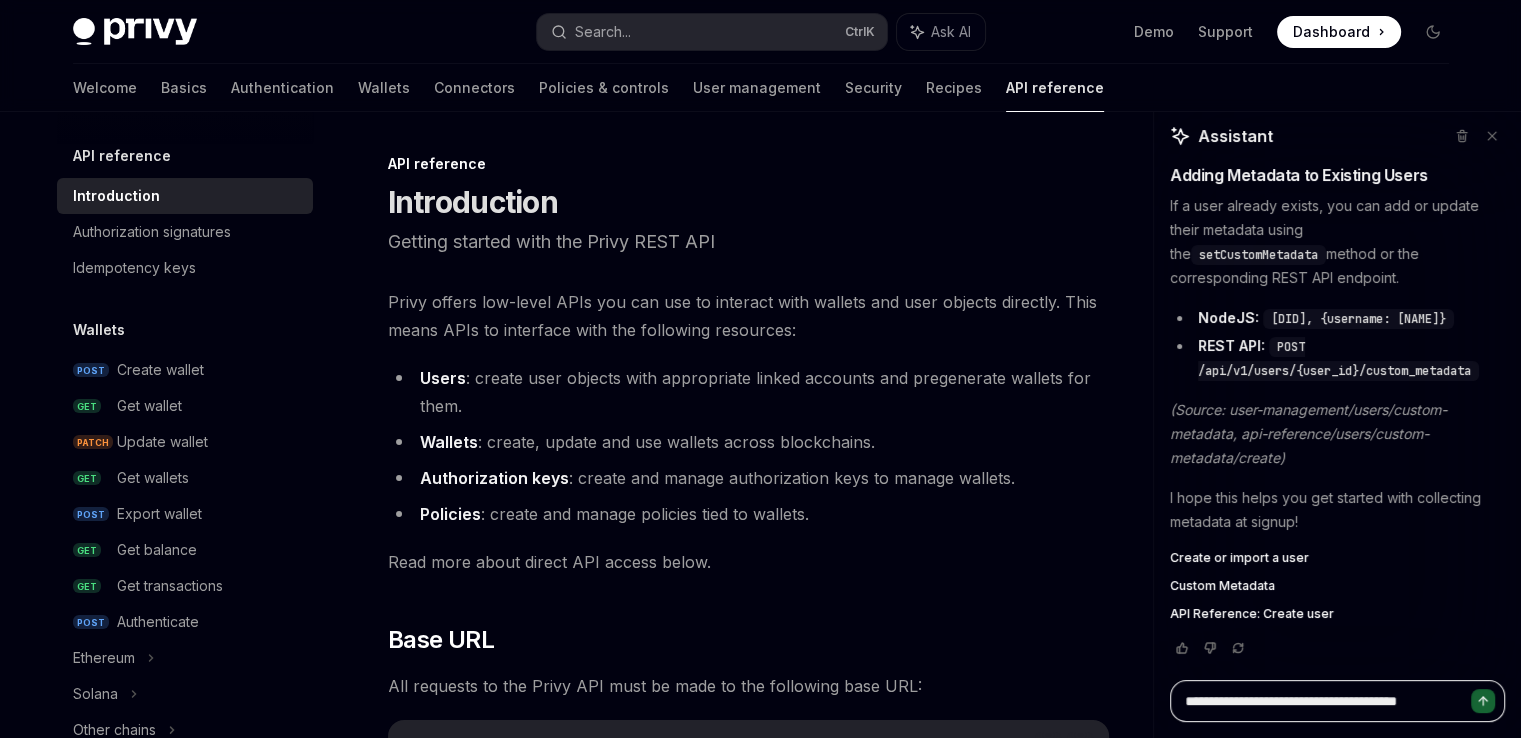 type on "**********" 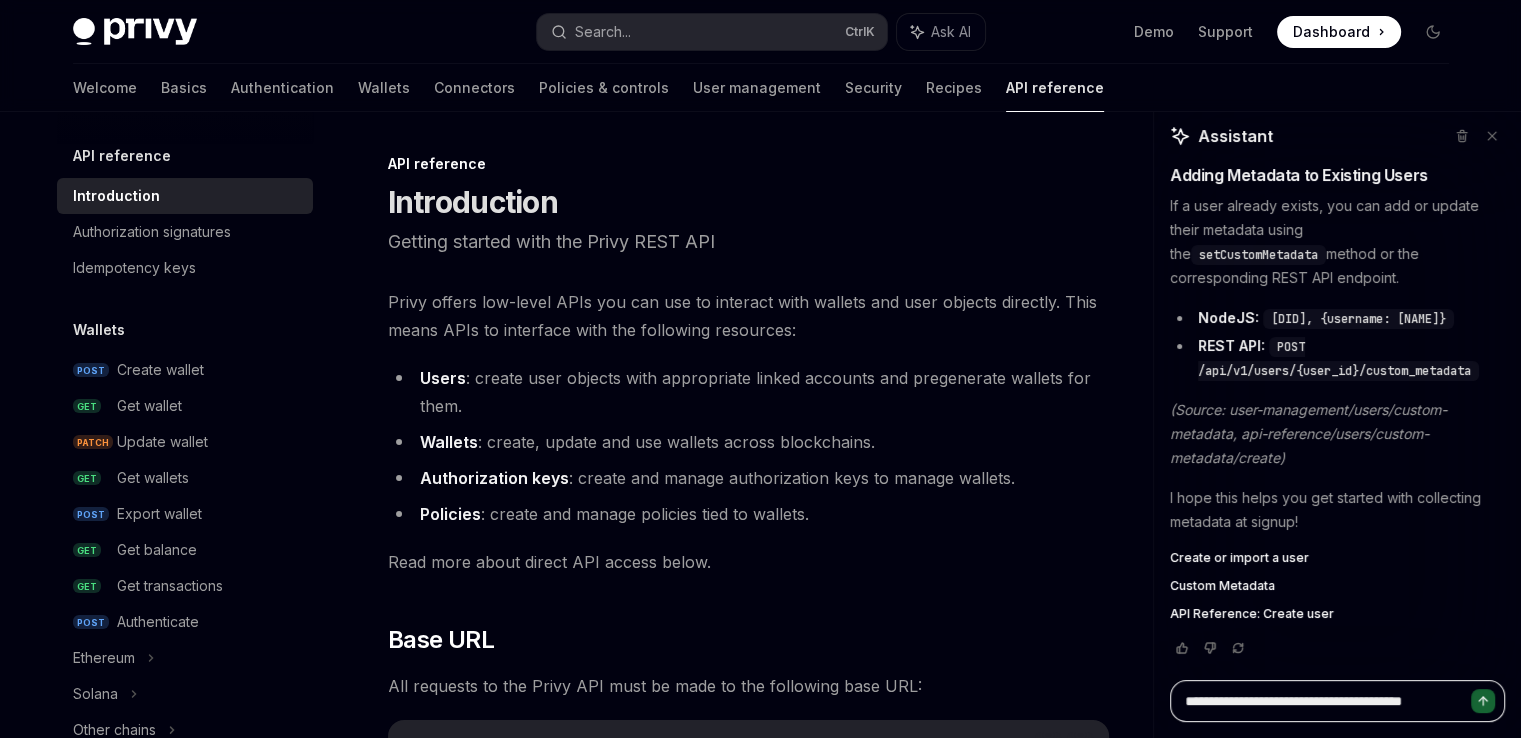 type on "**********" 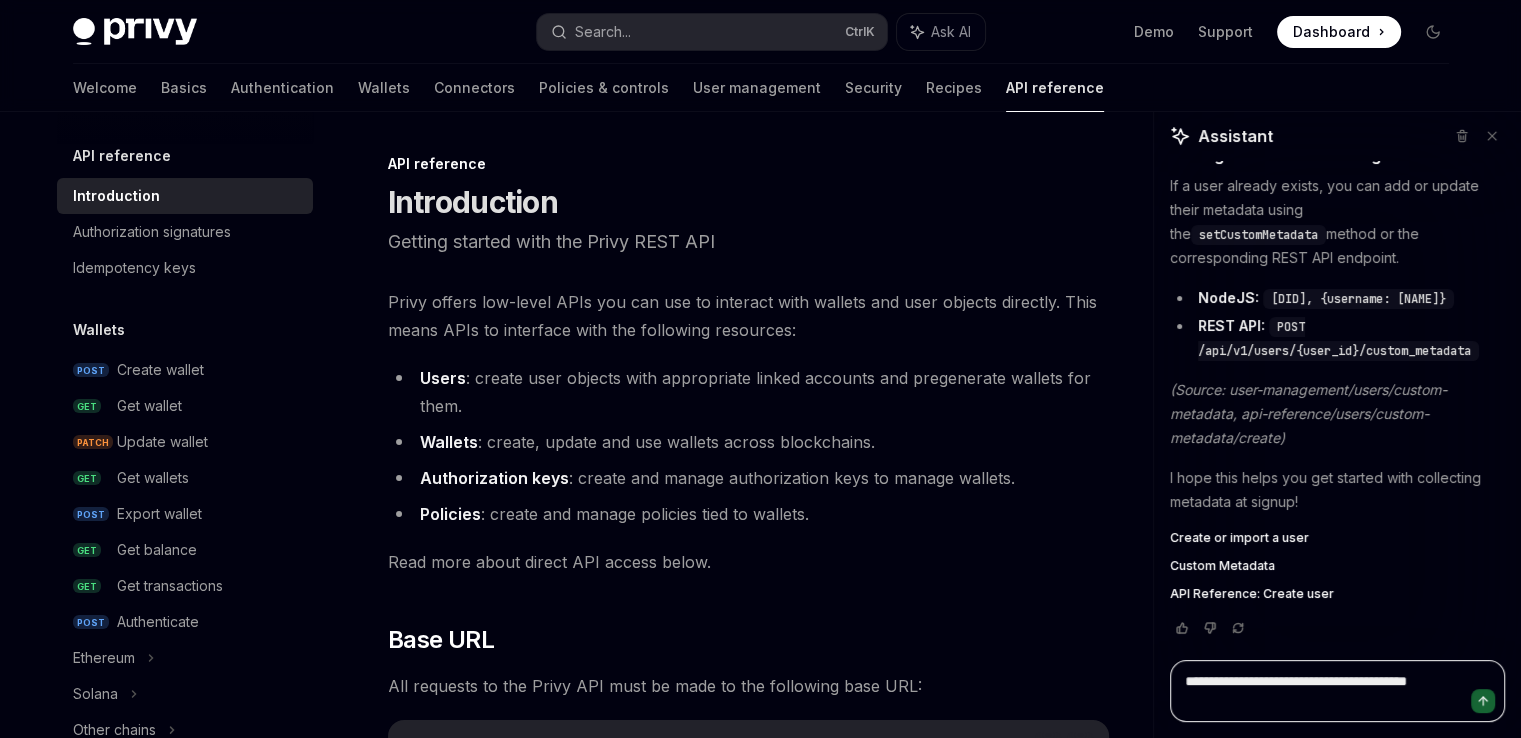 type on "**********" 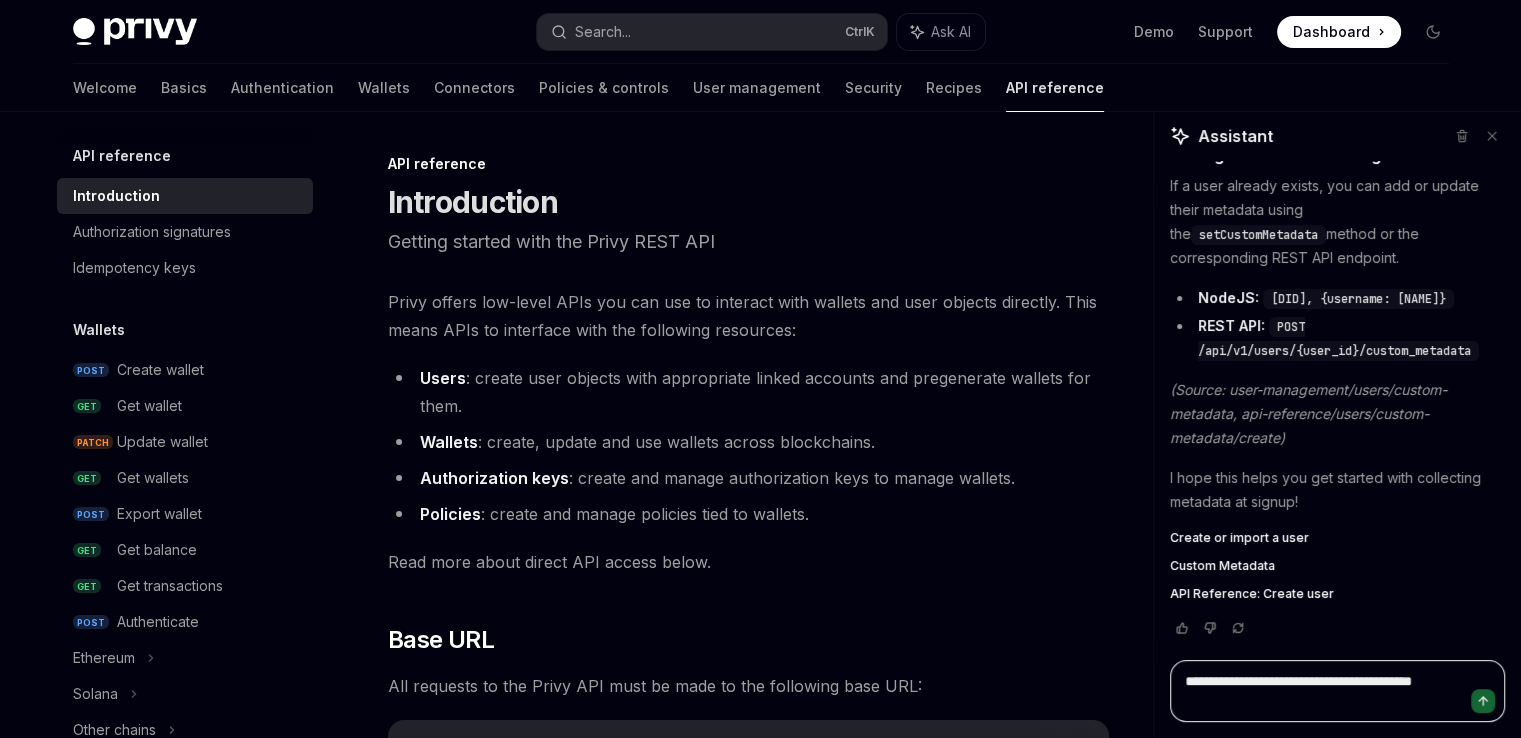 type on "**********" 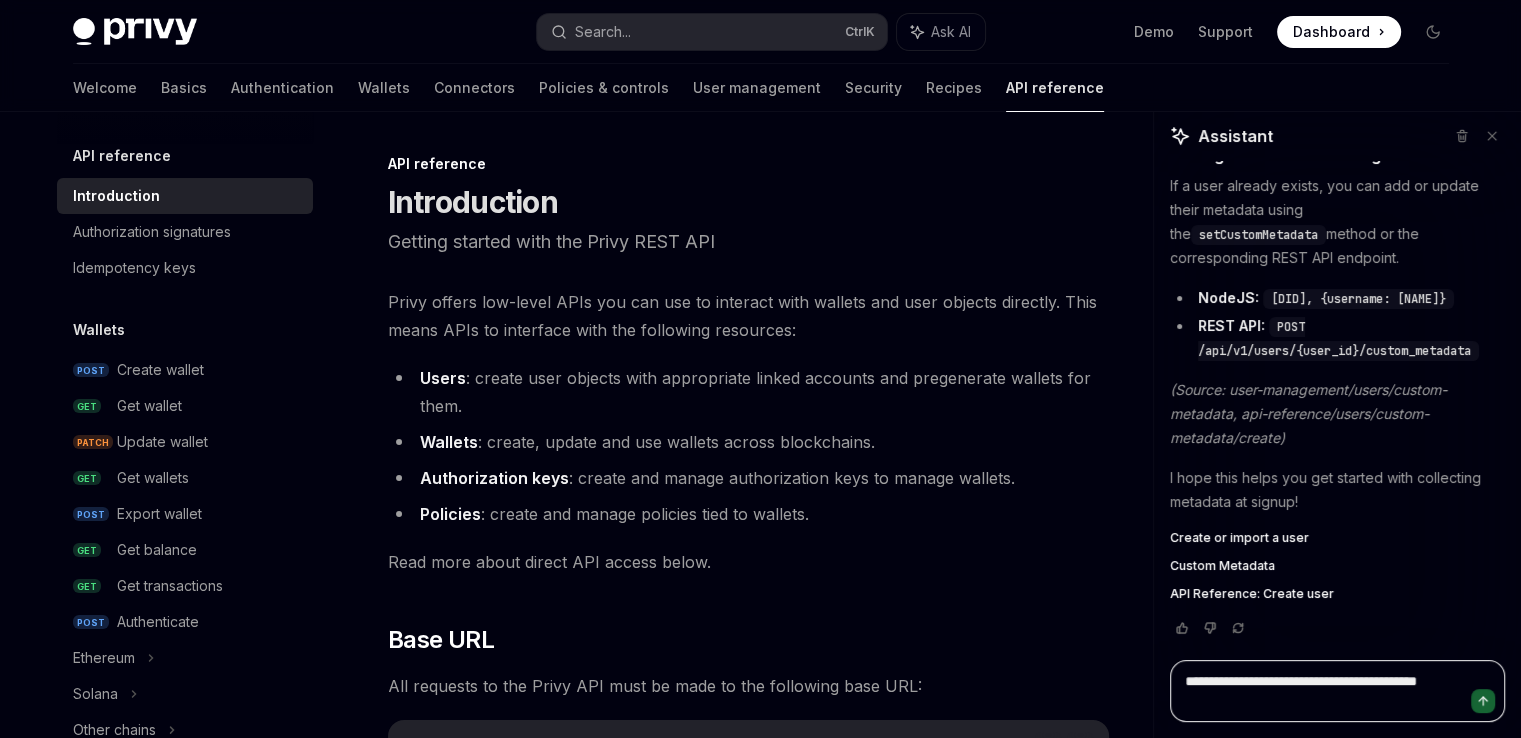 type on "*" 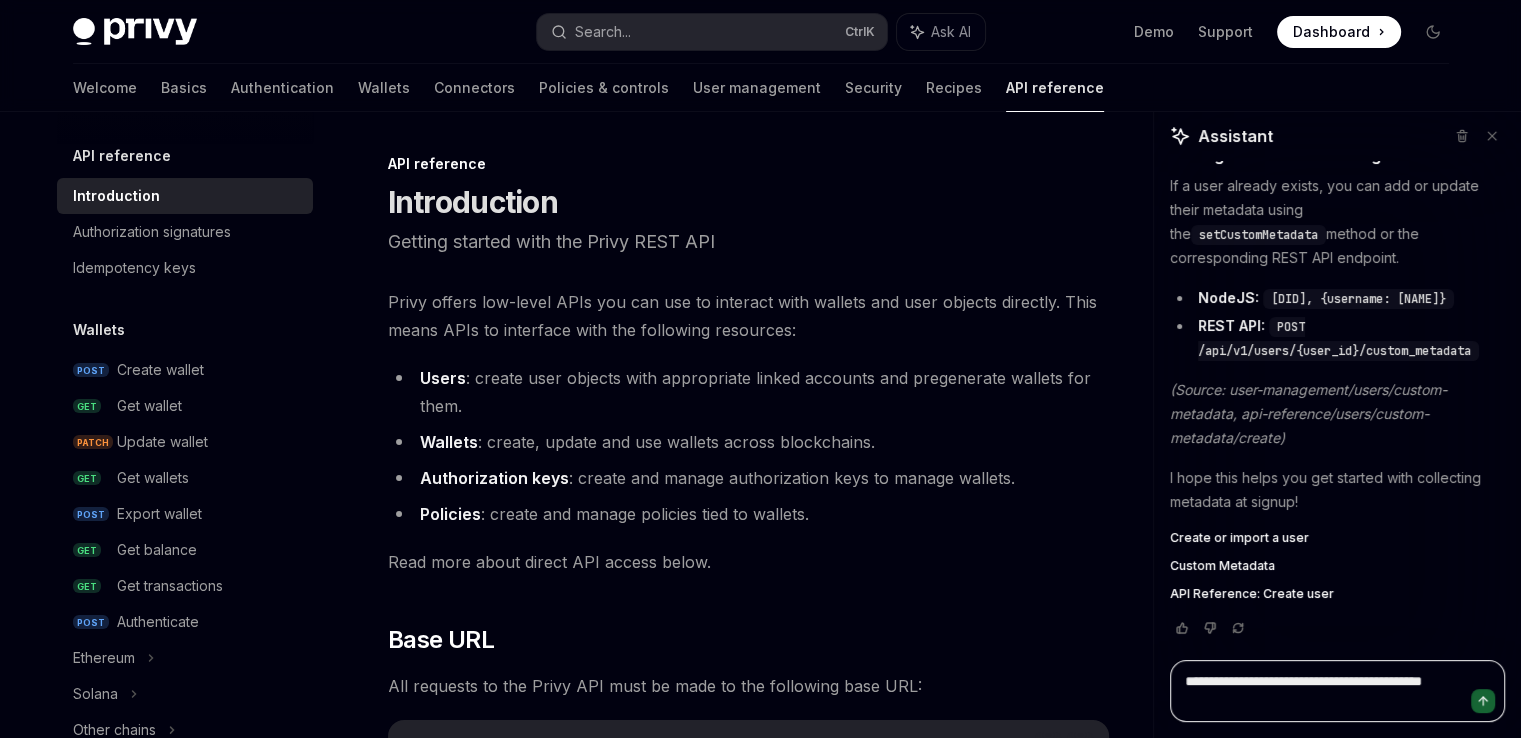 type on "**********" 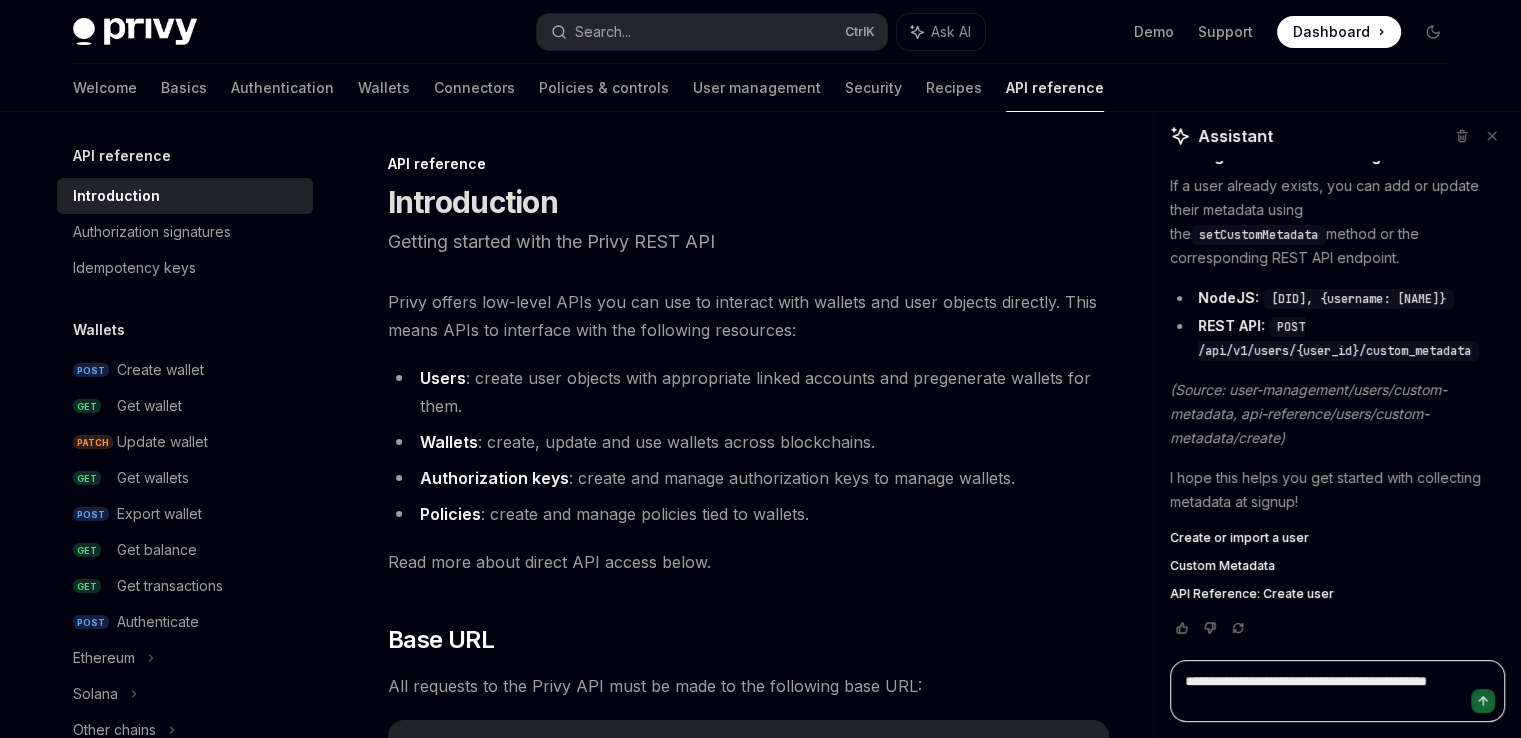type on "*" 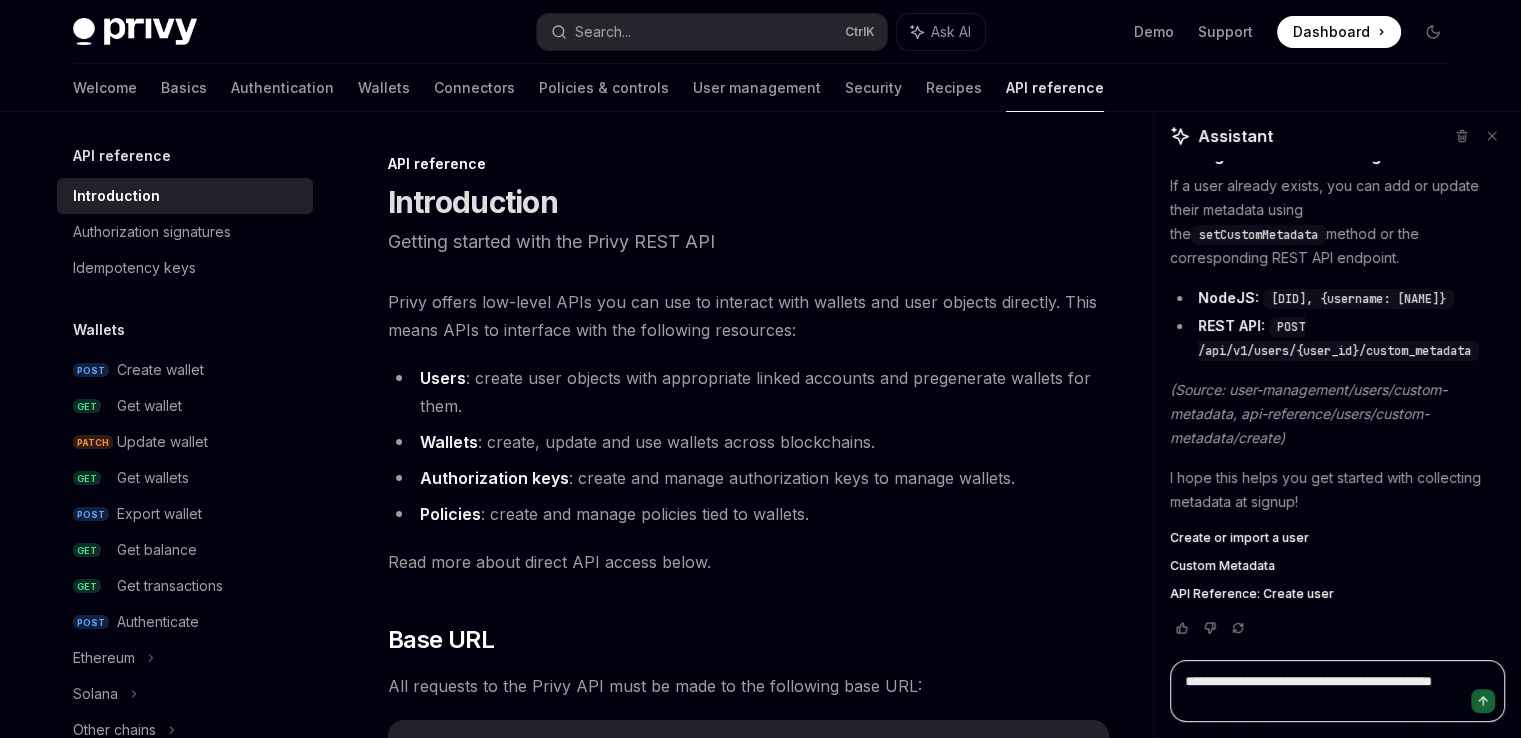 type on "**********" 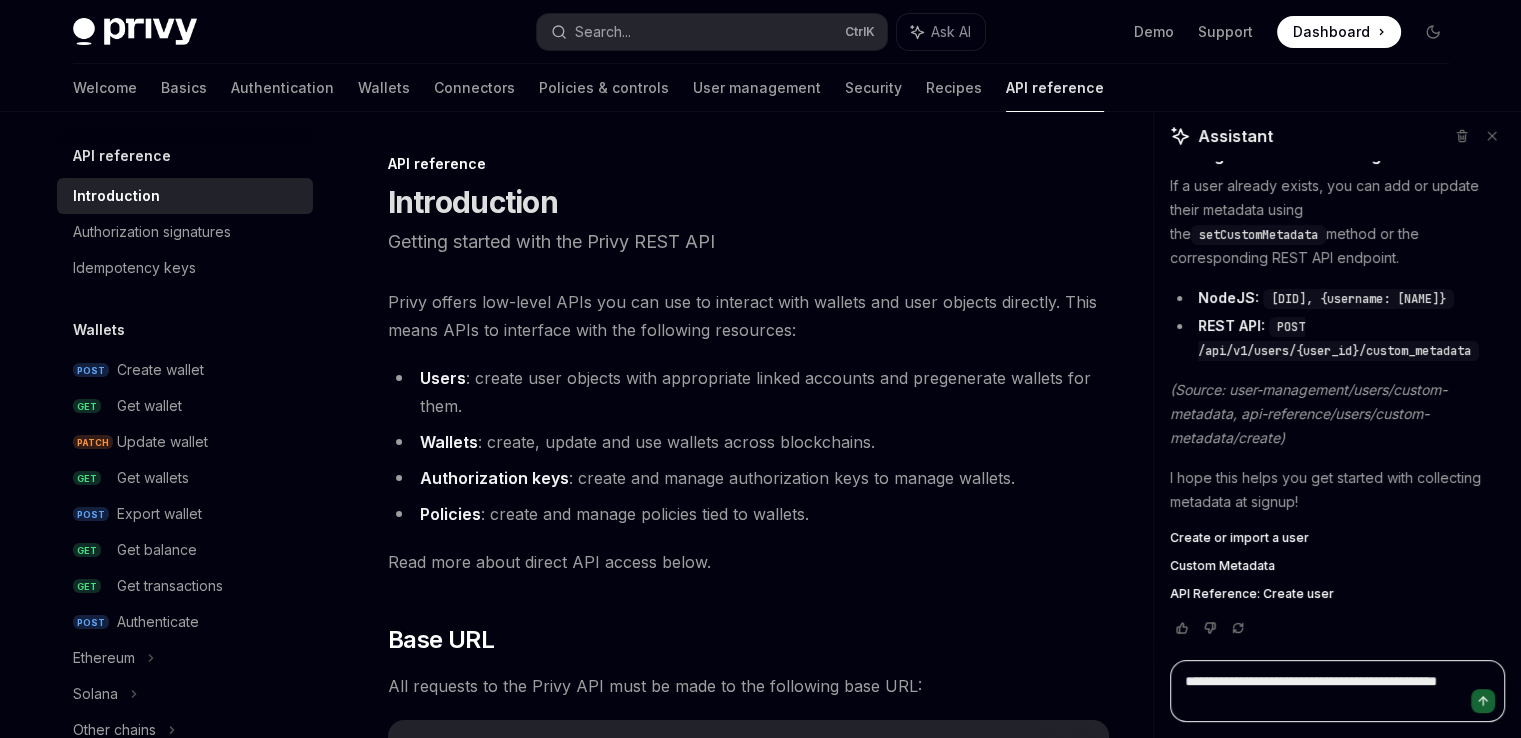 type on "**********" 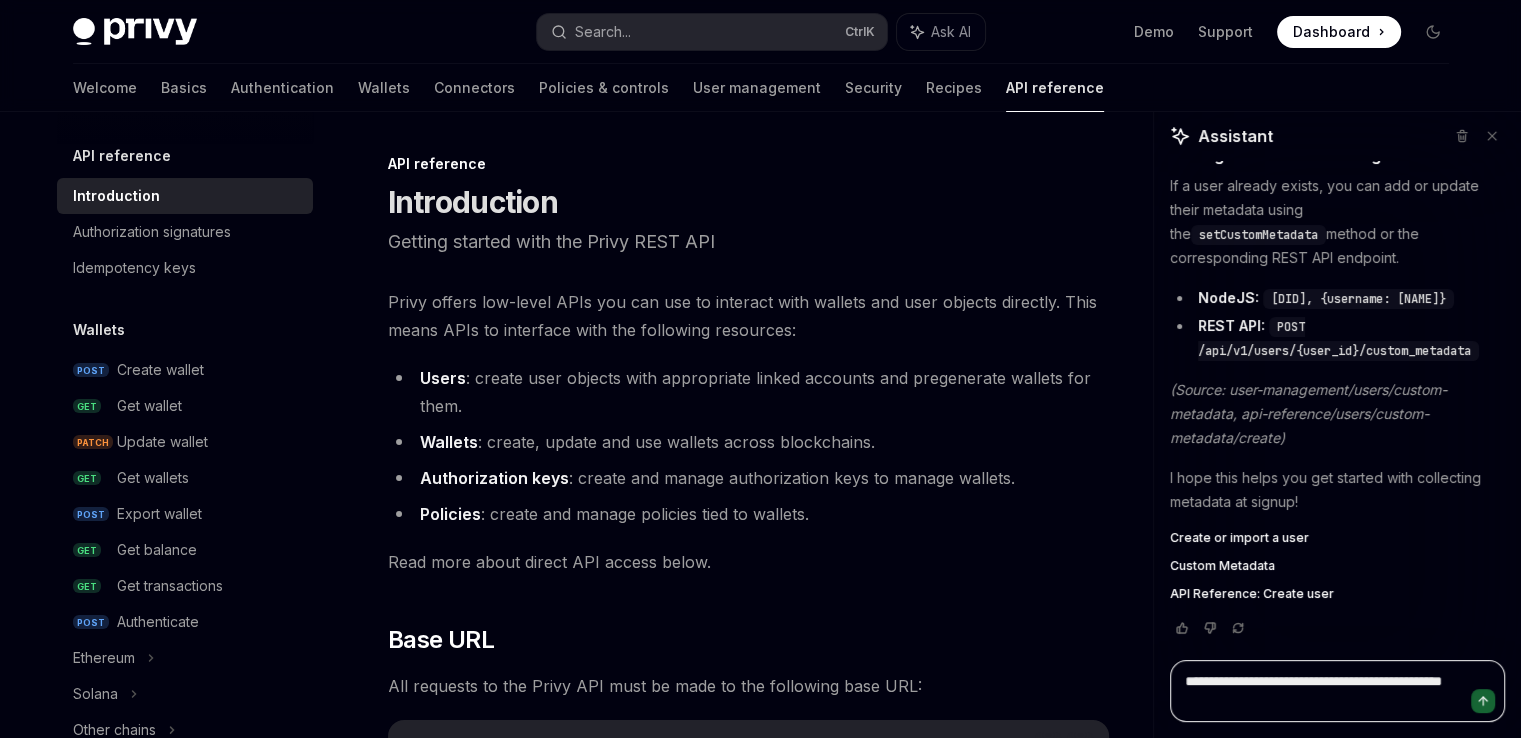 type on "**********" 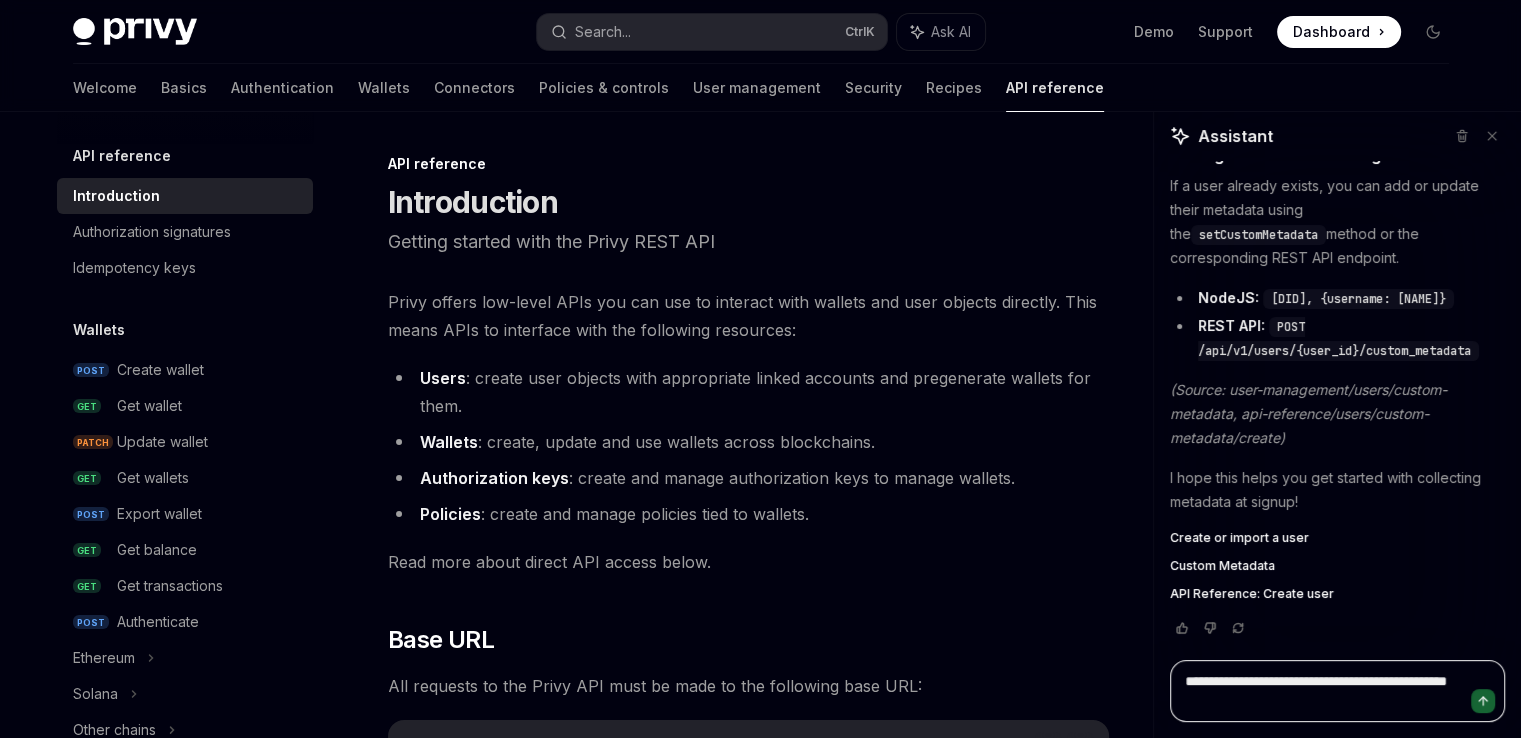 type on "**********" 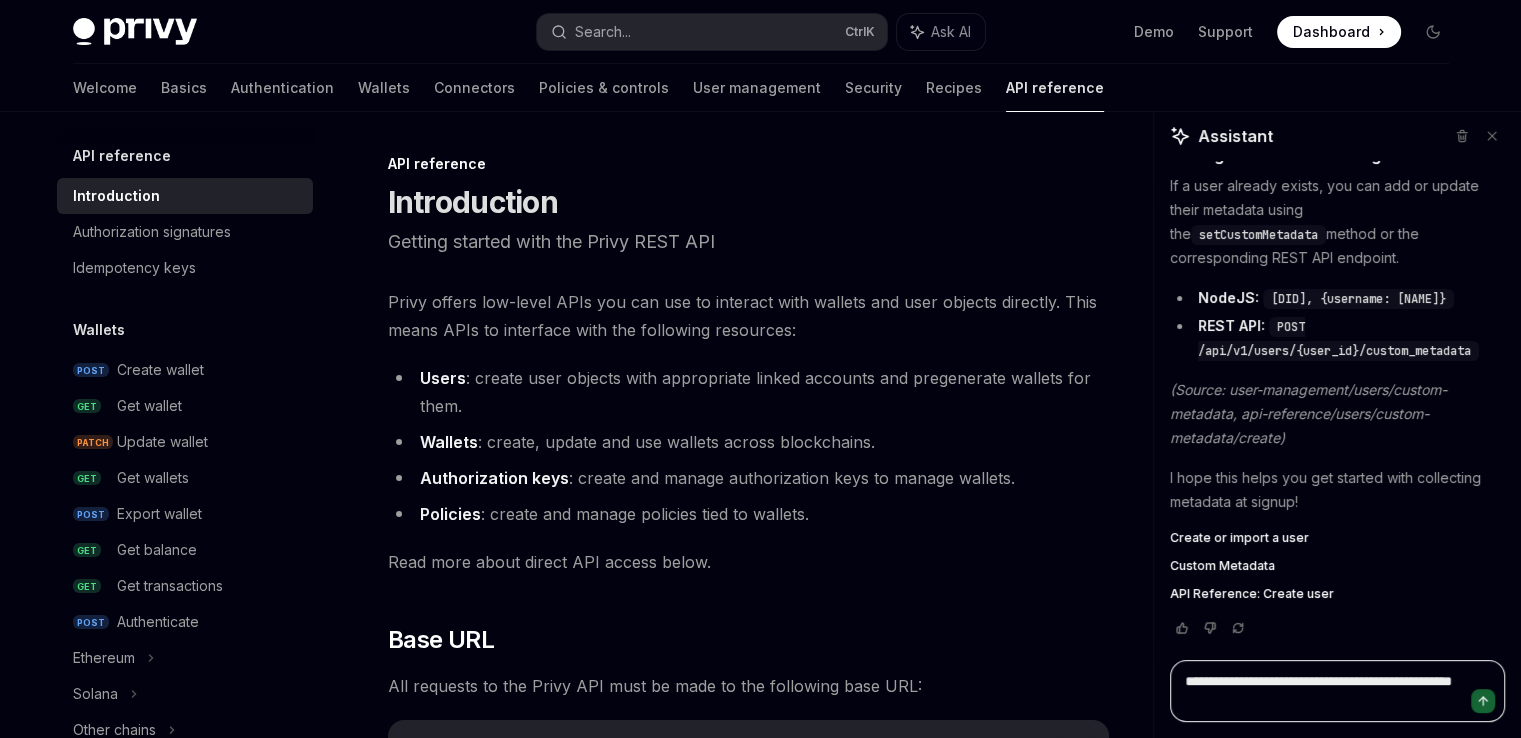 type on "**********" 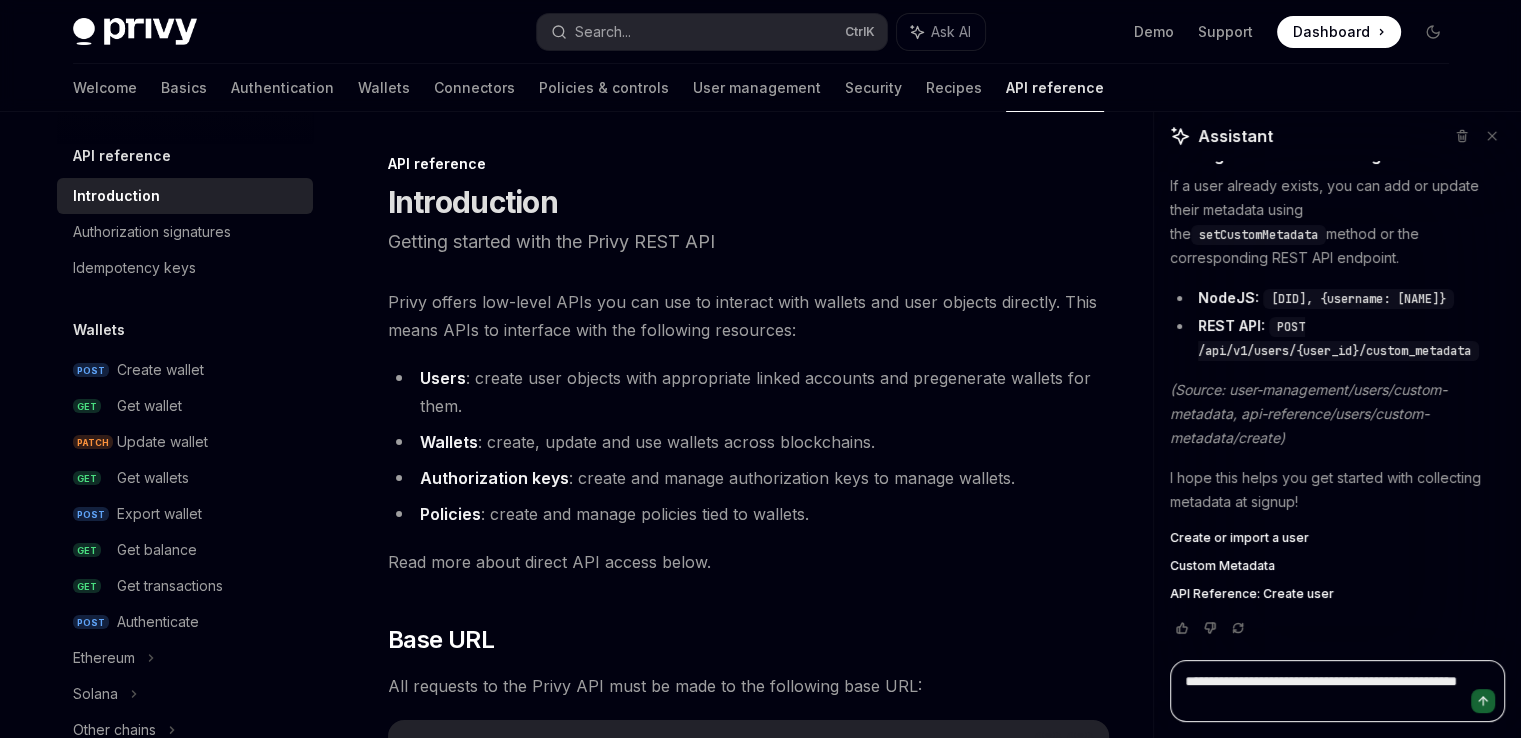 type on "**********" 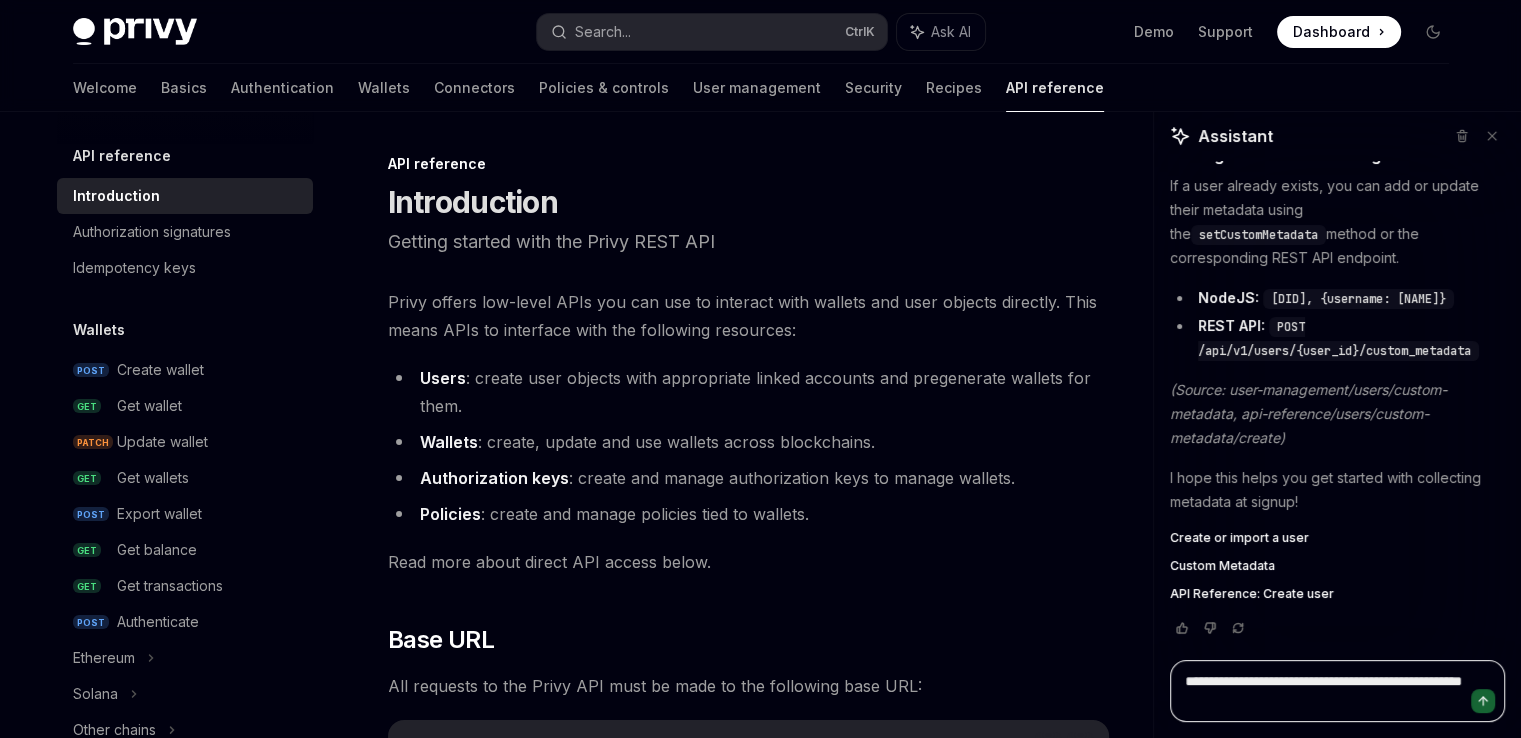 type on "**********" 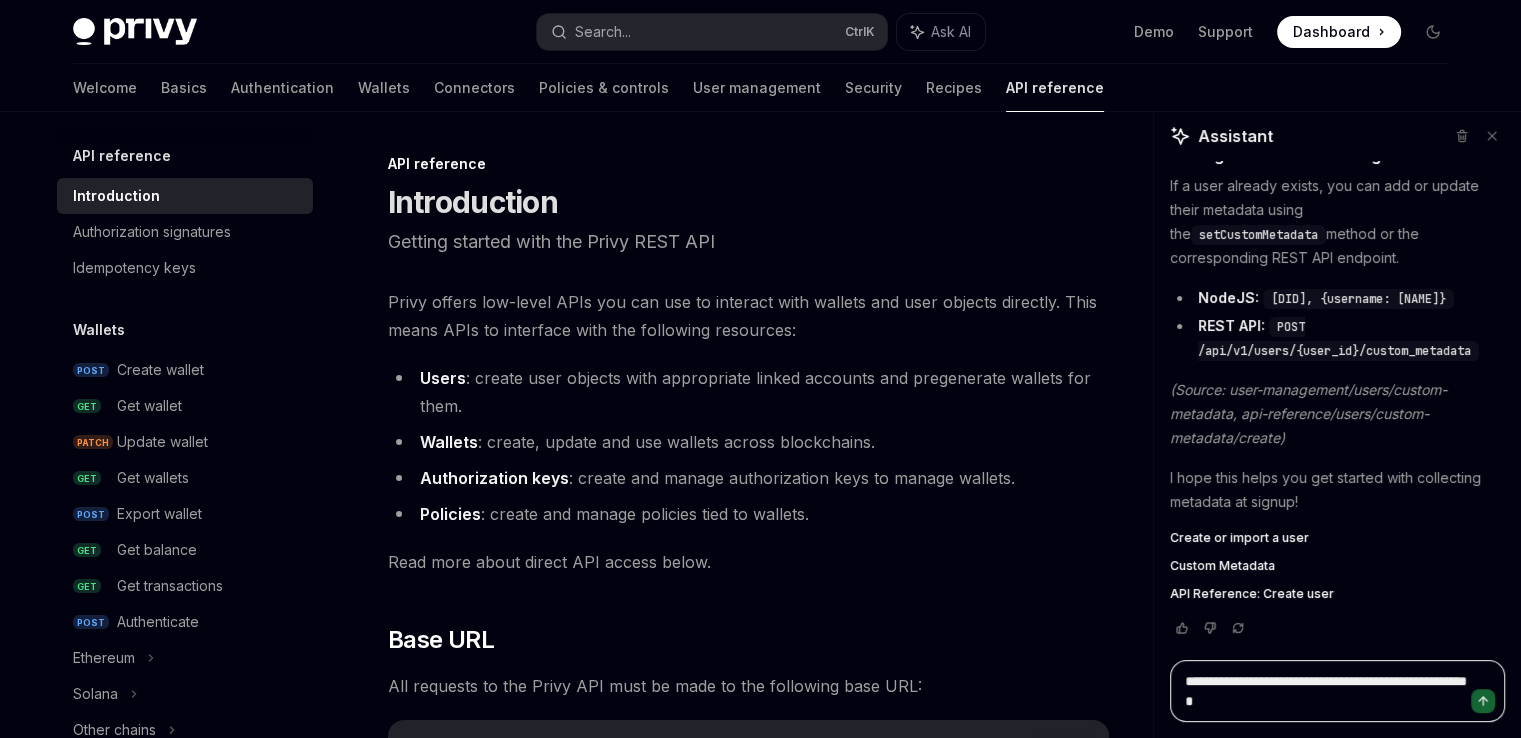 type on "**********" 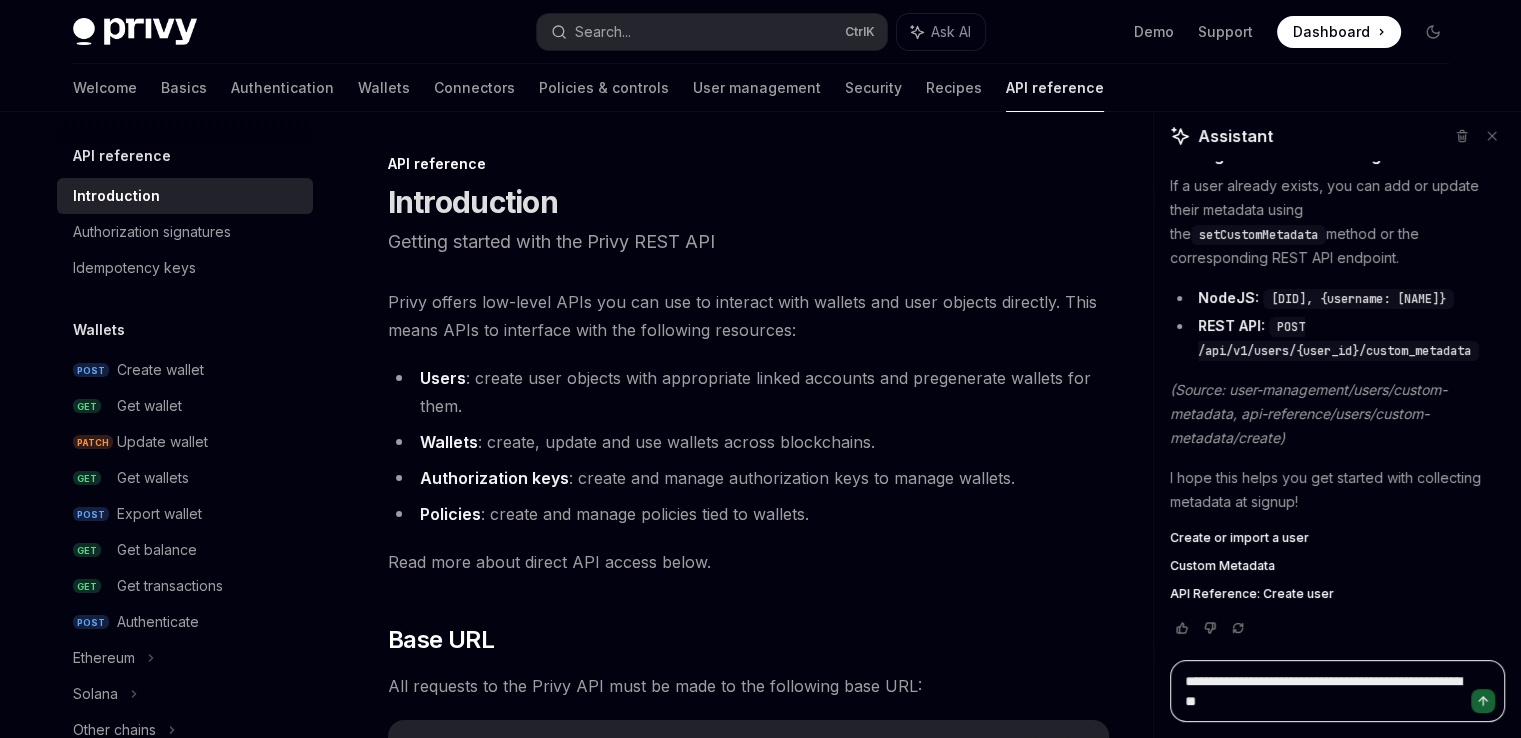 type on "**********" 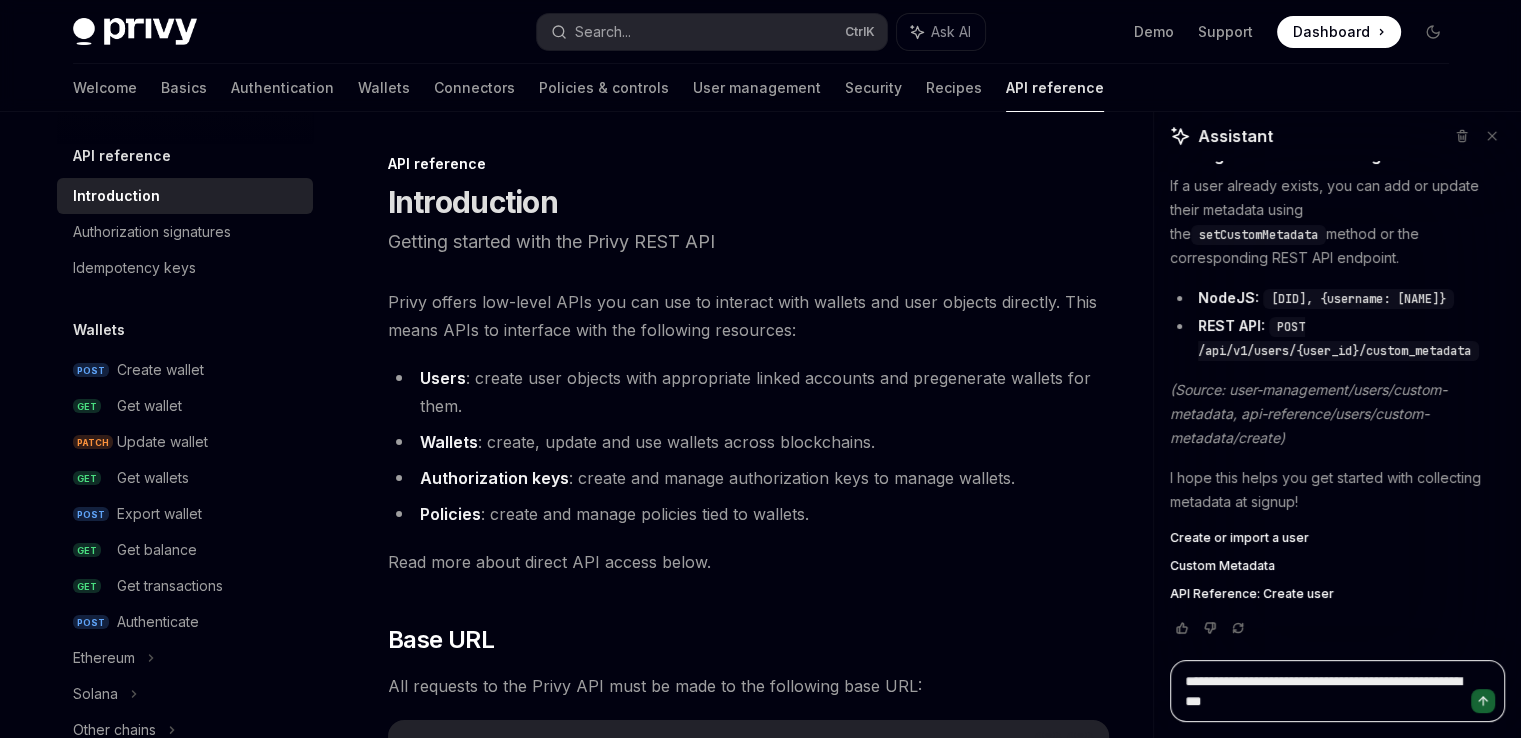 type on "**********" 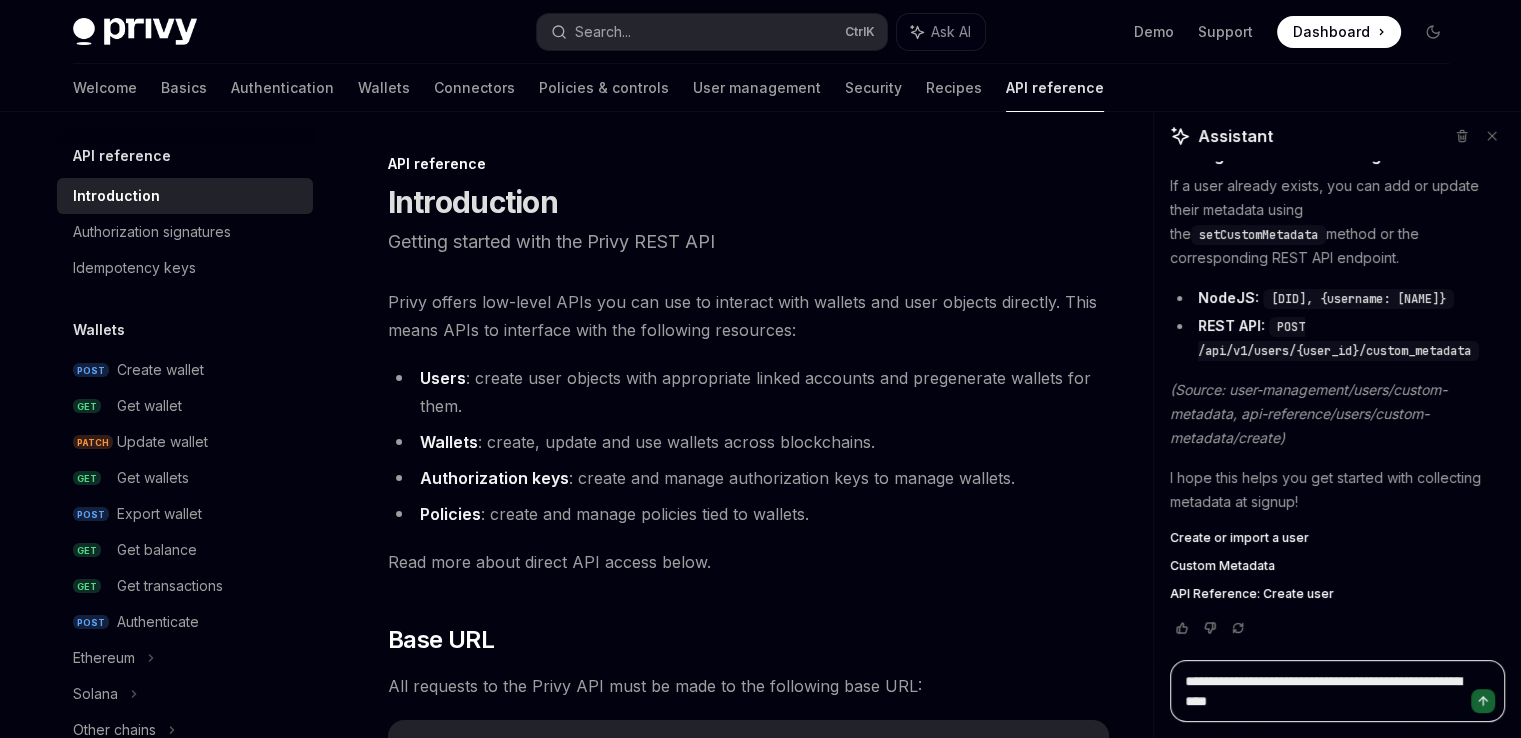 type on "**********" 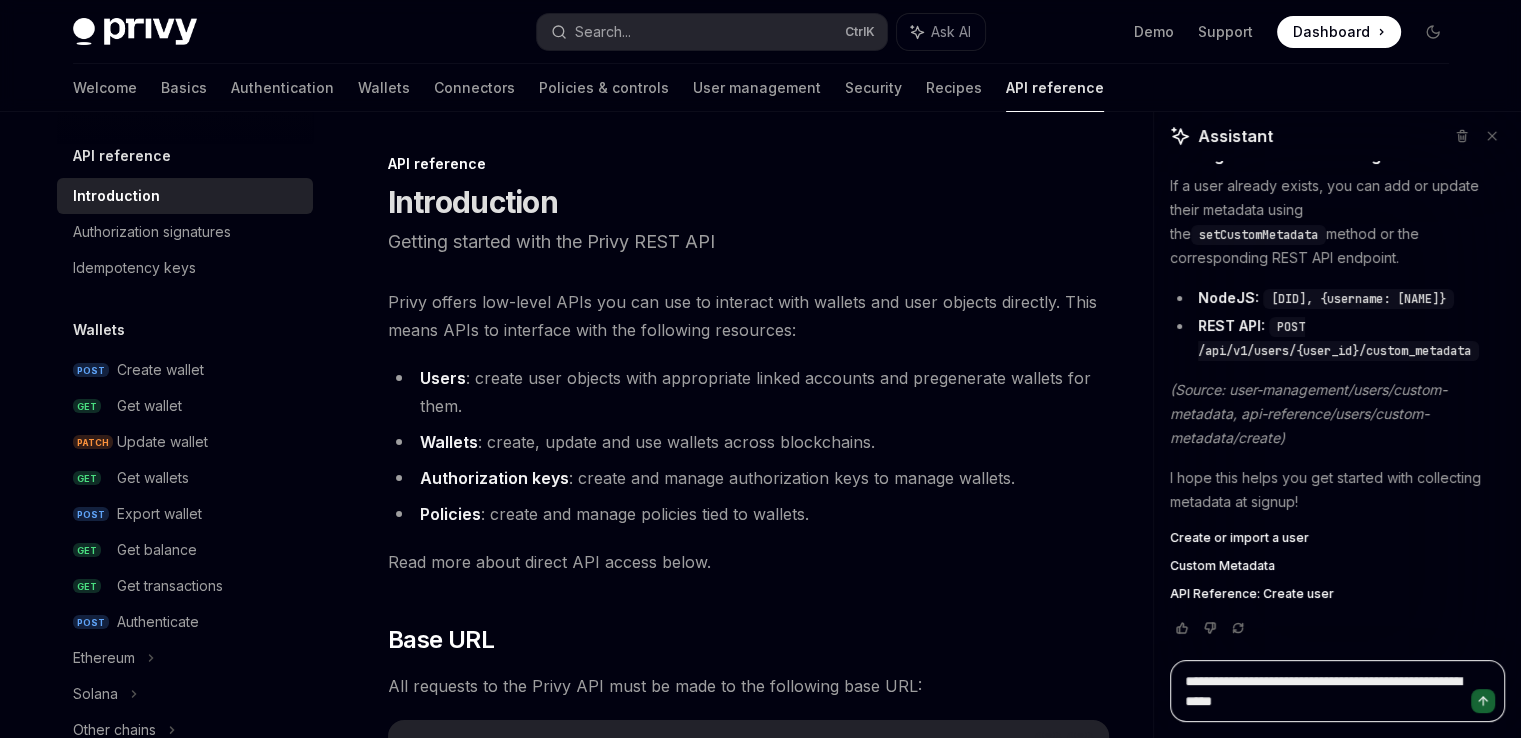 type on "**********" 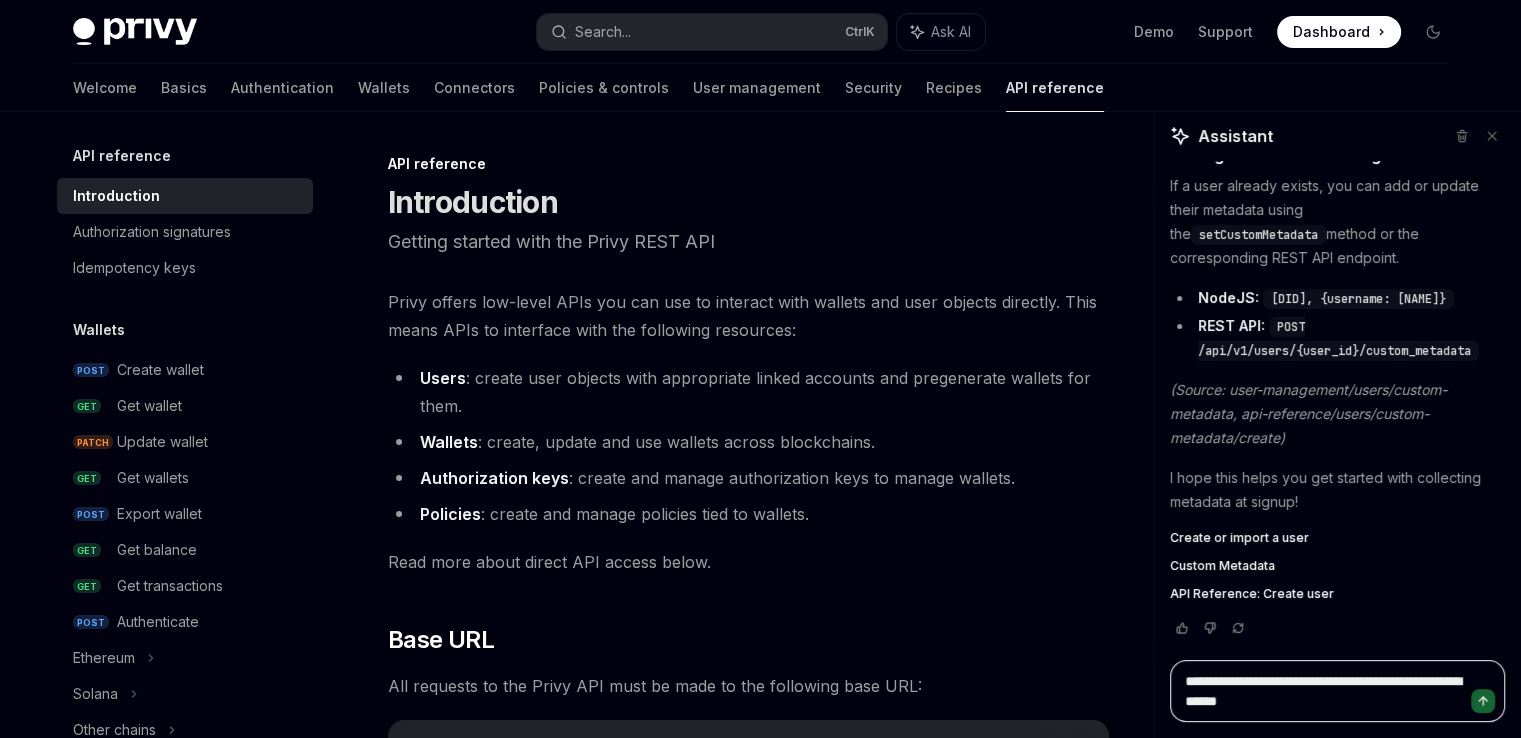 type on "**********" 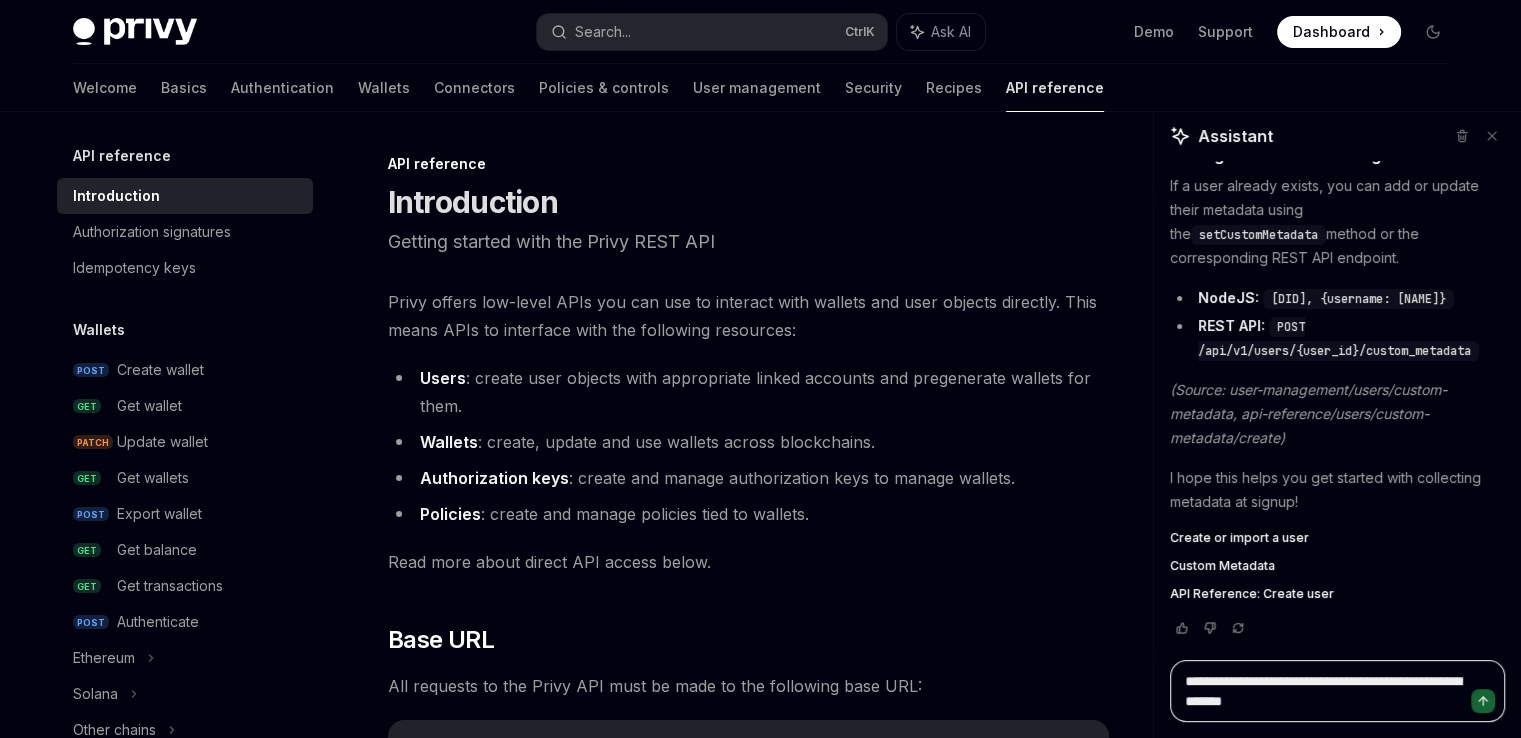 type on "**********" 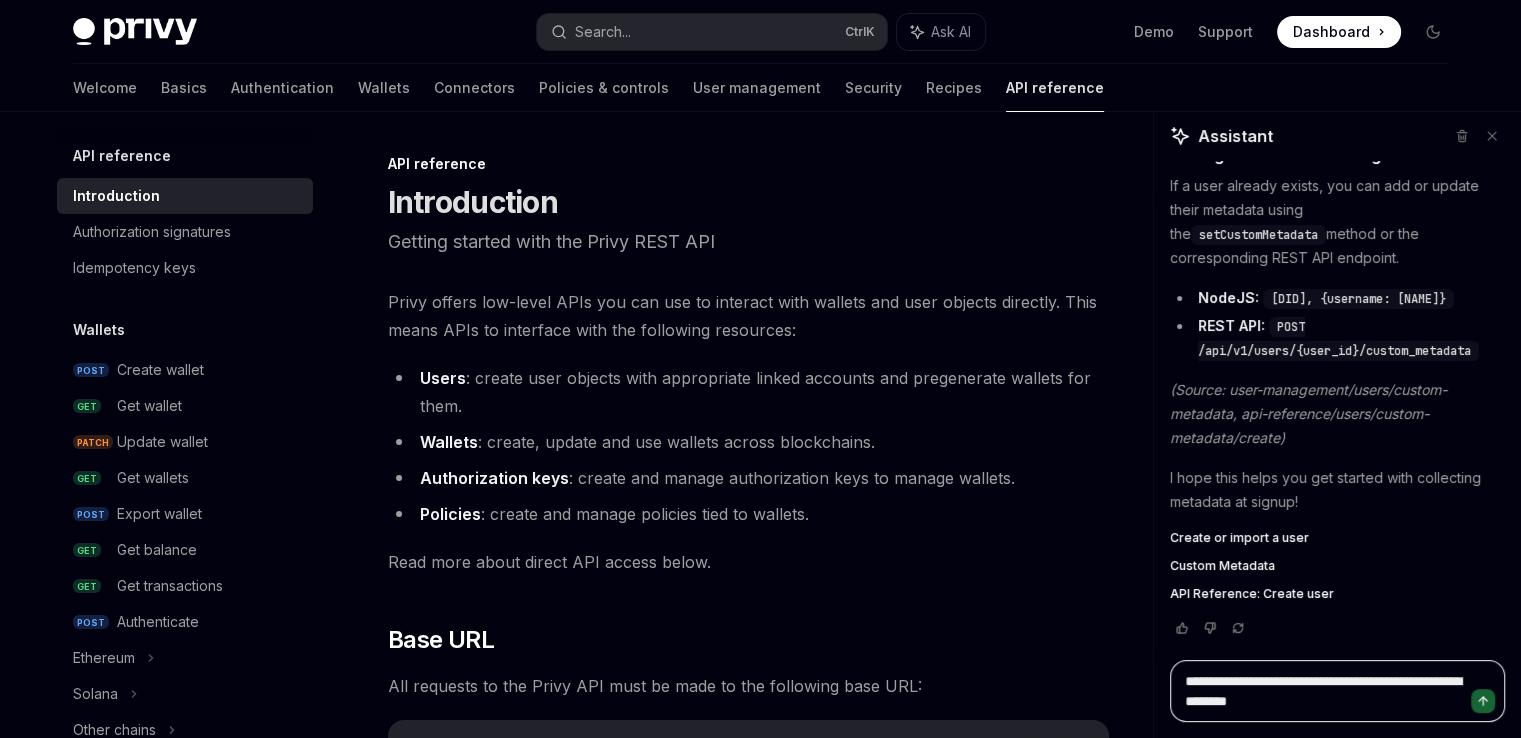 type on "*" 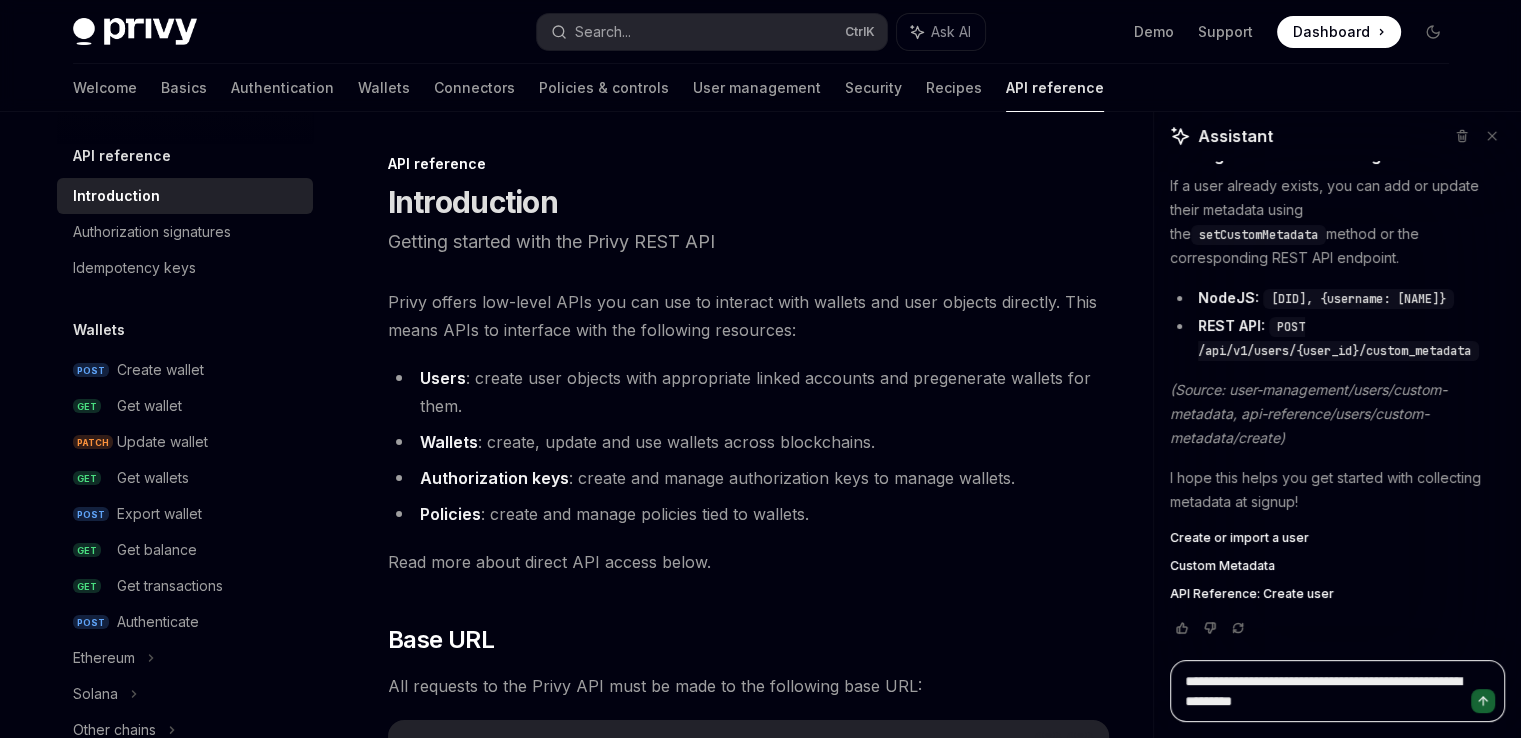 type on "*" 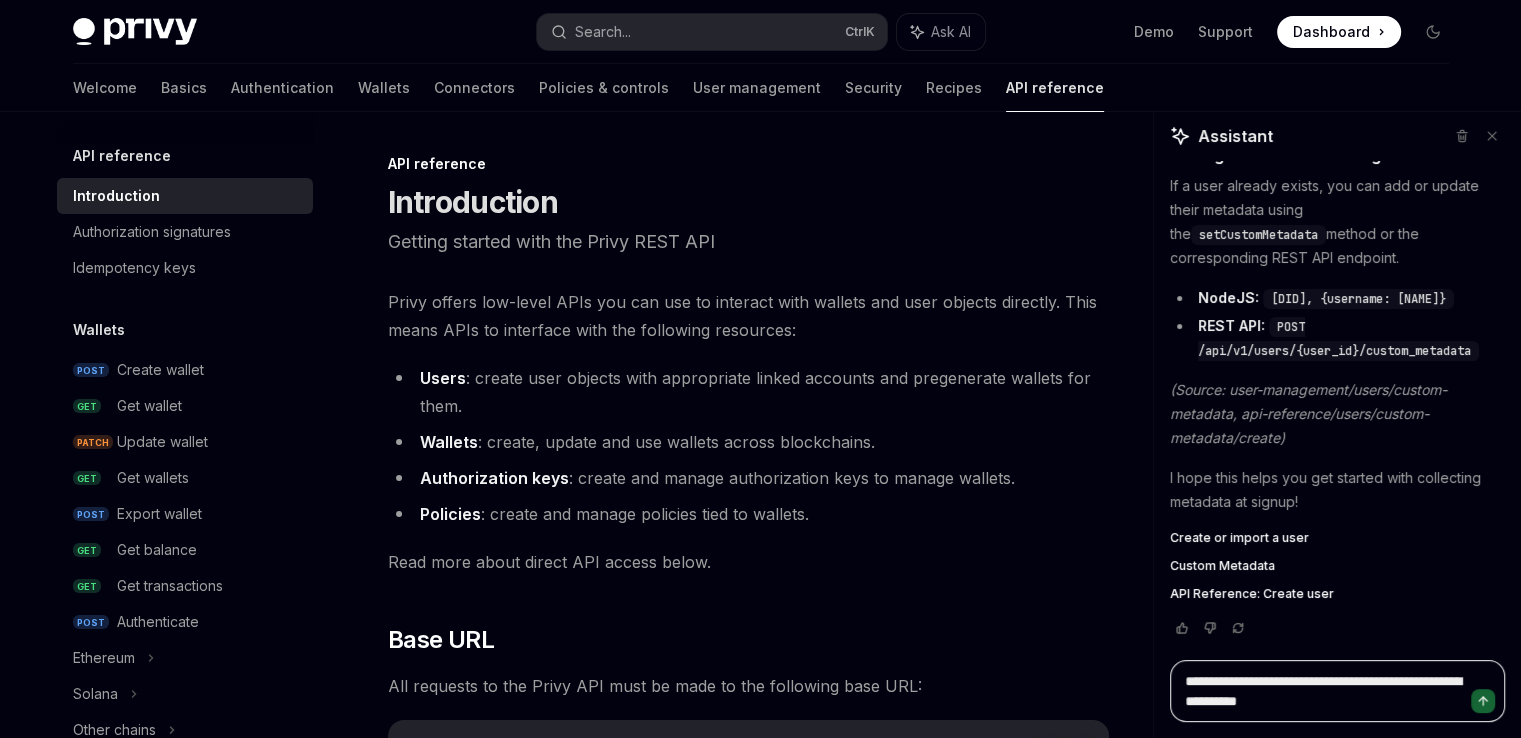 type on "**********" 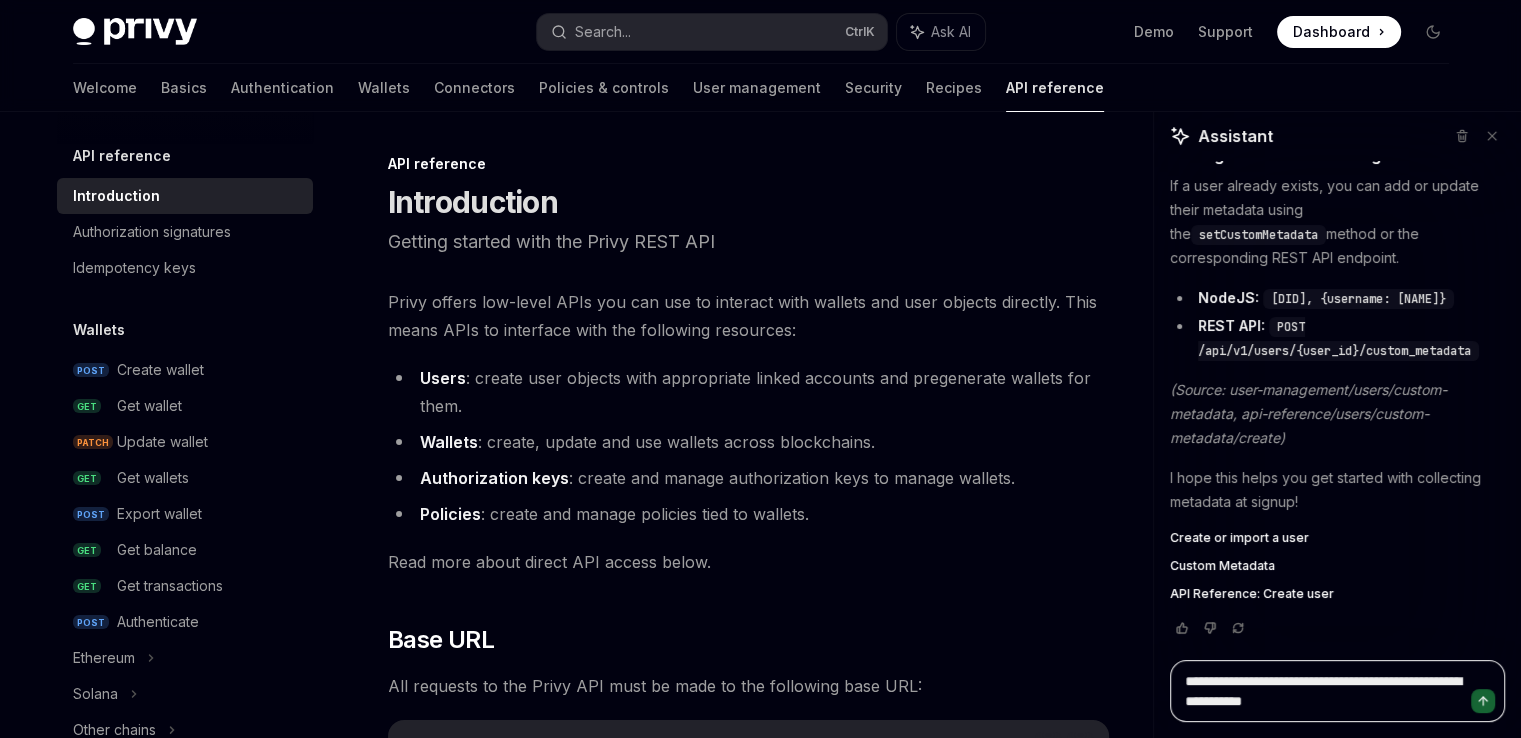 type on "**********" 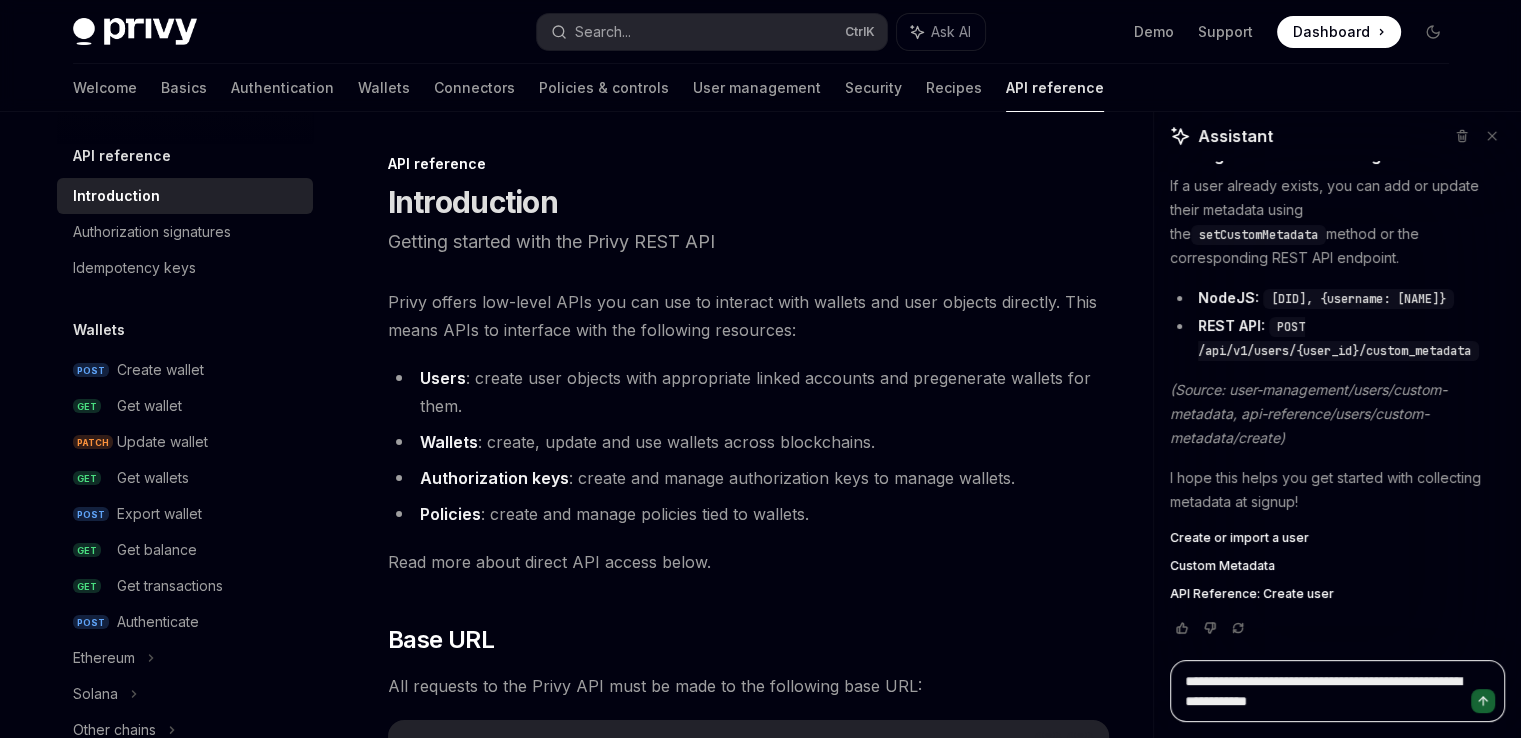 type on "**********" 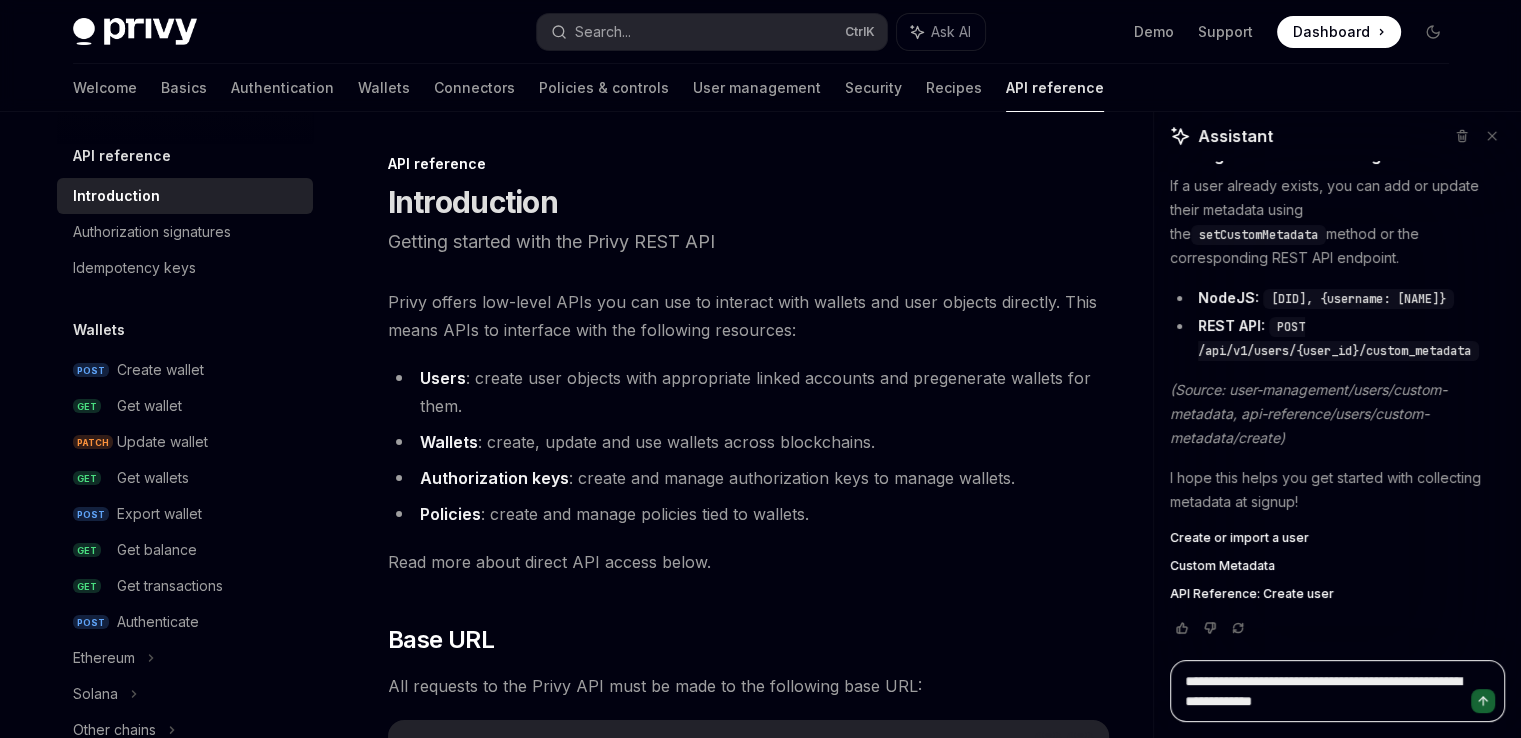 type on "**********" 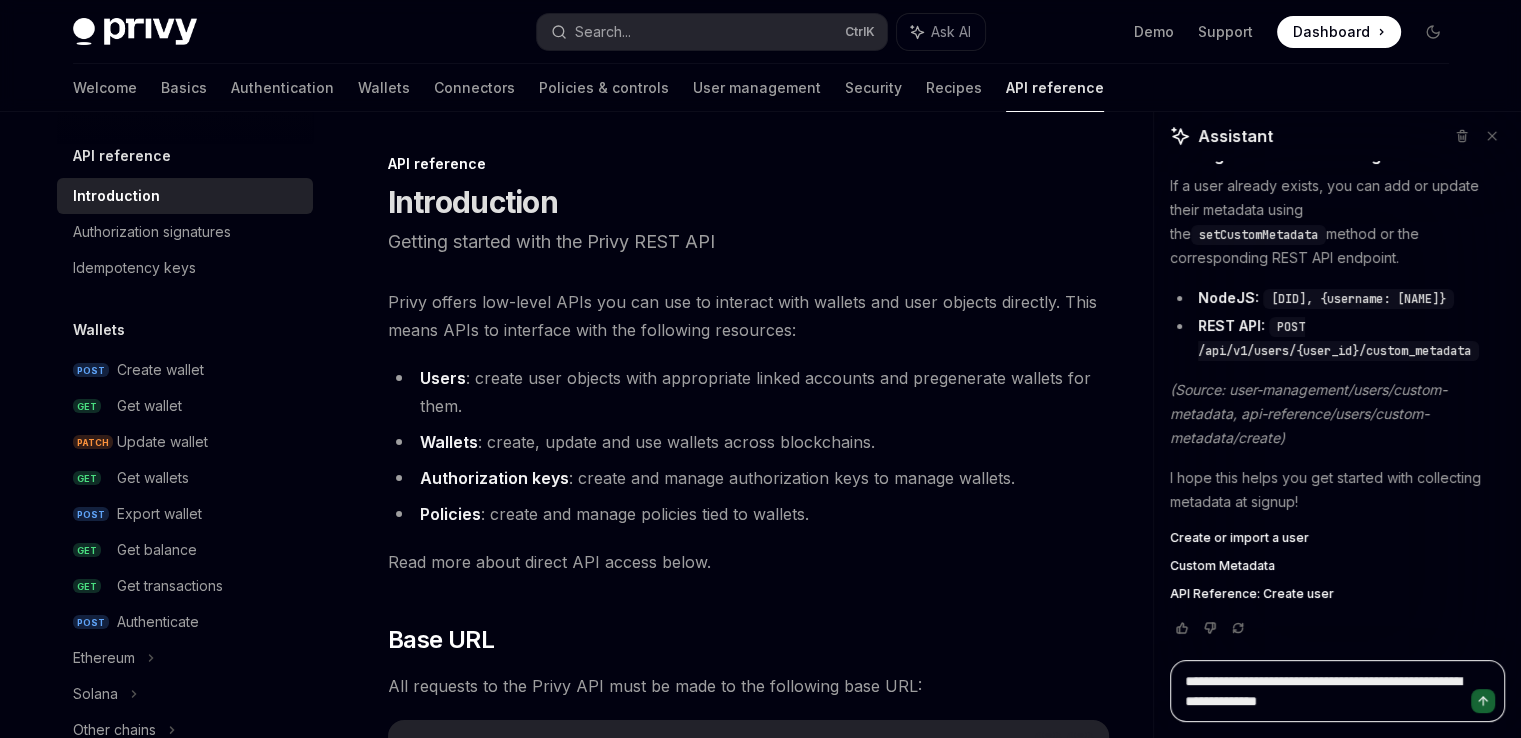 type on "**********" 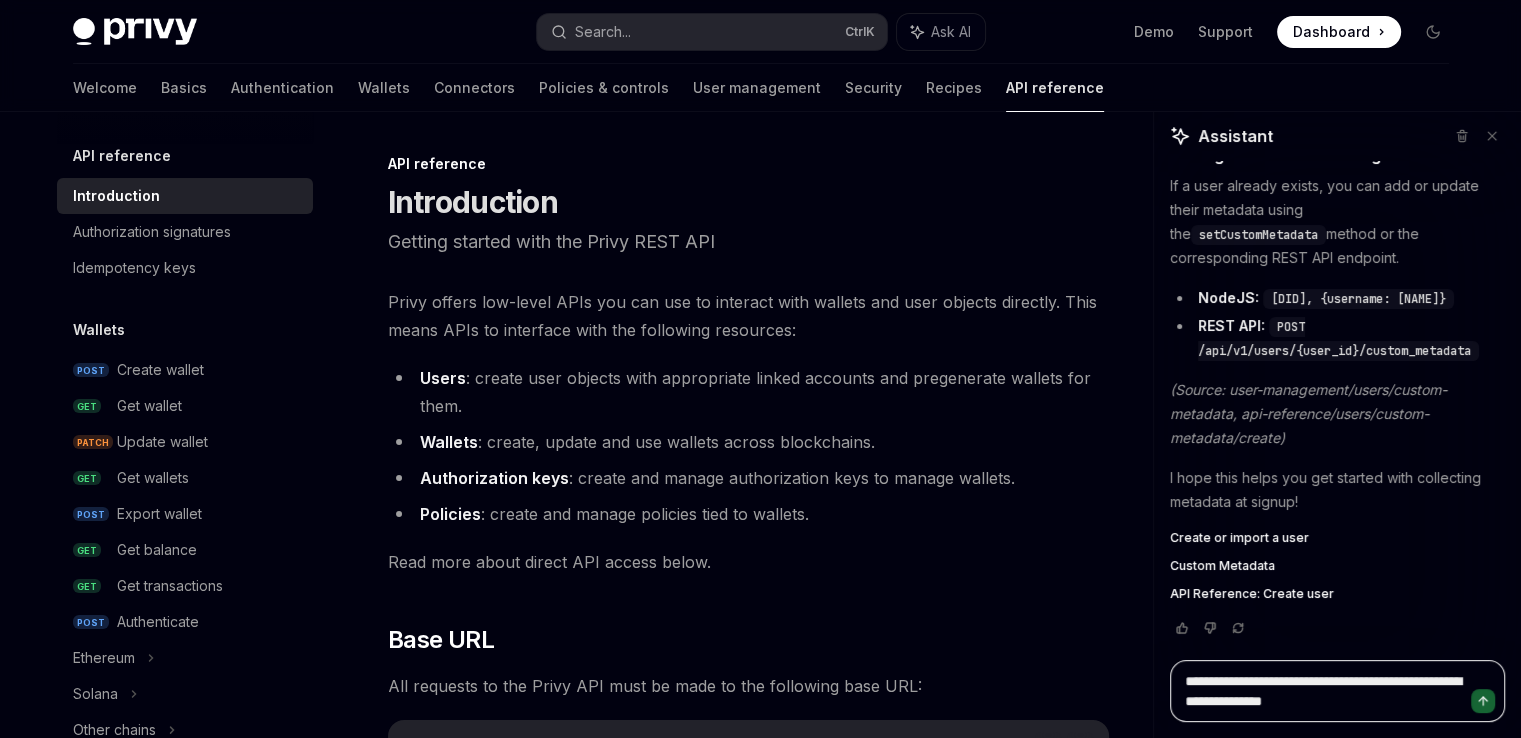 type on "**********" 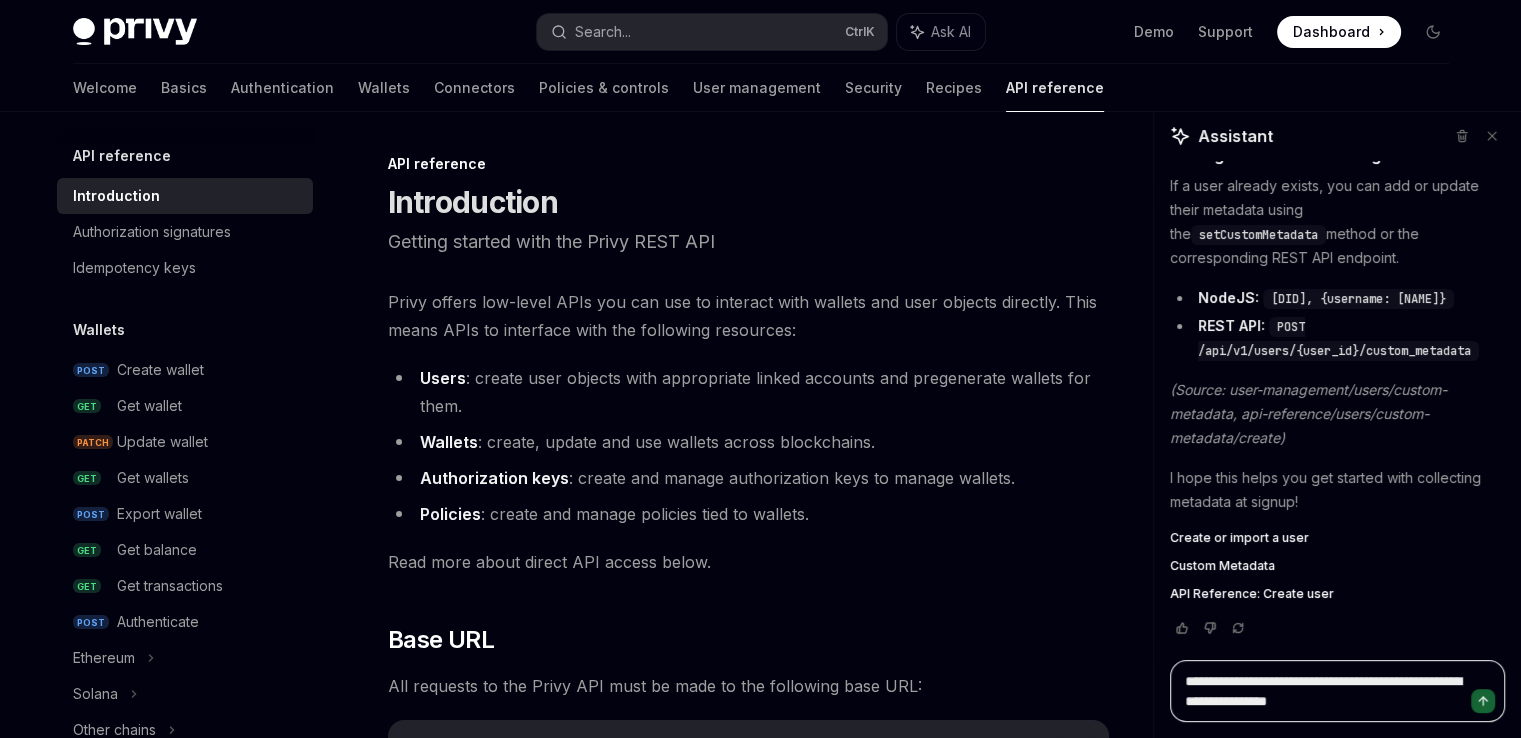 type on "**********" 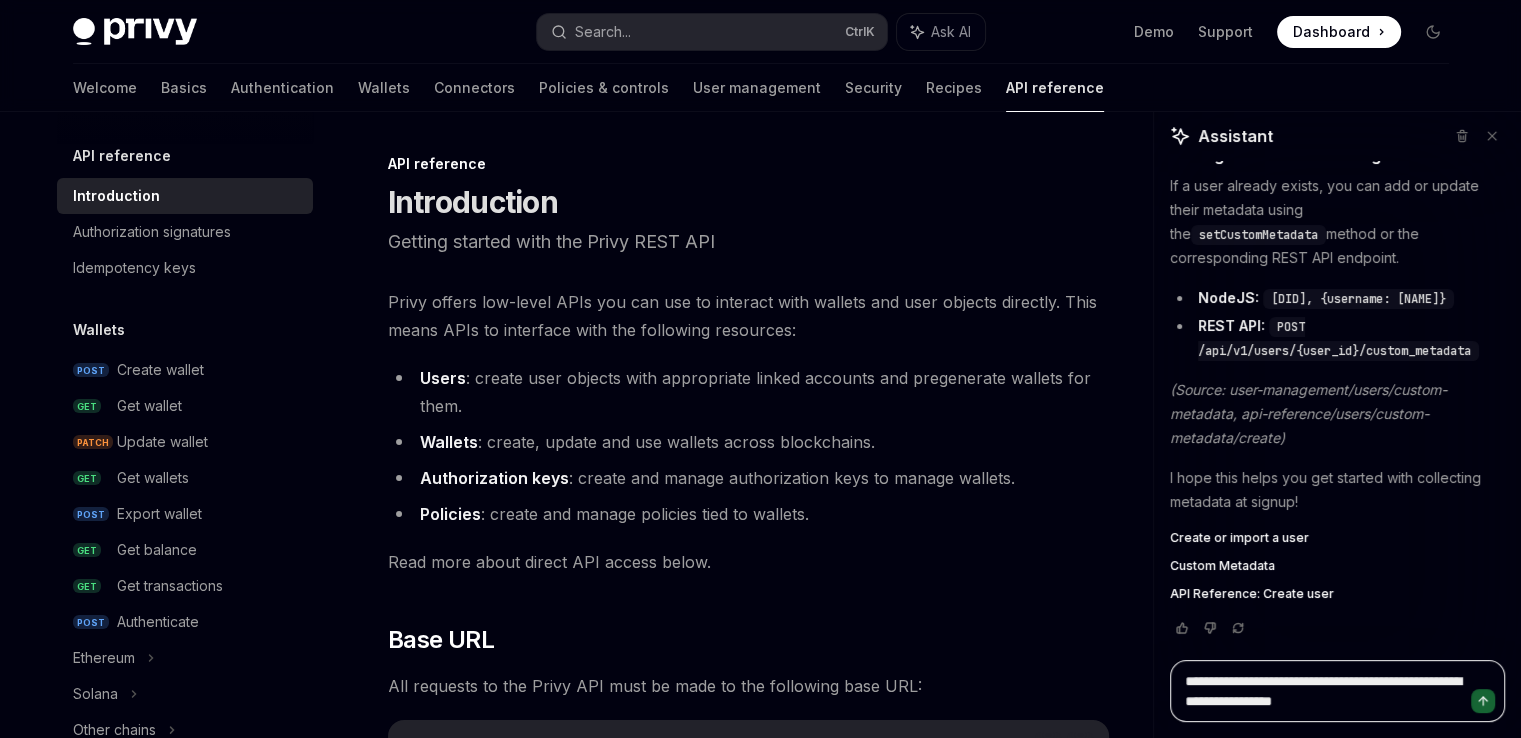 type on "**********" 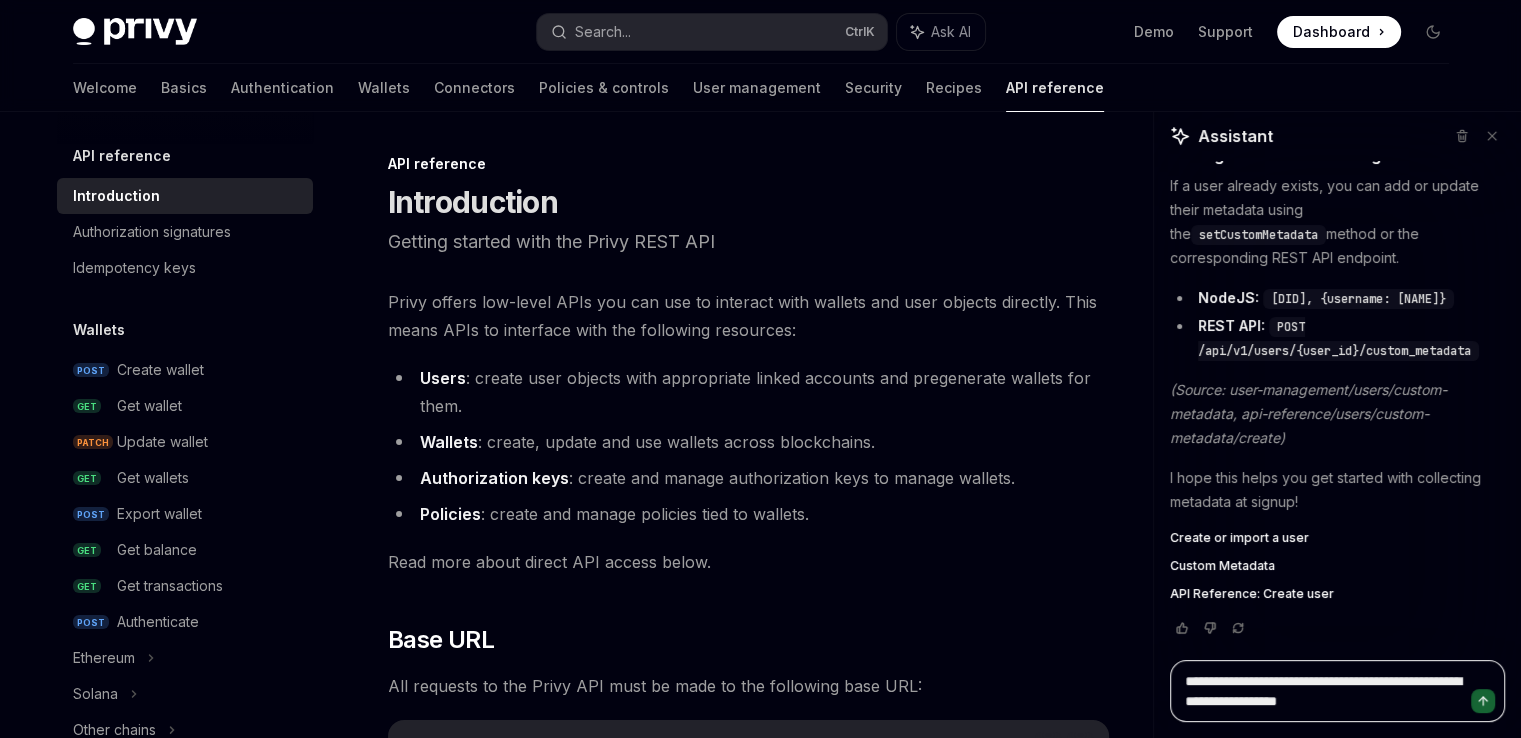 type on "**********" 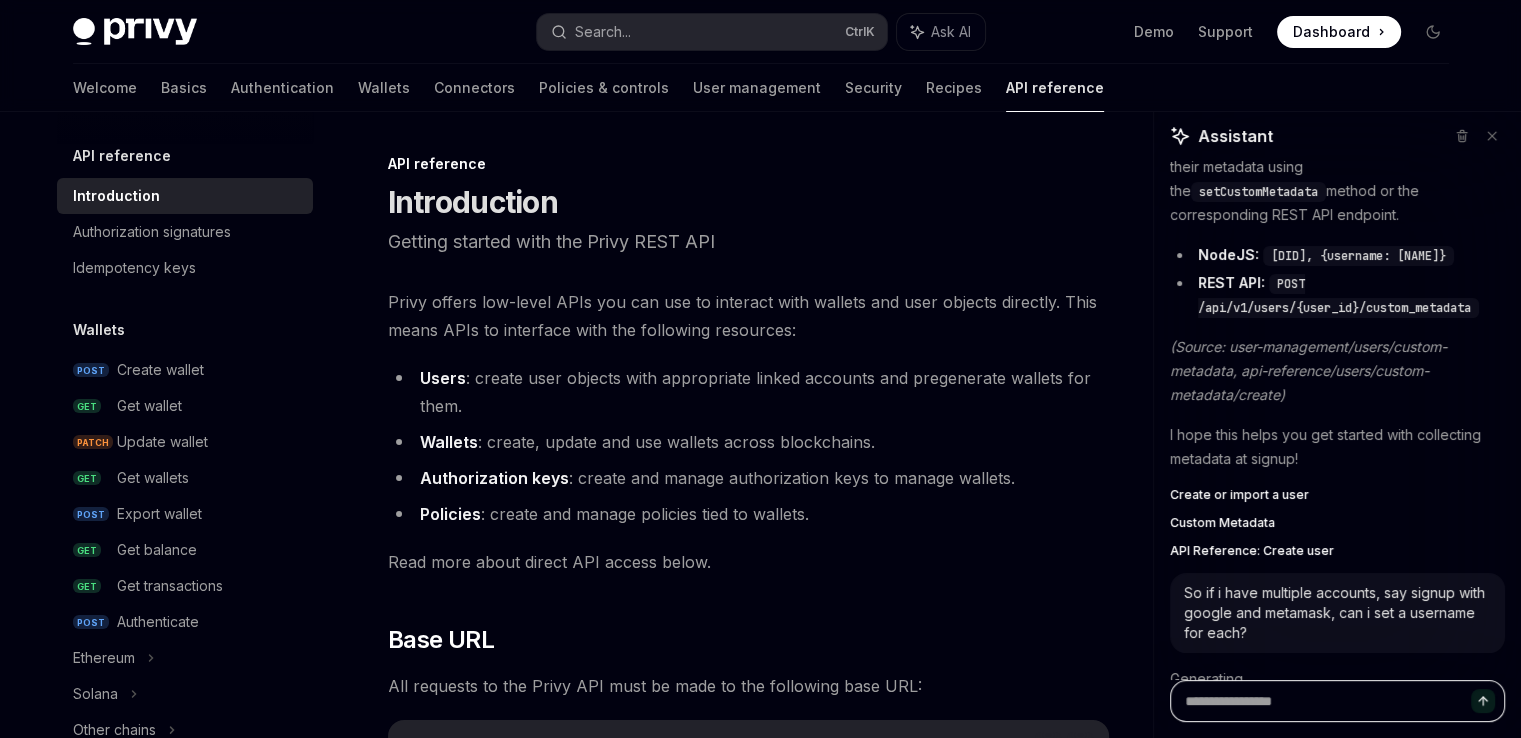 scroll, scrollTop: 1941, scrollLeft: 0, axis: vertical 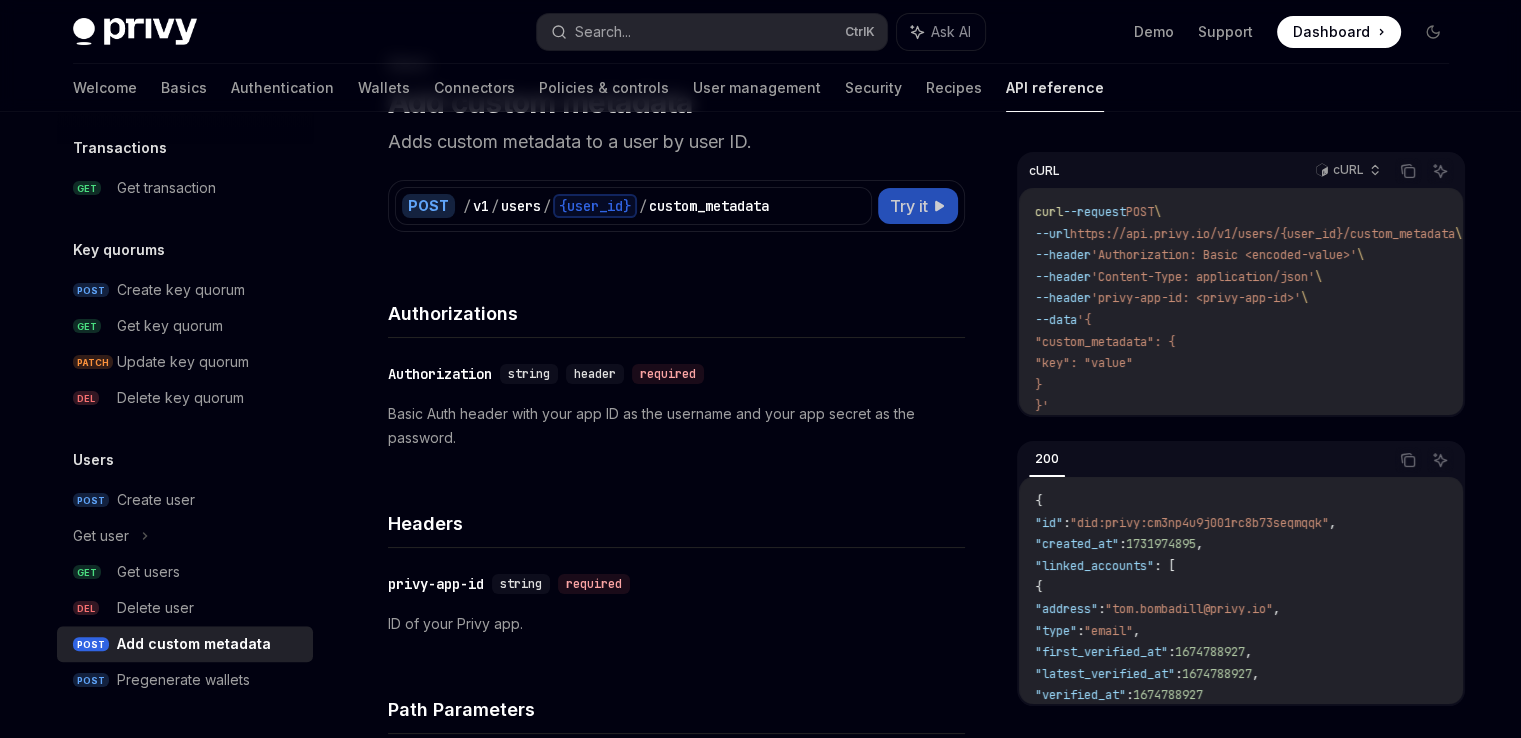 click on "Try it" at bounding box center [909, 206] 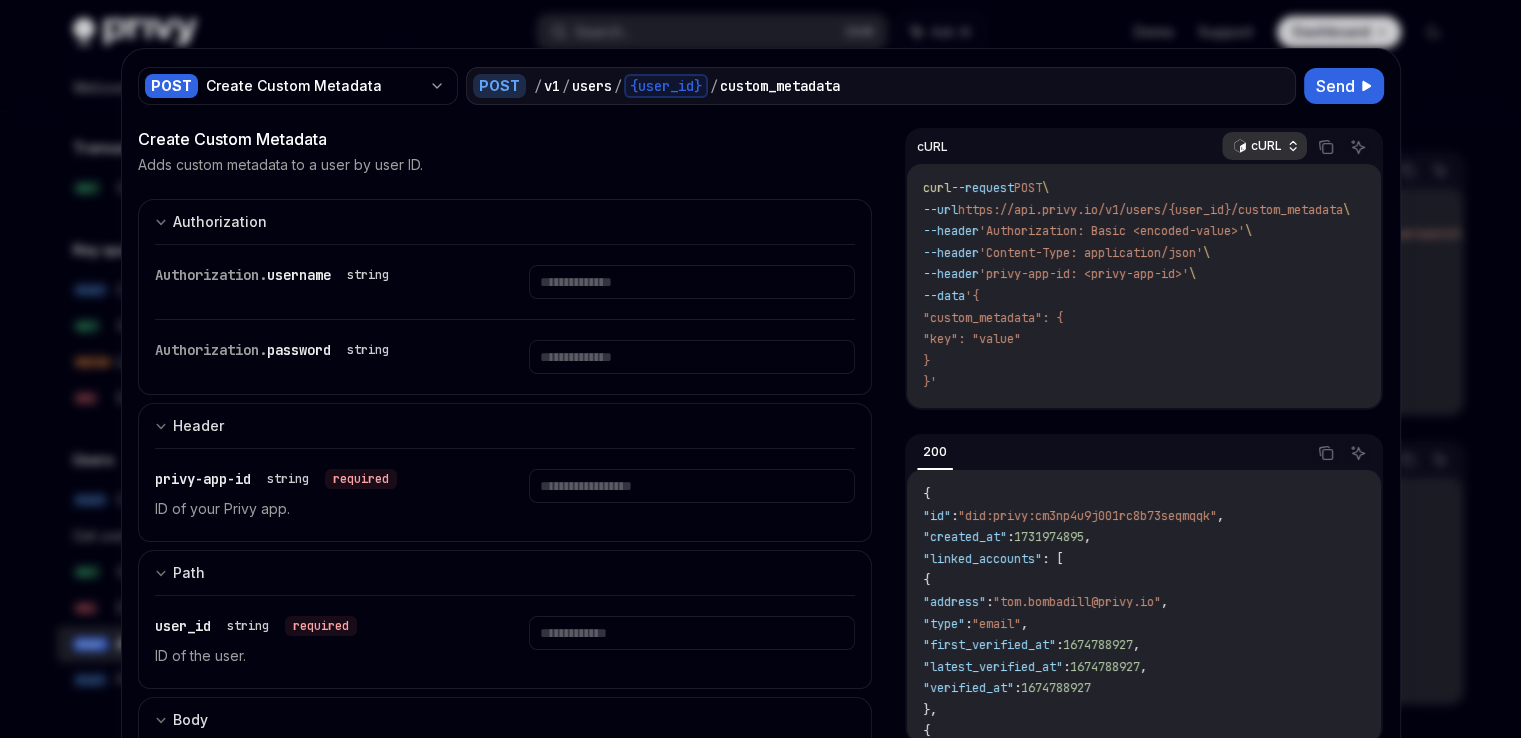 click on "cURL" at bounding box center [1266, 146] 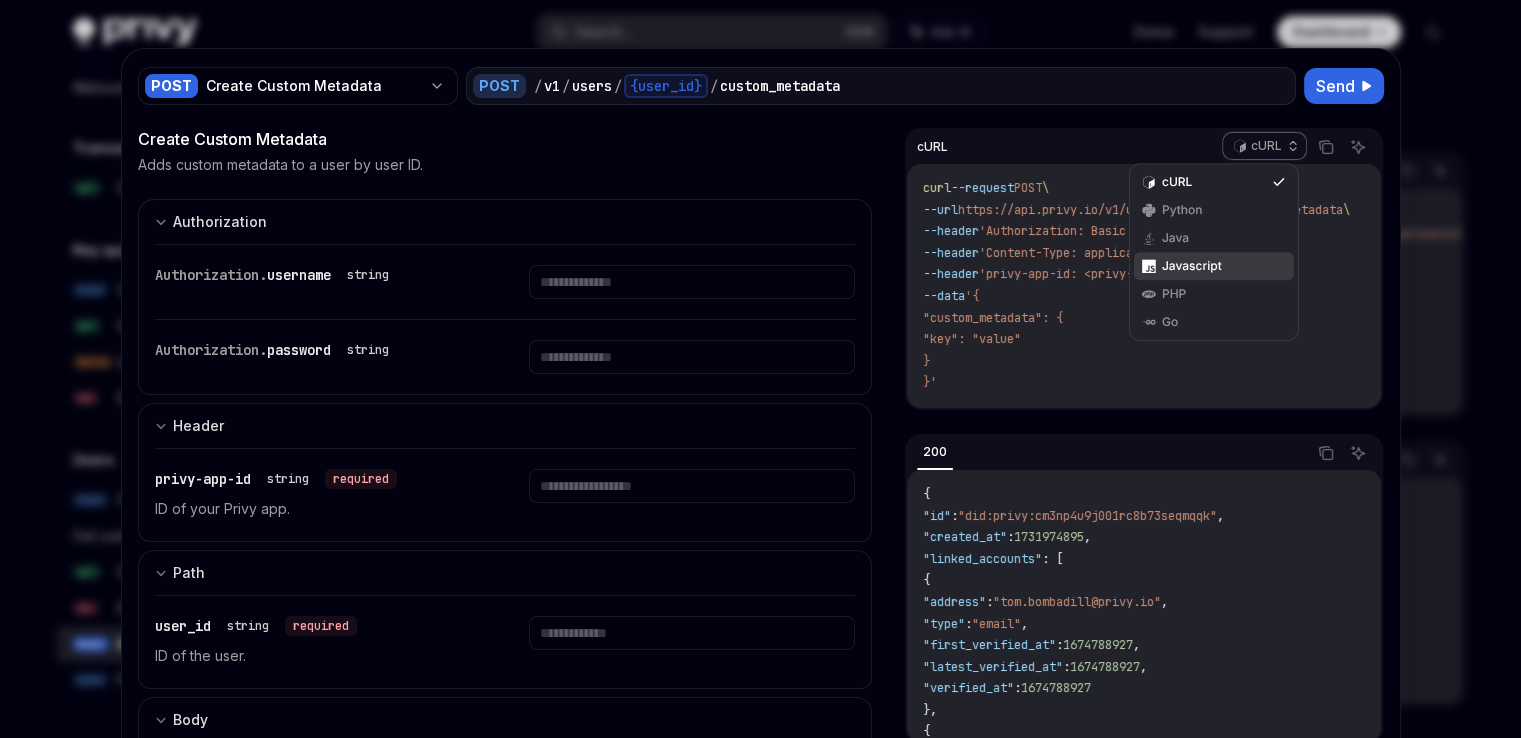 click on "Javascript" at bounding box center [1214, 266] 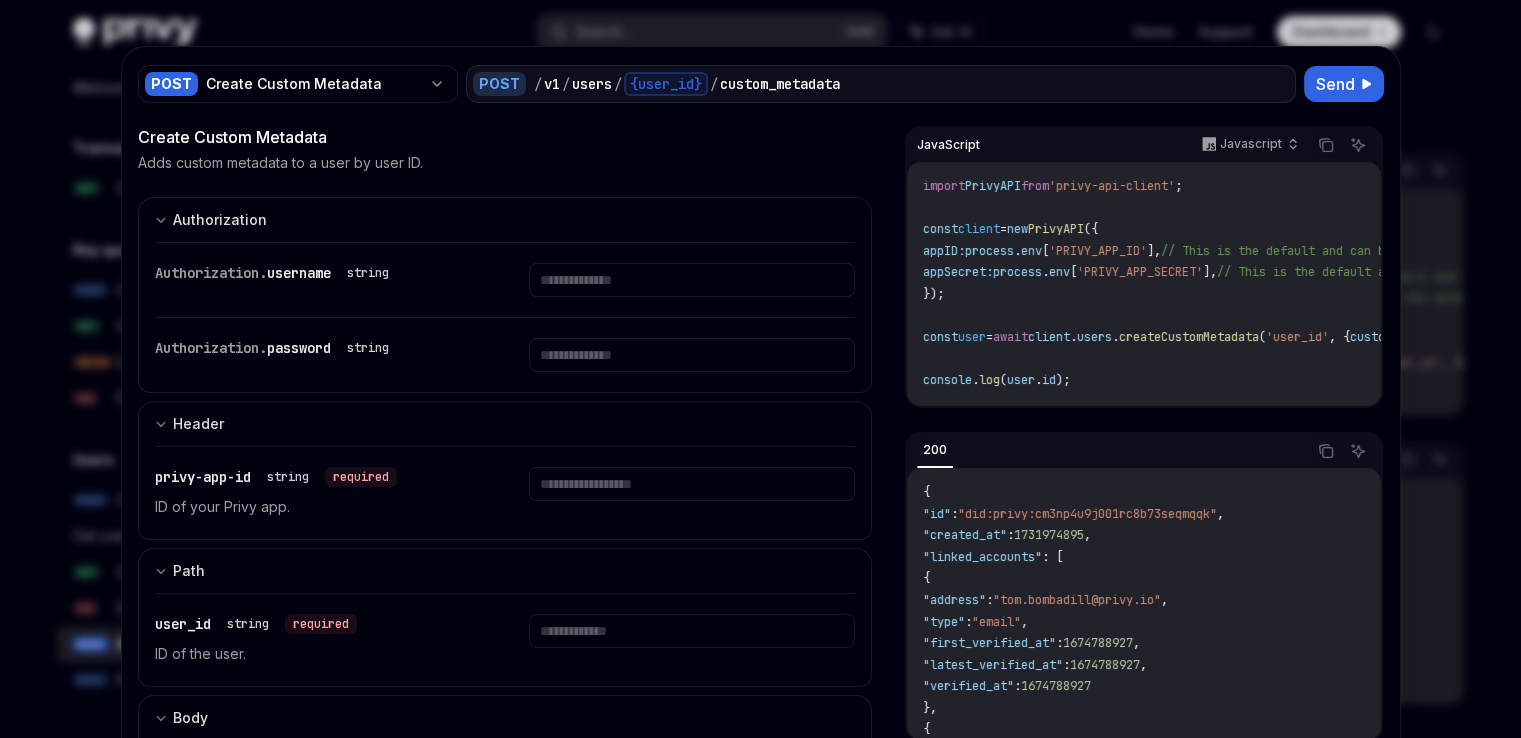 scroll, scrollTop: 0, scrollLeft: 0, axis: both 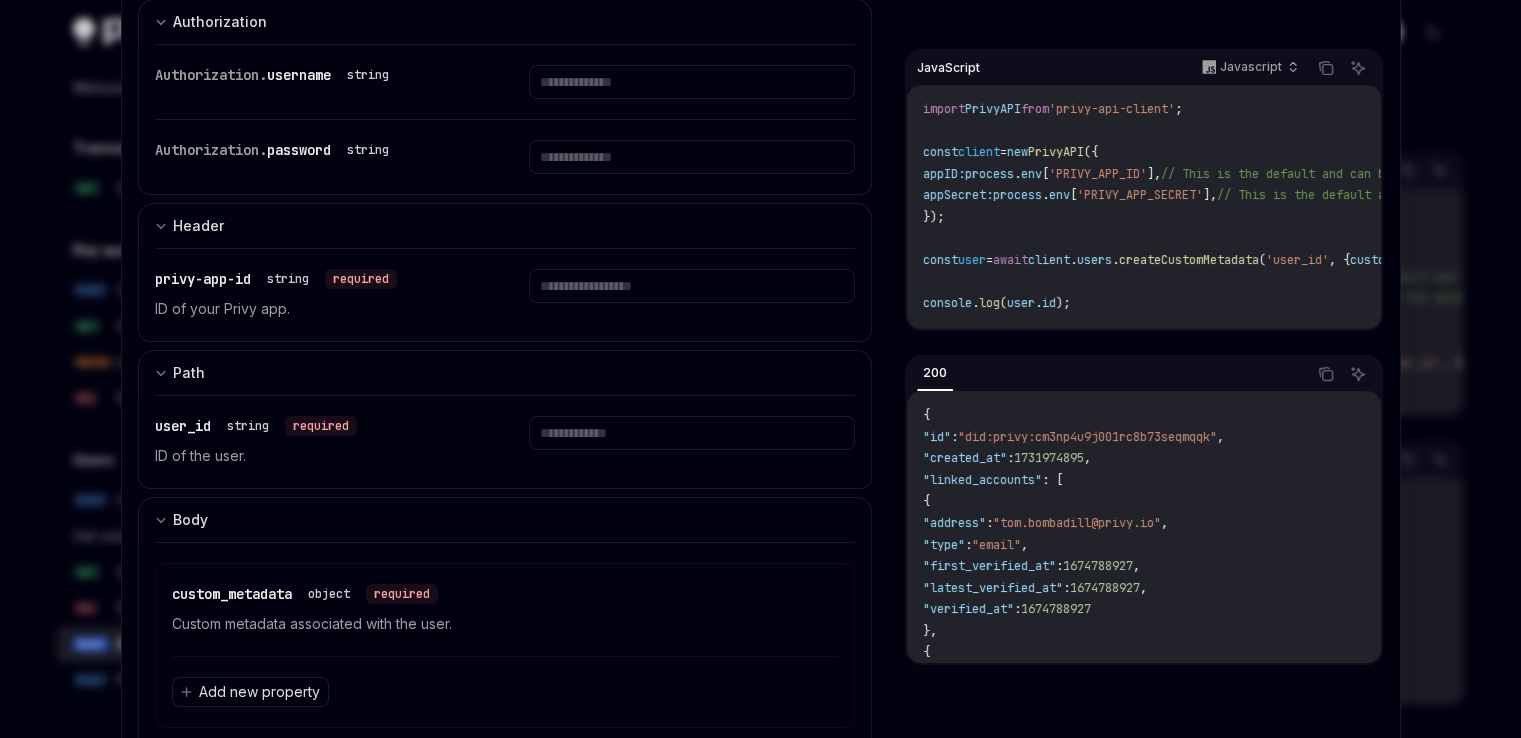 drag, startPoint x: 1147, startPoint y: 341, endPoint x: 1285, endPoint y: 338, distance: 138.03261 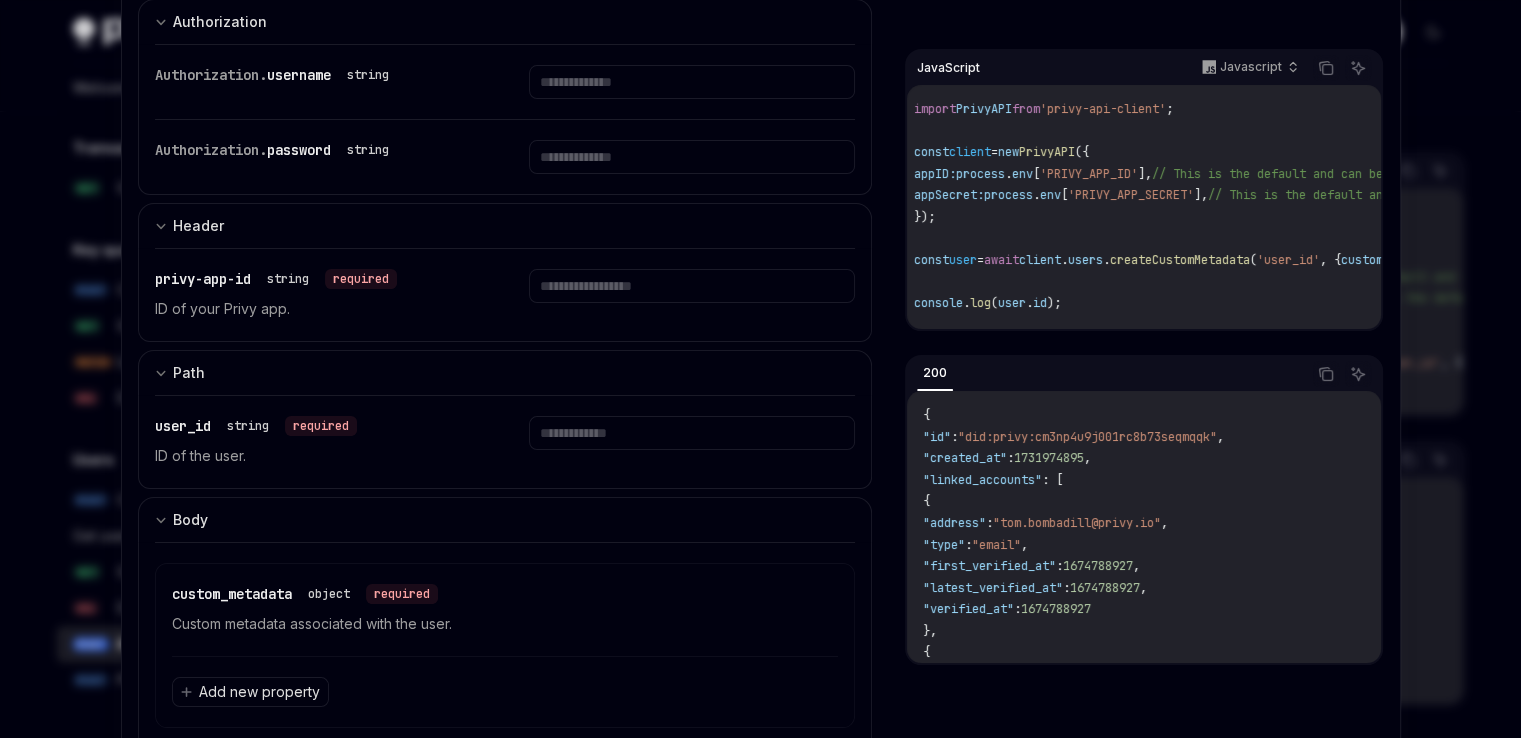 scroll, scrollTop: 0, scrollLeft: 0, axis: both 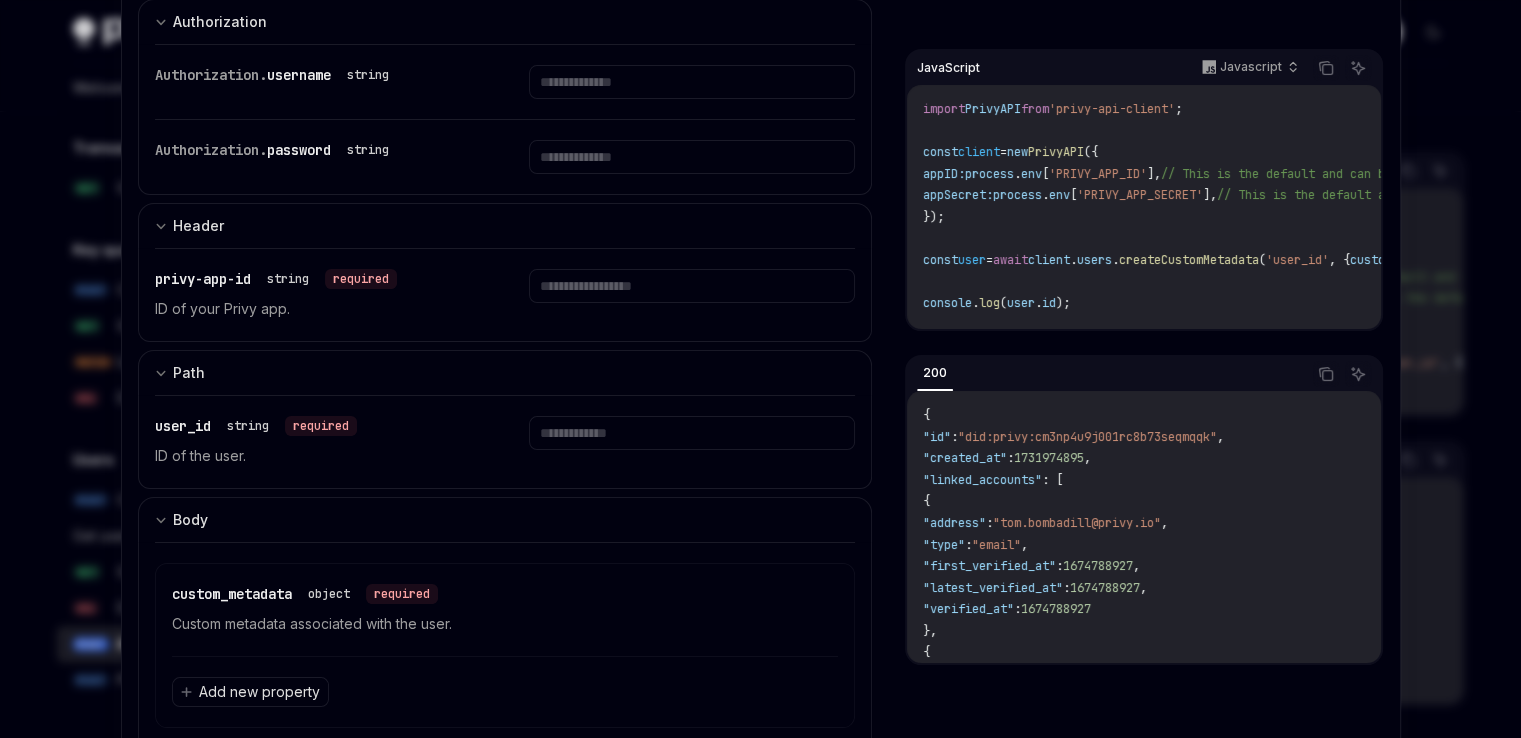 click on ""linked_accounts"" at bounding box center (982, 480) 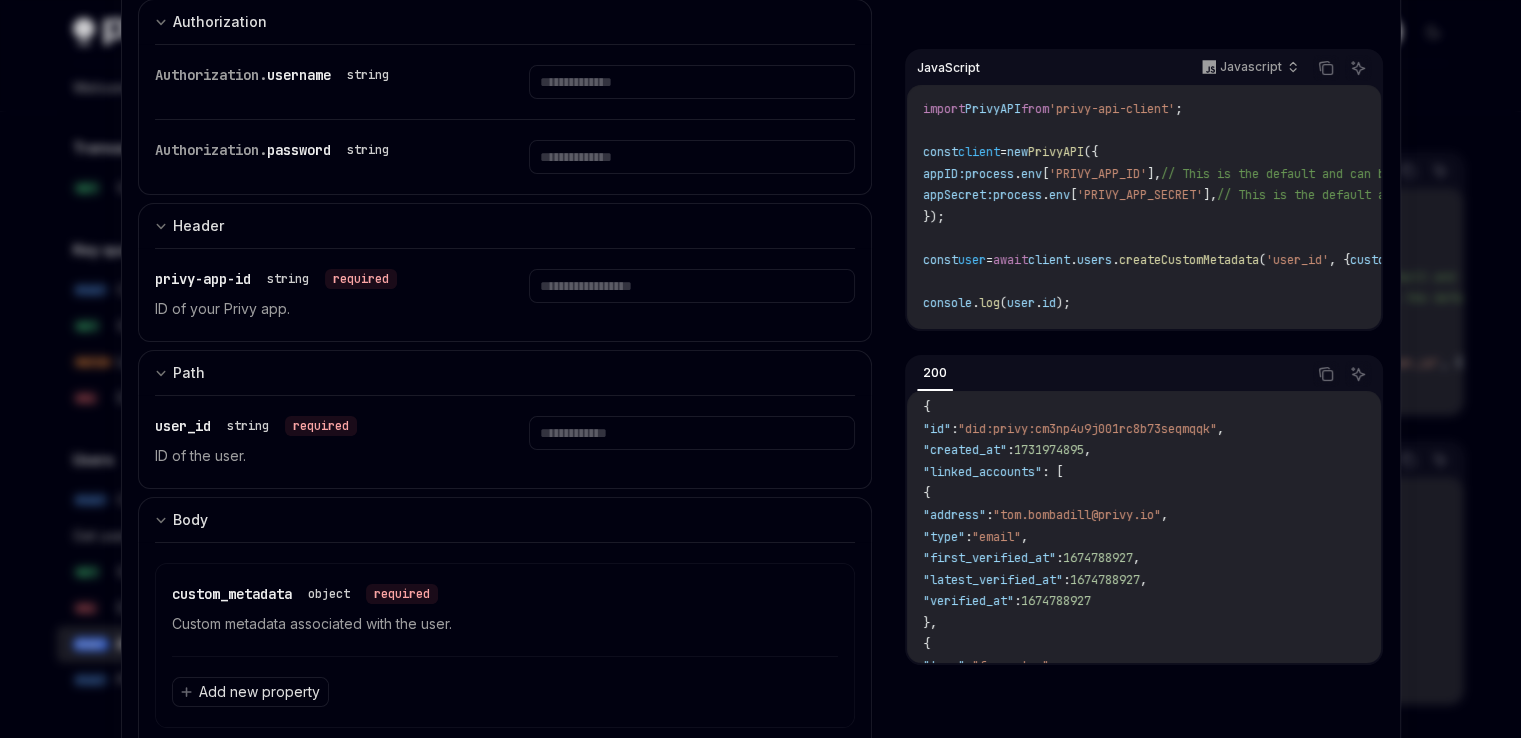 scroll, scrollTop: 0, scrollLeft: 0, axis: both 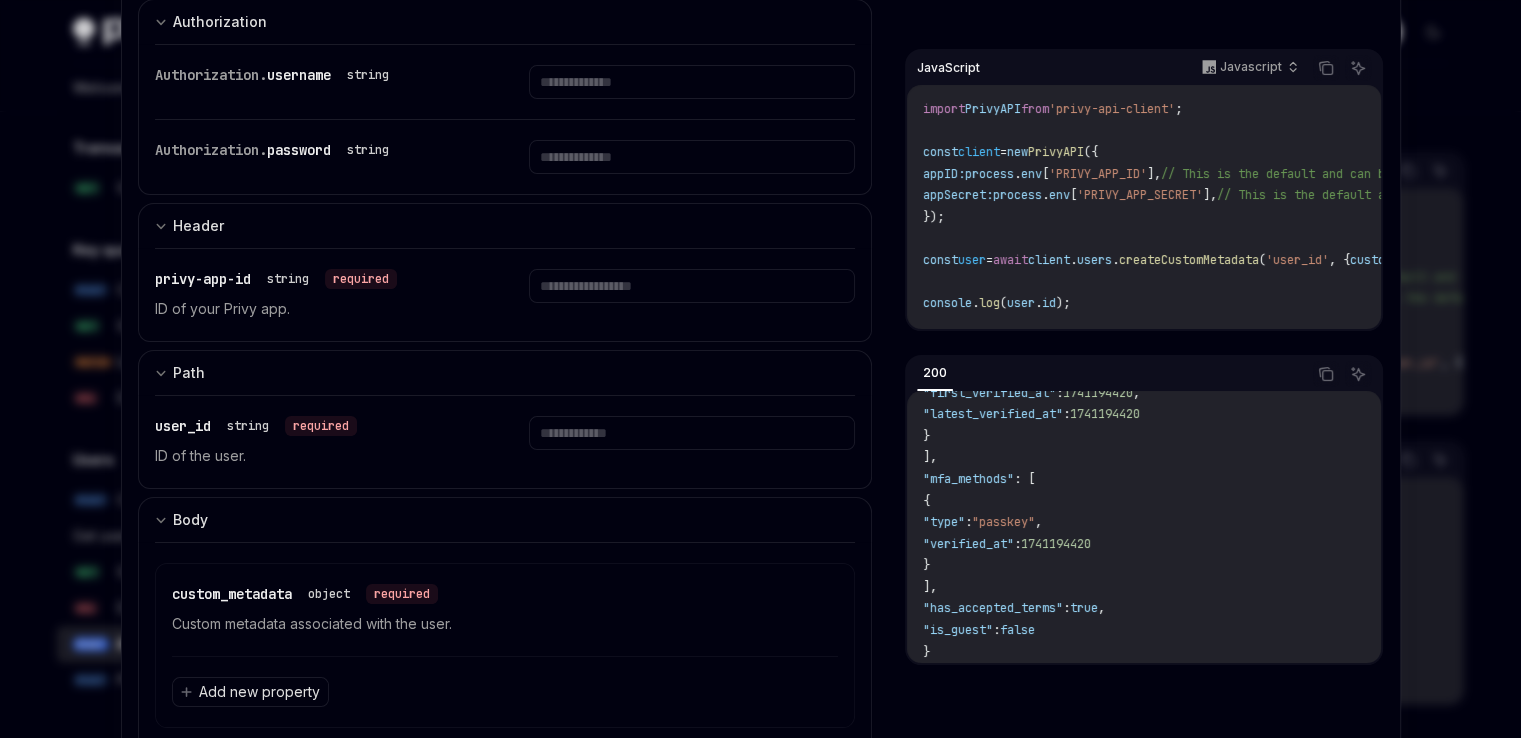 click at bounding box center (760, 369) 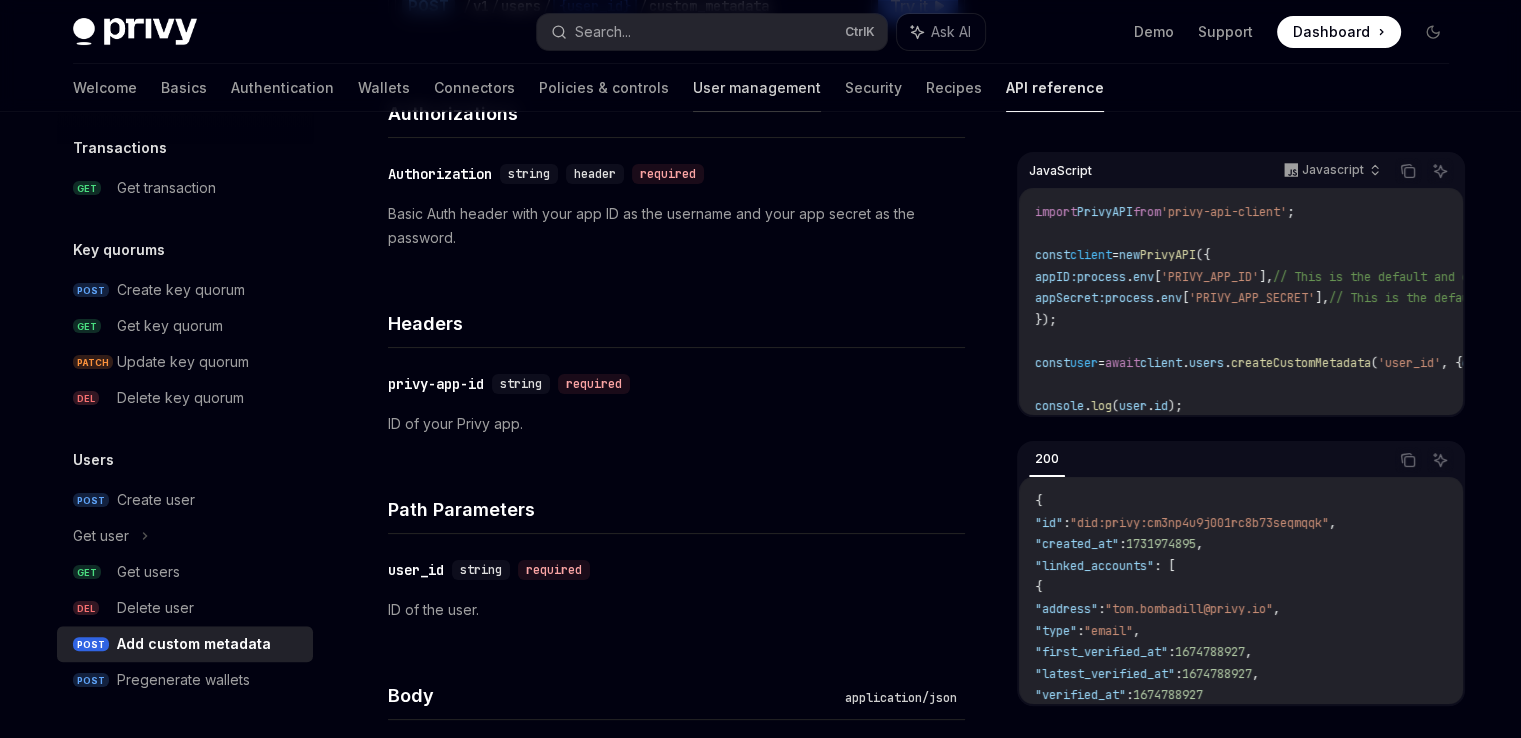 click on "User management" at bounding box center [757, 88] 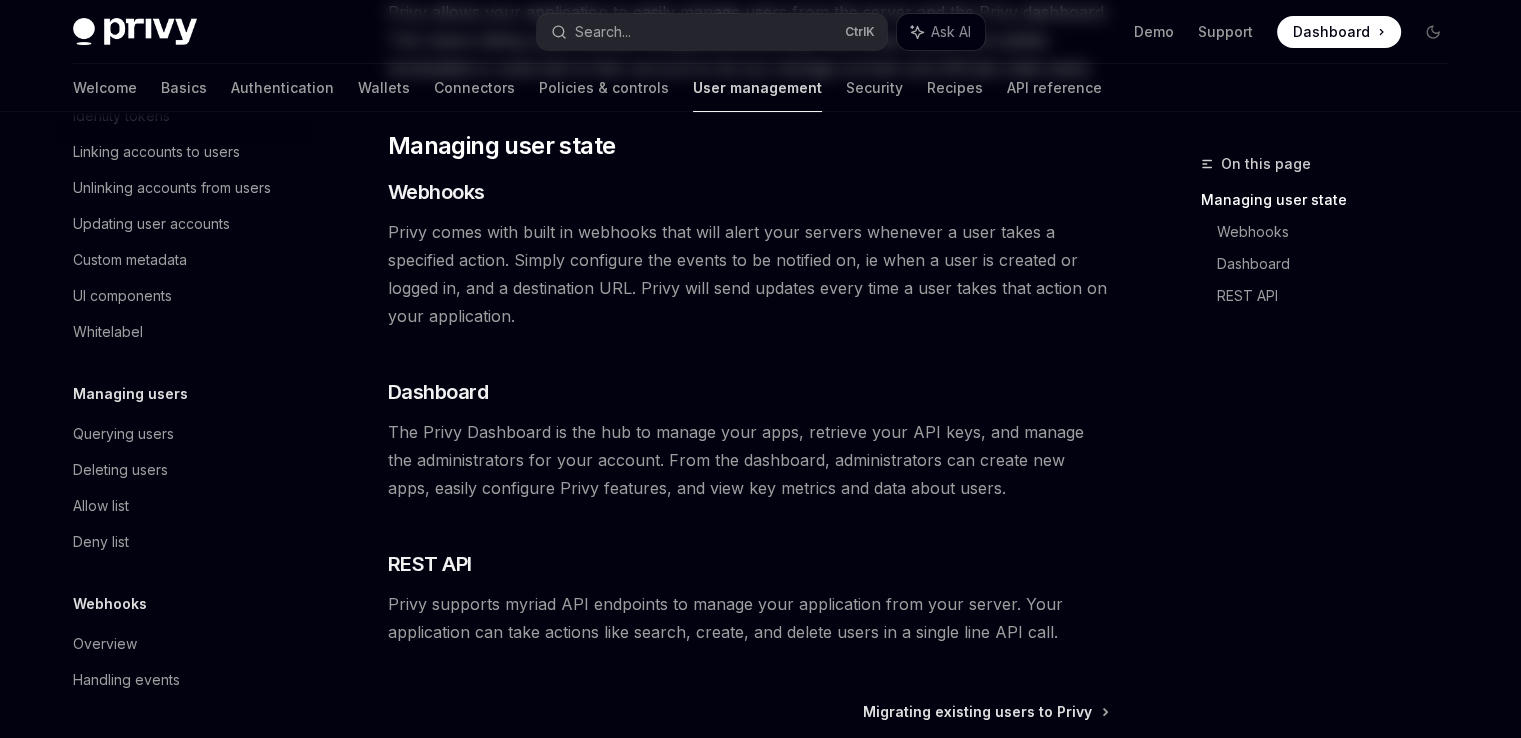 scroll, scrollTop: 0, scrollLeft: 0, axis: both 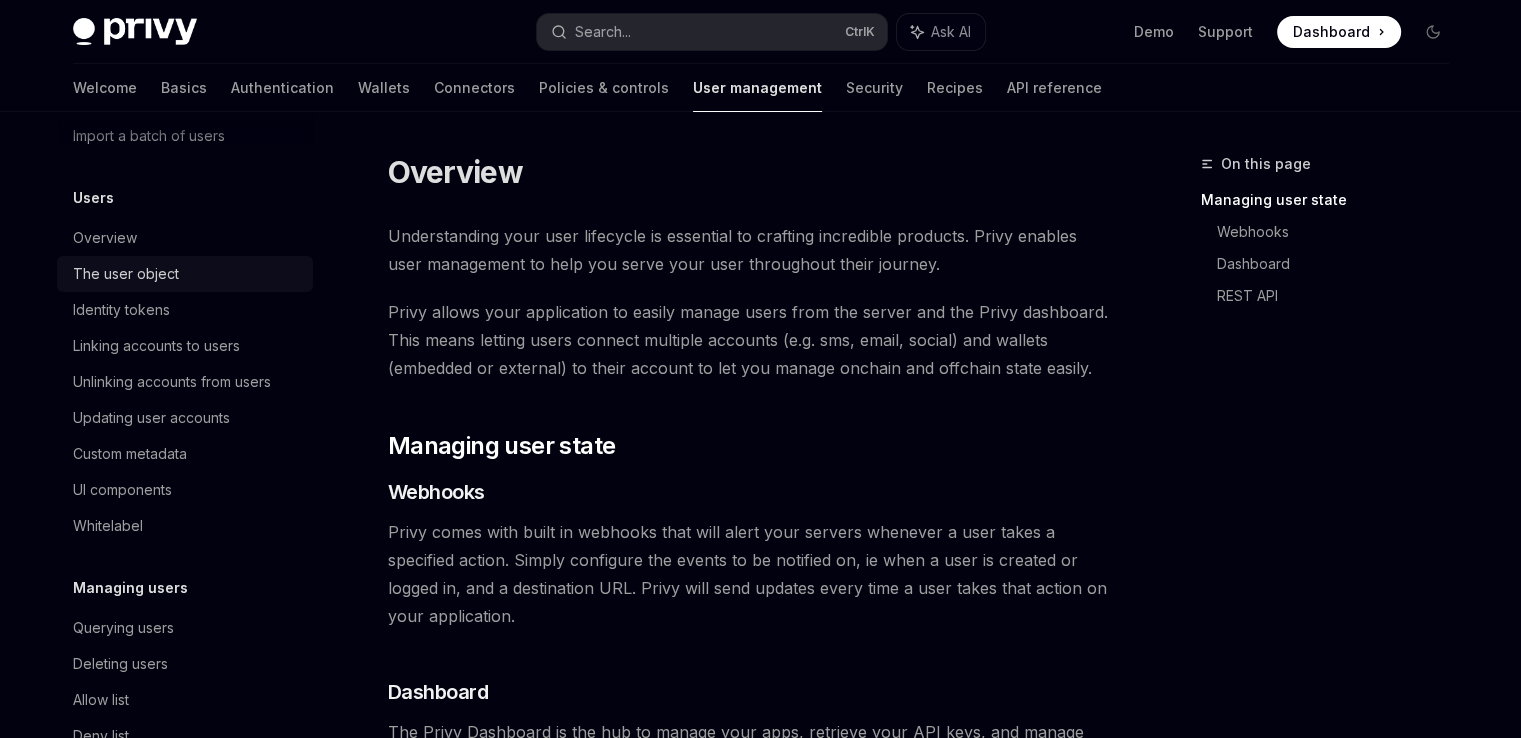 click on "The user object" at bounding box center [187, 274] 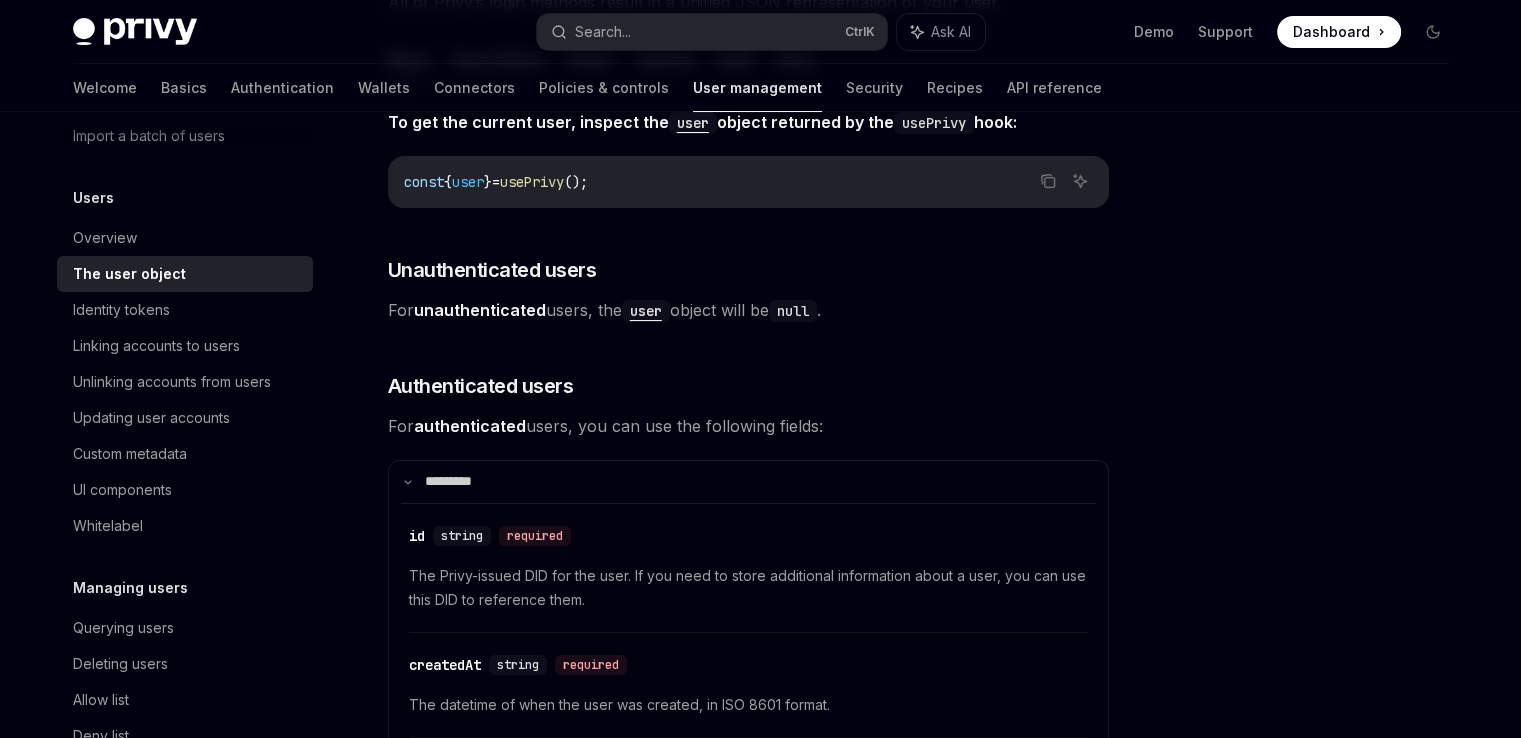 scroll, scrollTop: 300, scrollLeft: 0, axis: vertical 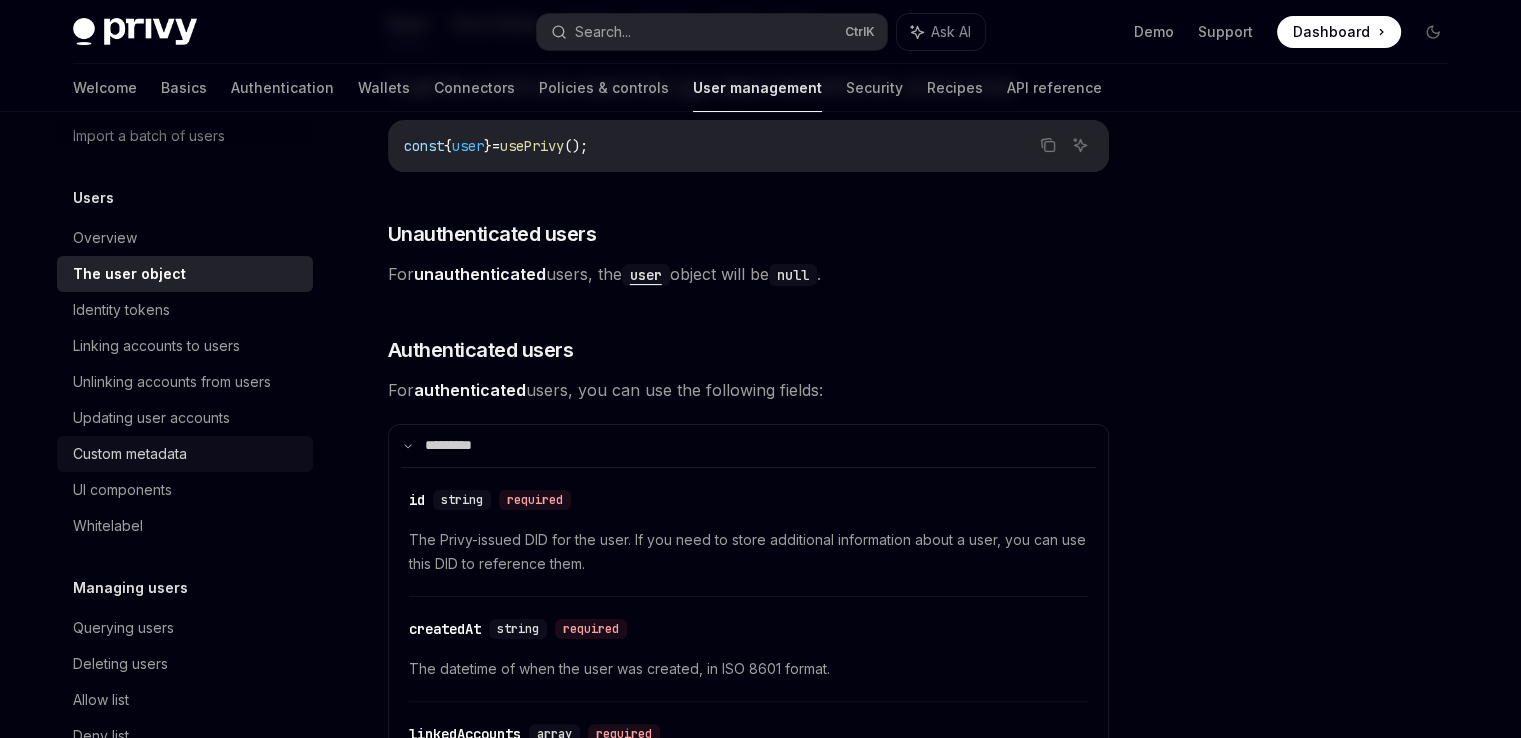 click on "Custom metadata" at bounding box center (187, 454) 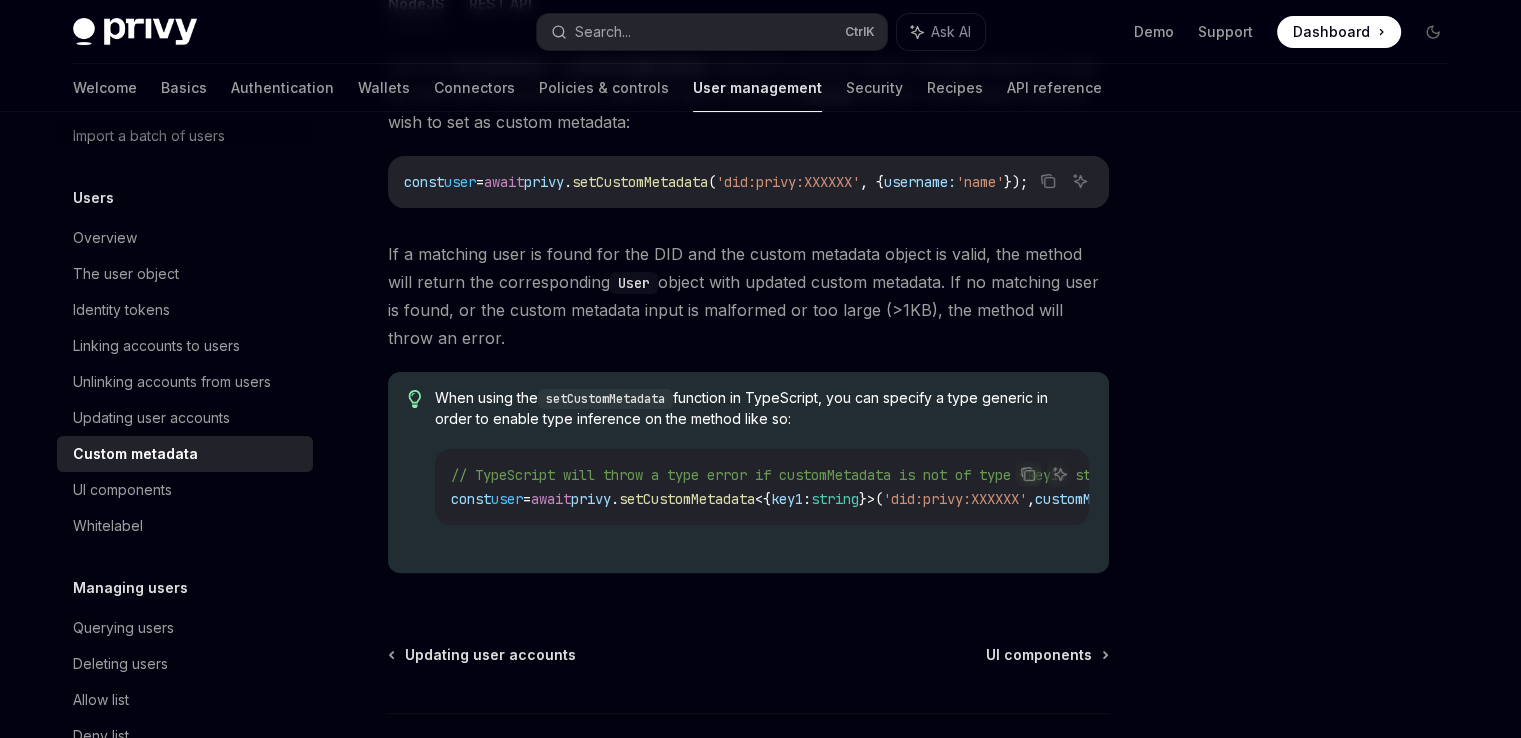 scroll, scrollTop: 400, scrollLeft: 0, axis: vertical 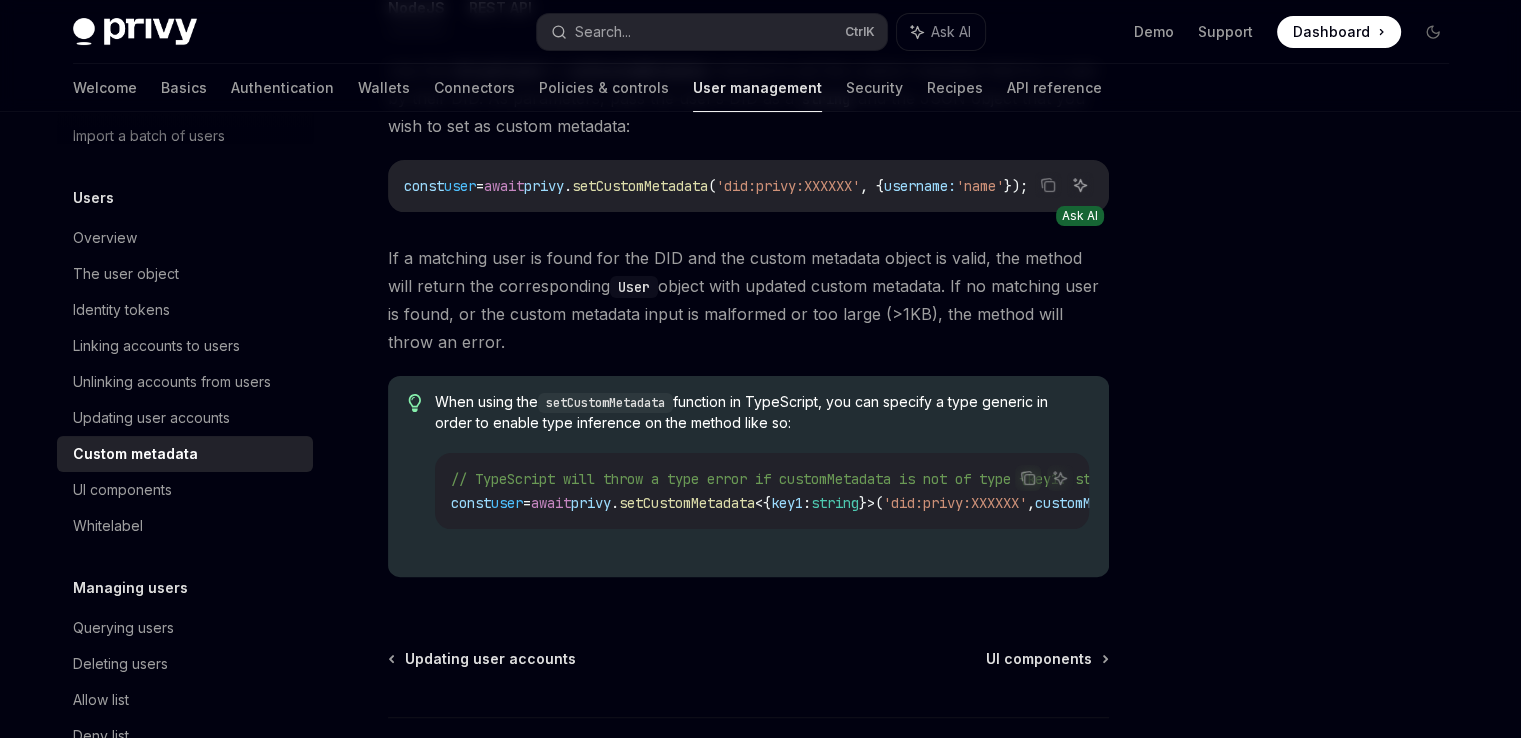 click 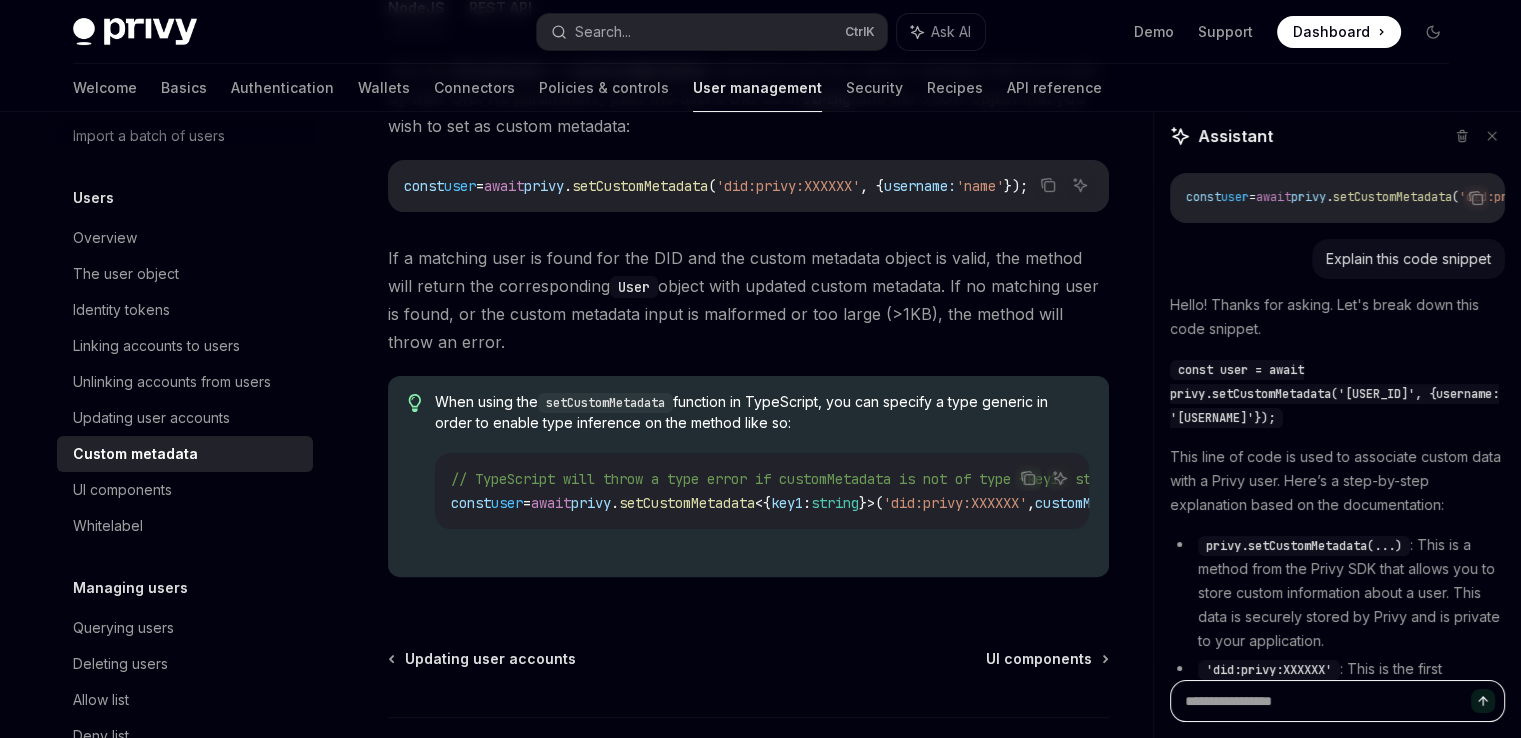 type on "*" 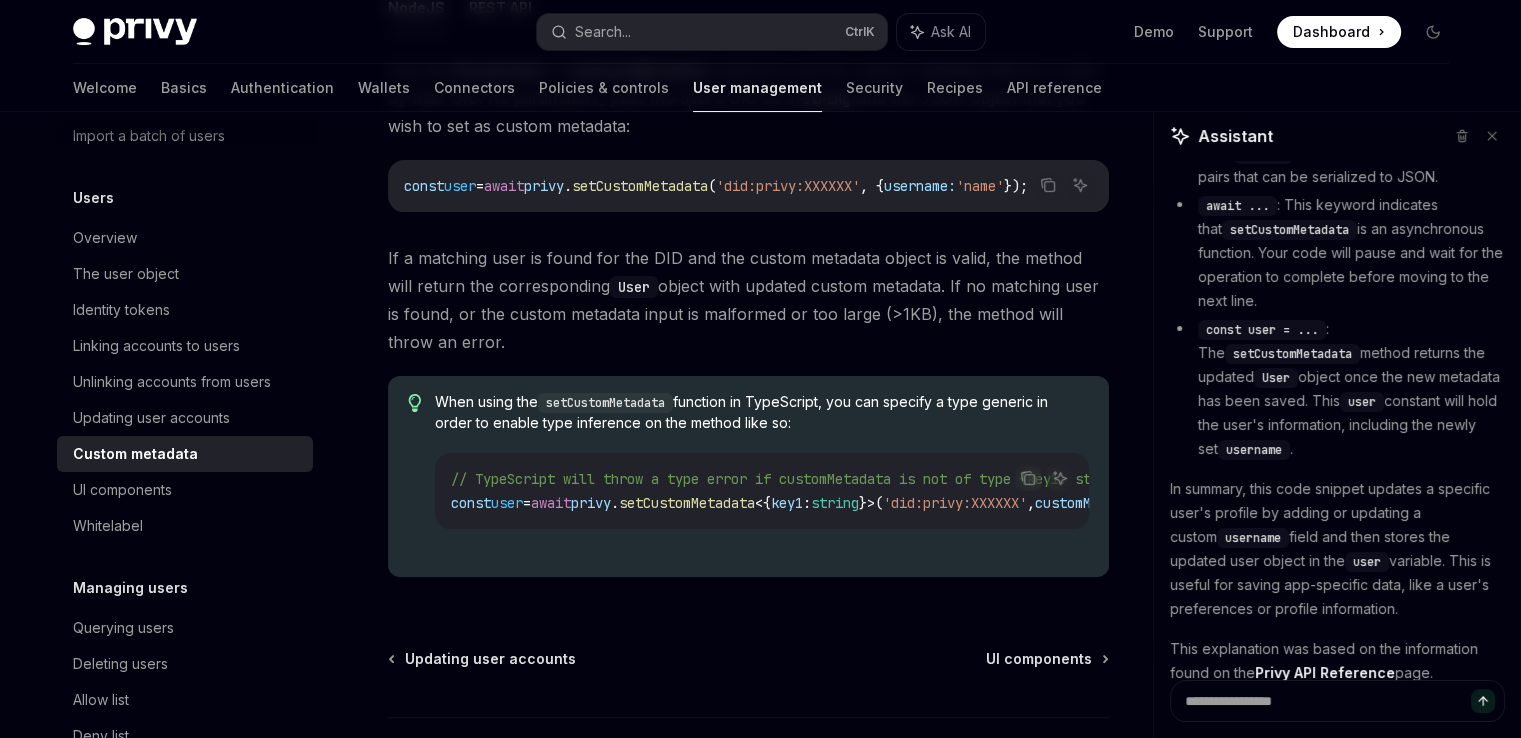 scroll, scrollTop: 782, scrollLeft: 0, axis: vertical 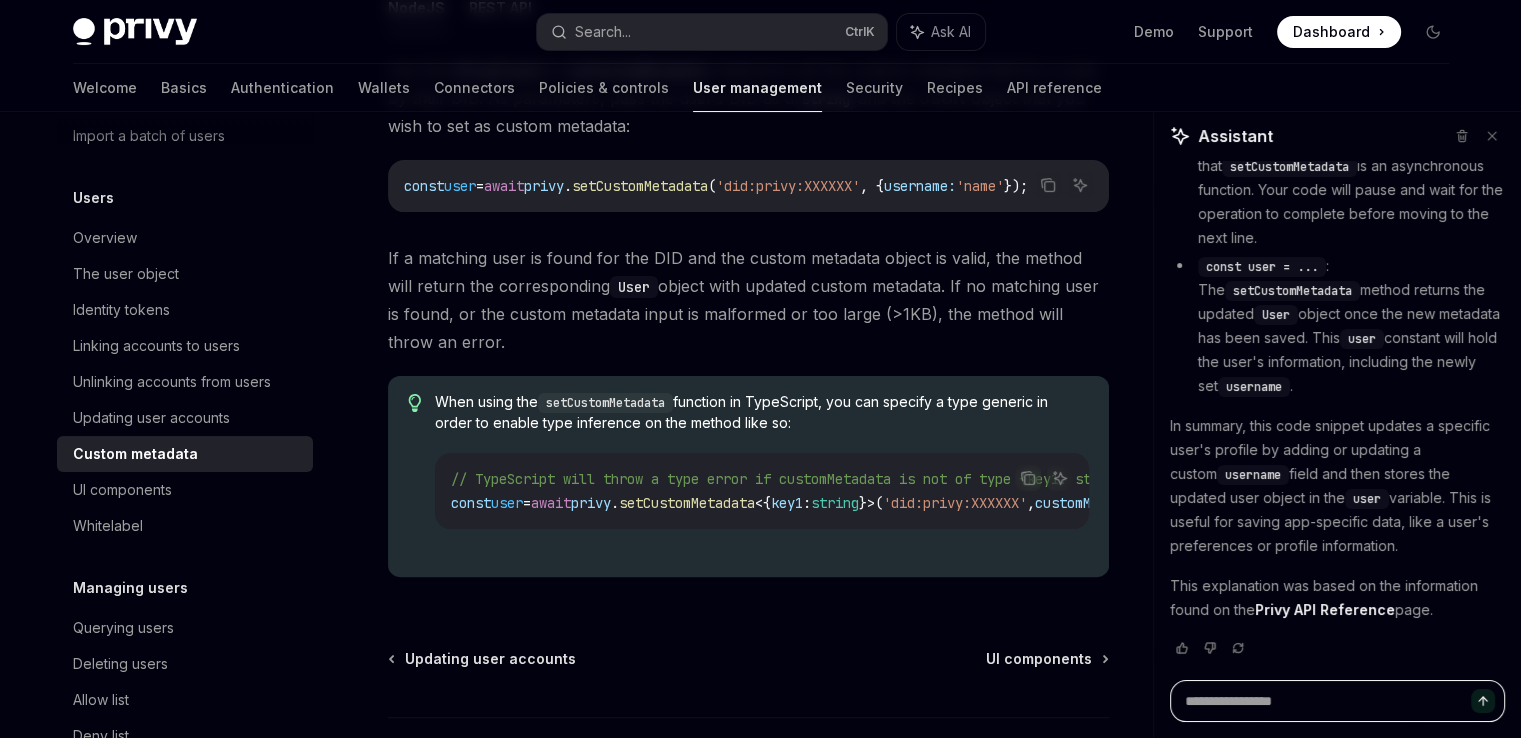 click at bounding box center [1337, 701] 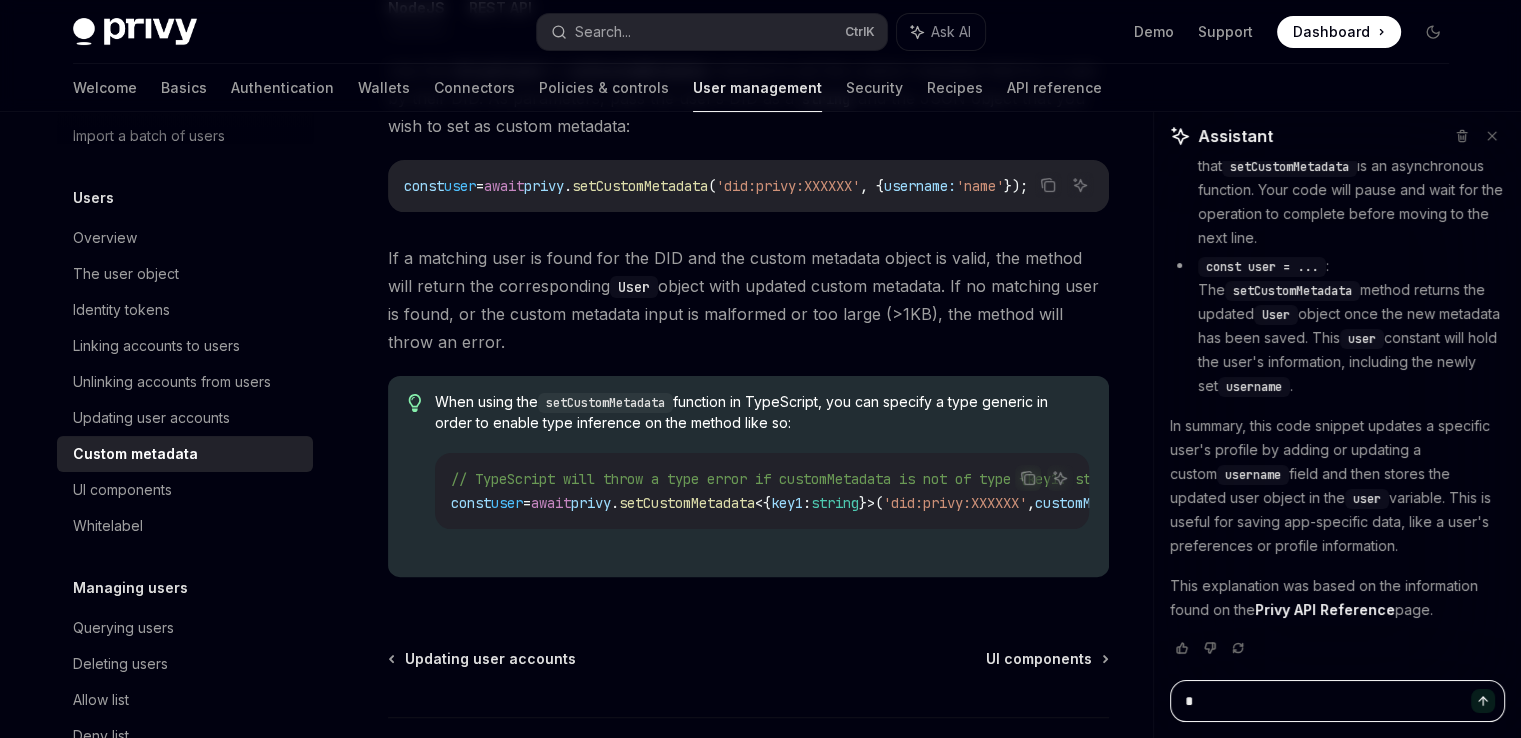 type on "**" 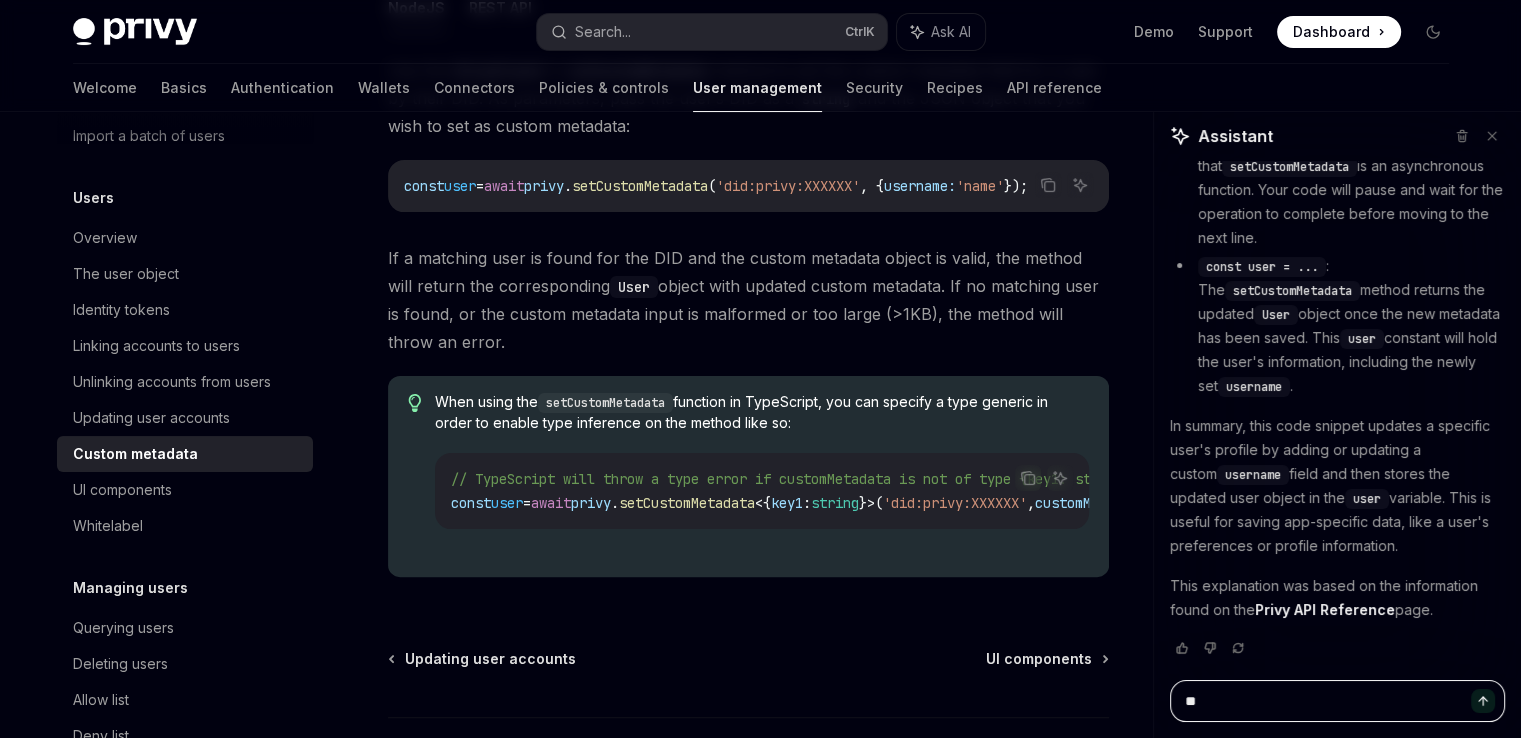type on "***" 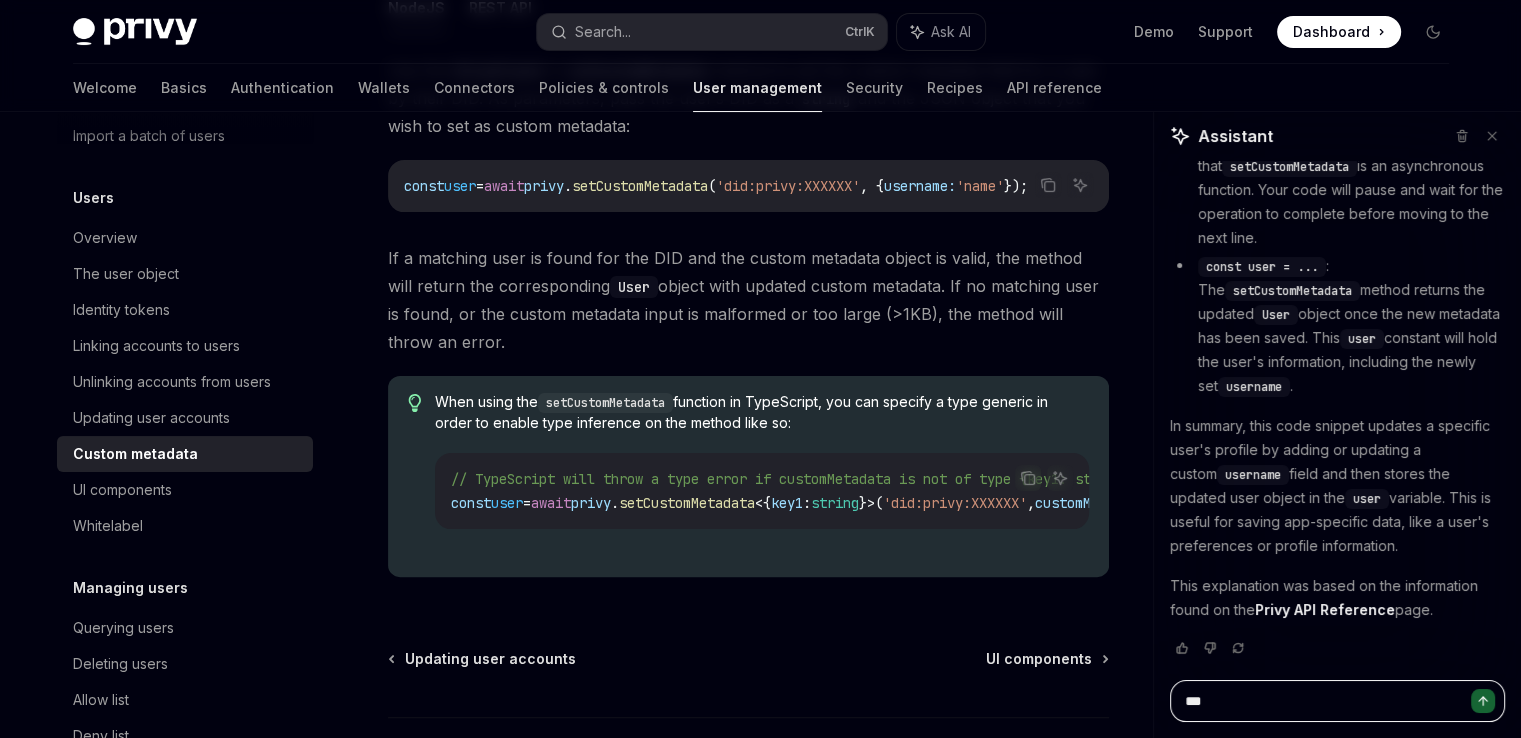 type on "***" 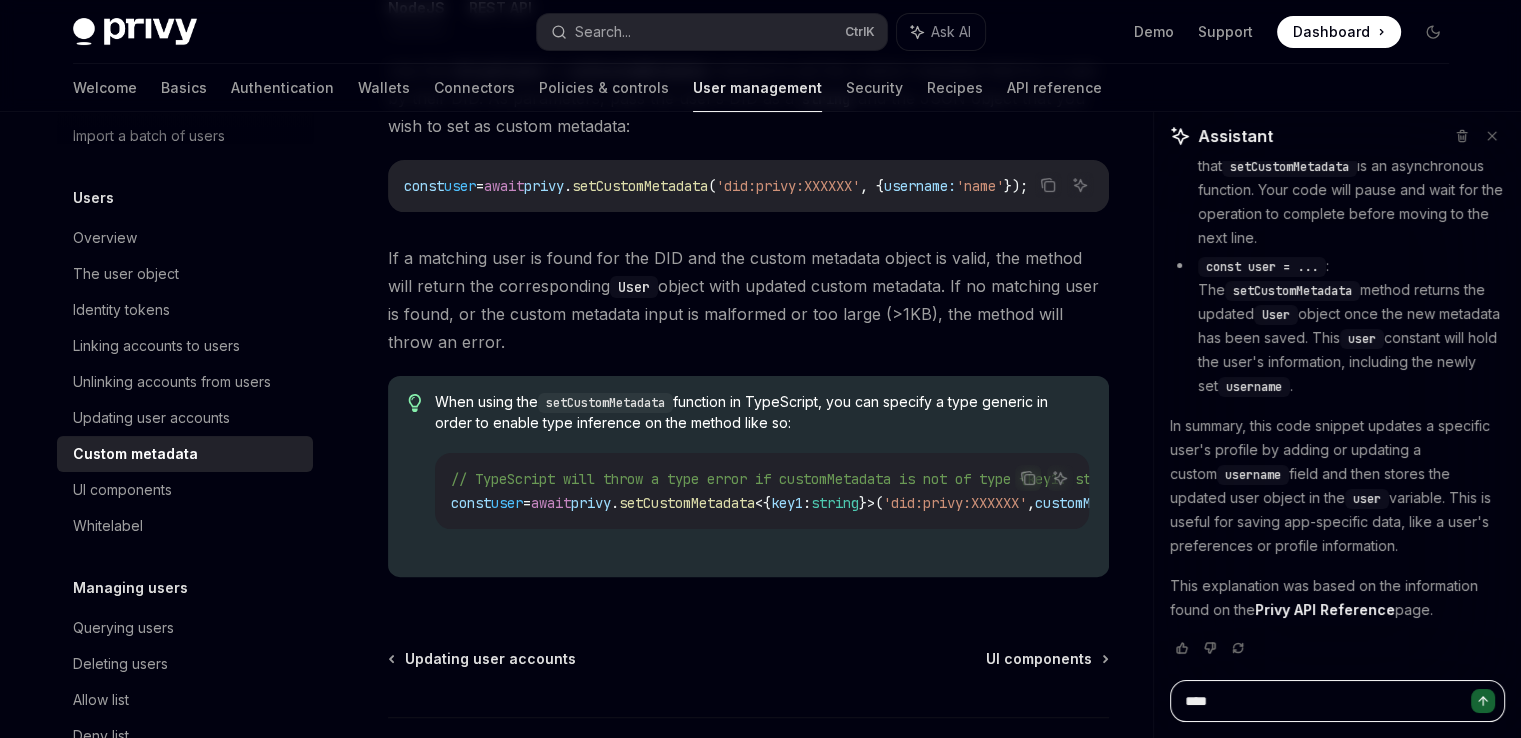 type on "*****" 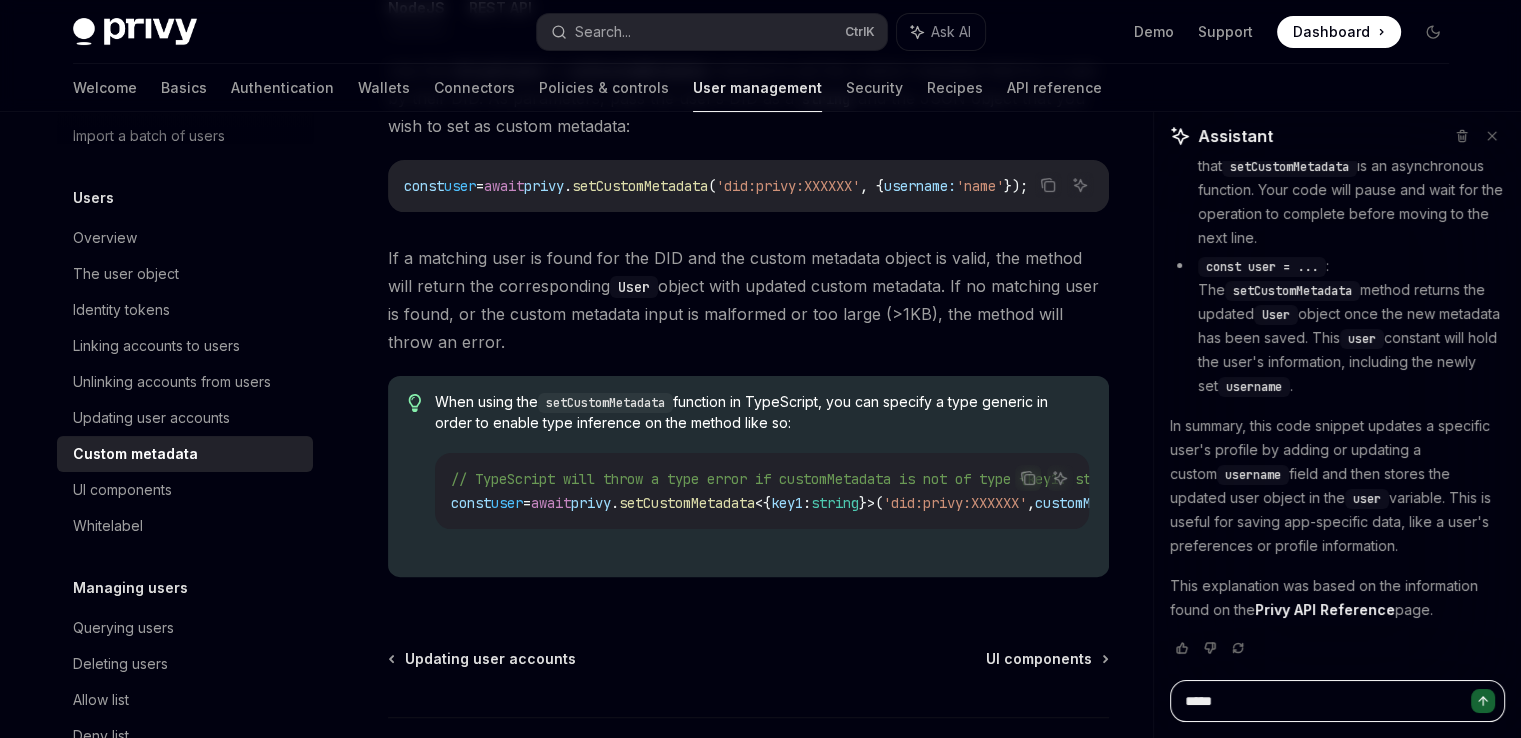 type on "******" 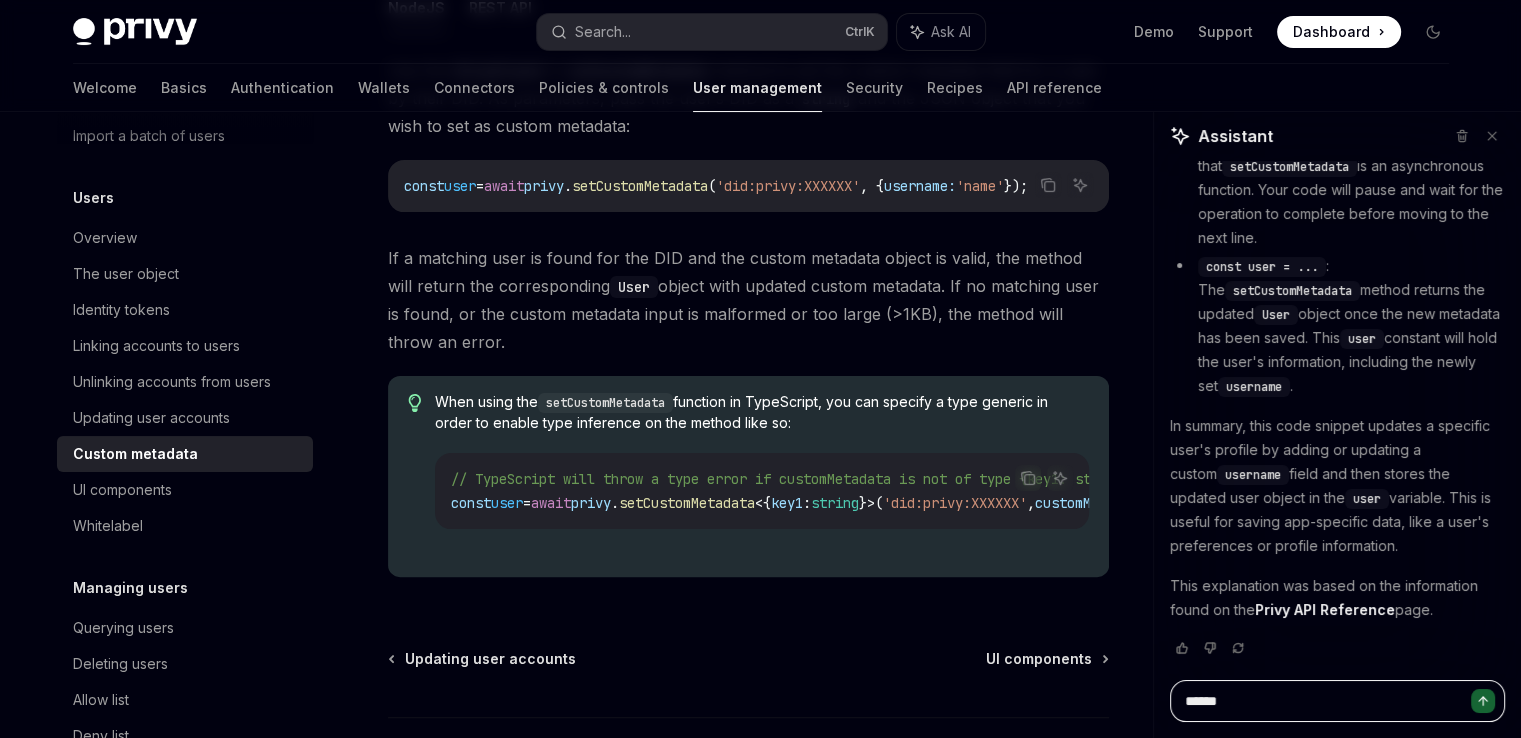 type on "******" 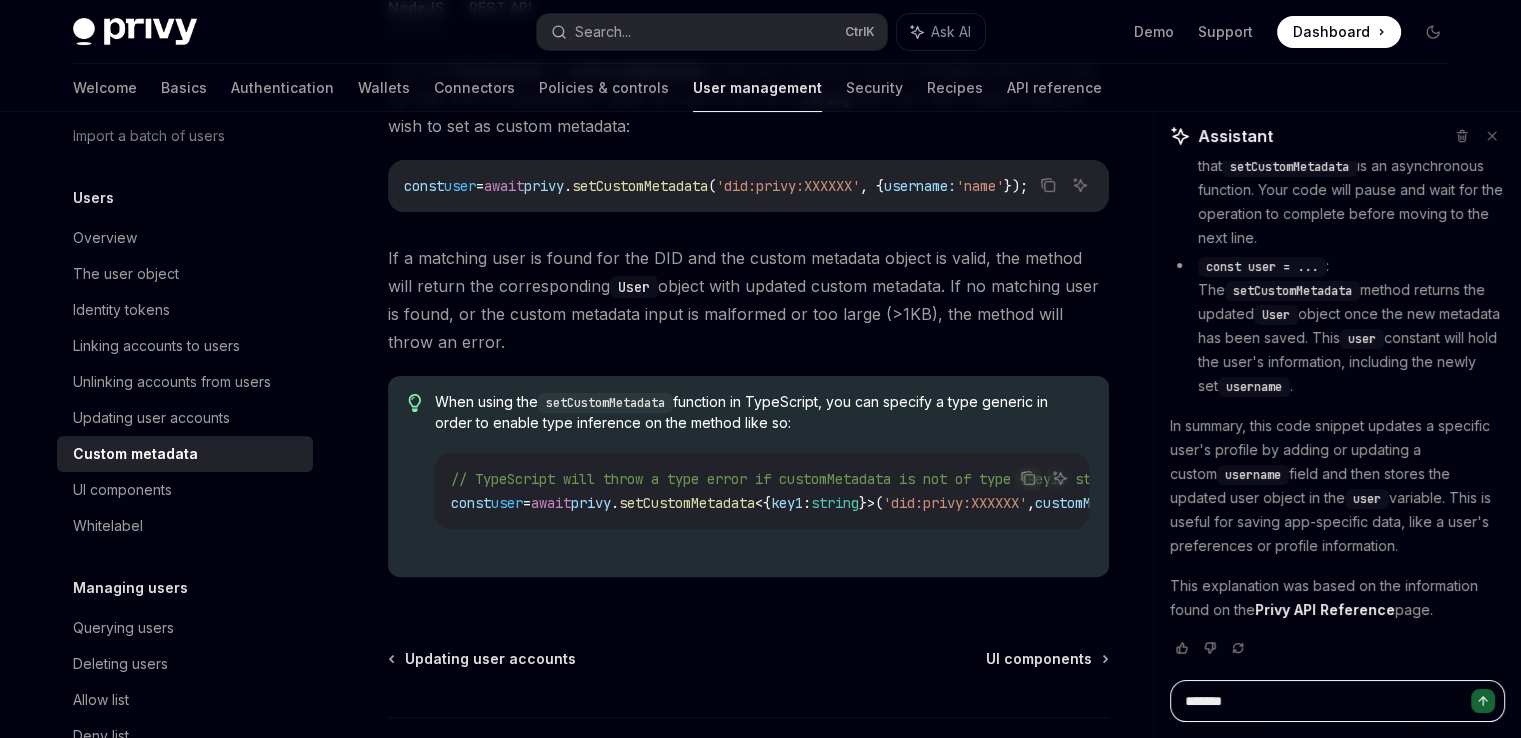 type on "********" 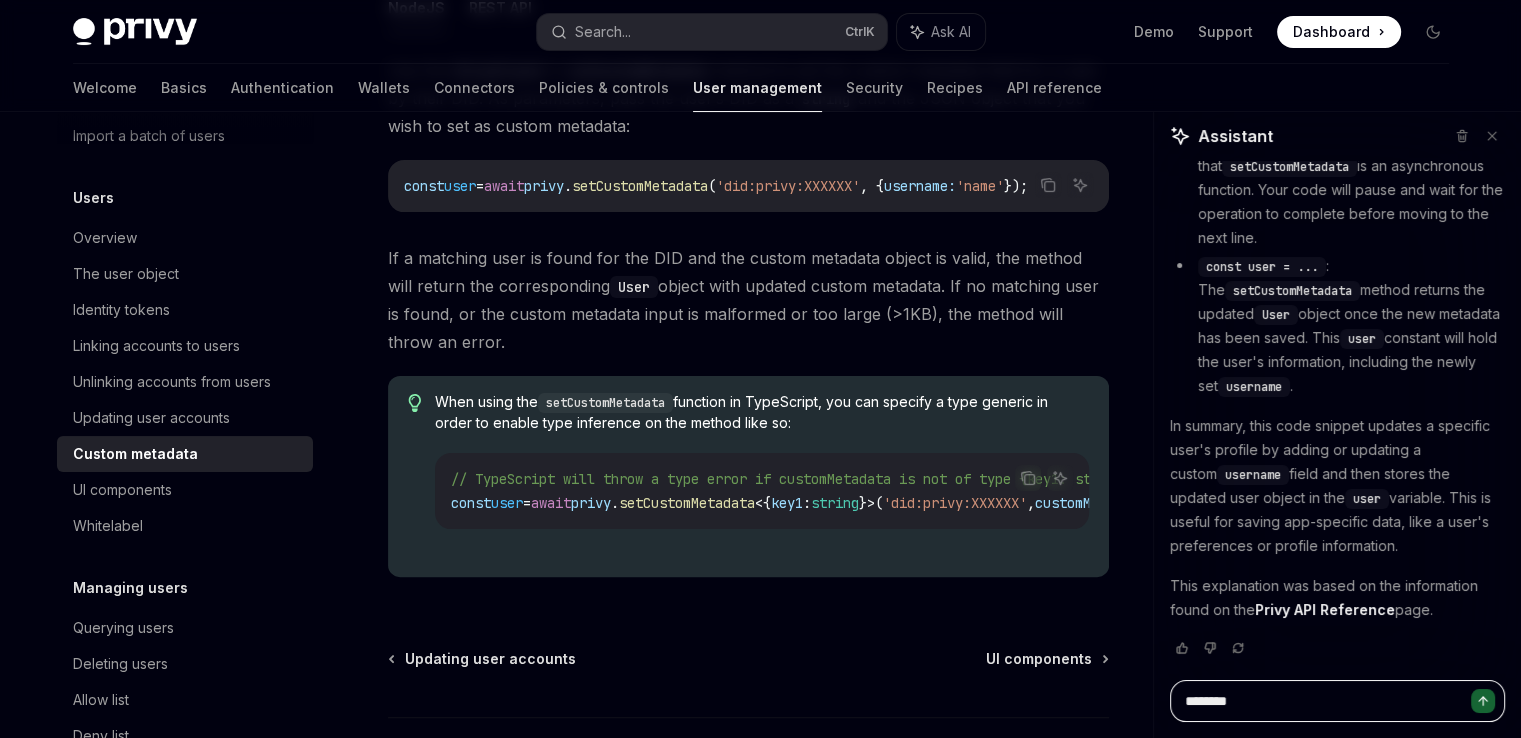type on "*********" 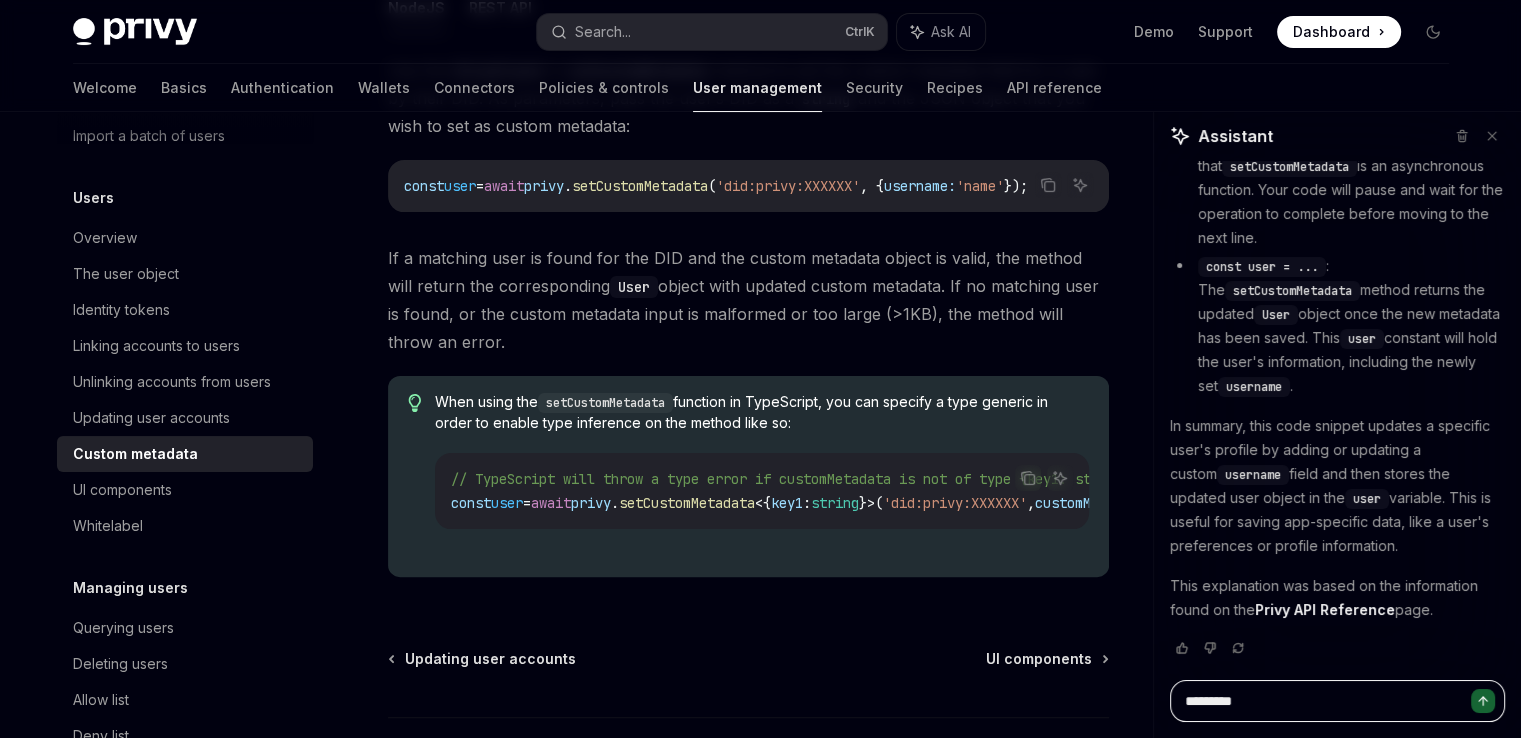 type on "**********" 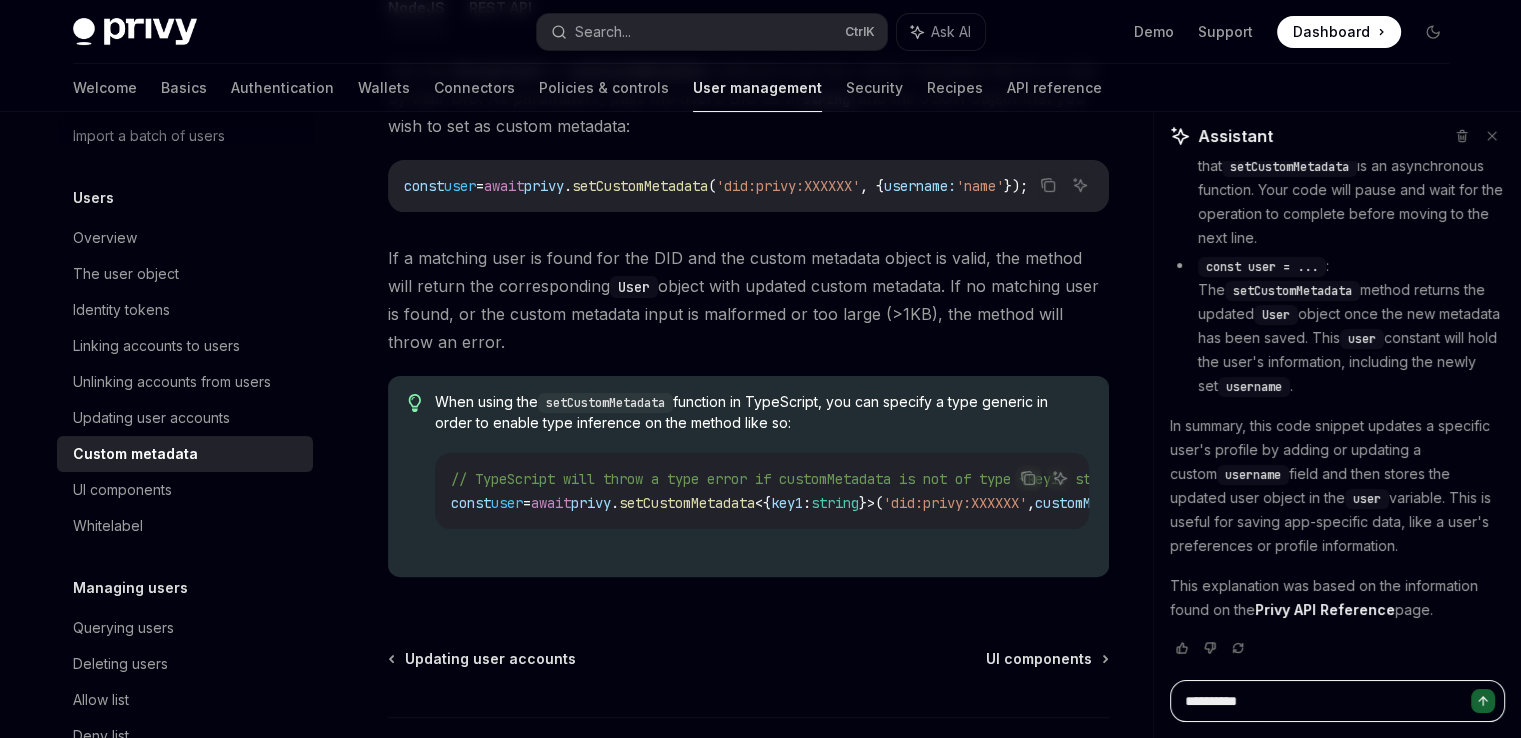type on "**********" 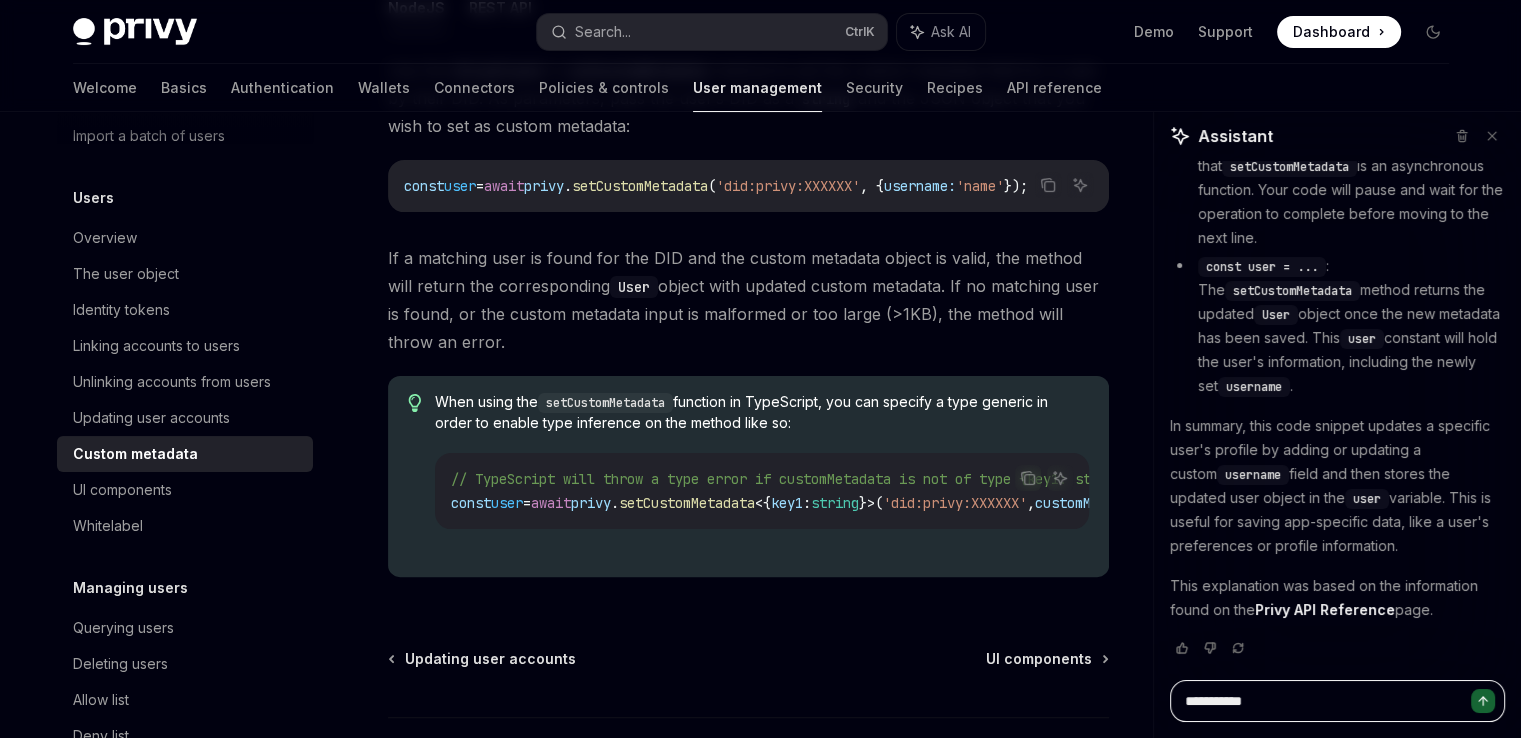 type on "**********" 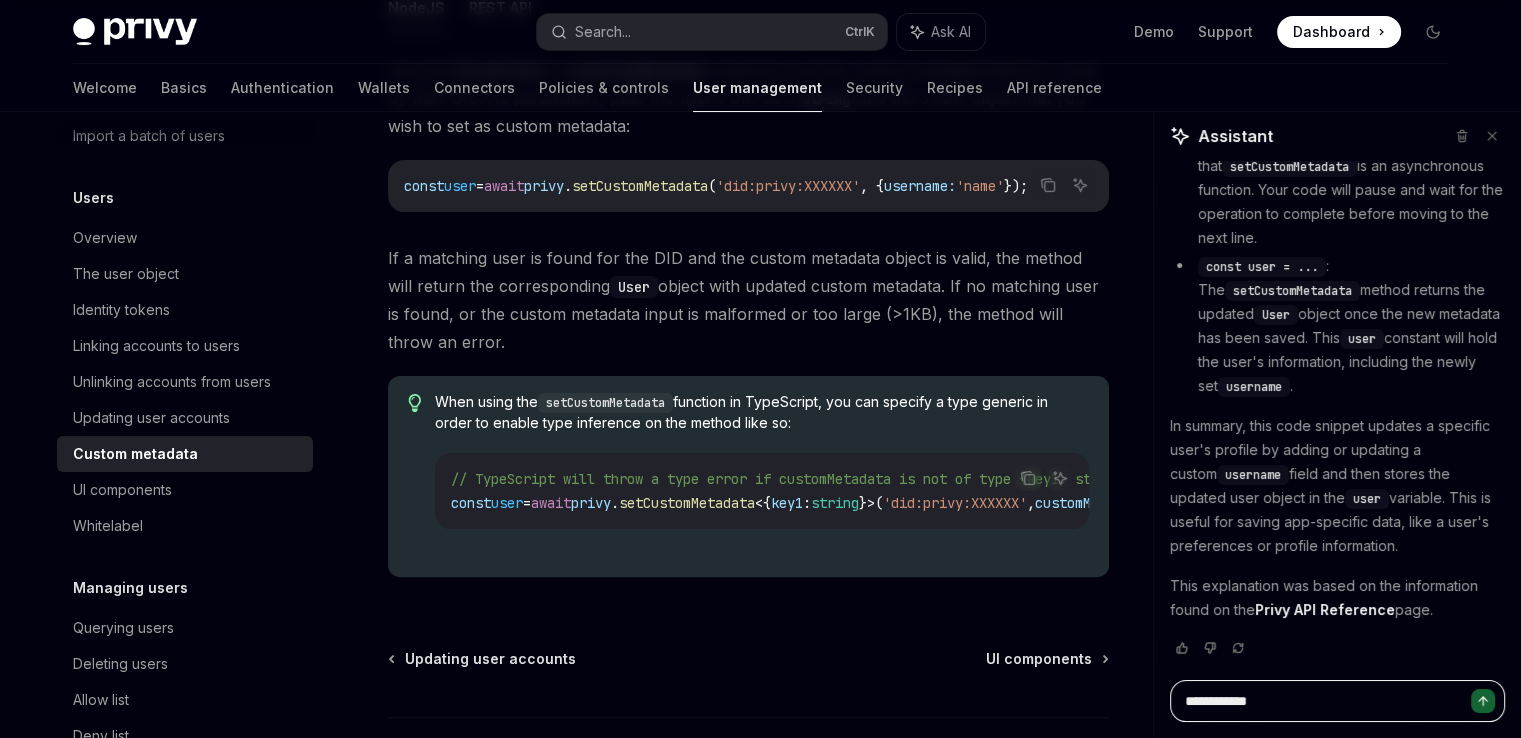 type on "*" 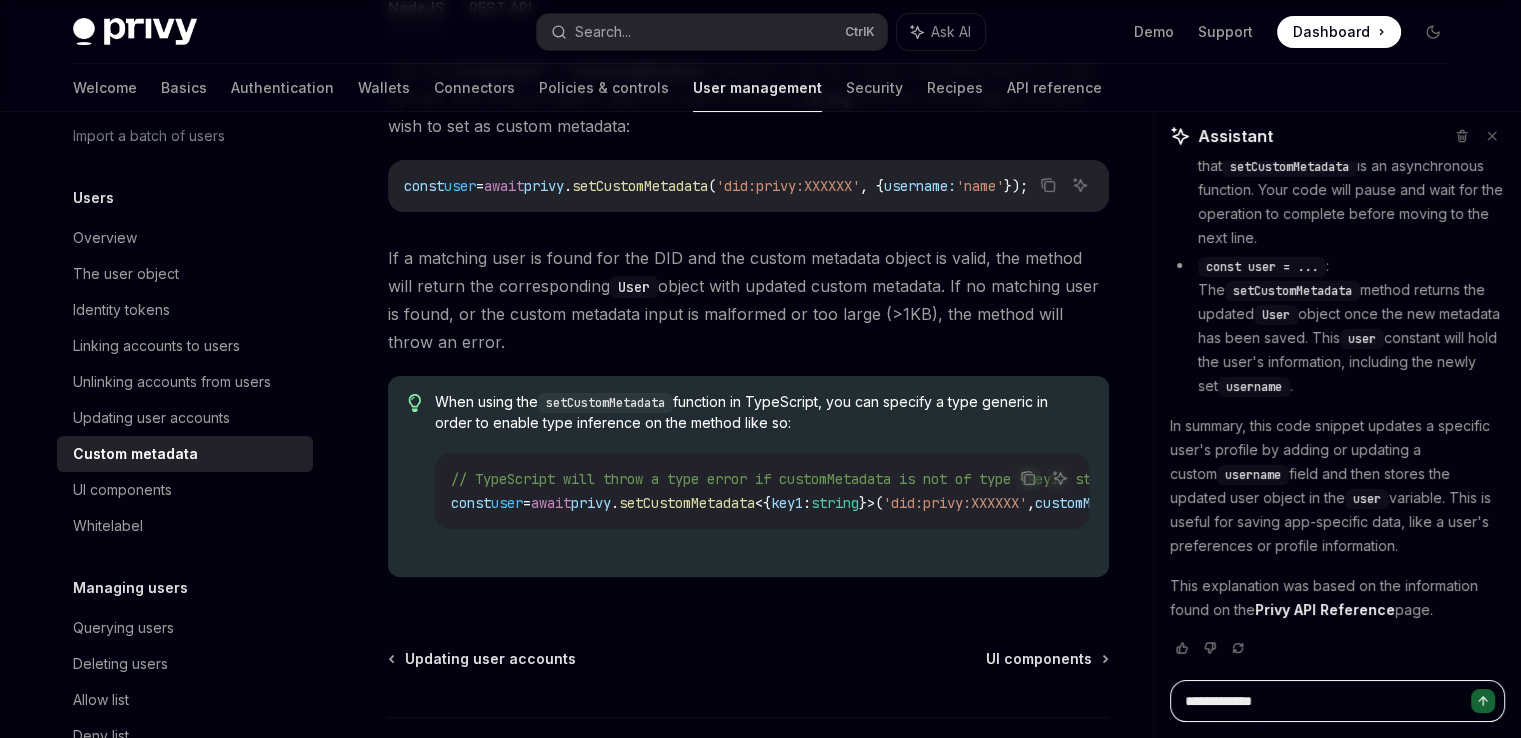 type on "**********" 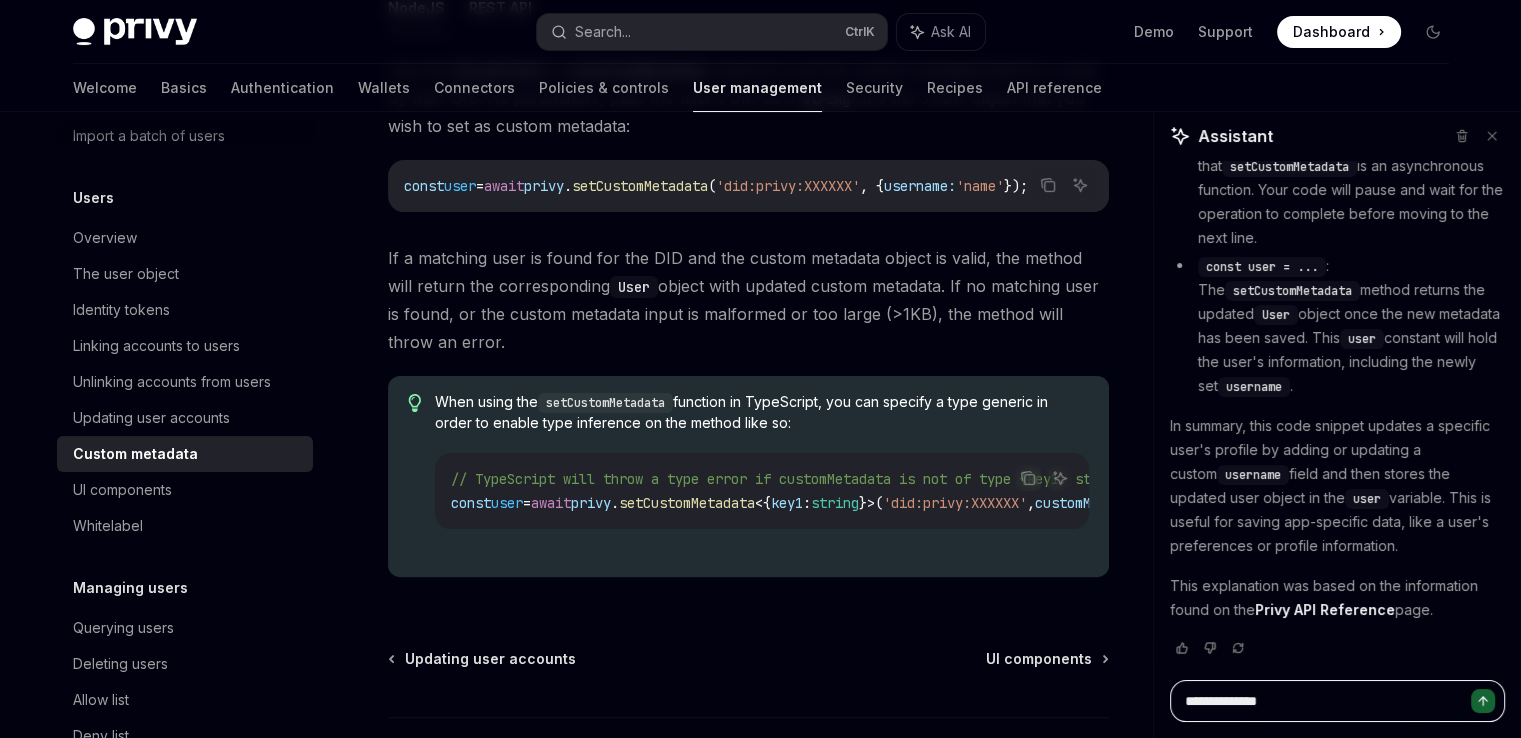 type on "**********" 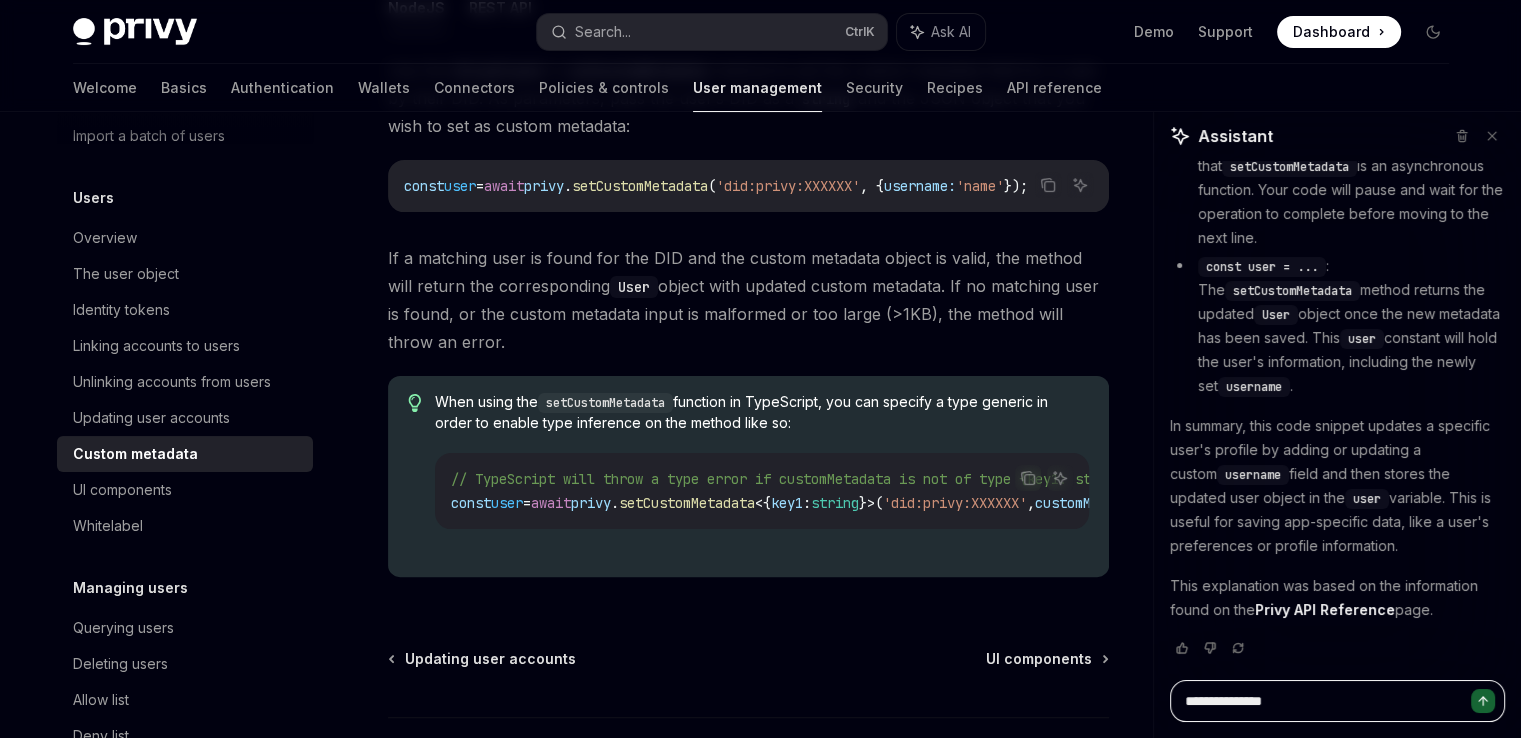type on "**********" 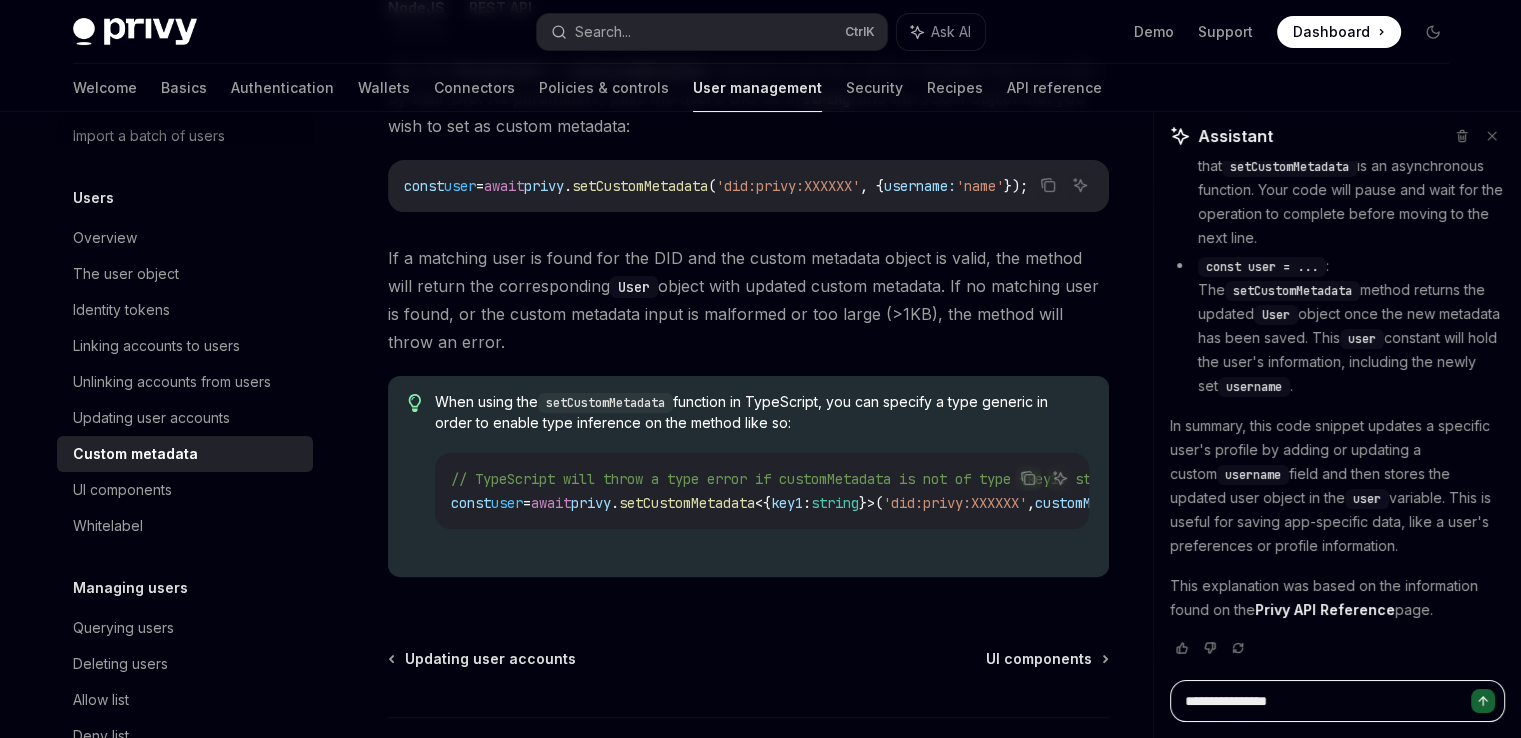 type on "**********" 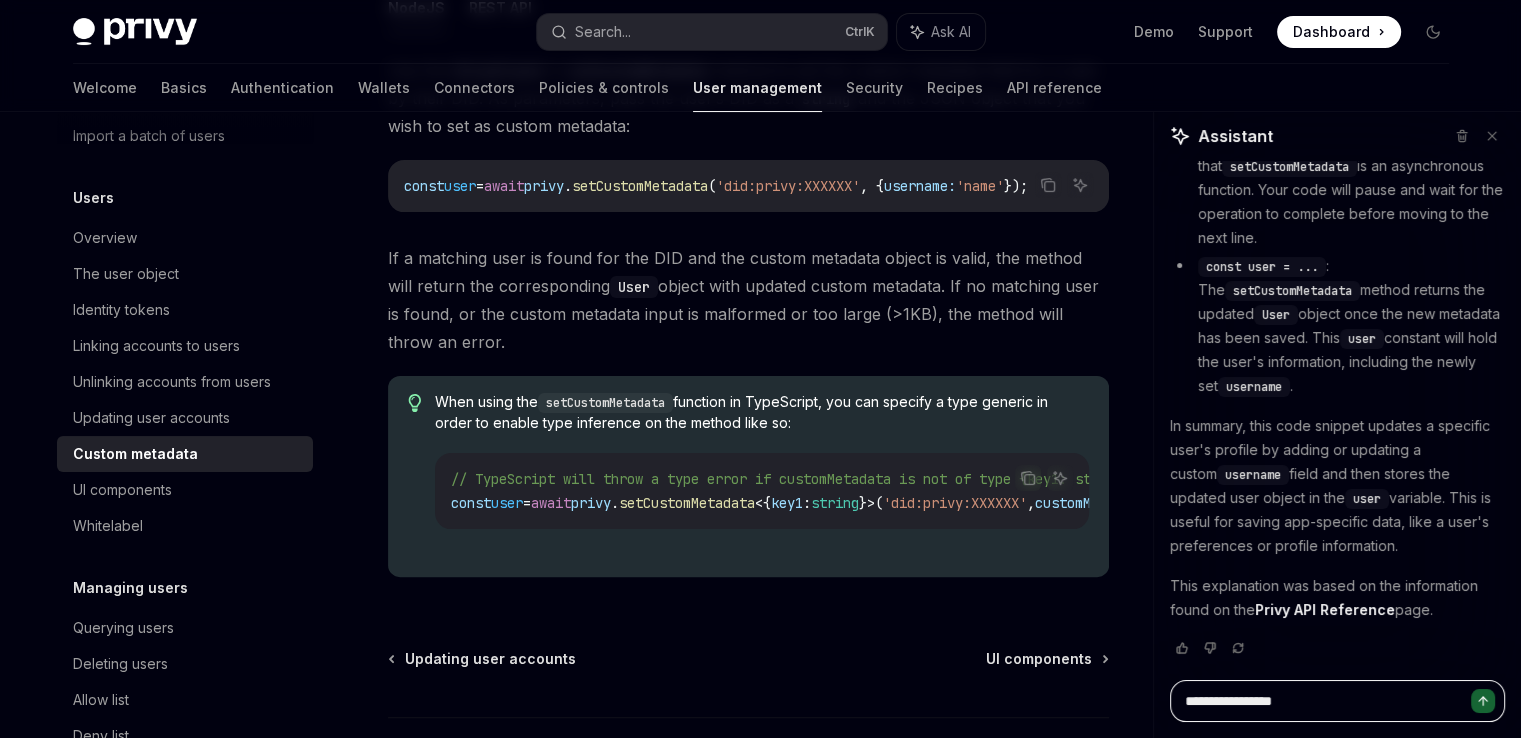 type on "**********" 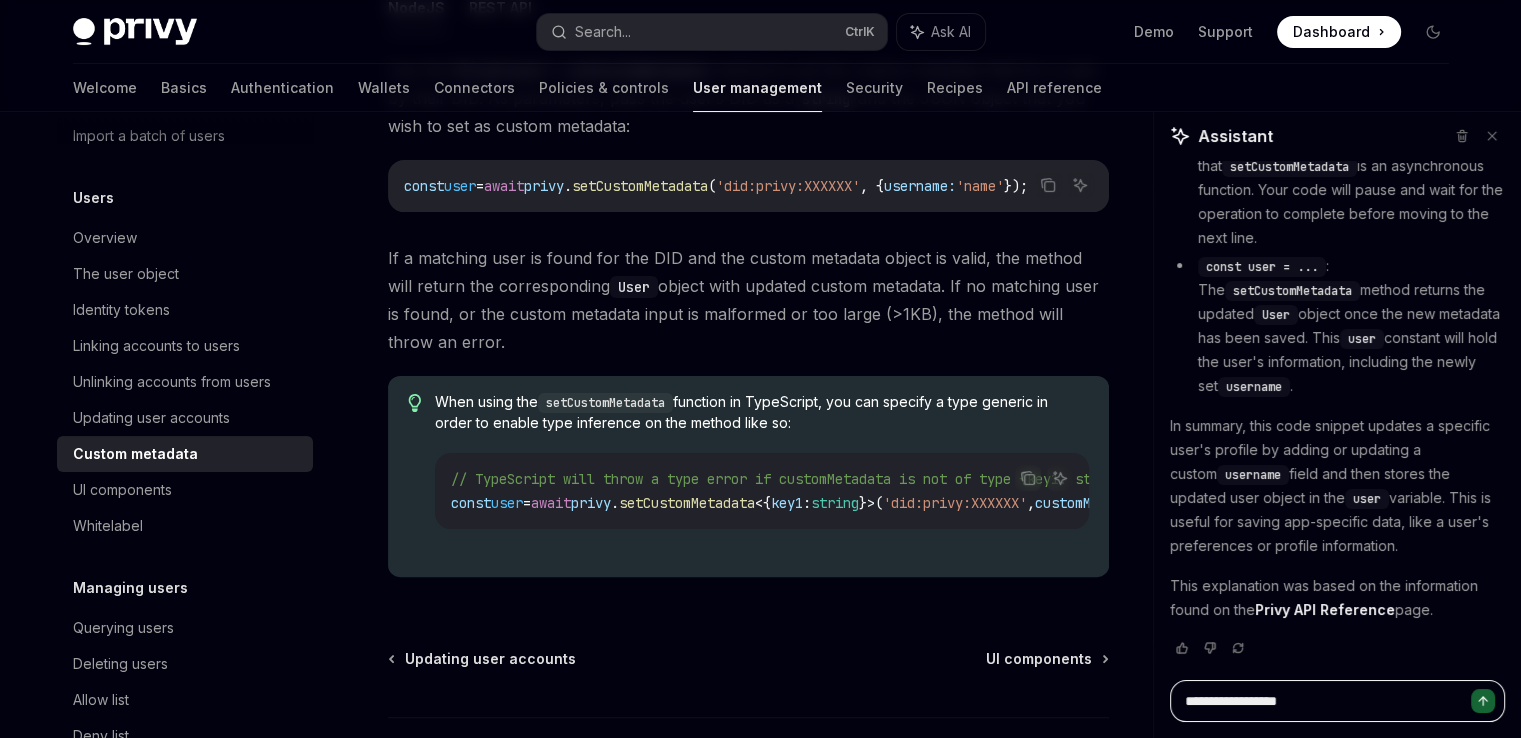type on "**********" 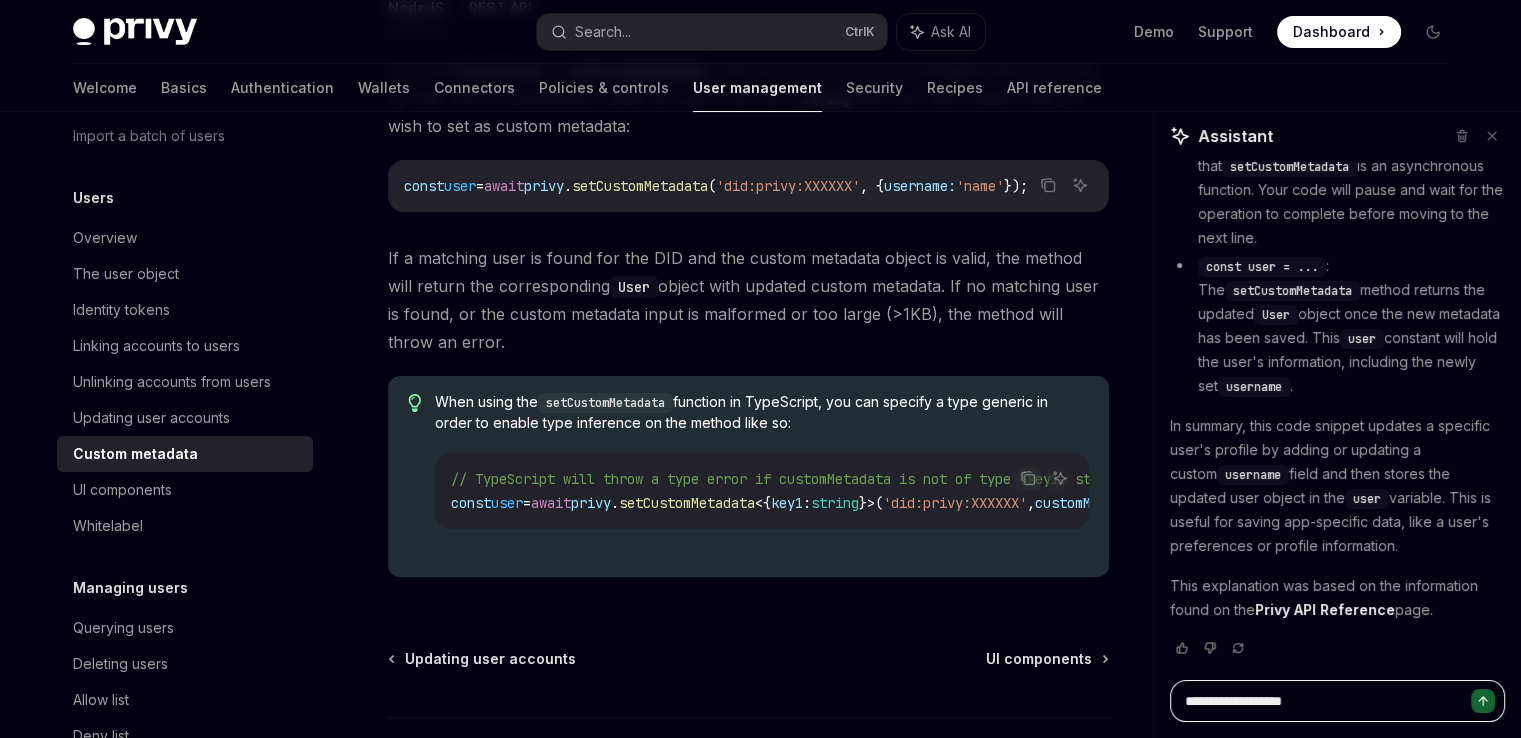 type on "**********" 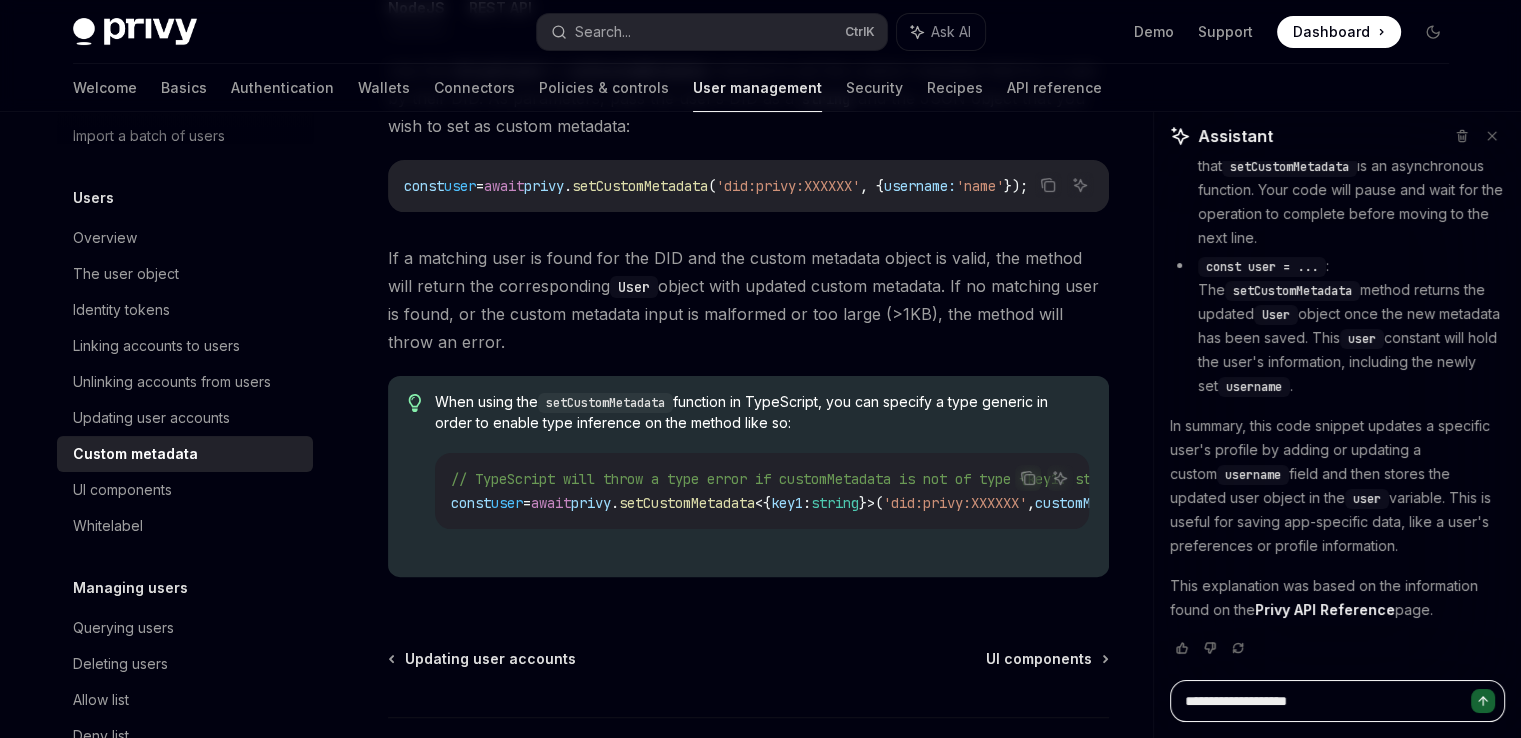 type on "**********" 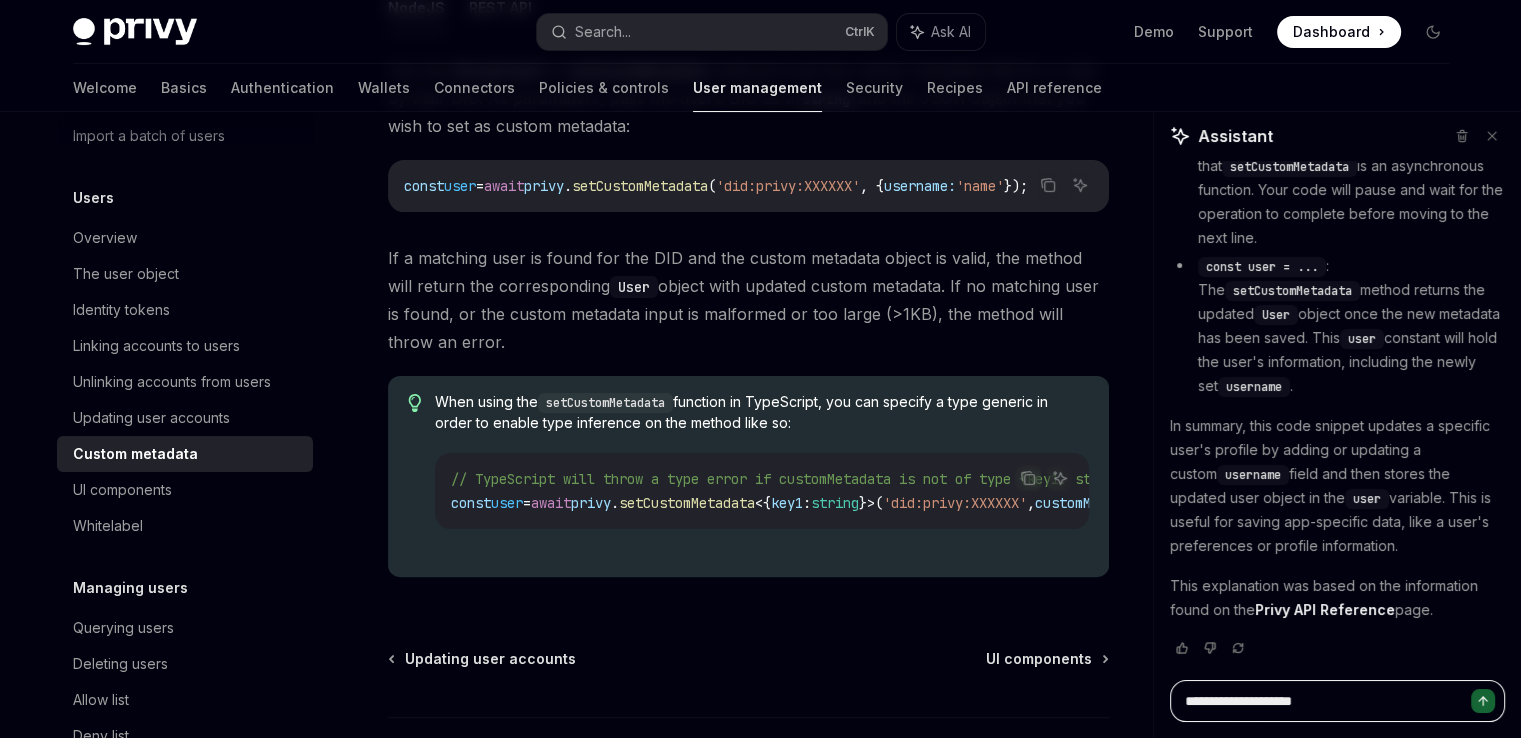 type on "*" 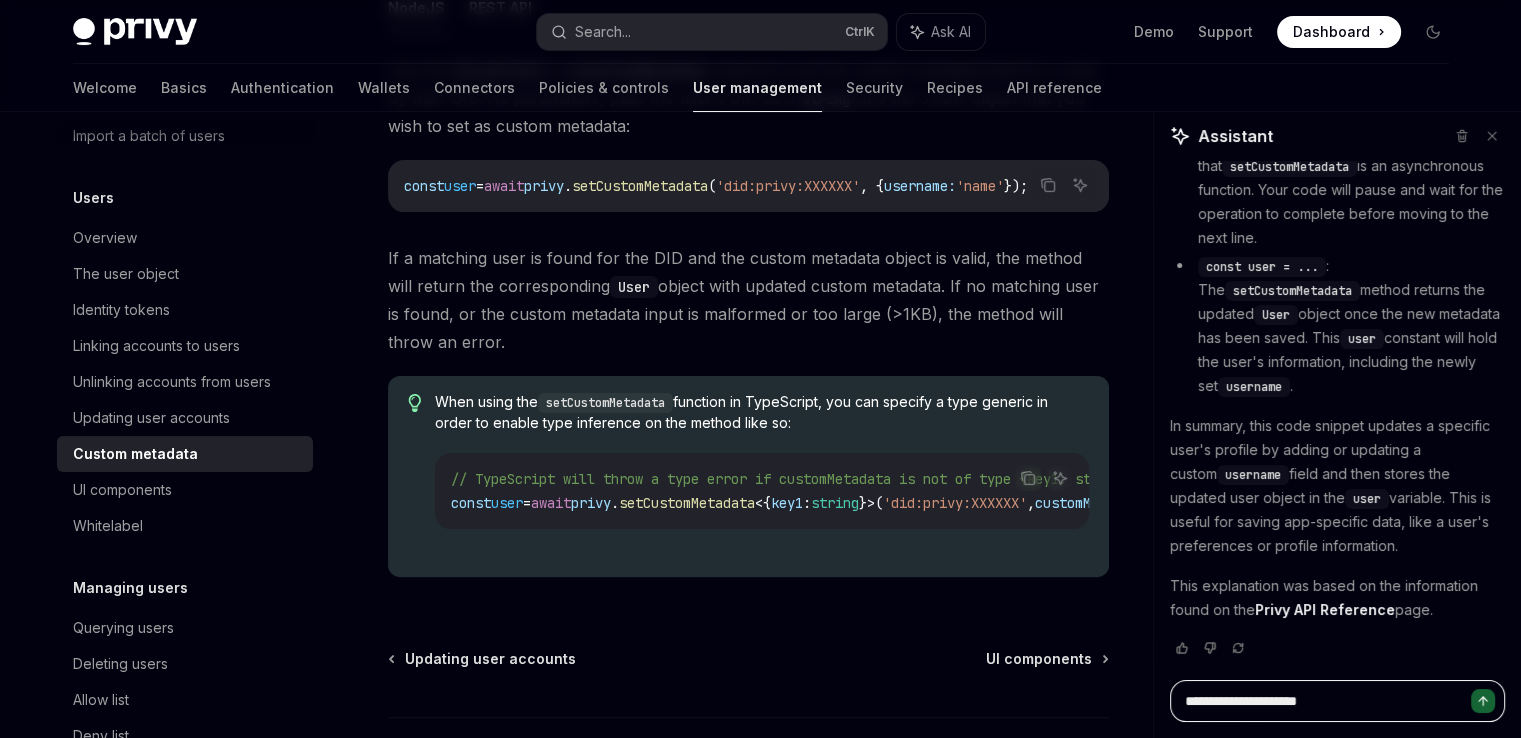 type on "**********" 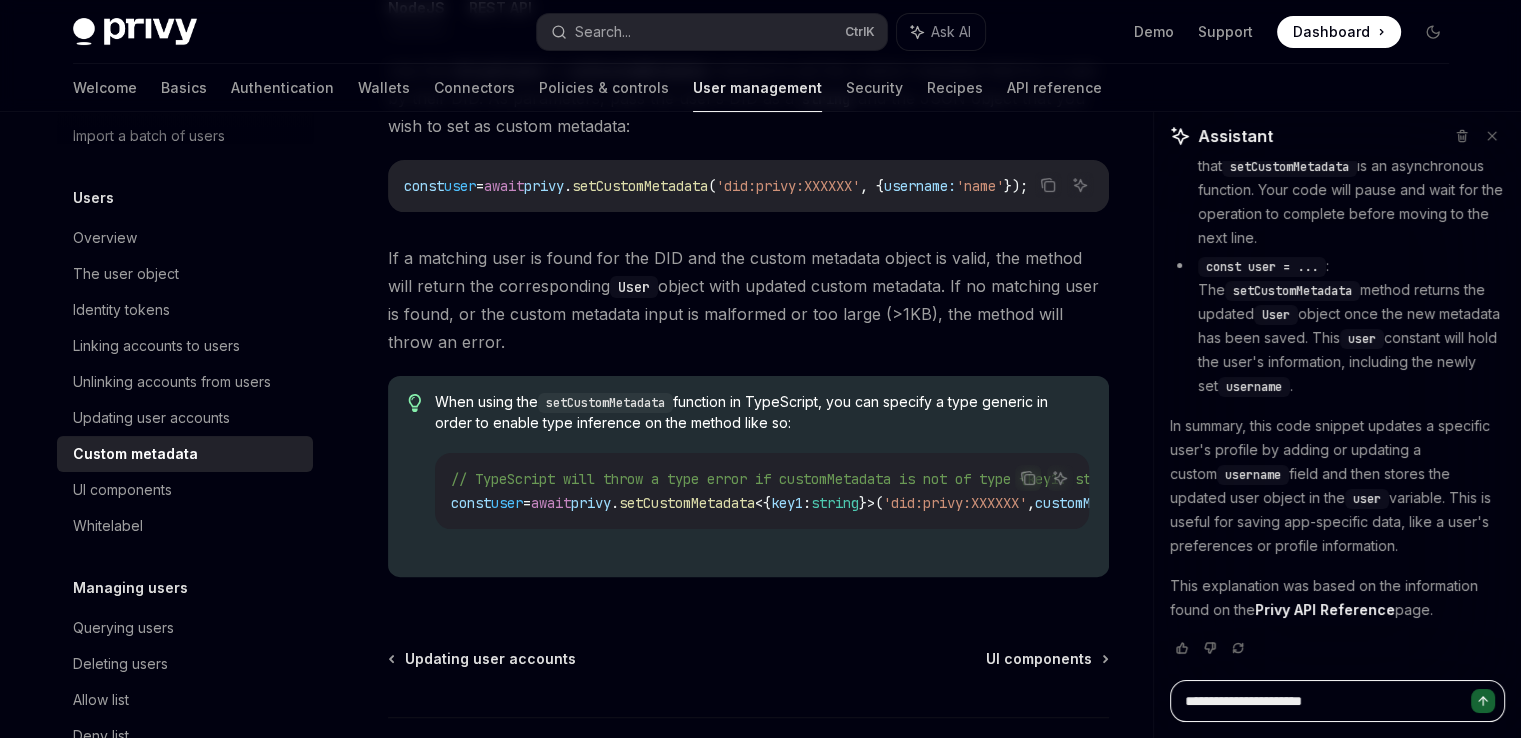 type on "**********" 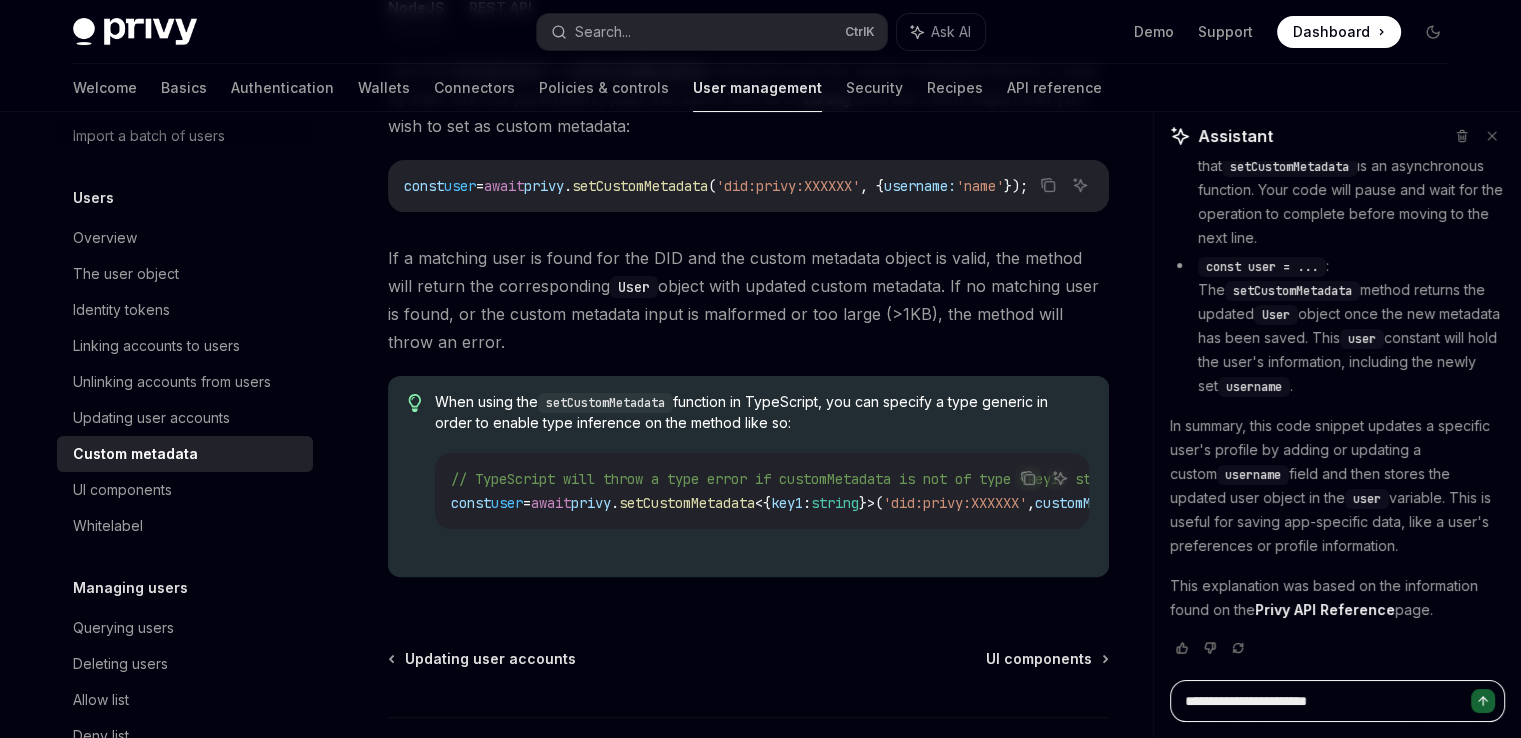 type on "**********" 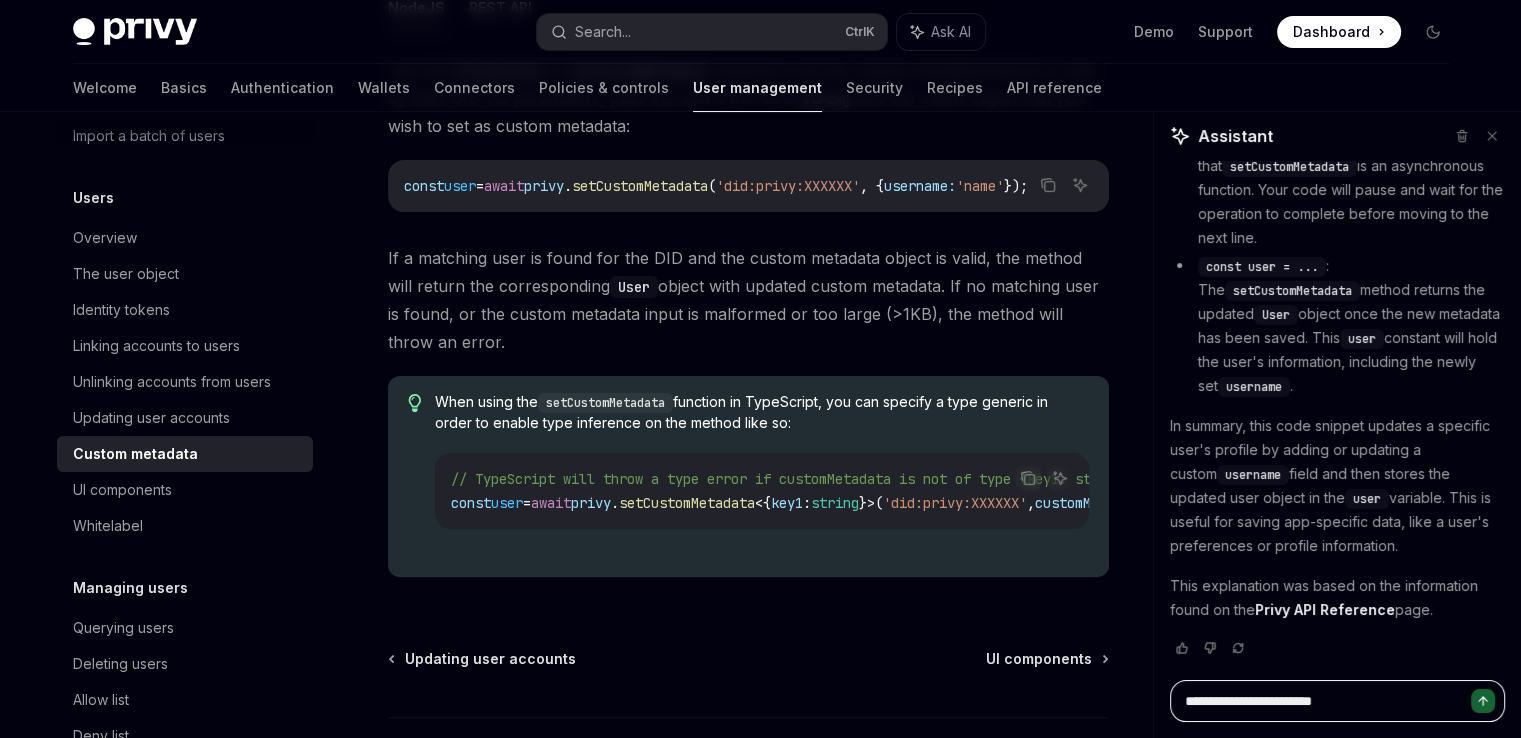 type on "**********" 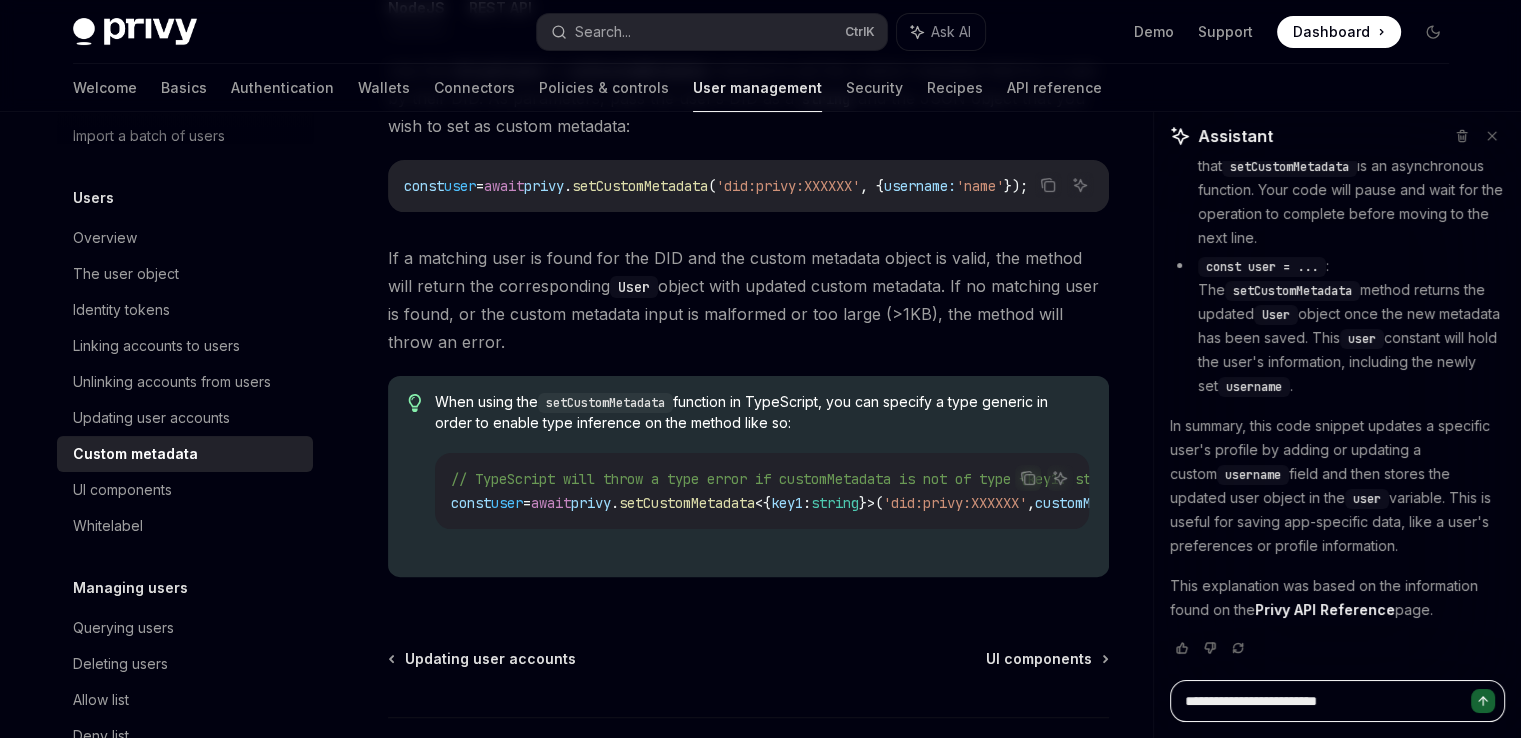 type on "*" 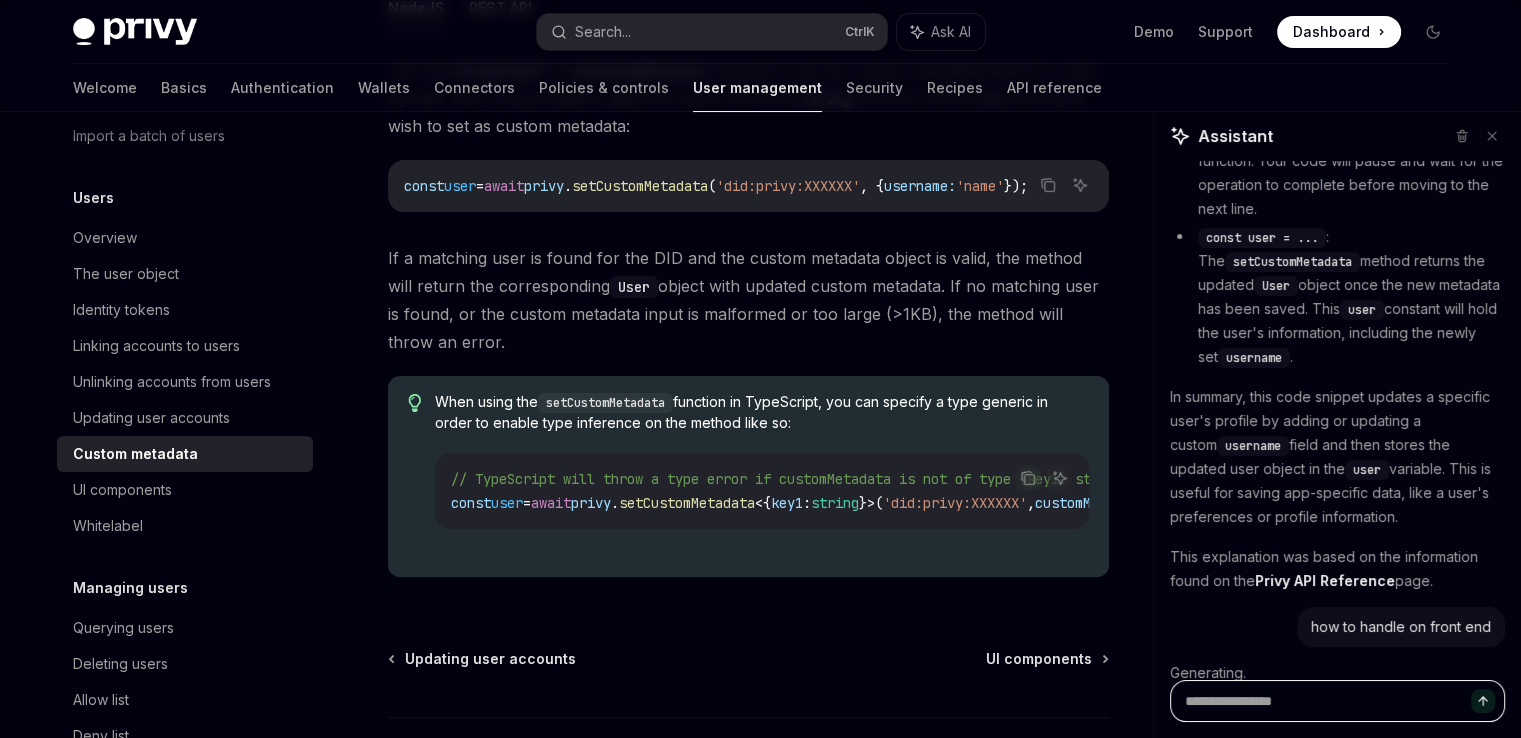 scroll, scrollTop: 838, scrollLeft: 0, axis: vertical 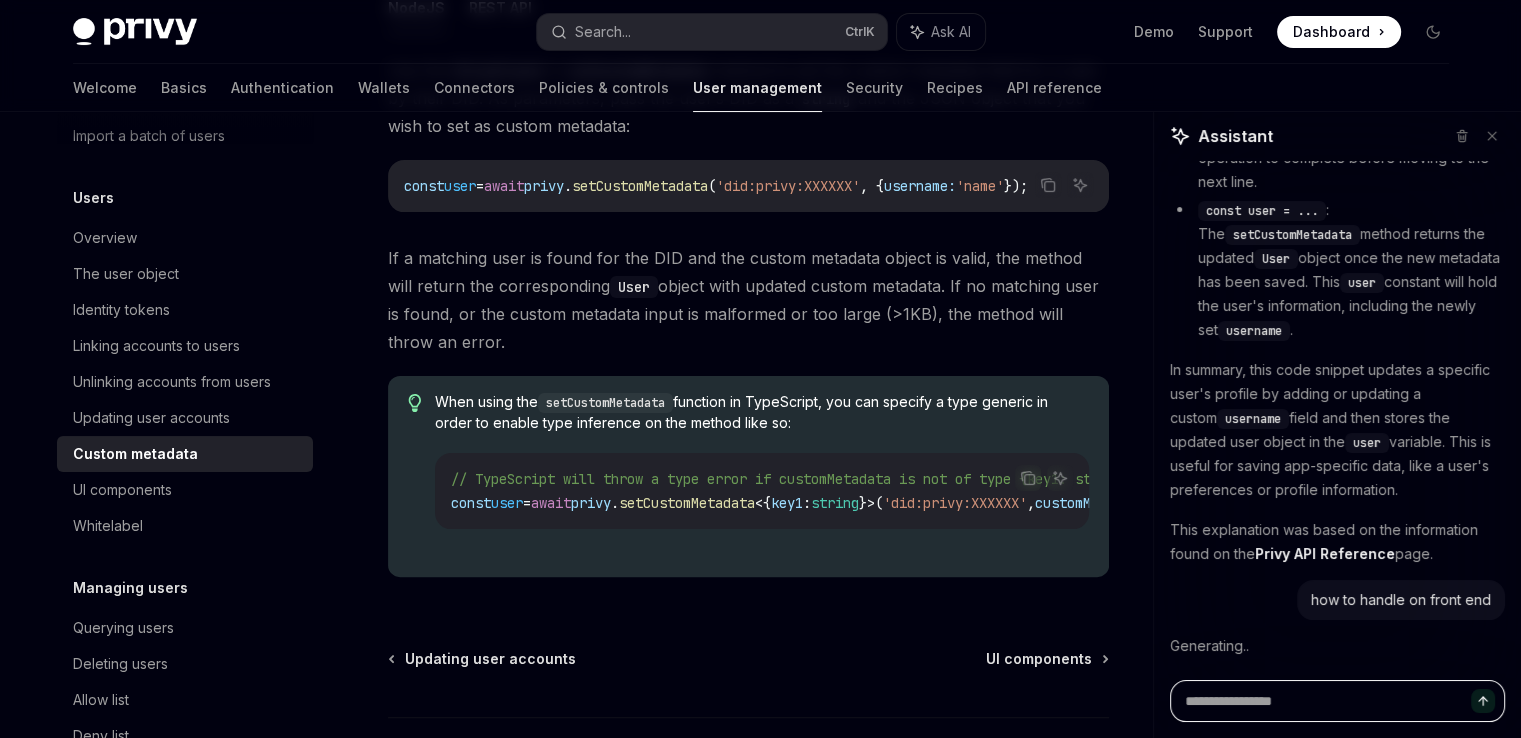 click at bounding box center [1337, 701] 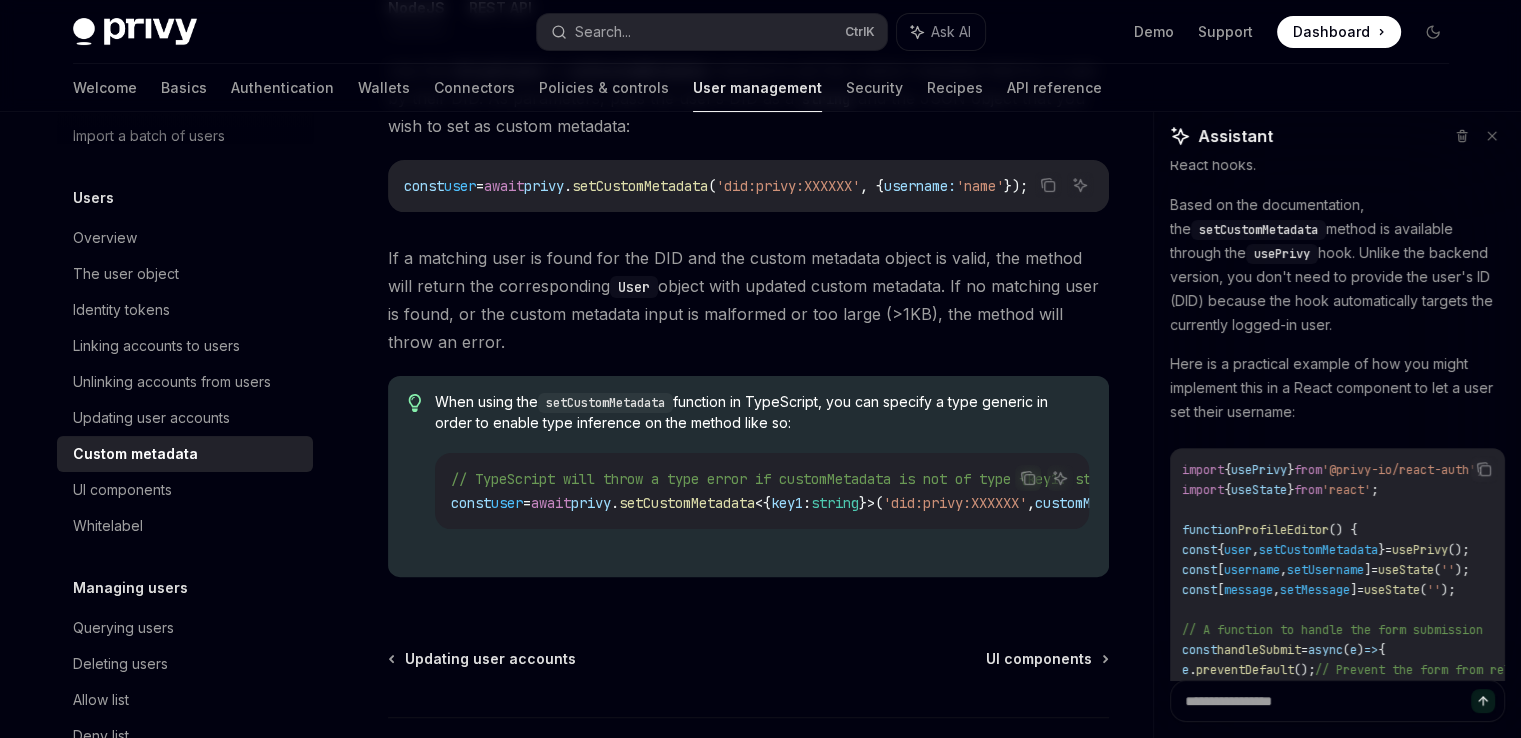 scroll, scrollTop: 1422, scrollLeft: 0, axis: vertical 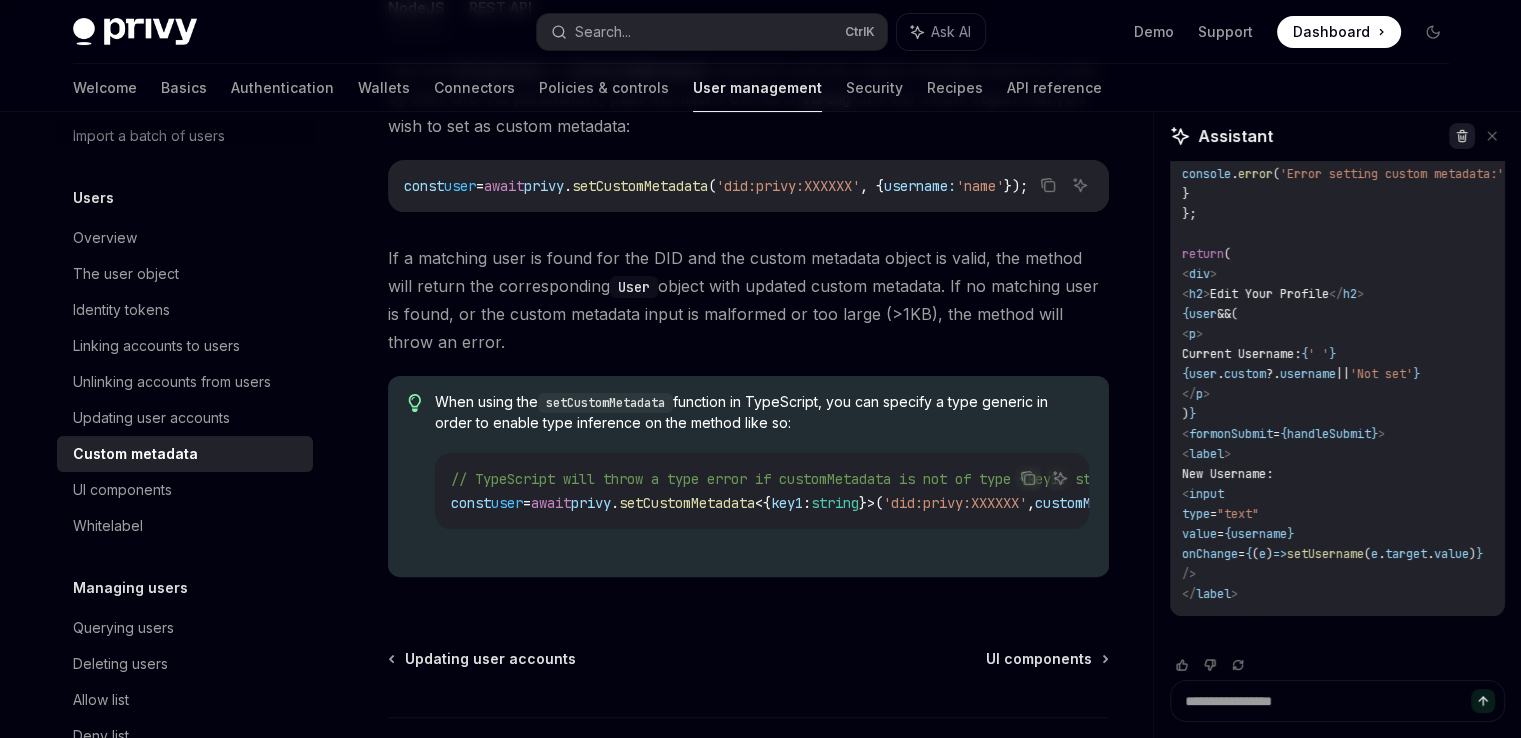 click at bounding box center [1462, 136] 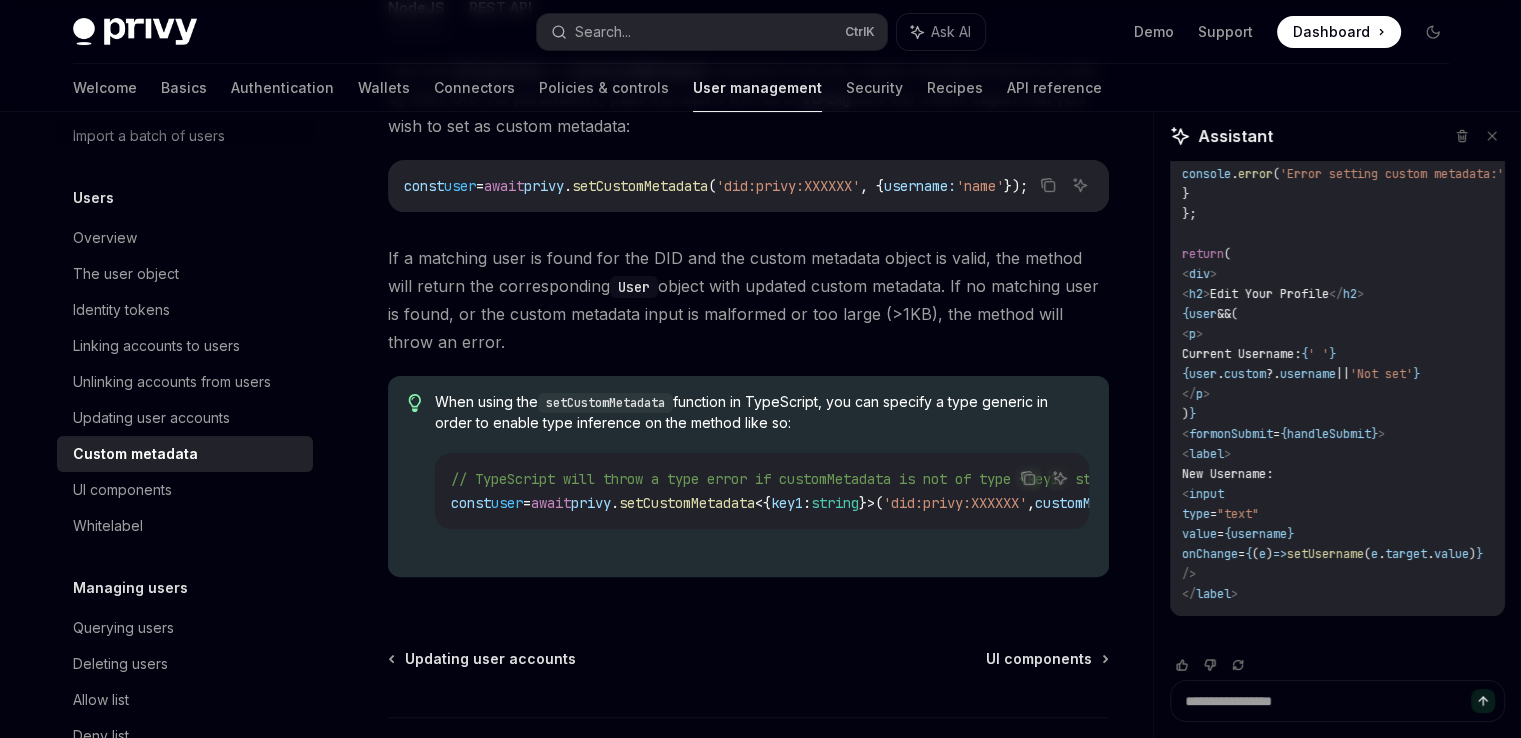 scroll, scrollTop: 0, scrollLeft: 0, axis: both 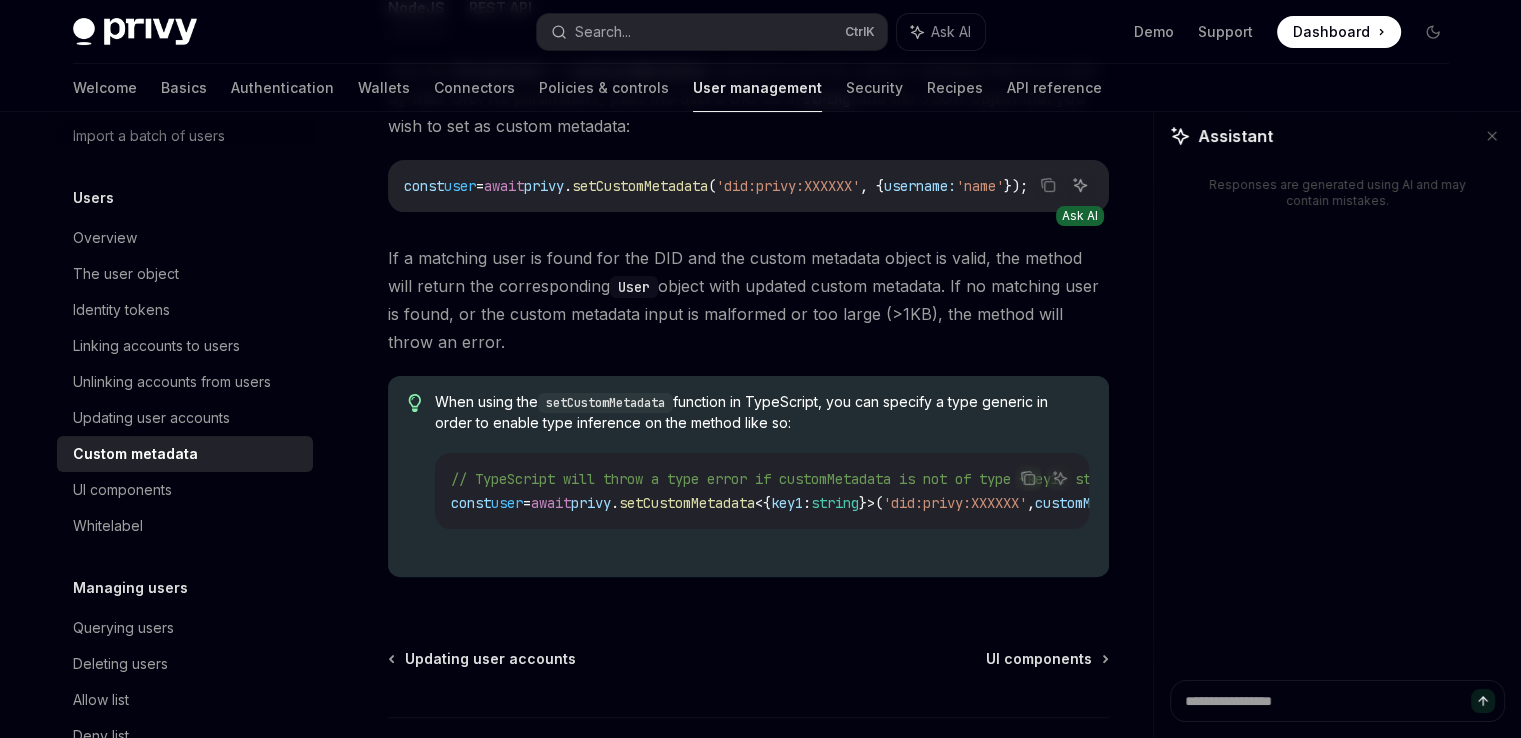 click 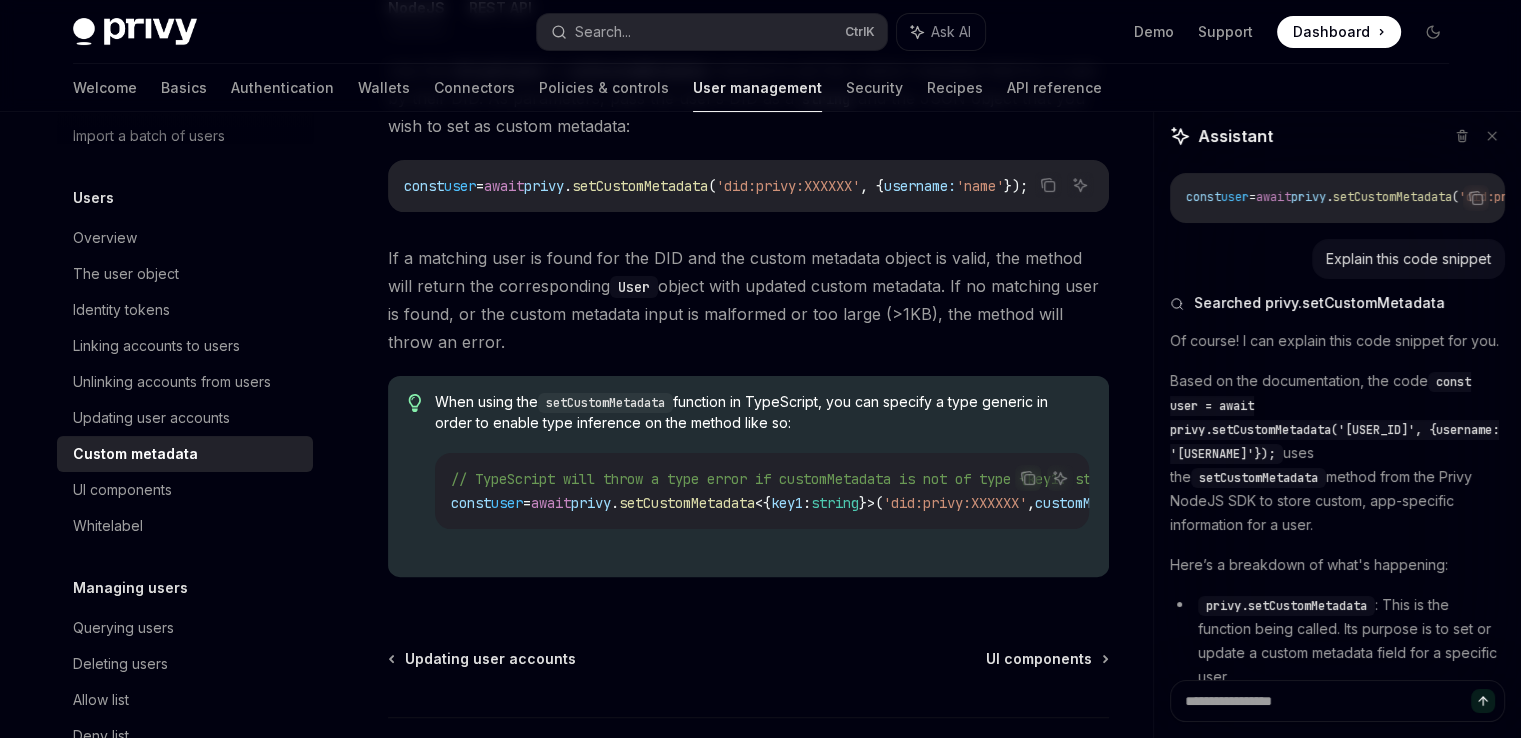 type on "*" 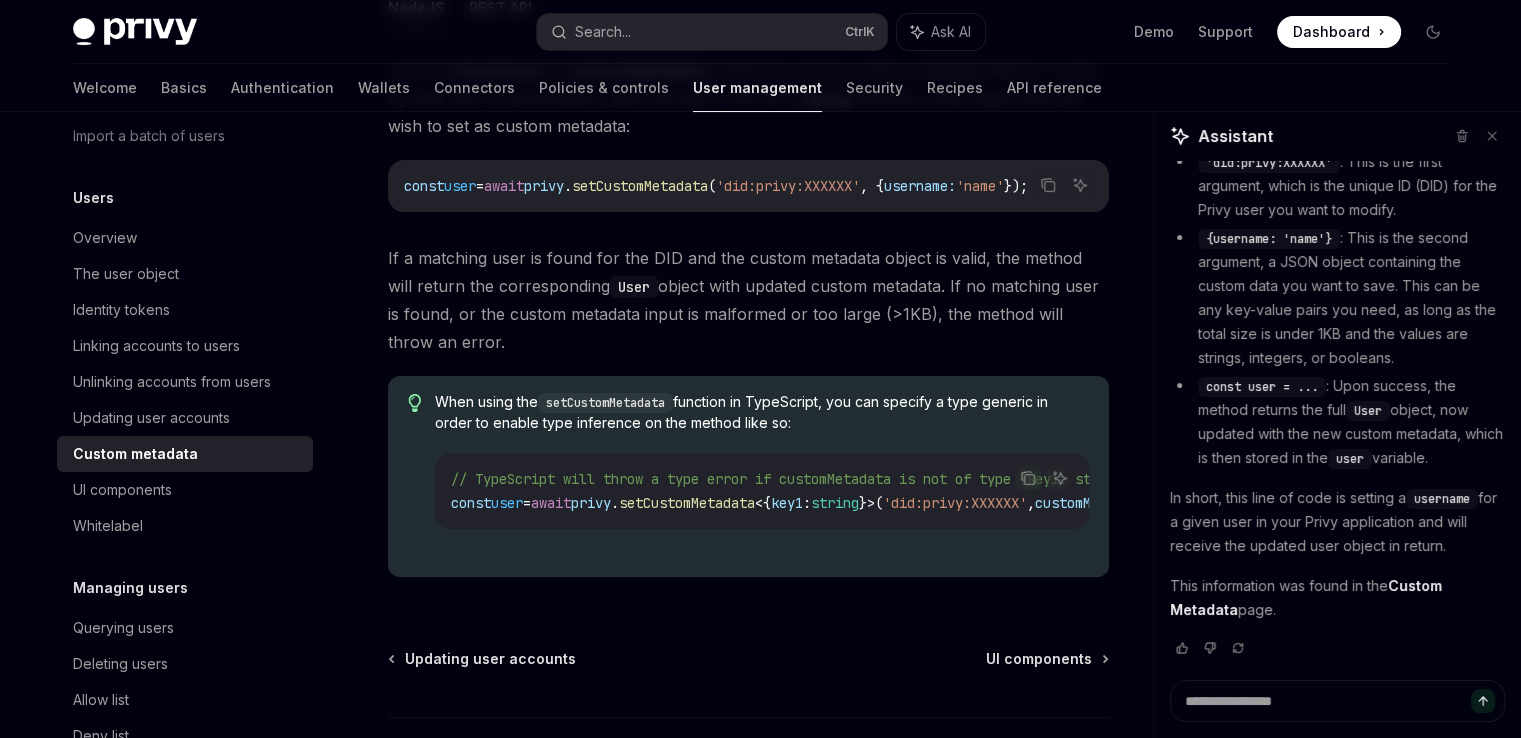 scroll, scrollTop: 574, scrollLeft: 0, axis: vertical 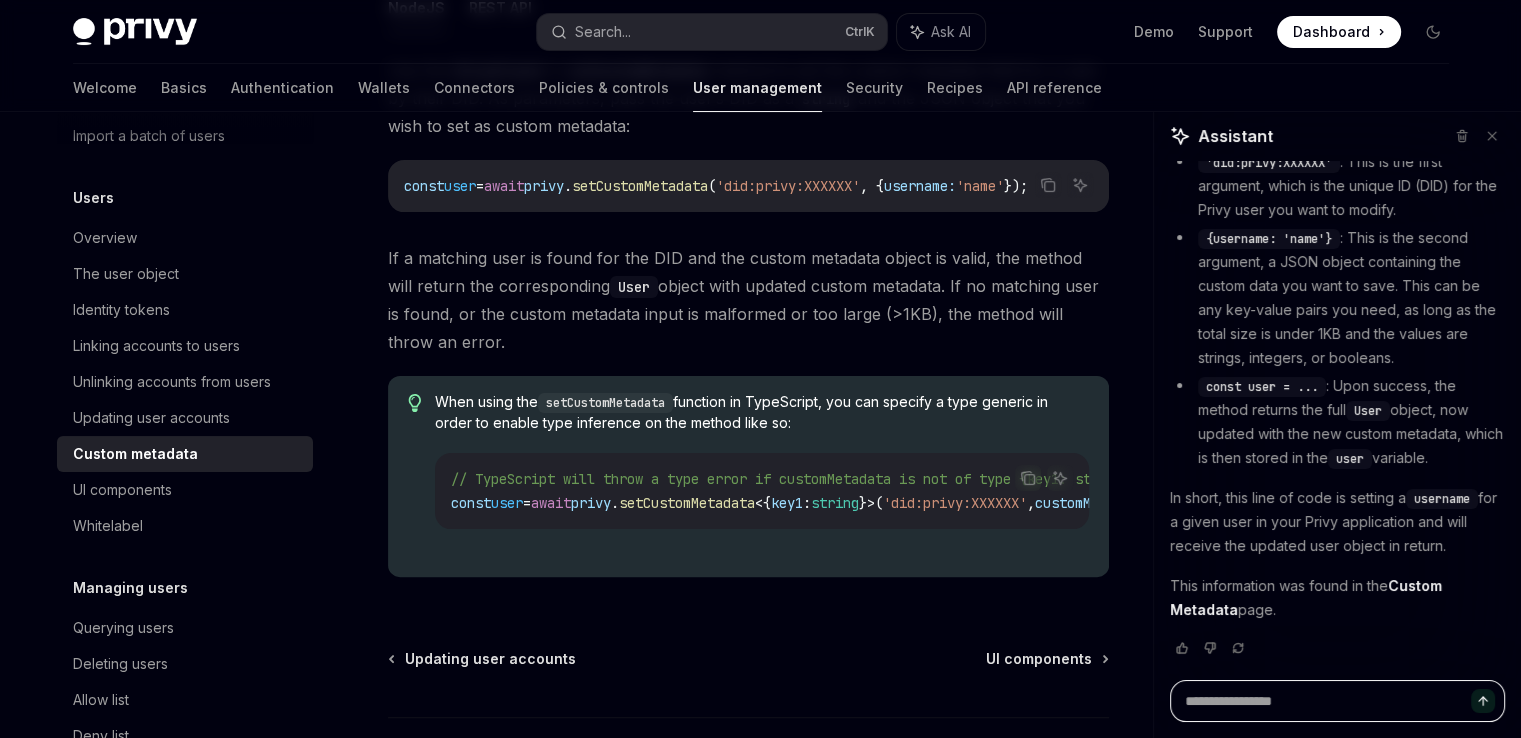 drag, startPoint x: 1293, startPoint y: 697, endPoint x: 1311, endPoint y: 703, distance: 18.973665 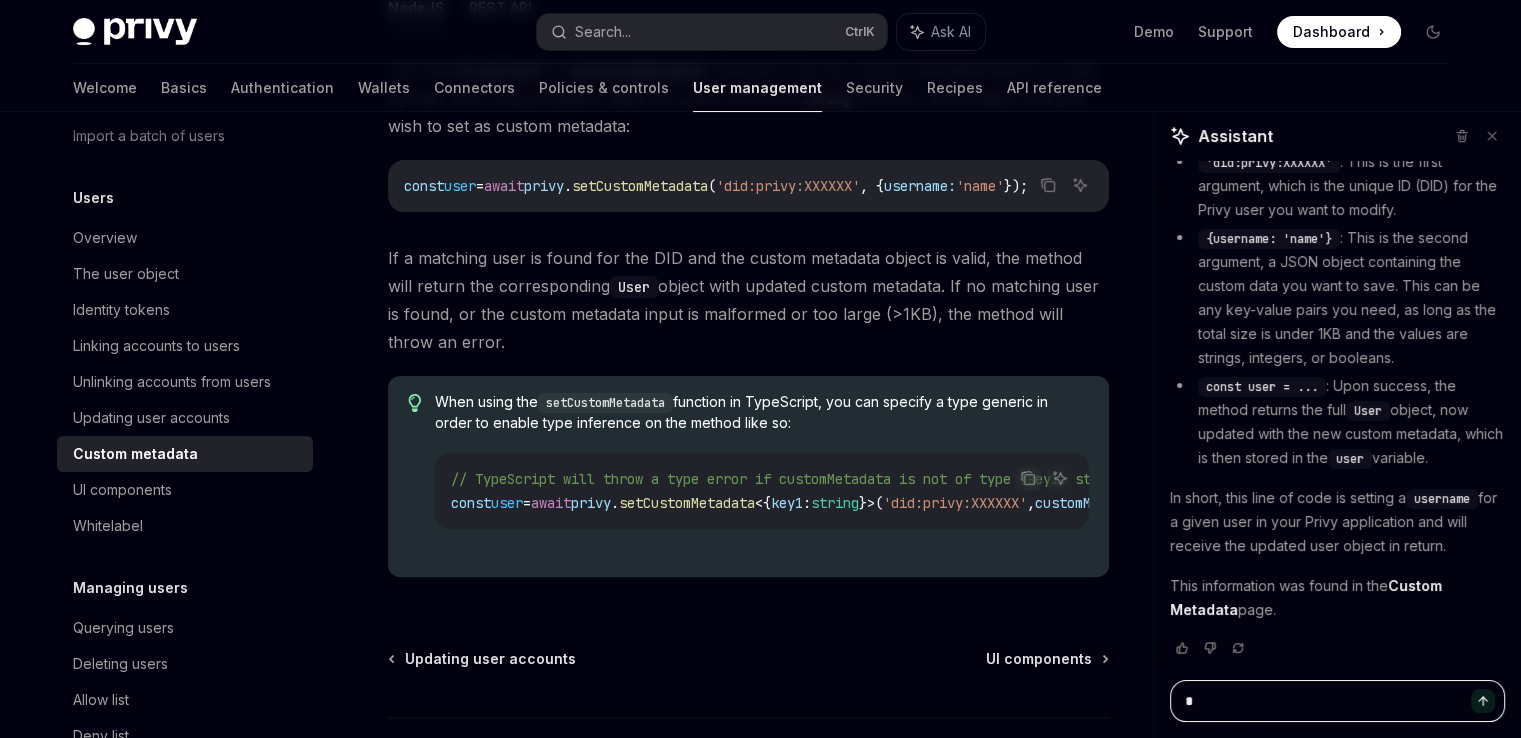 type on "**" 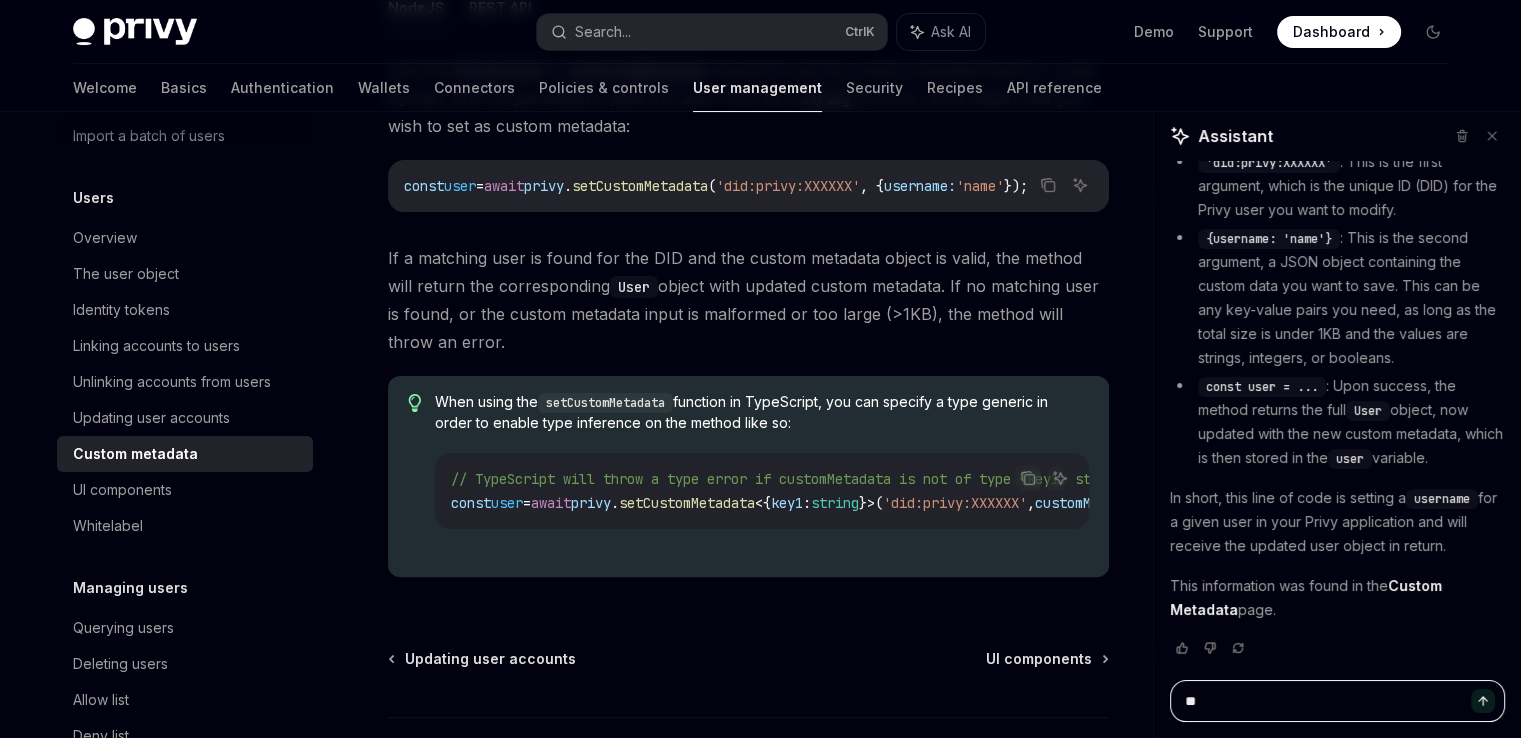 type on "***" 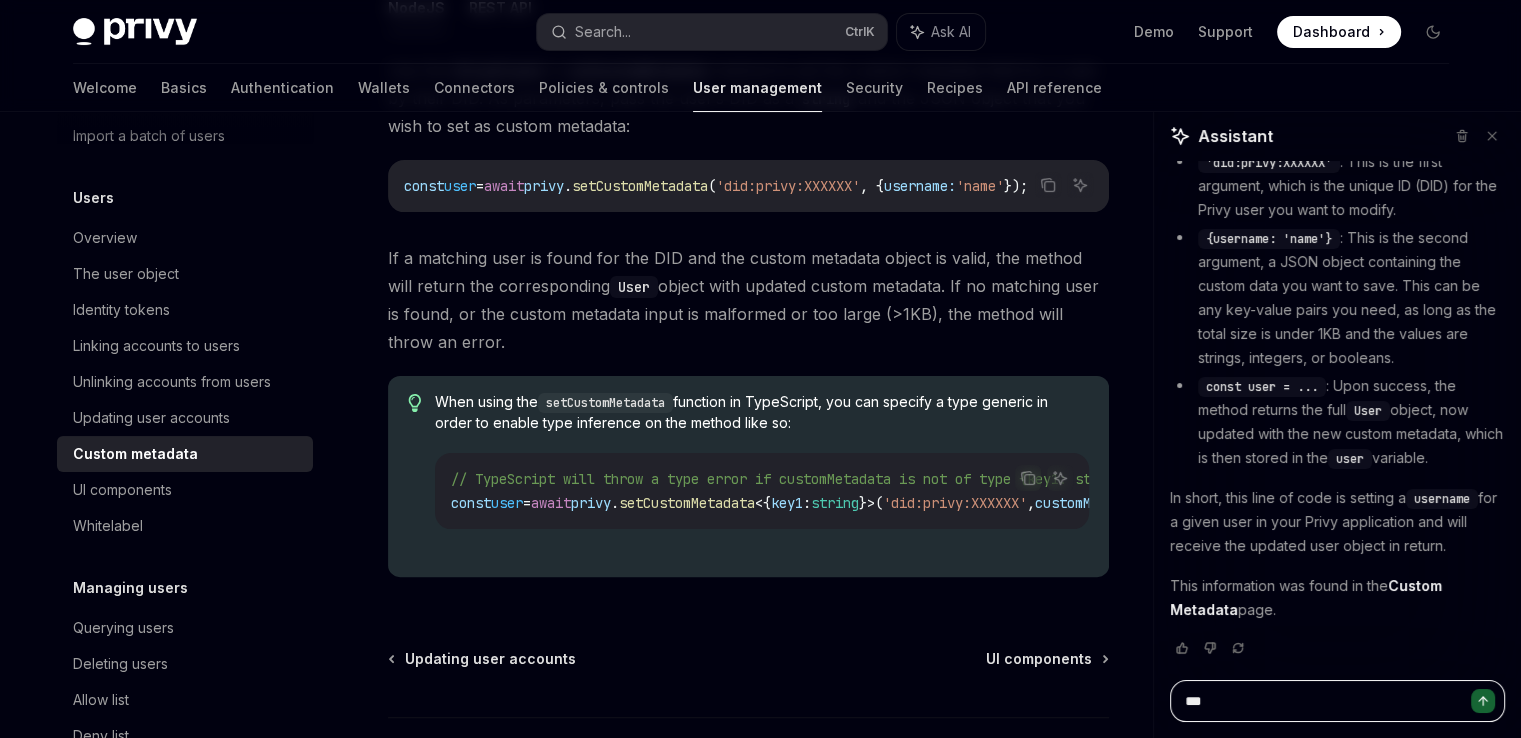 type on "***" 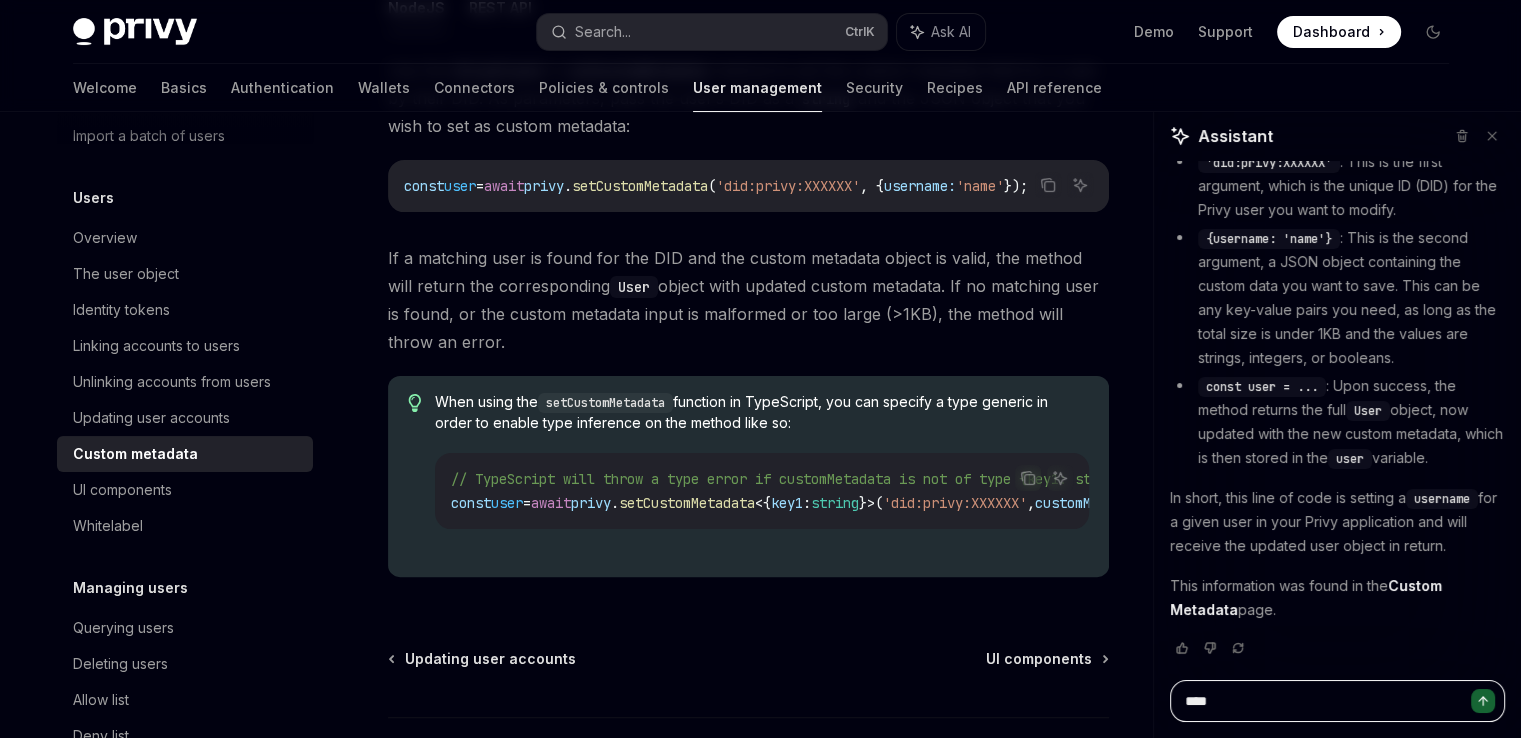 type on "*****" 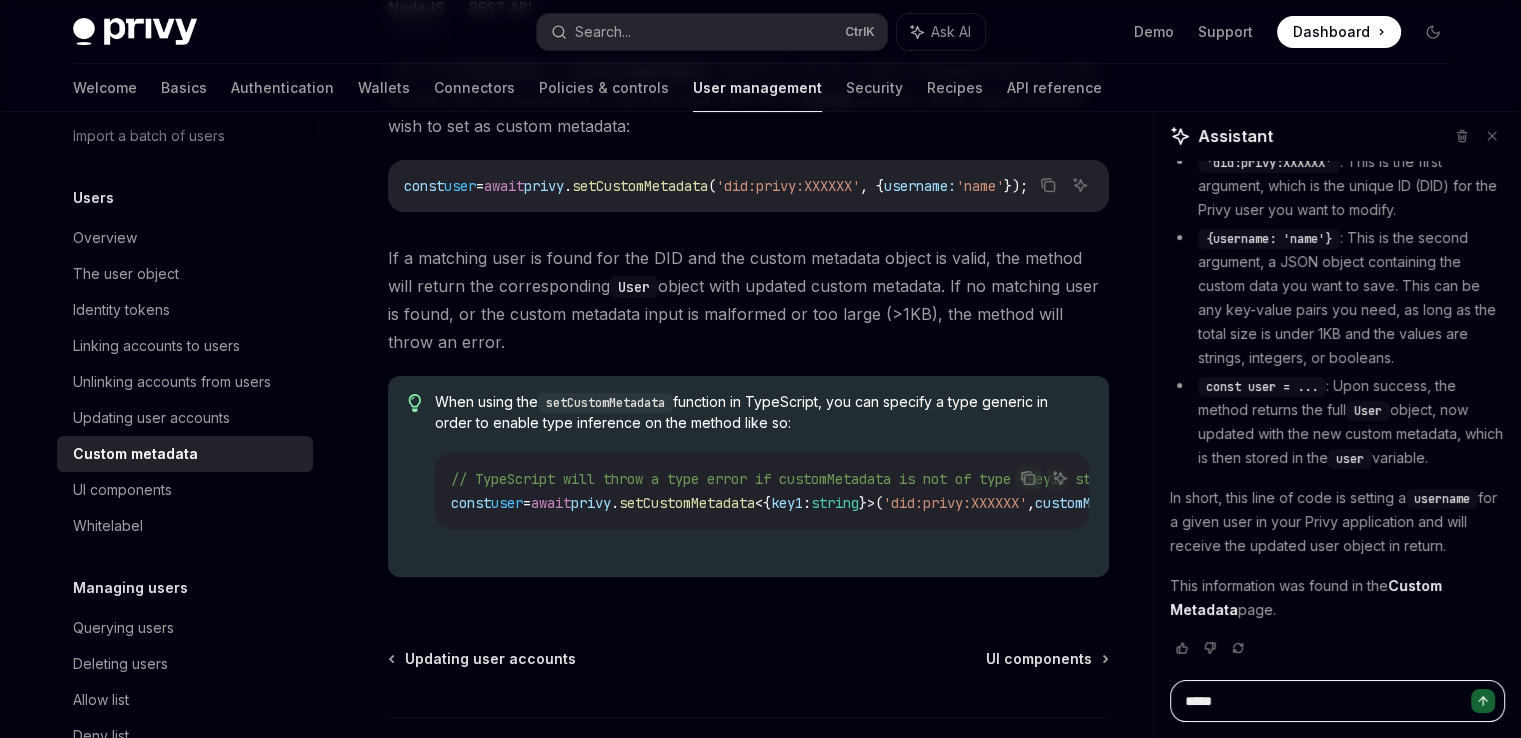 type on "******" 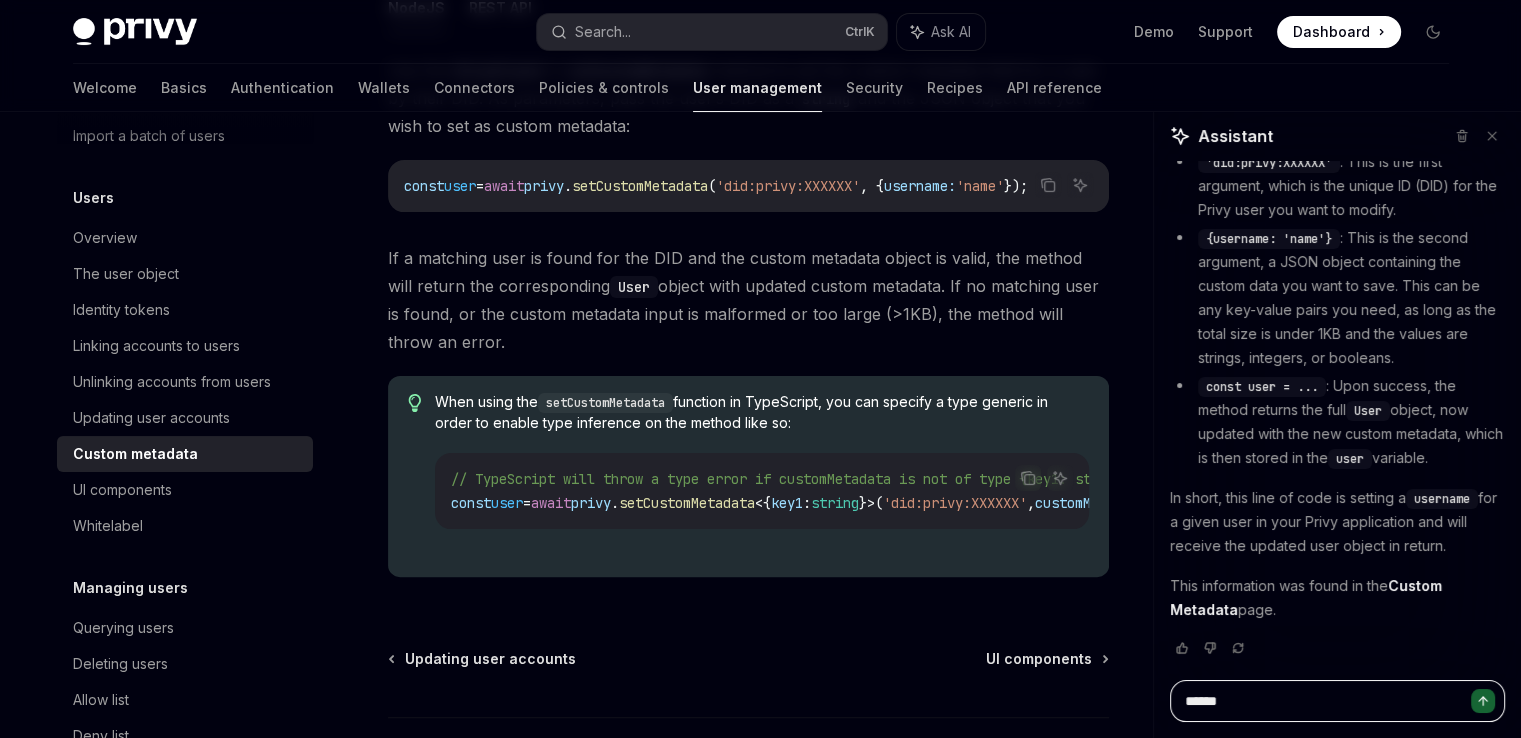 type on "******" 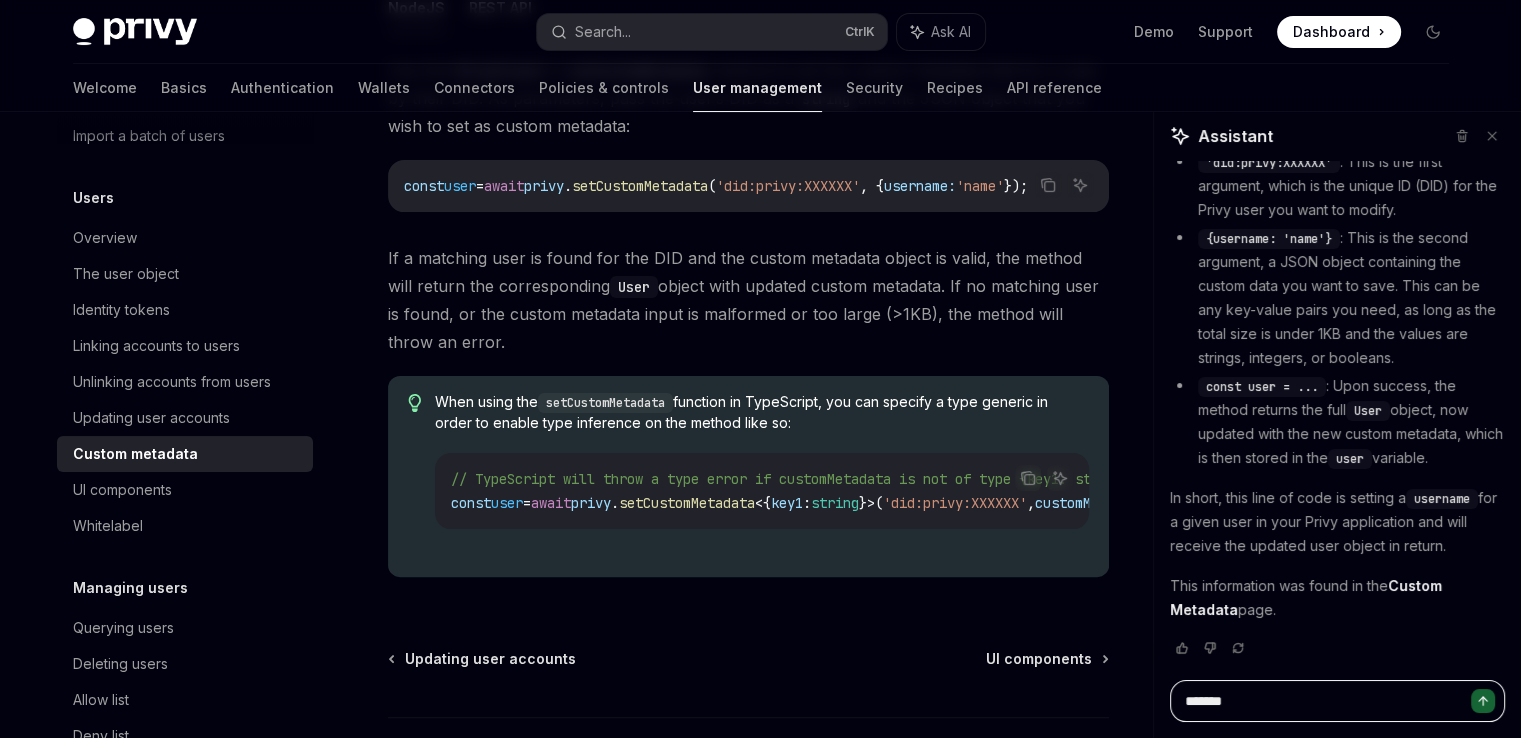 type on "********" 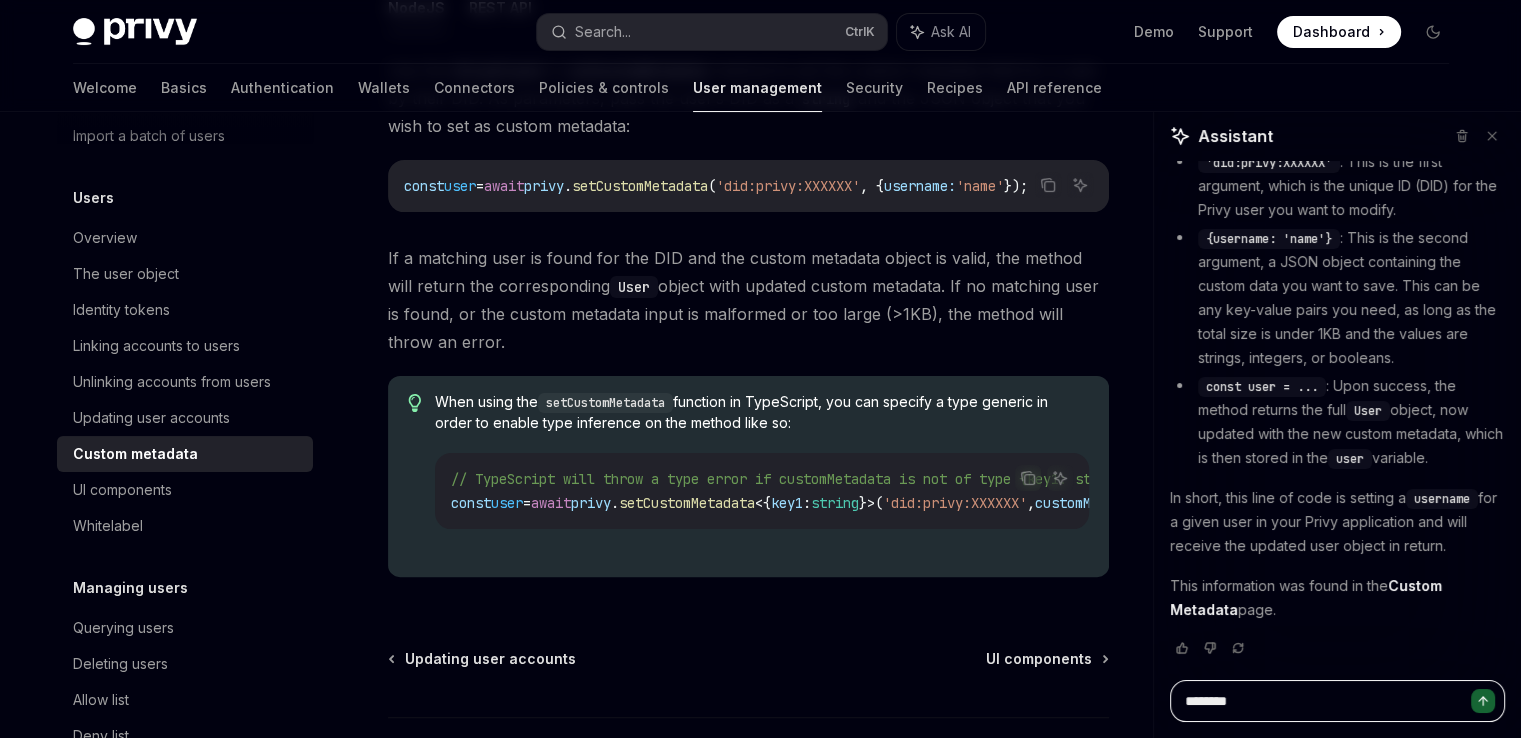 type on "********" 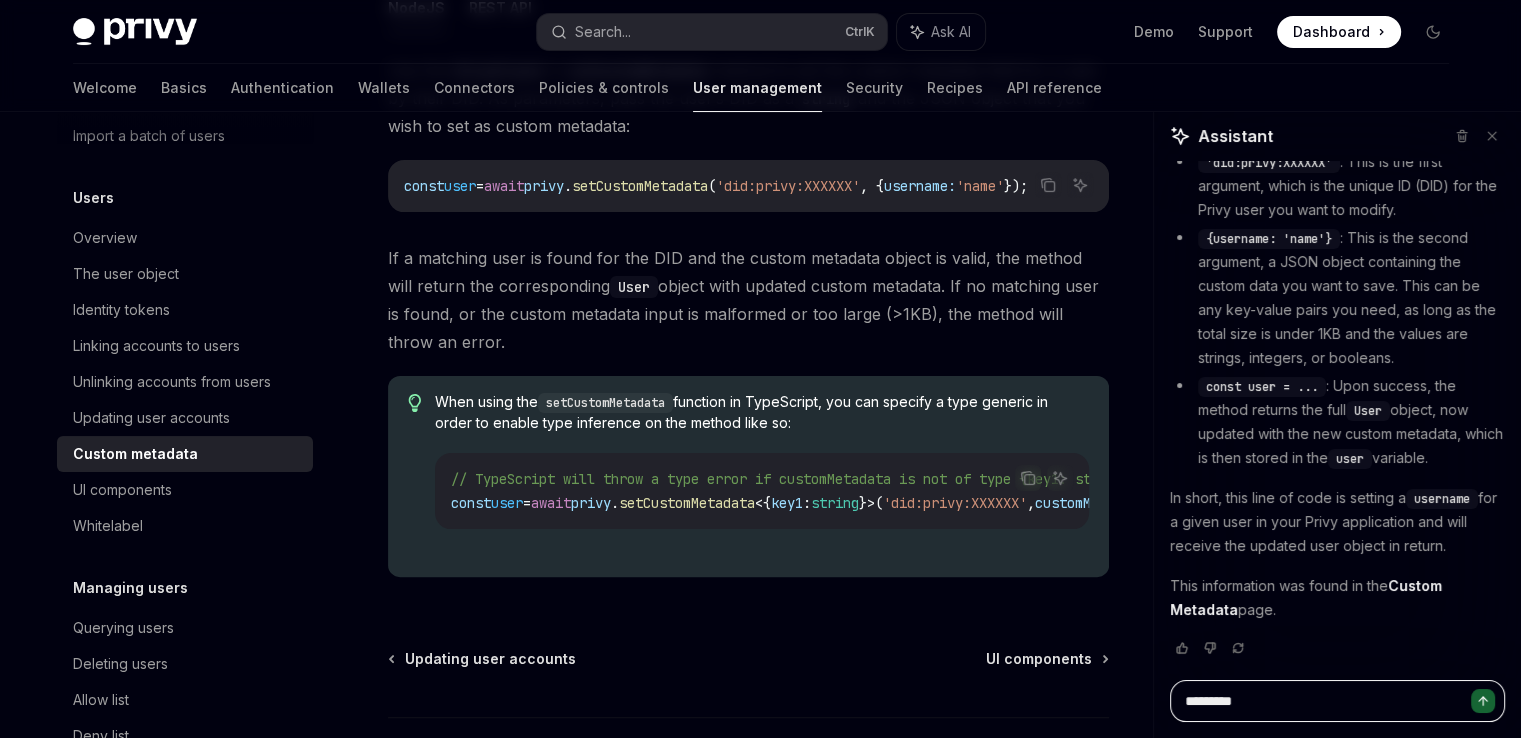 type on "**********" 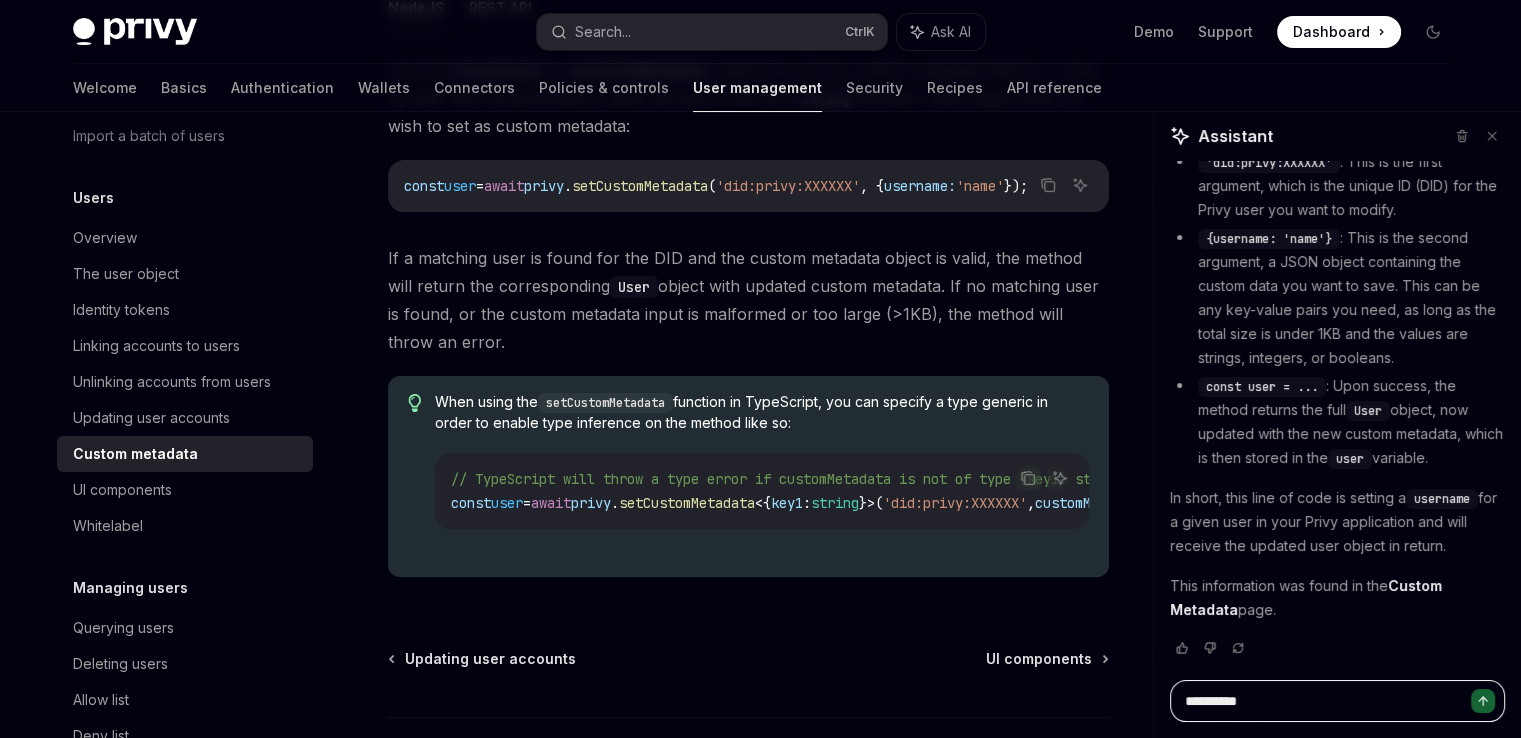 type on "**********" 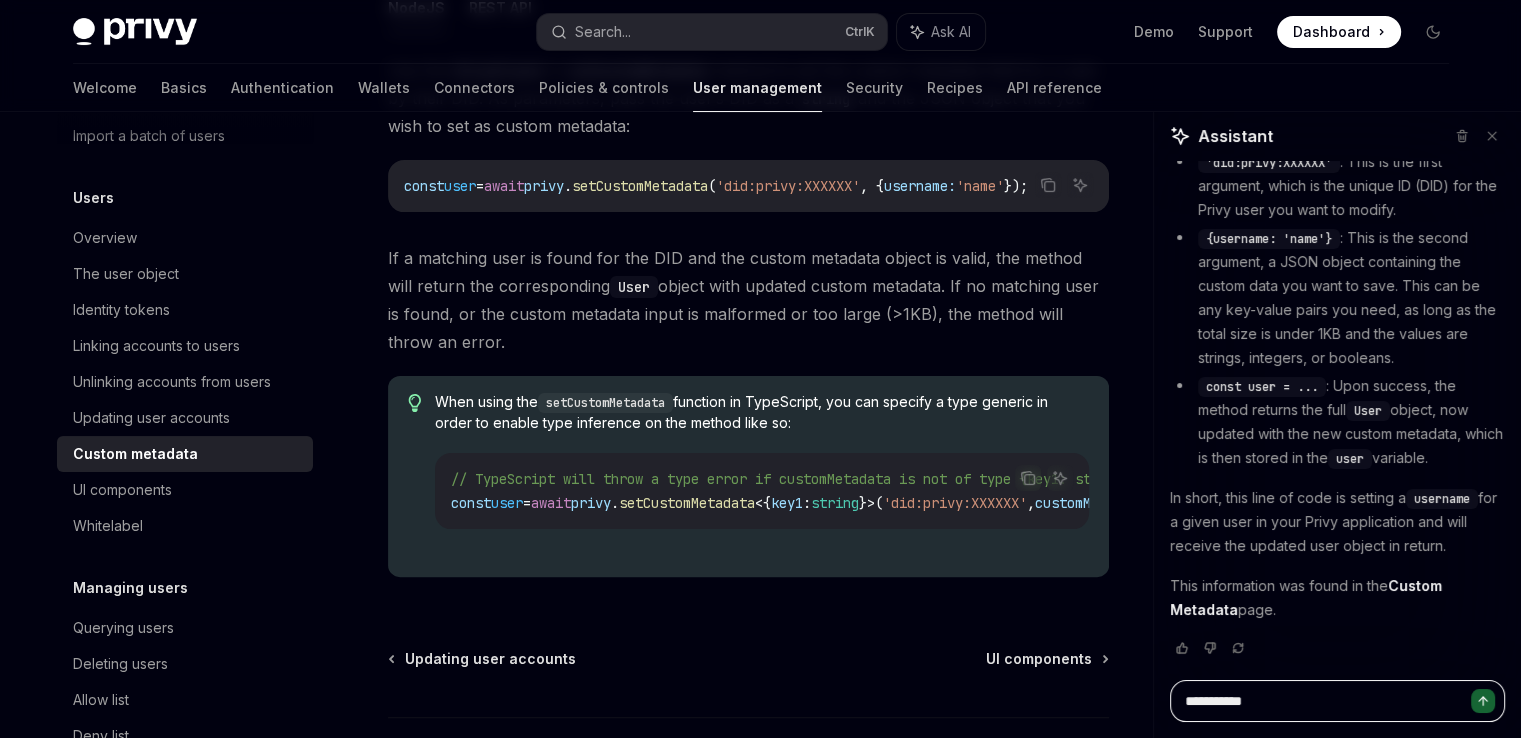 type on "**********" 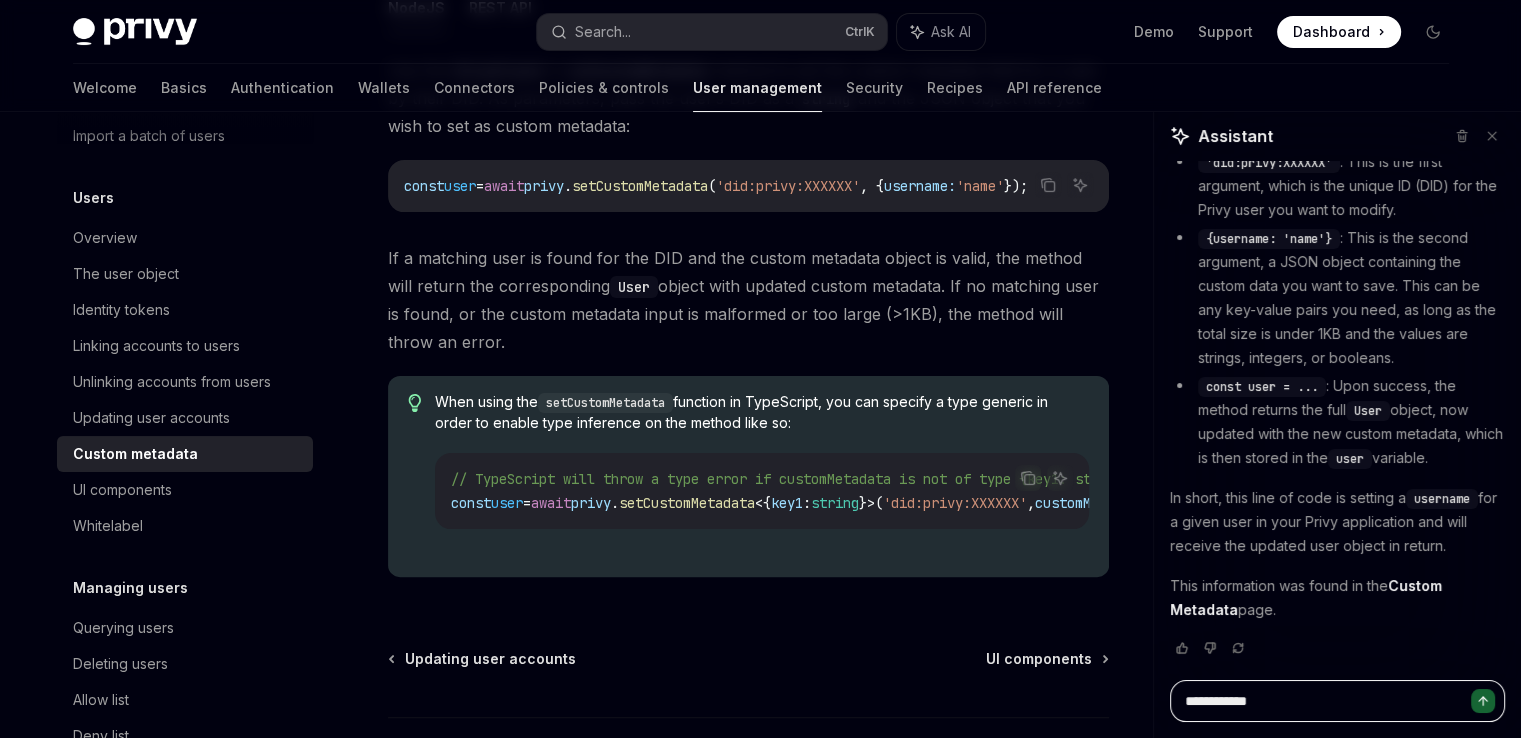 type on "**********" 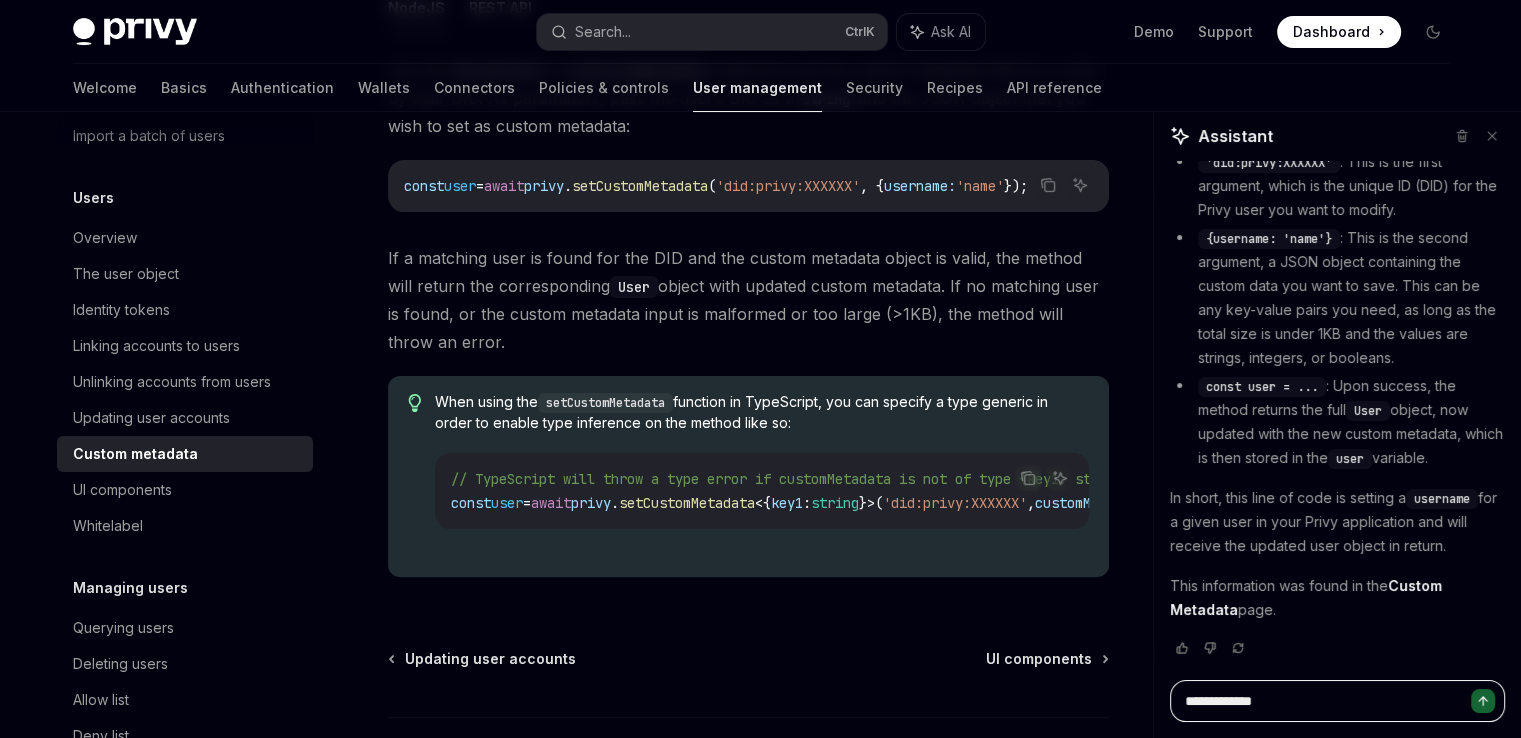 type on "**********" 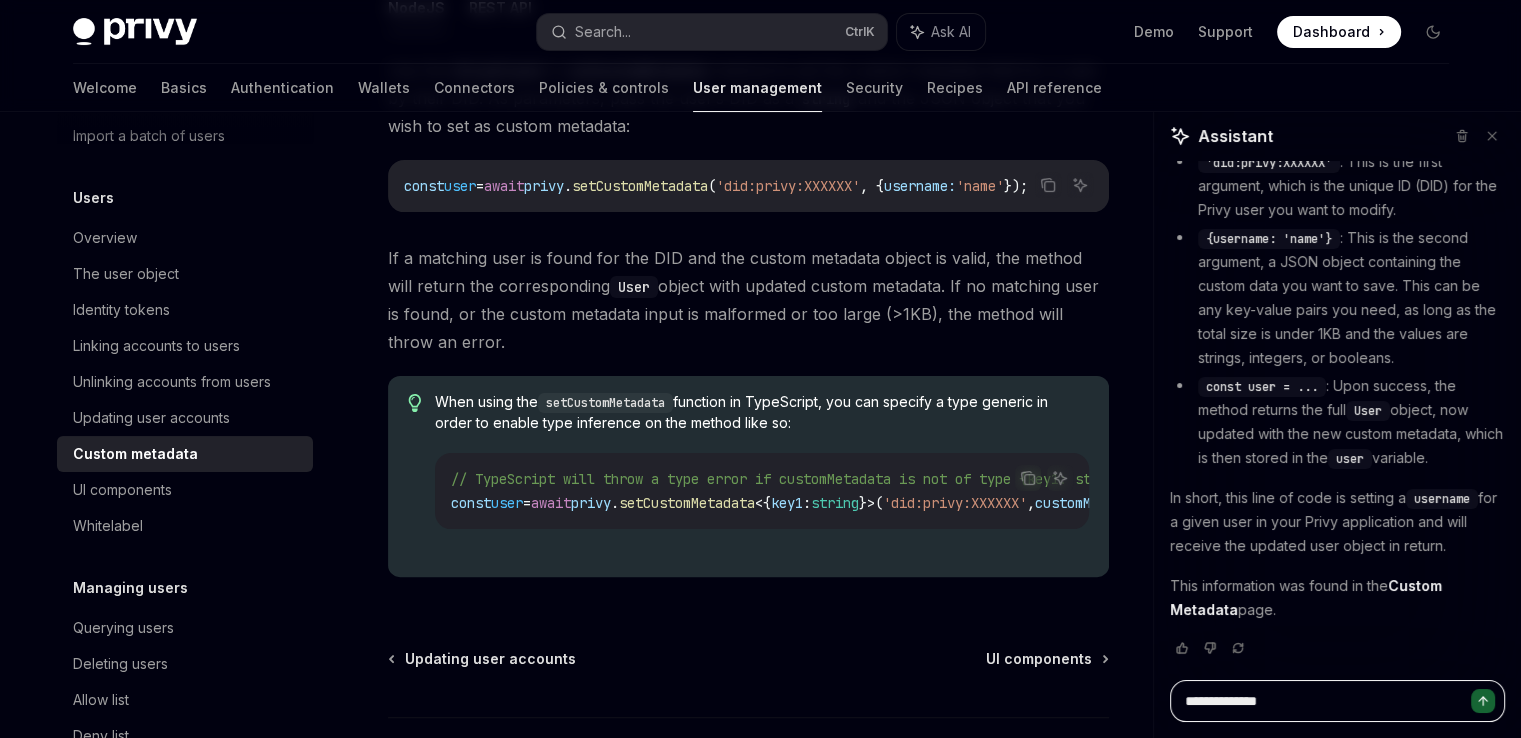 type on "**********" 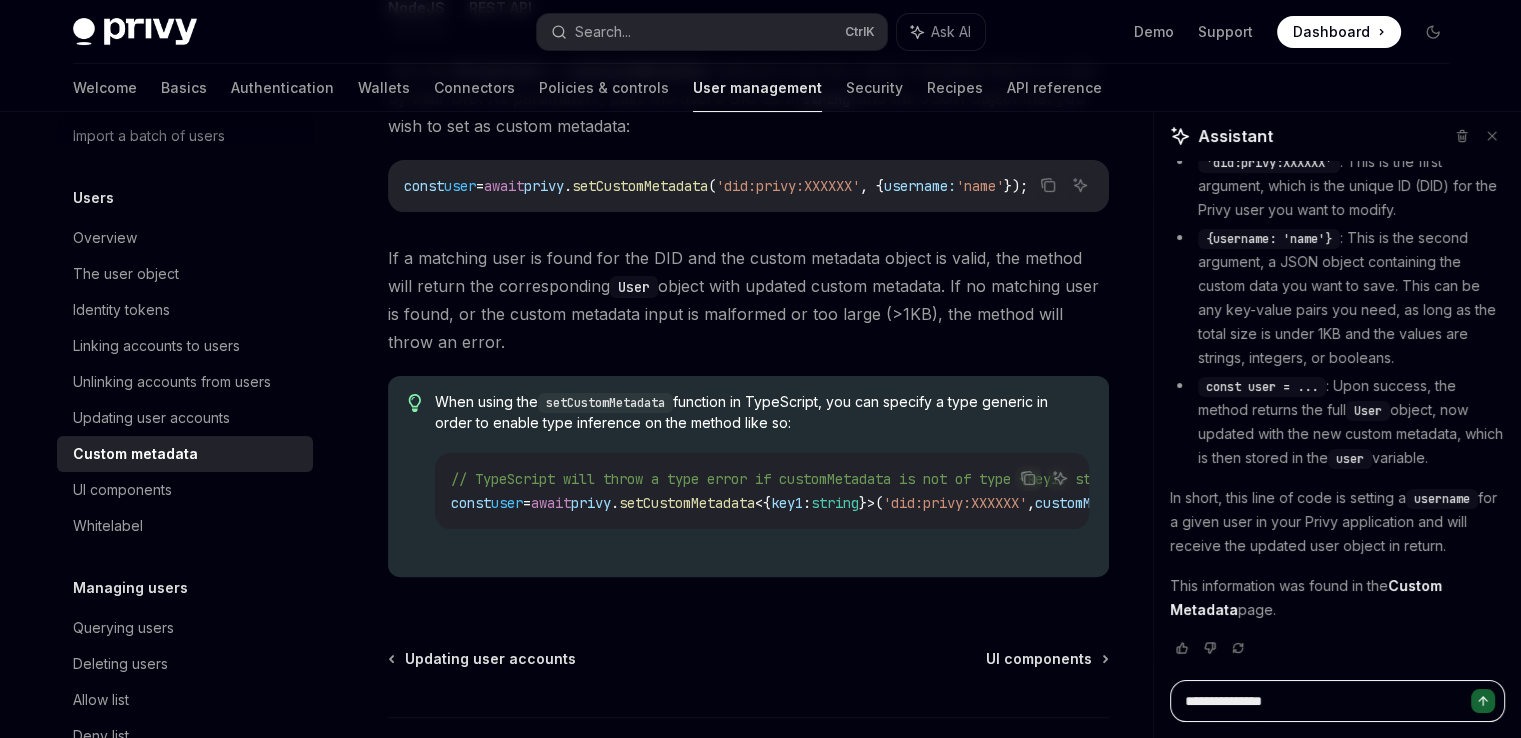type on "**********" 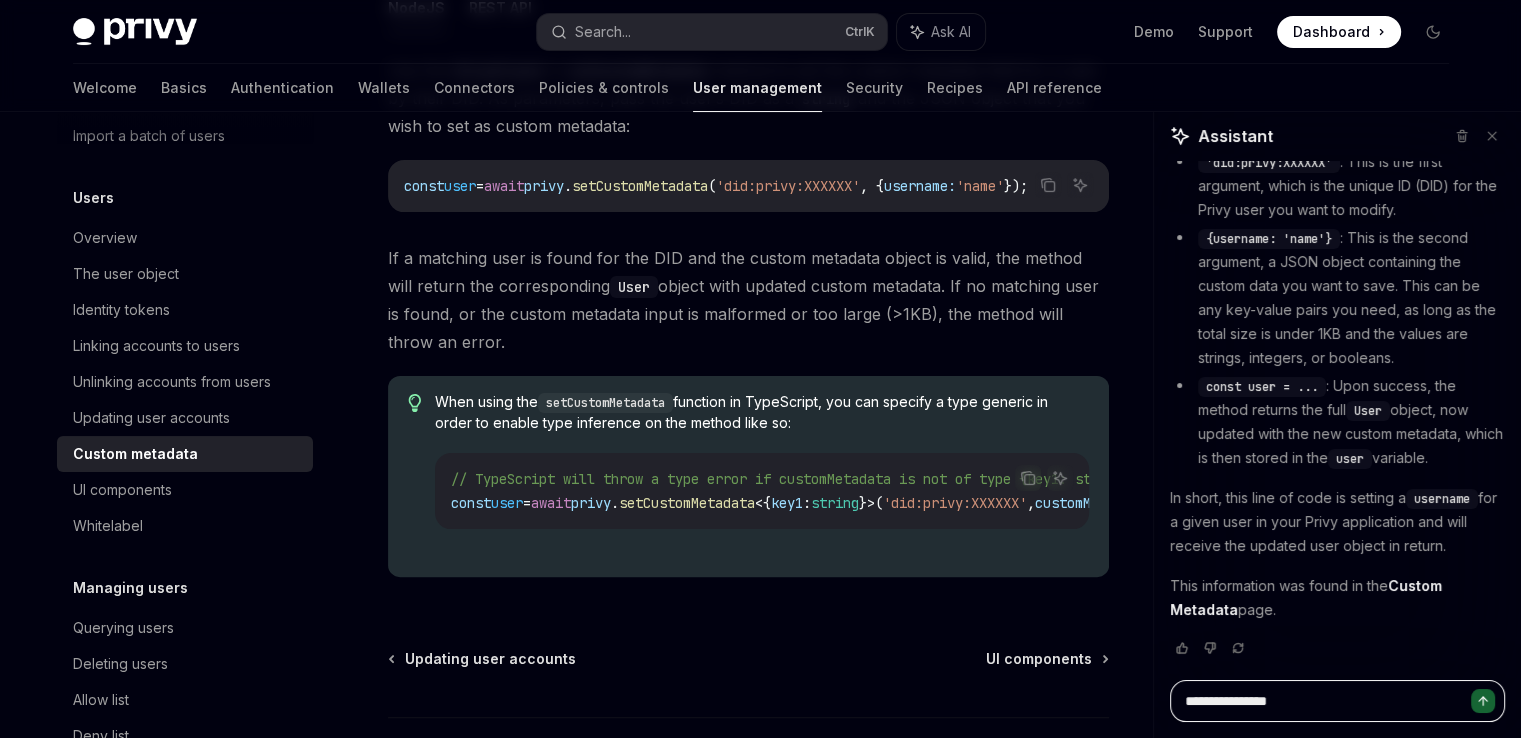 type on "**********" 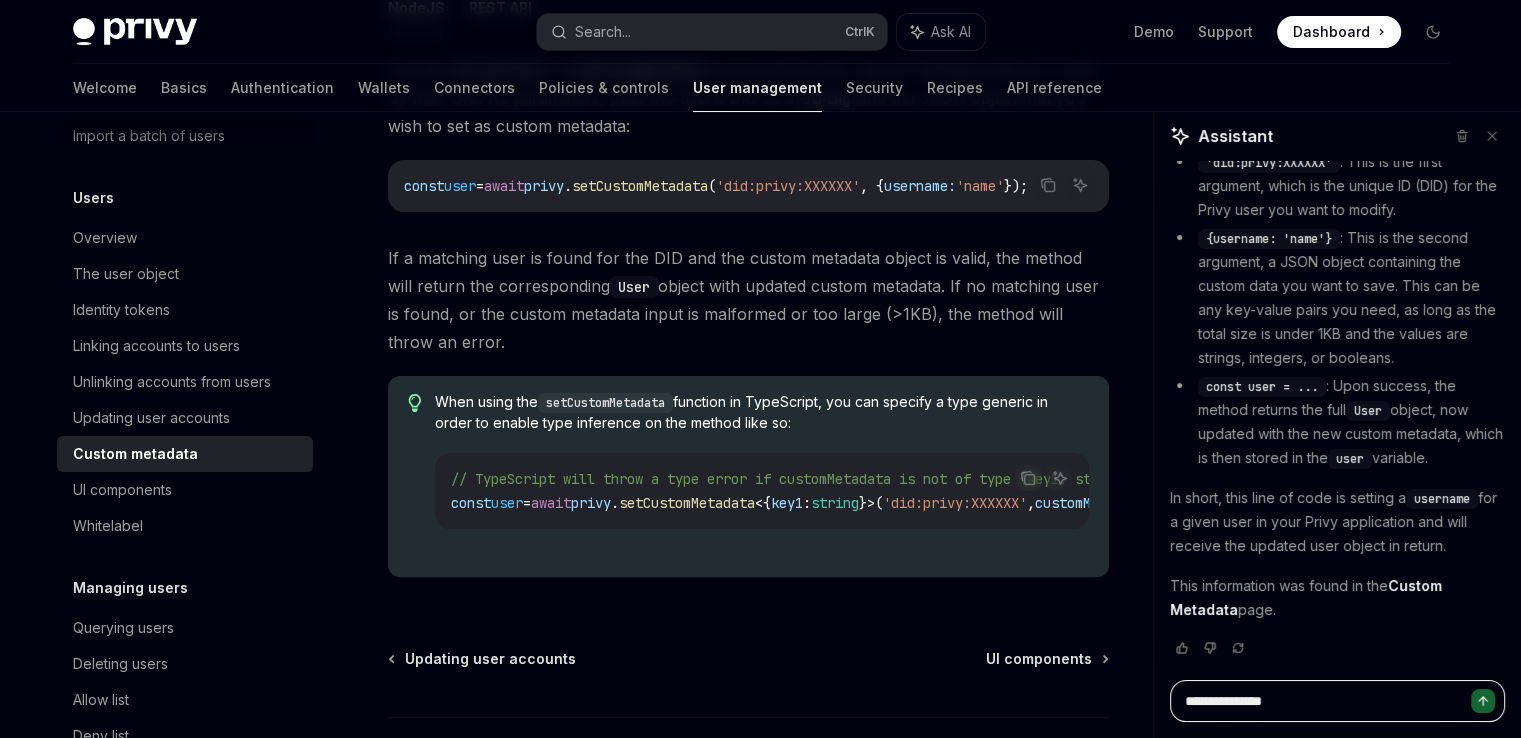 type on "**********" 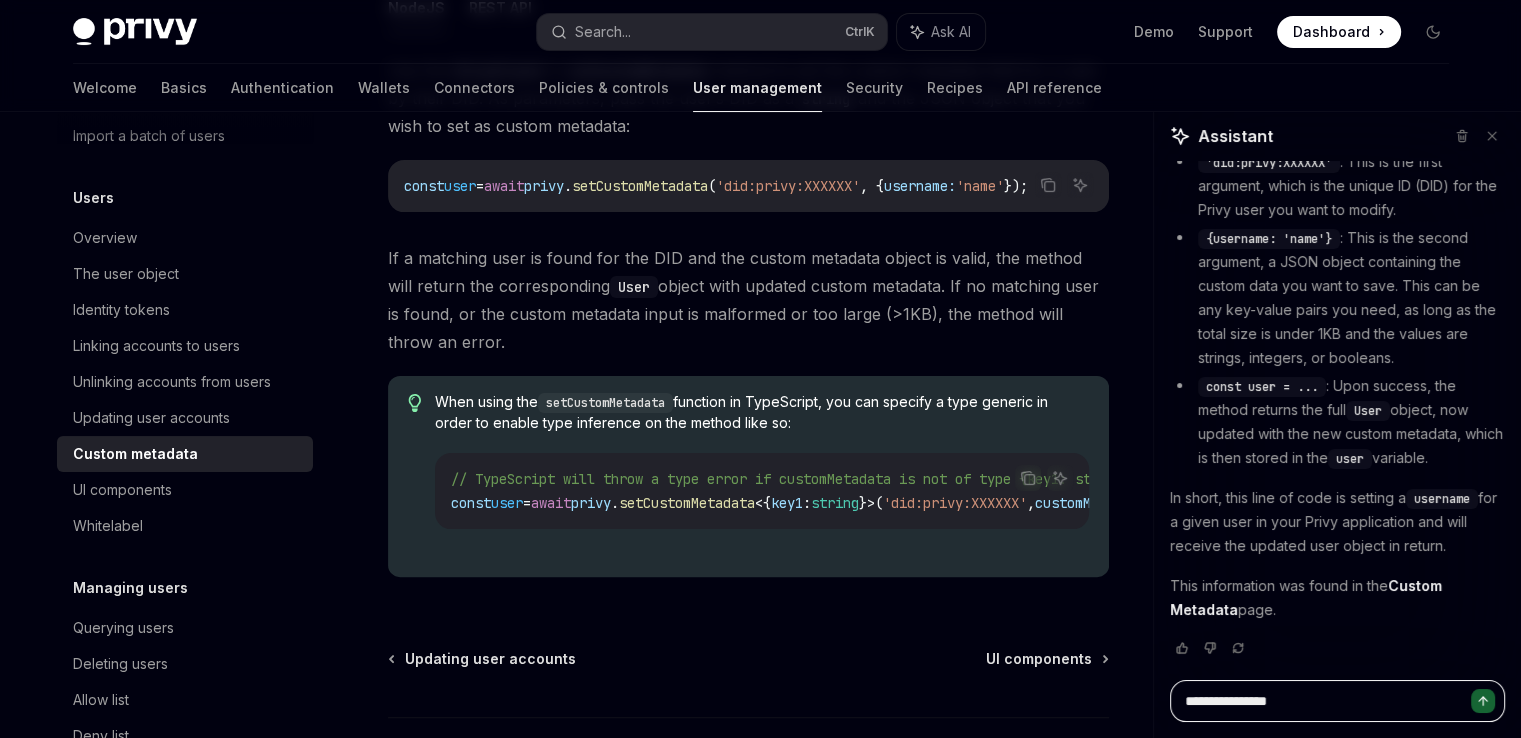 type on "**********" 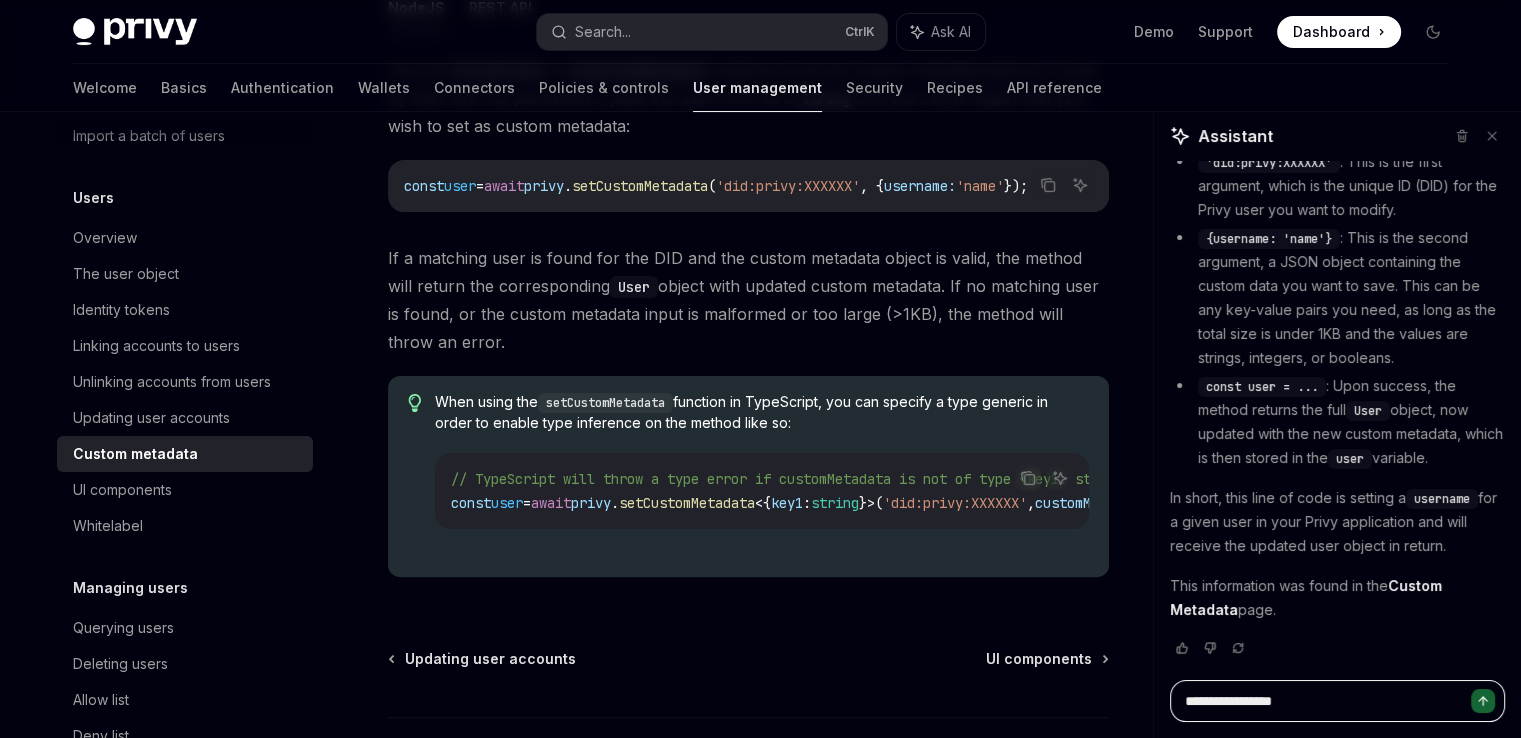 type on "**********" 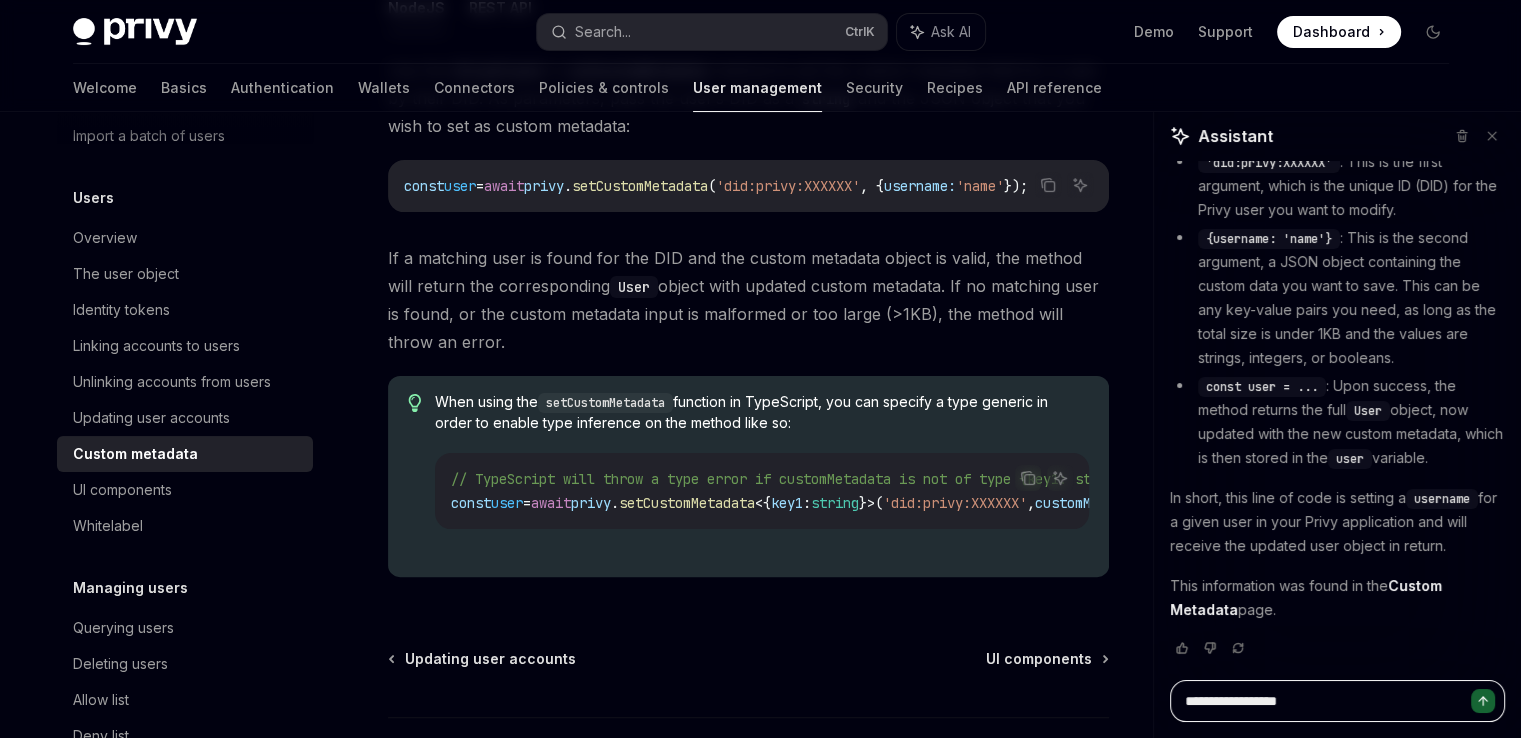 type on "**********" 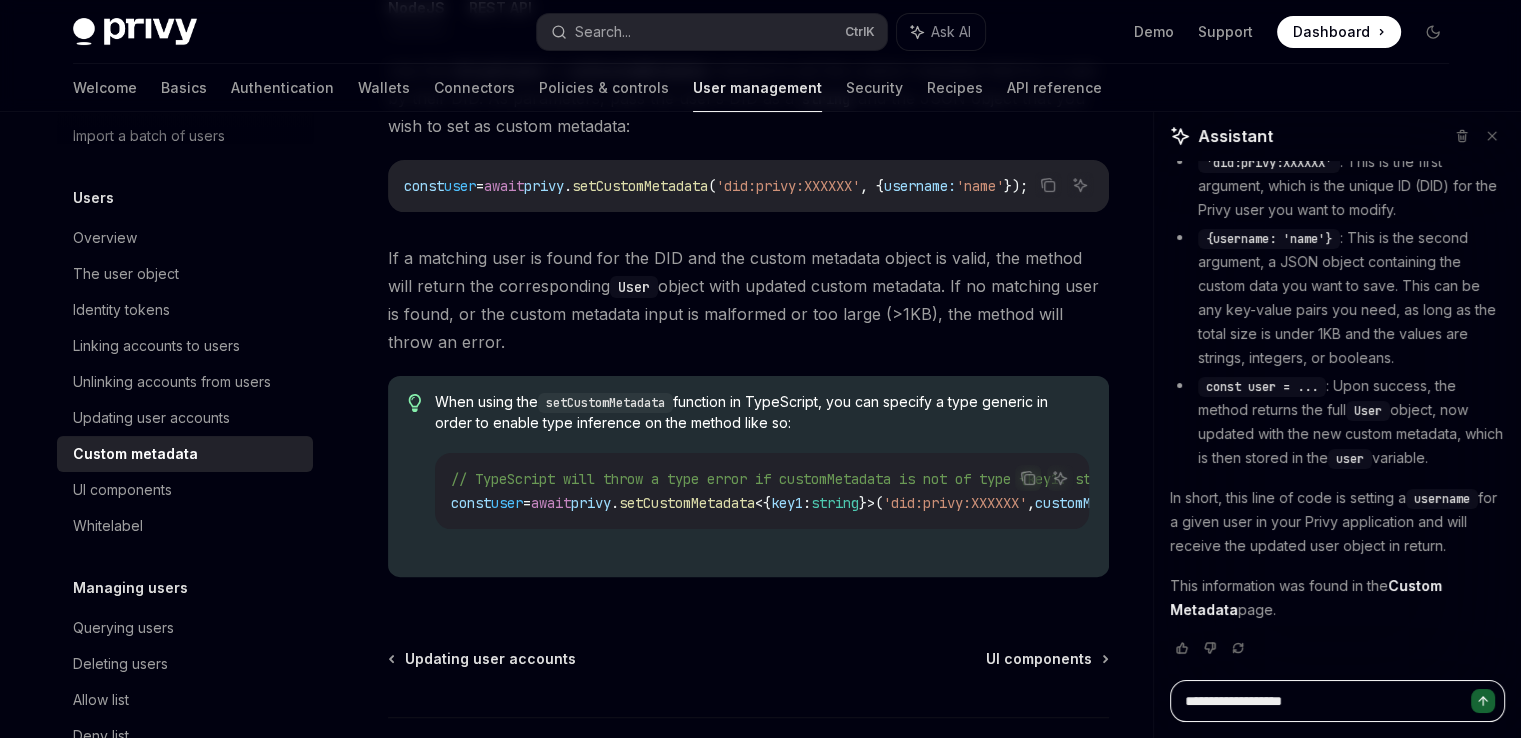 type on "**********" 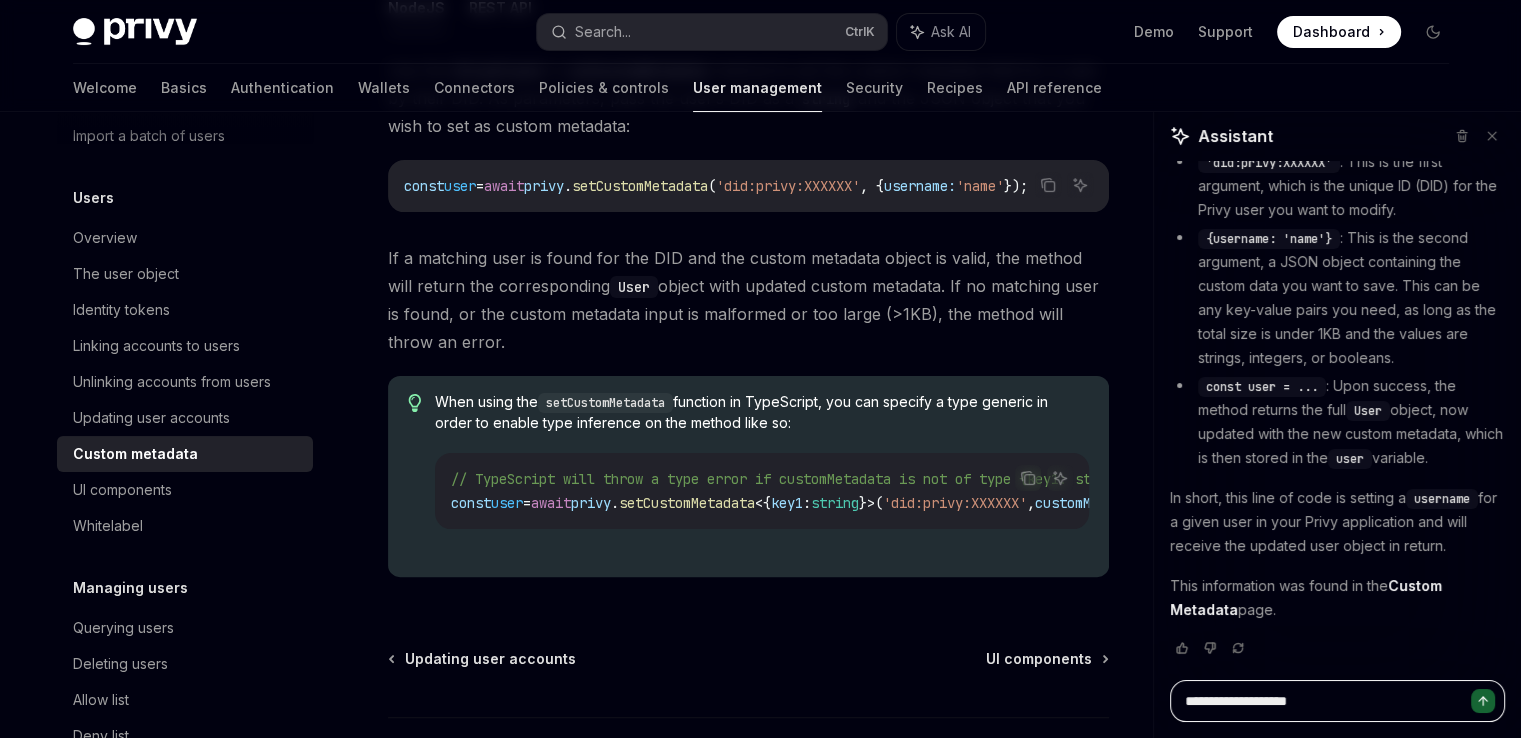 type on "**********" 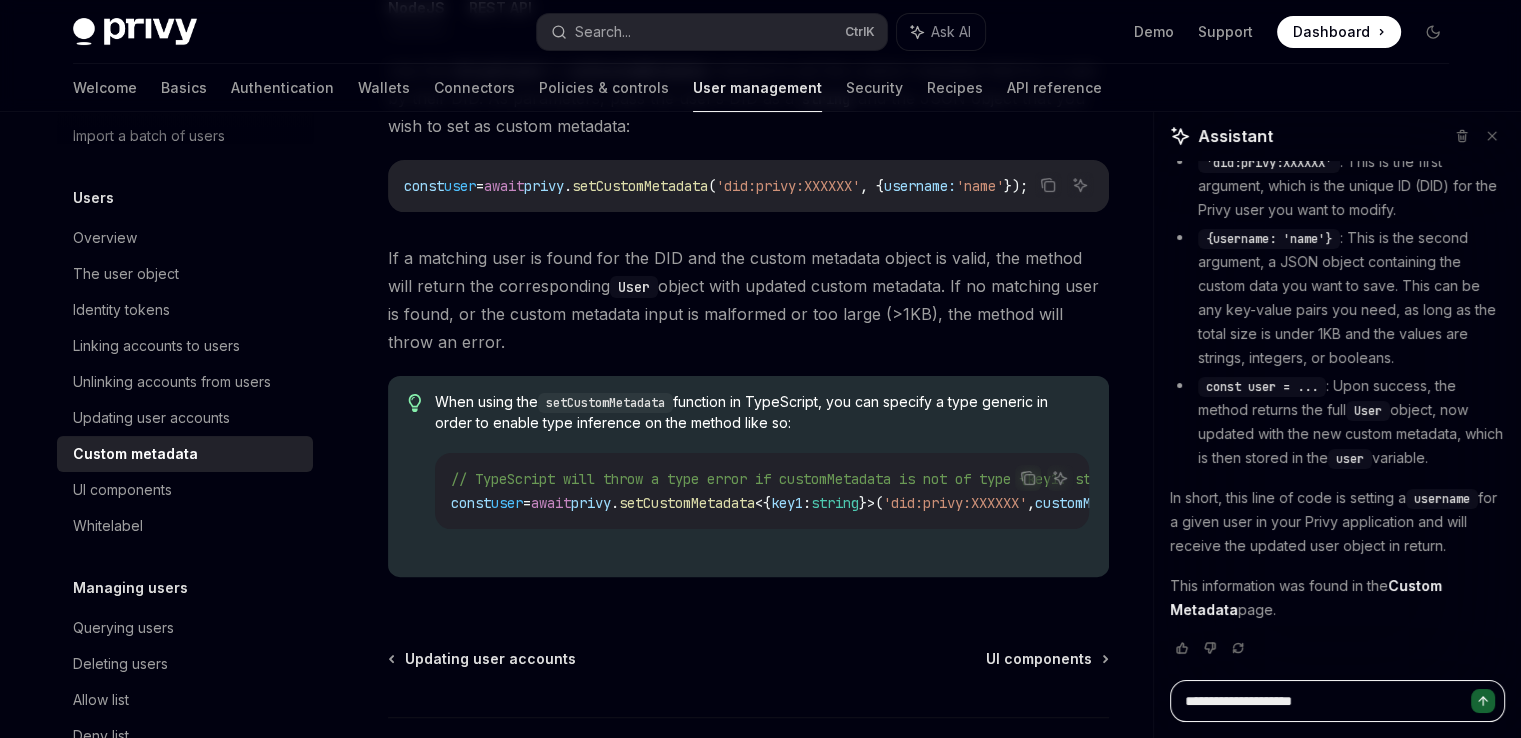 type on "**********" 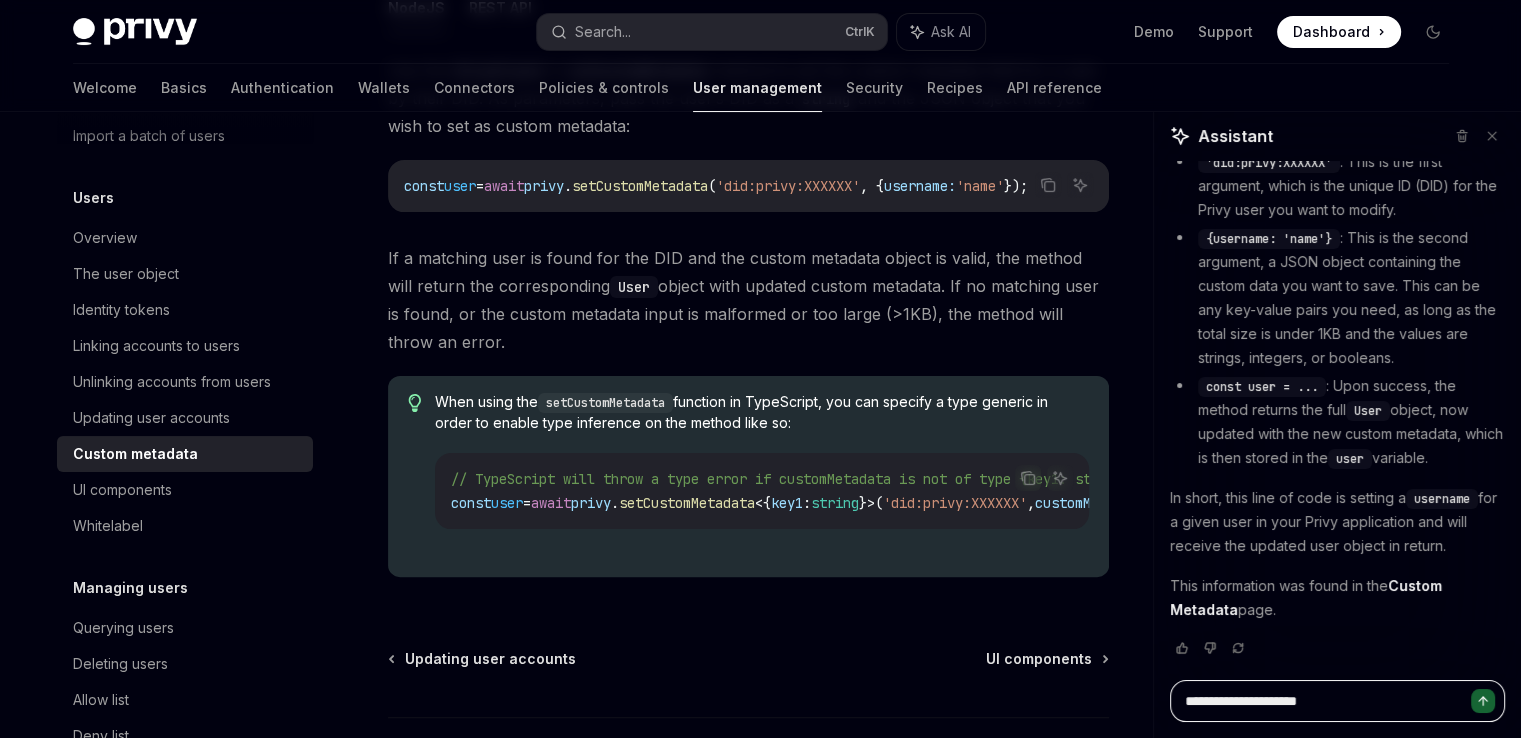 type on "**********" 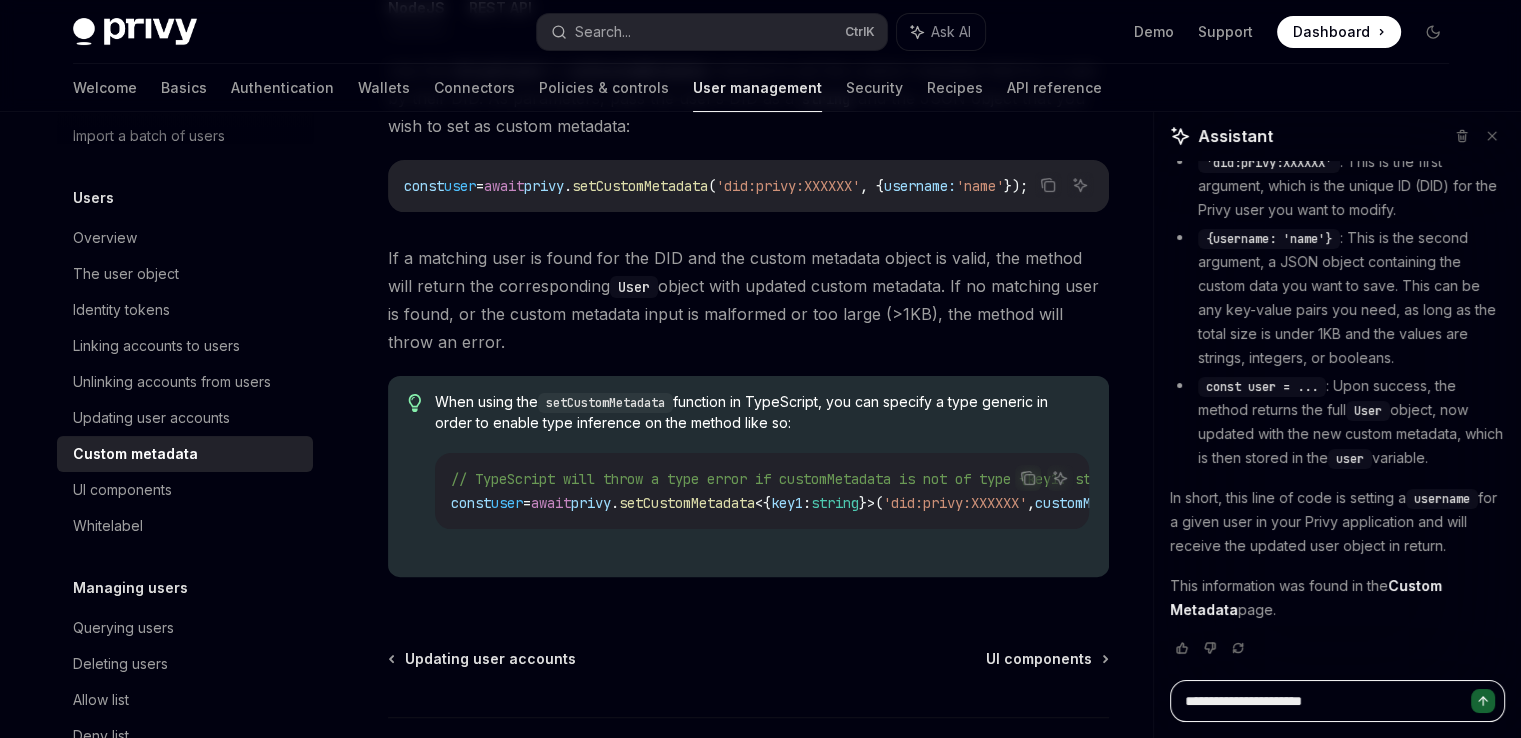 type on "*" 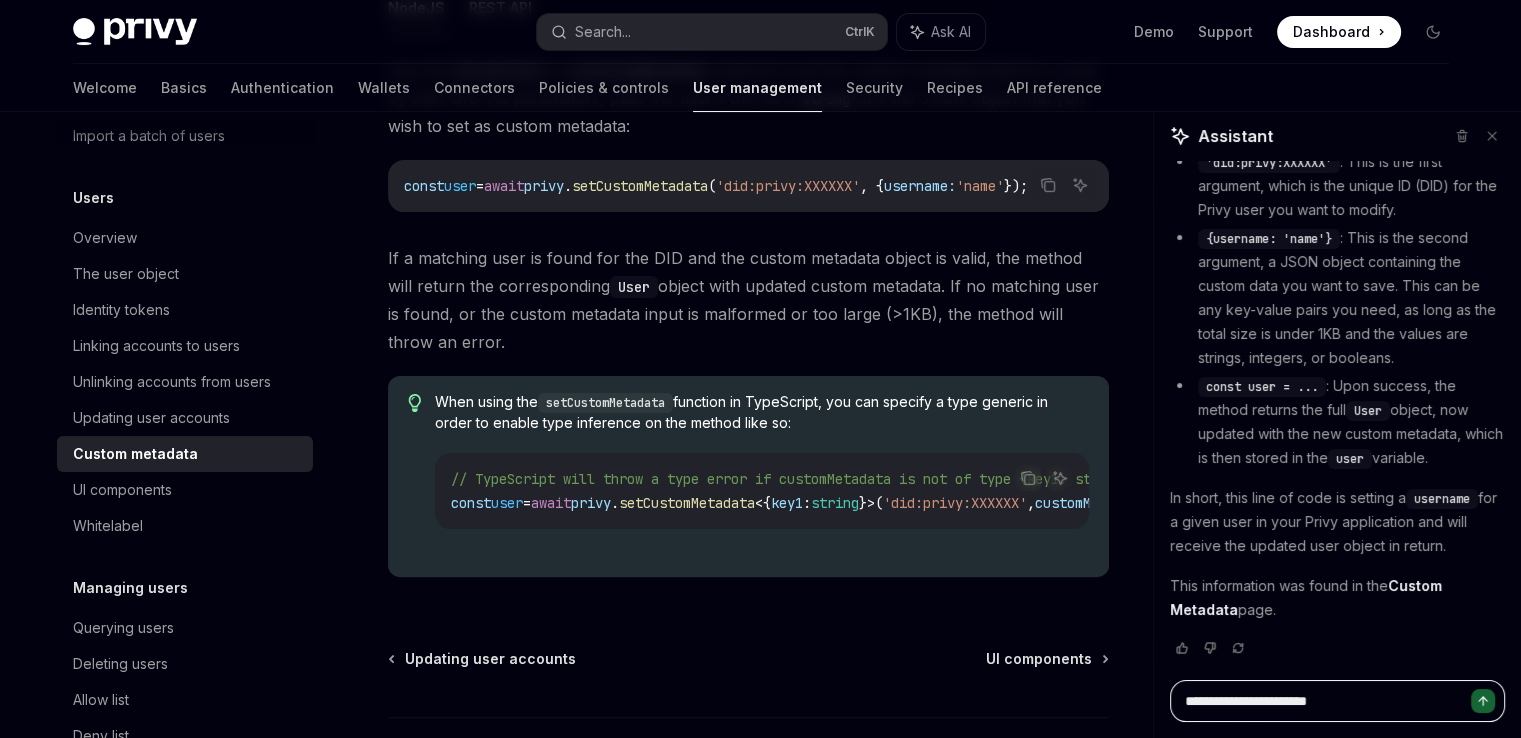 type on "**********" 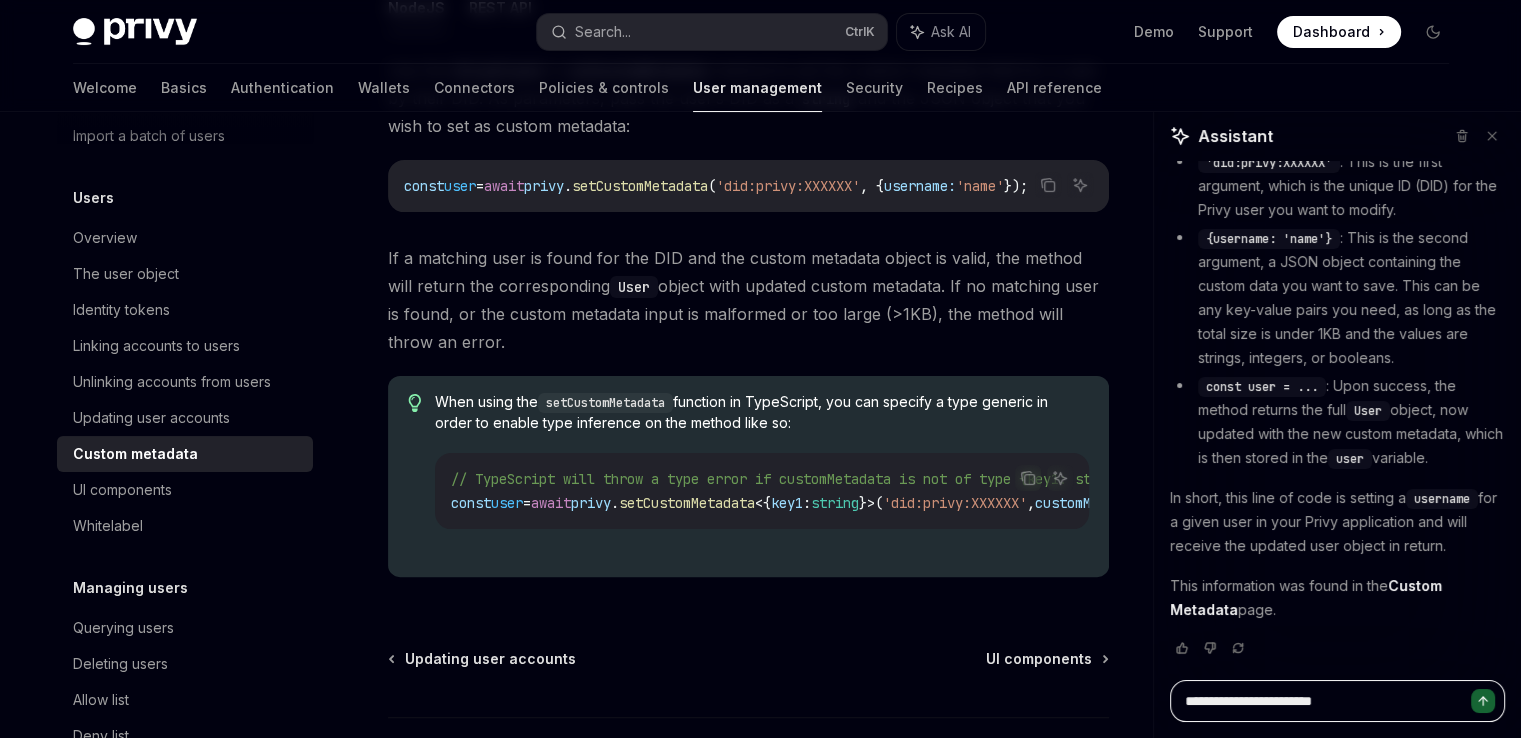 type on "**********" 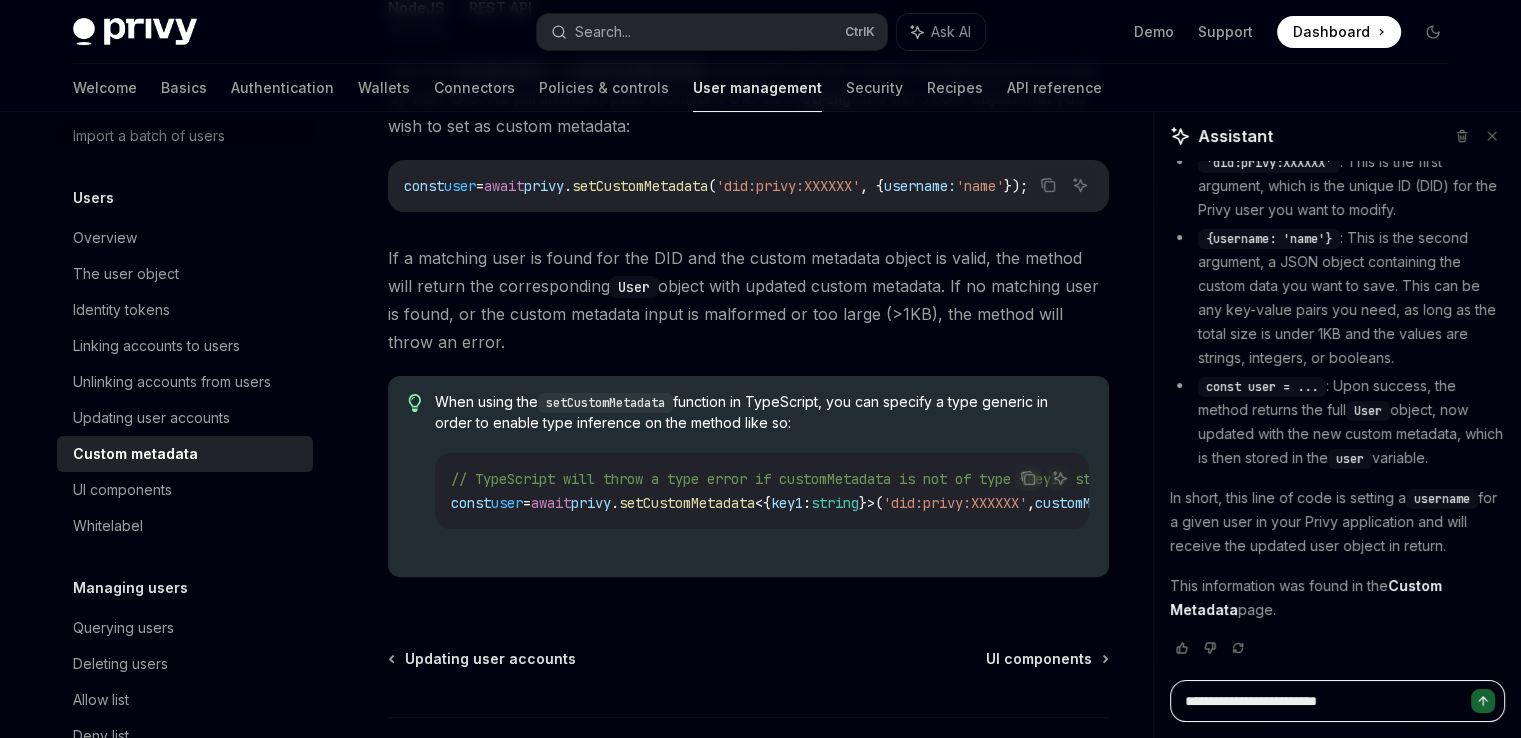 type on "**********" 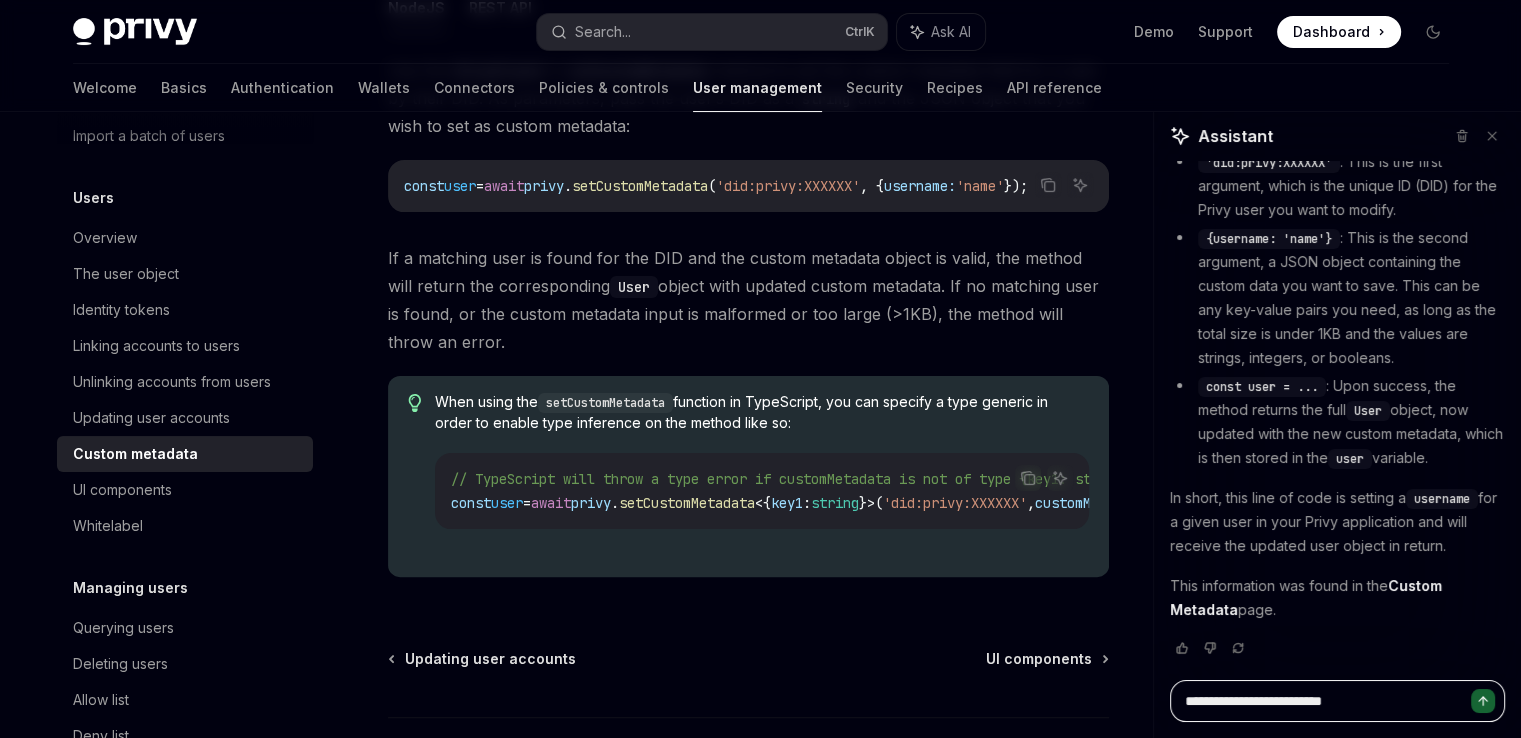 type on "**********" 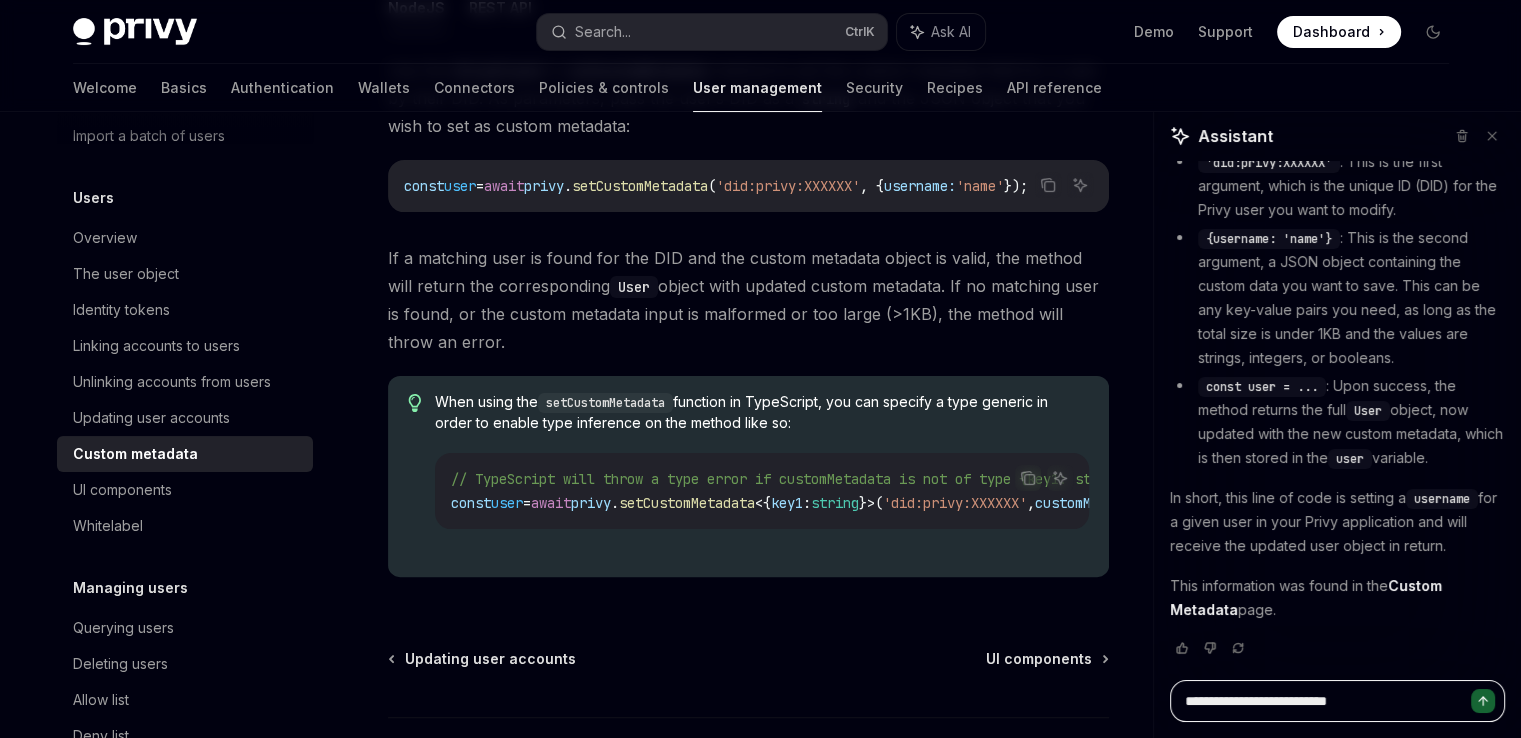 type on "**********" 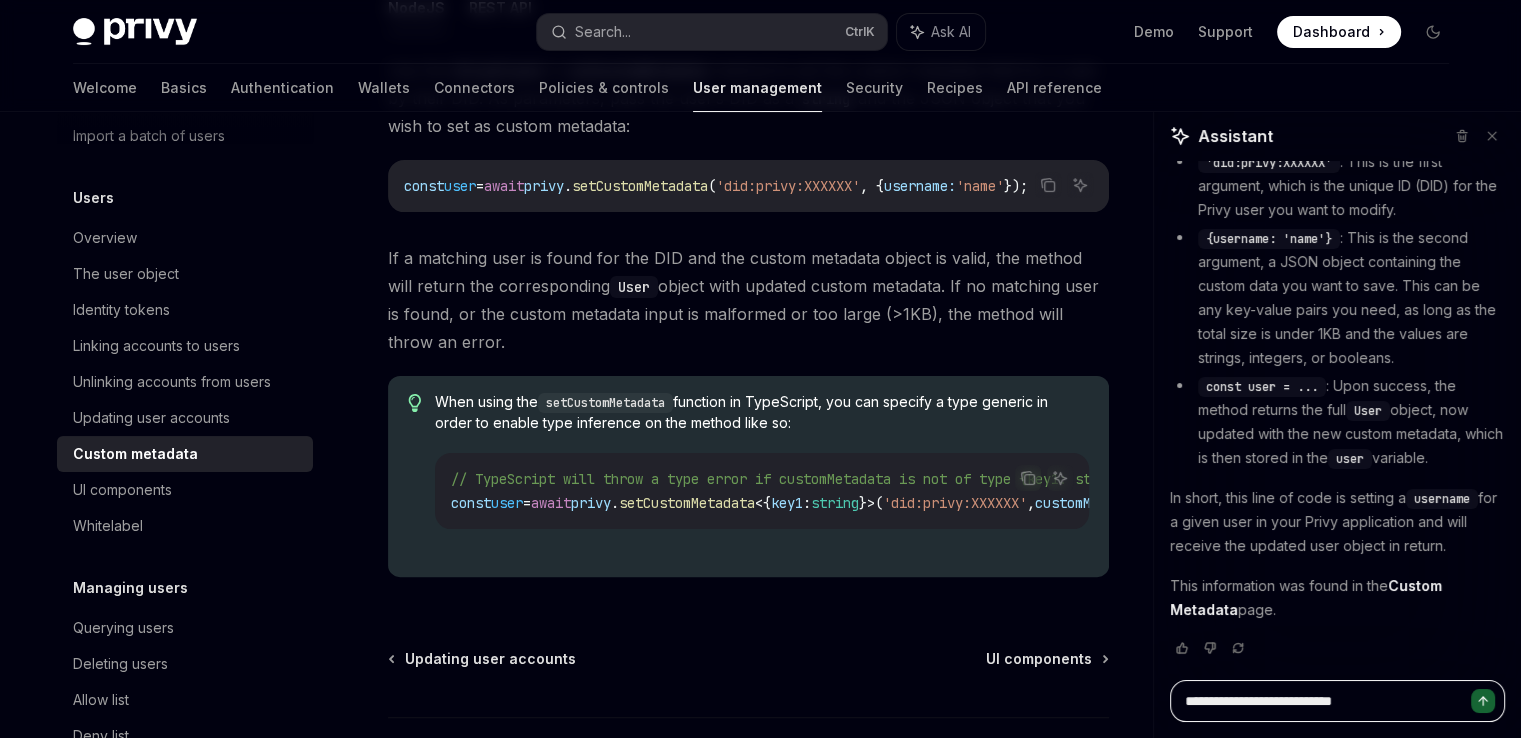 type on "**********" 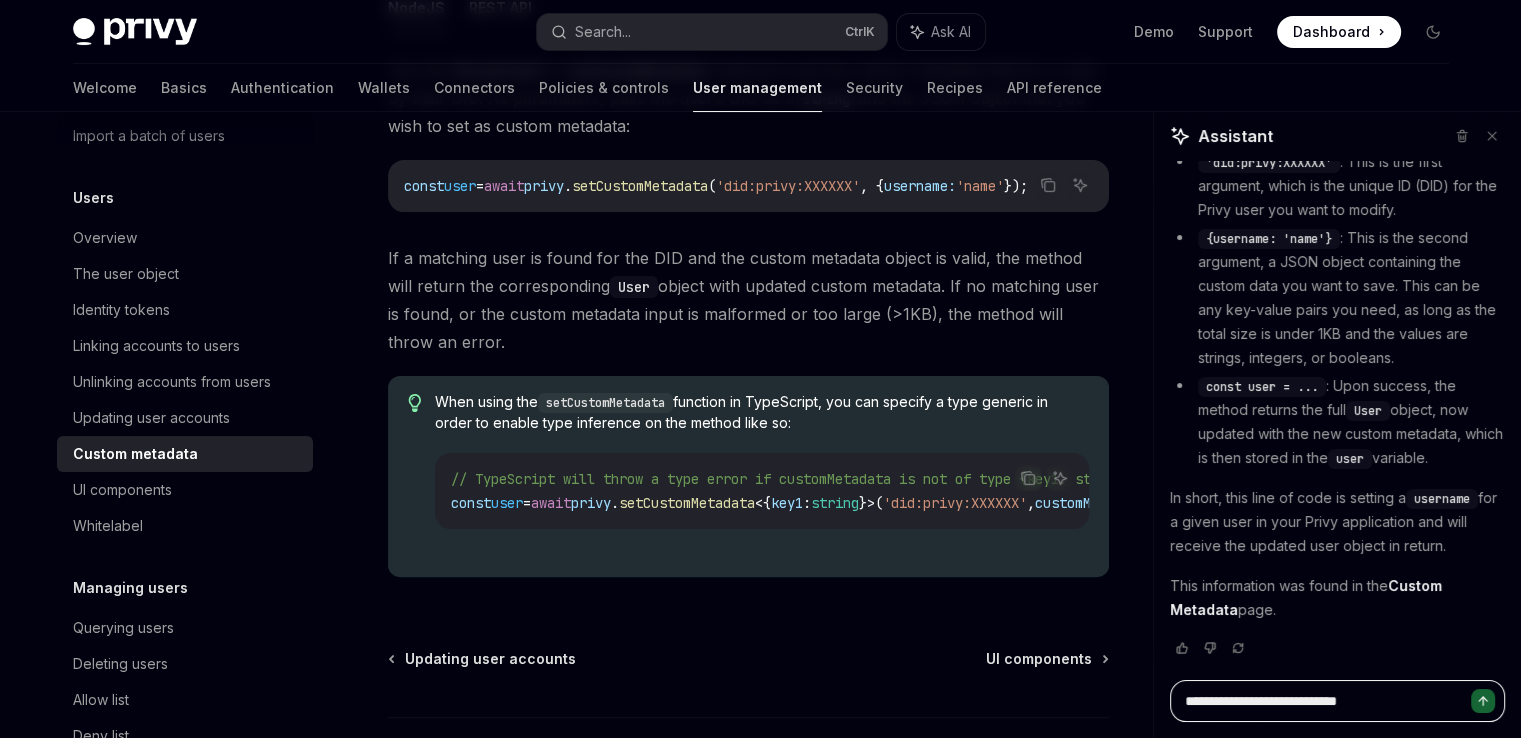 type on "**********" 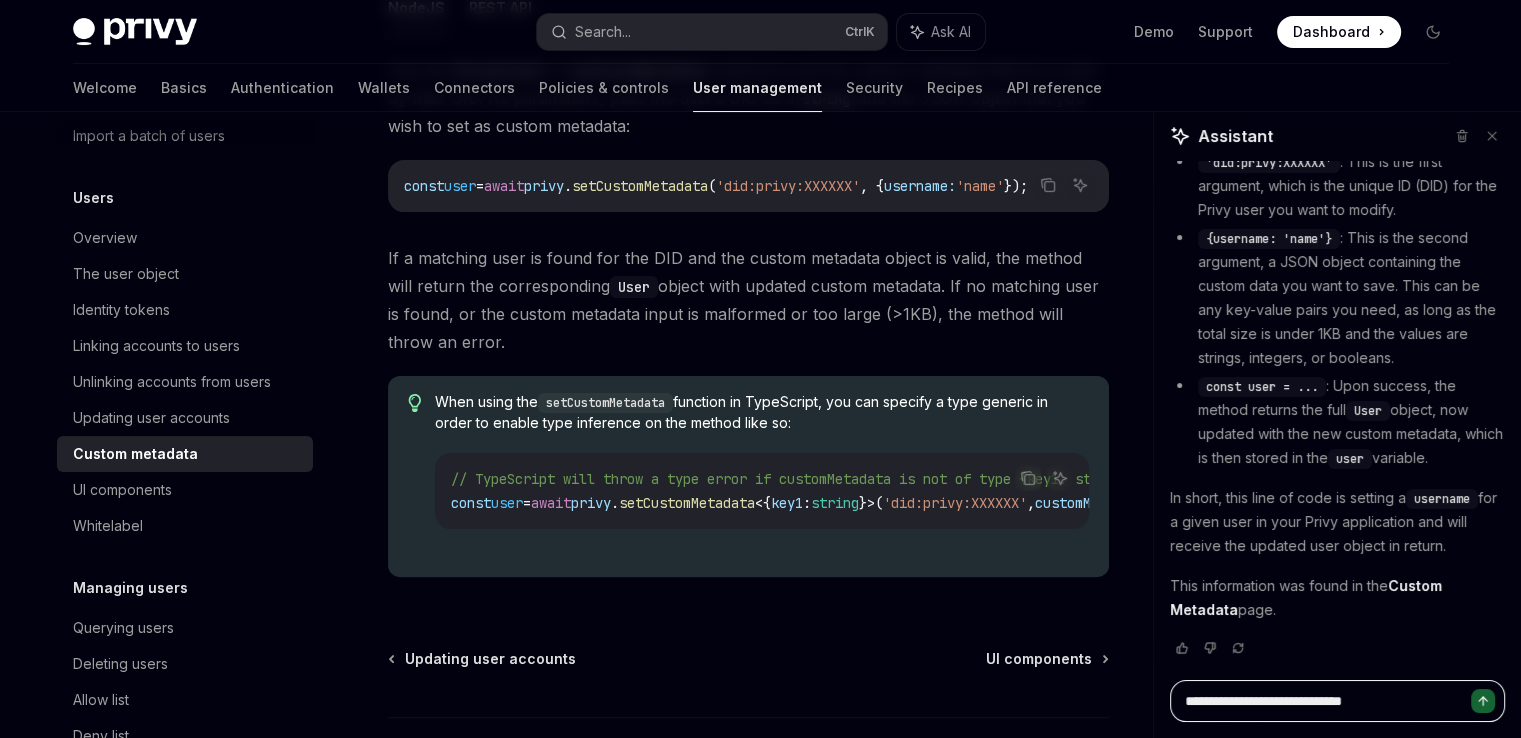 type on "**********" 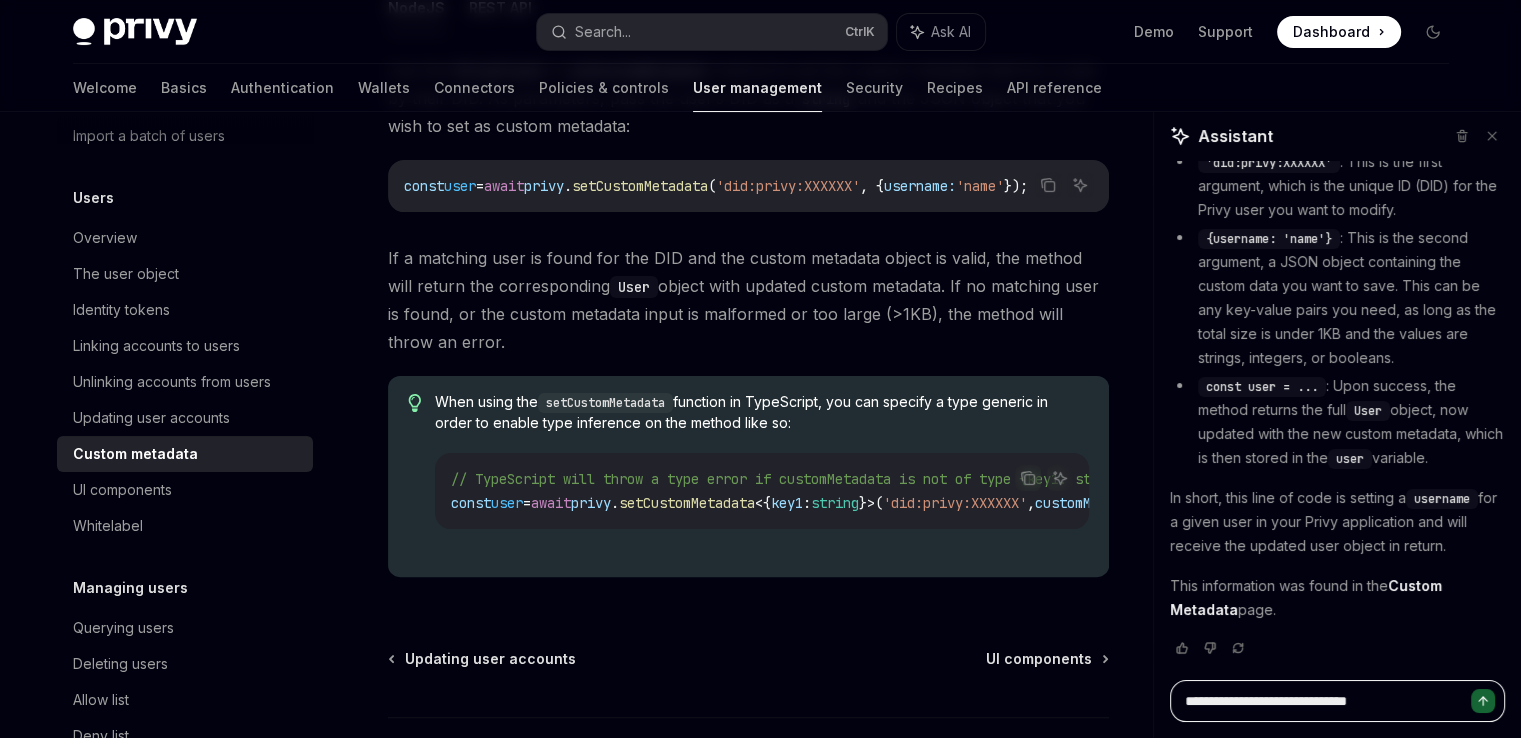 type on "**********" 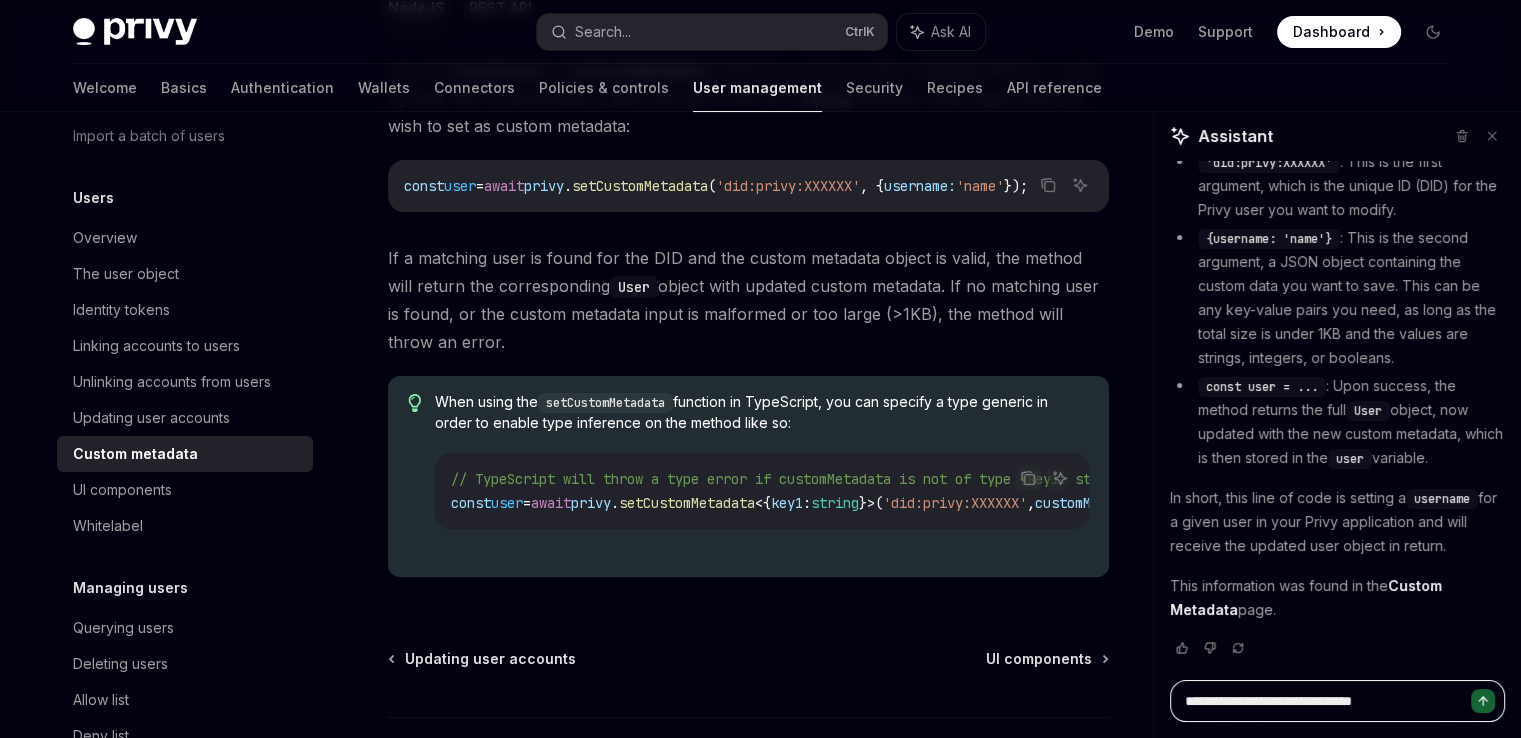 type on "**********" 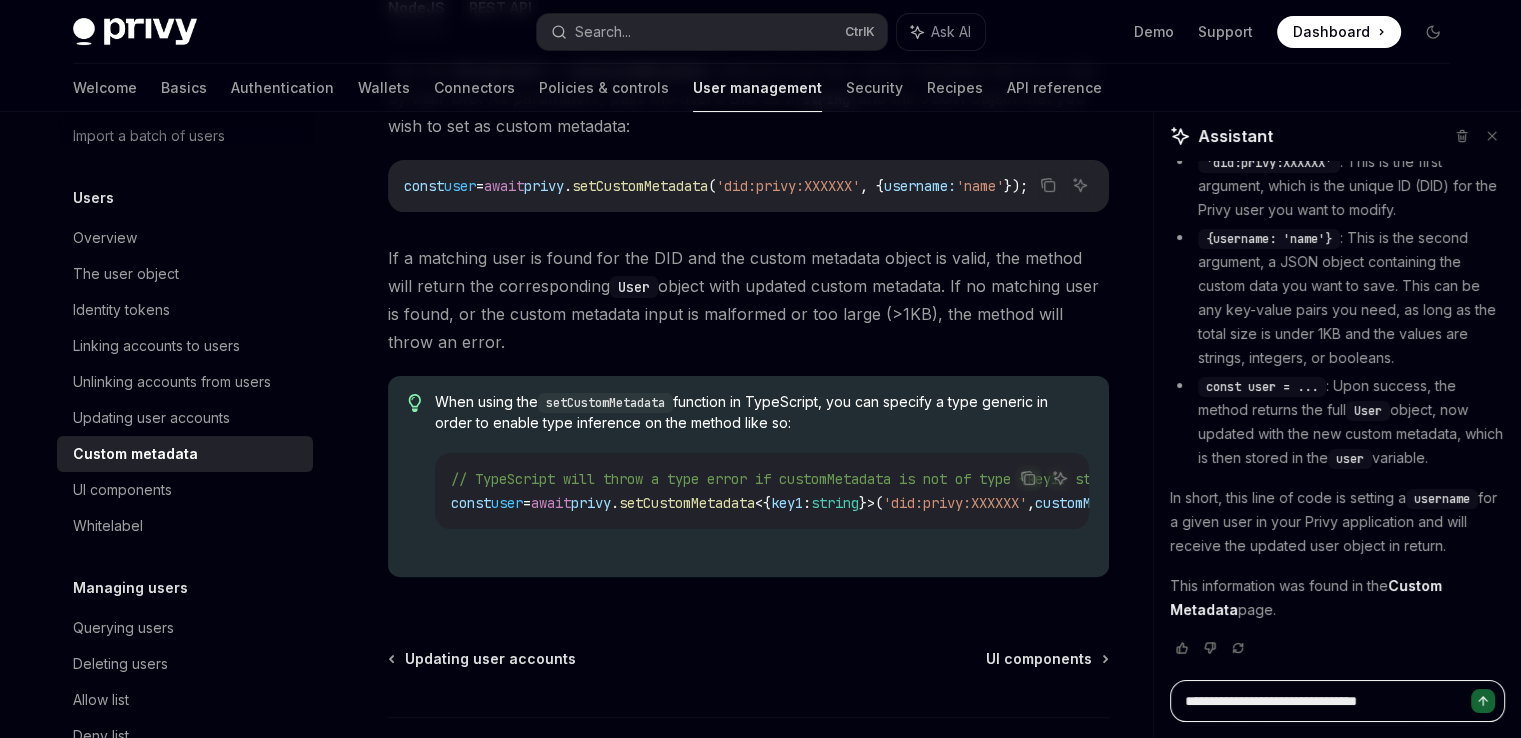 type on "**********" 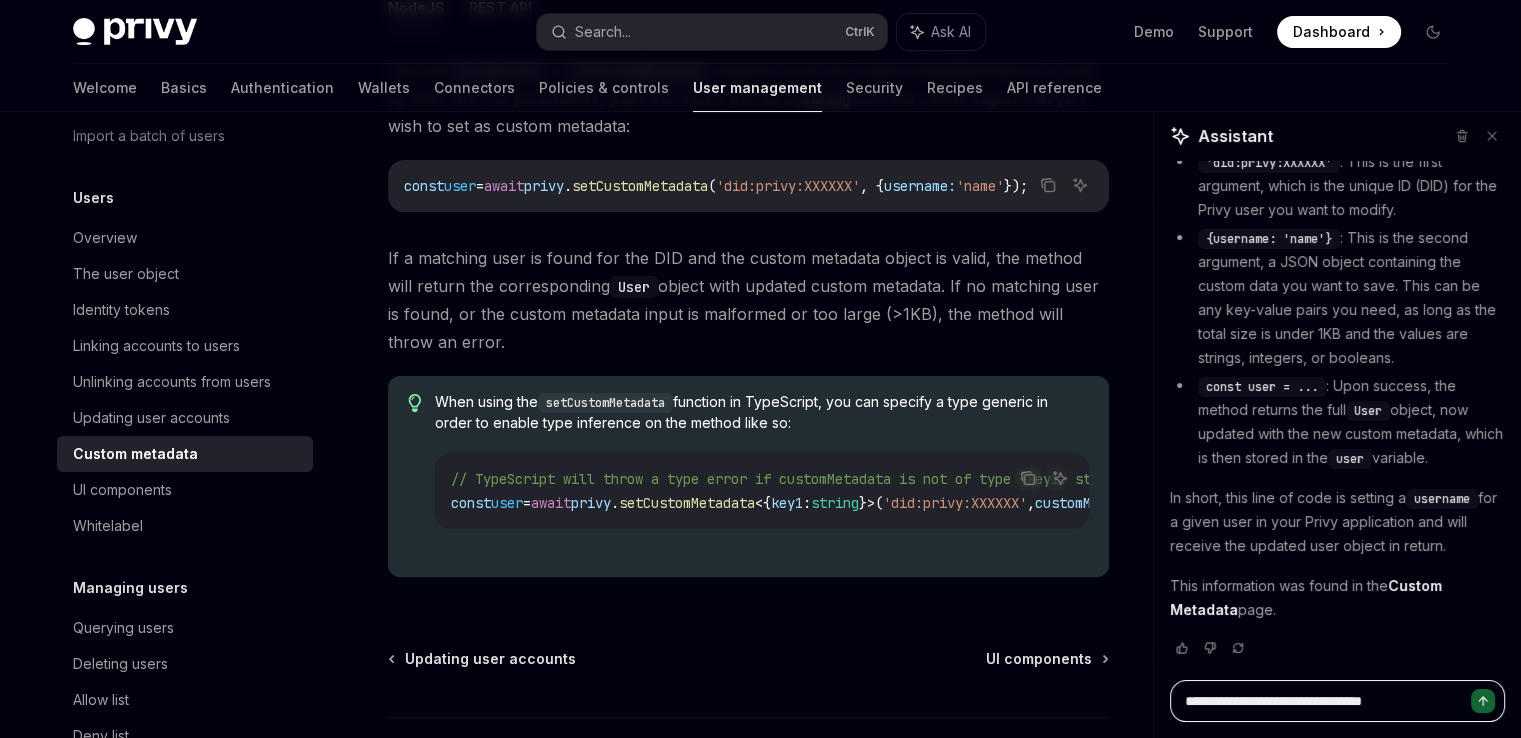 type on "**********" 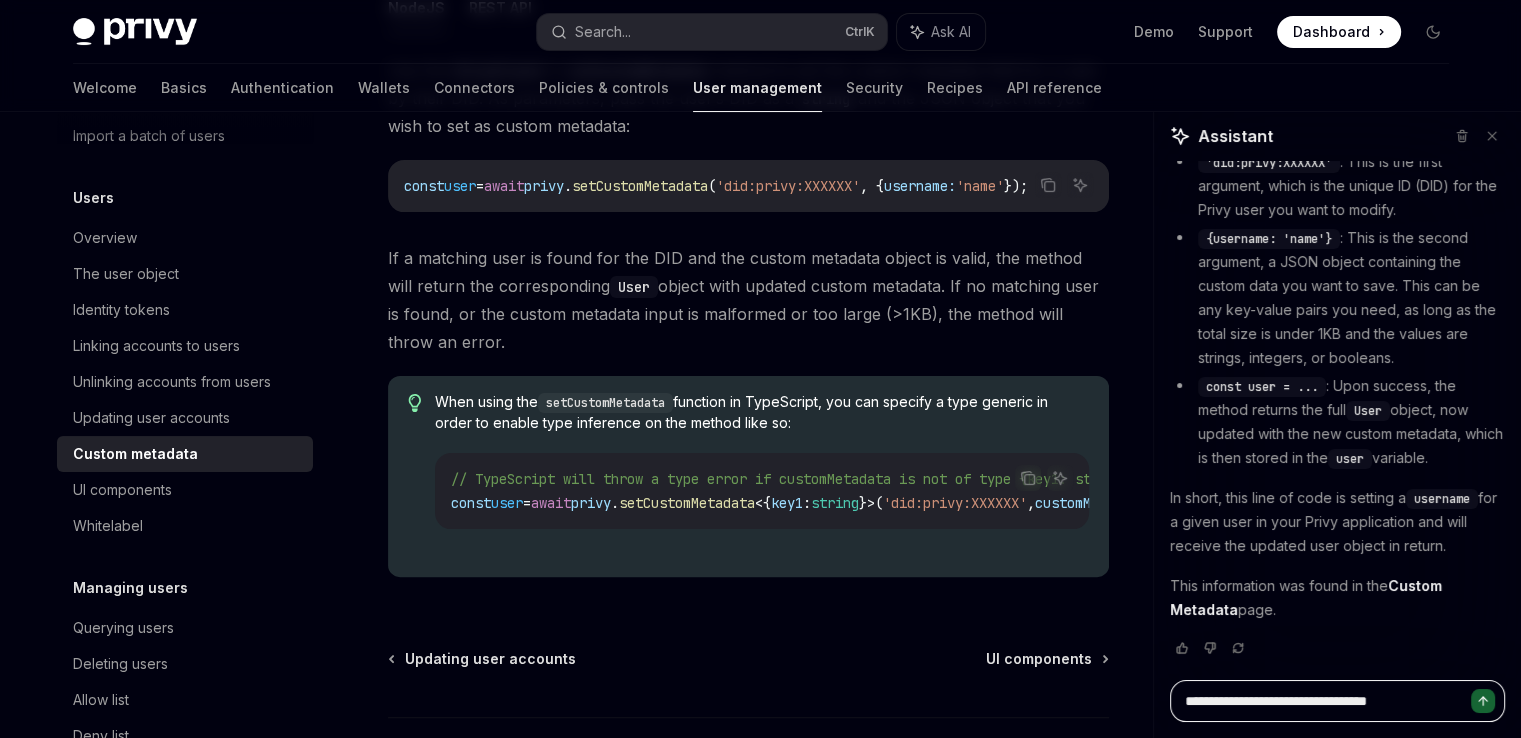 type on "**********" 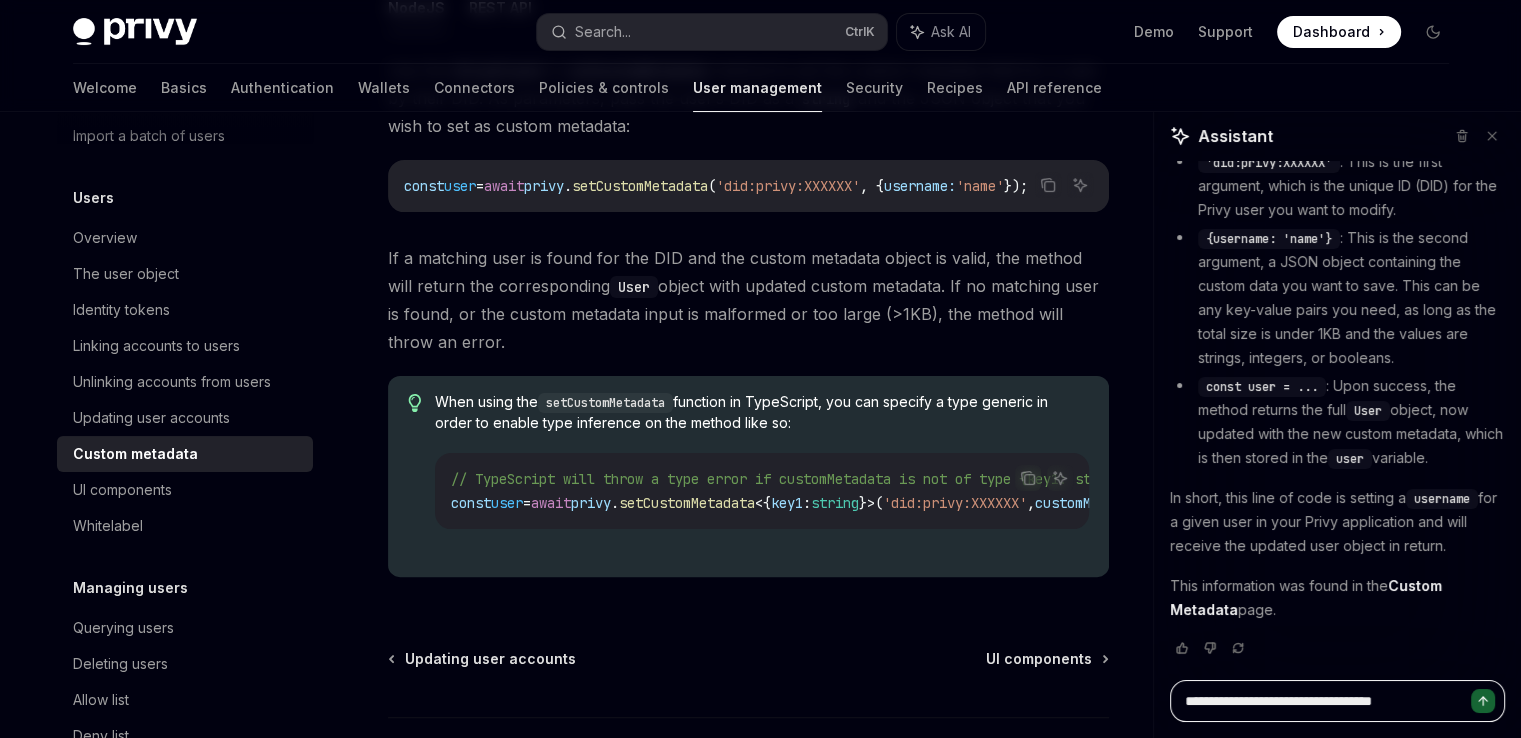 type on "**********" 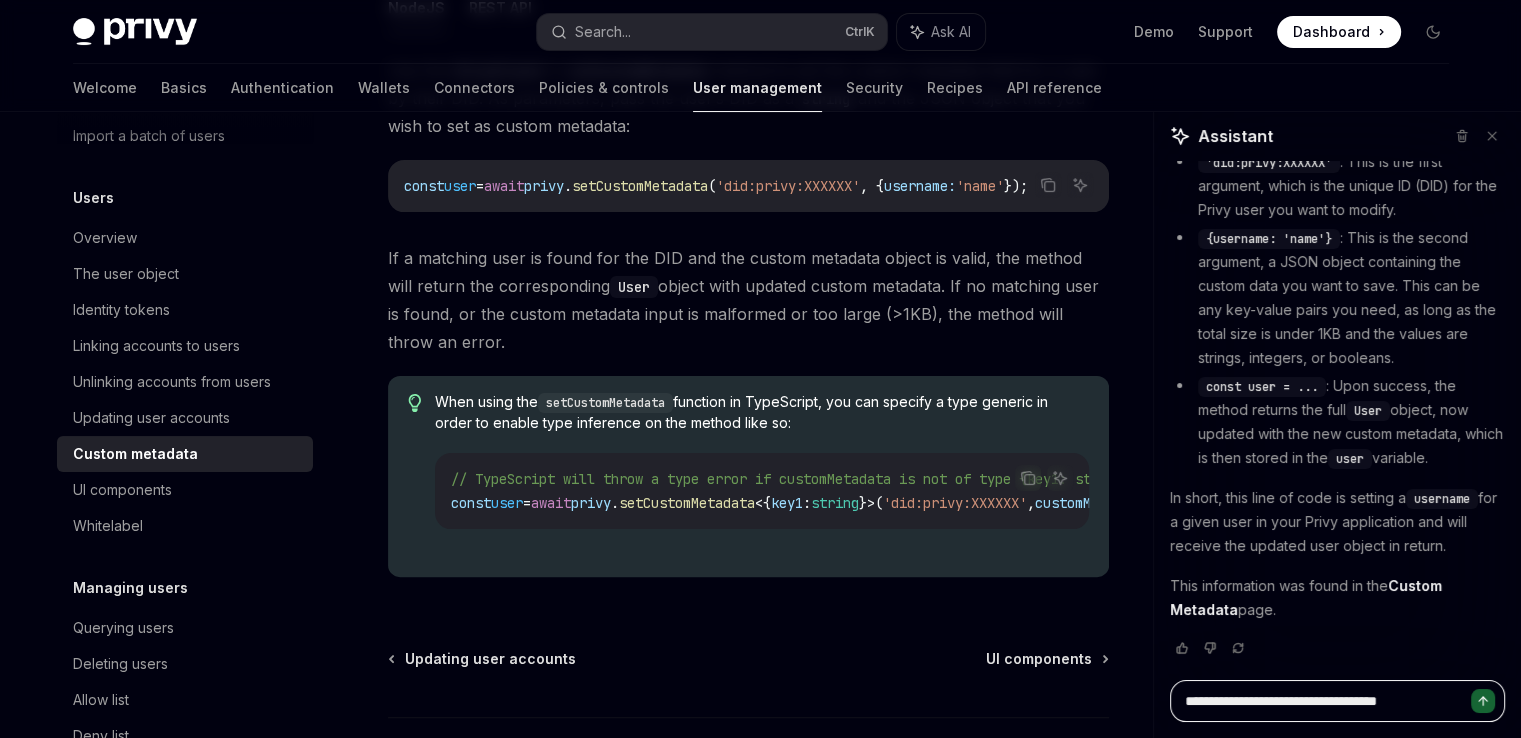 type on "*" 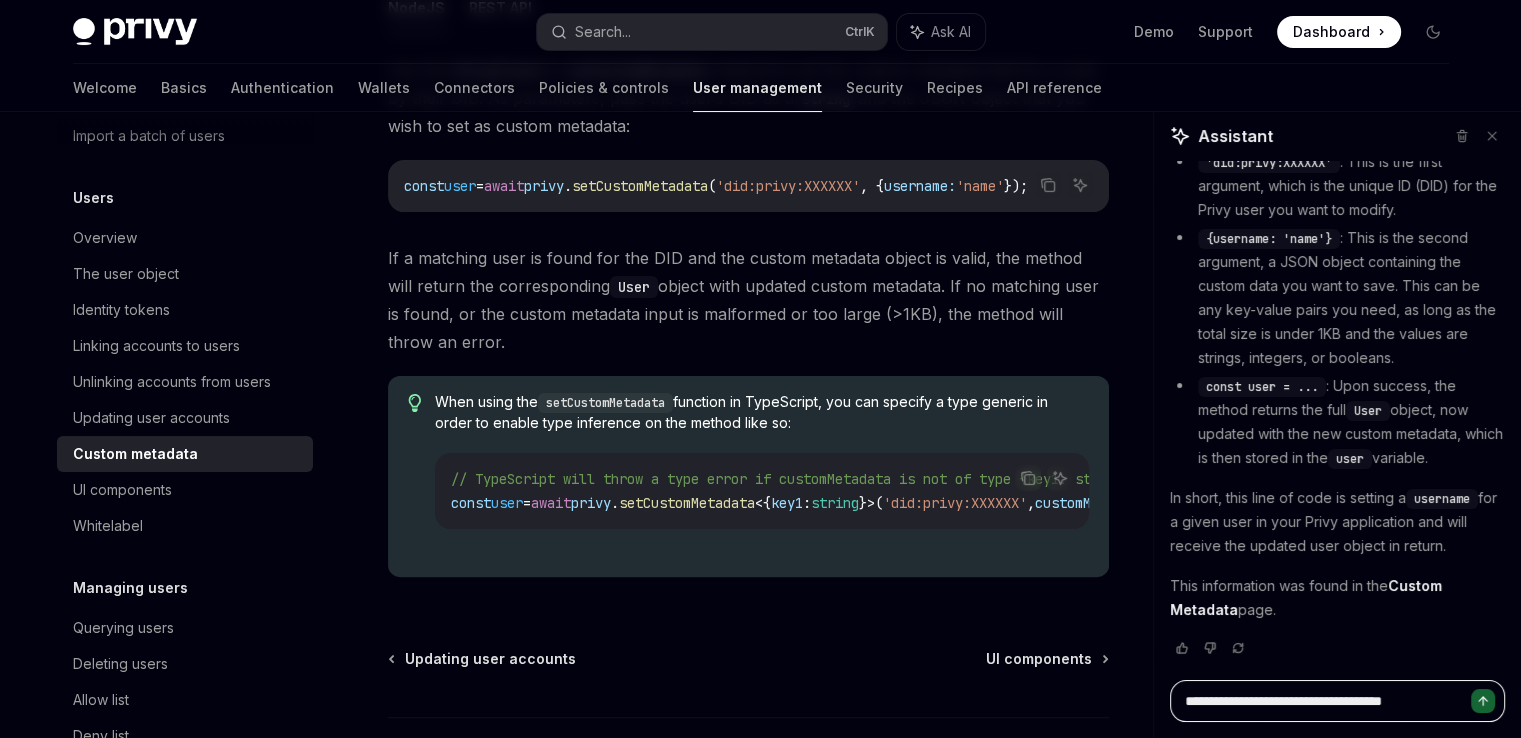 type on "**********" 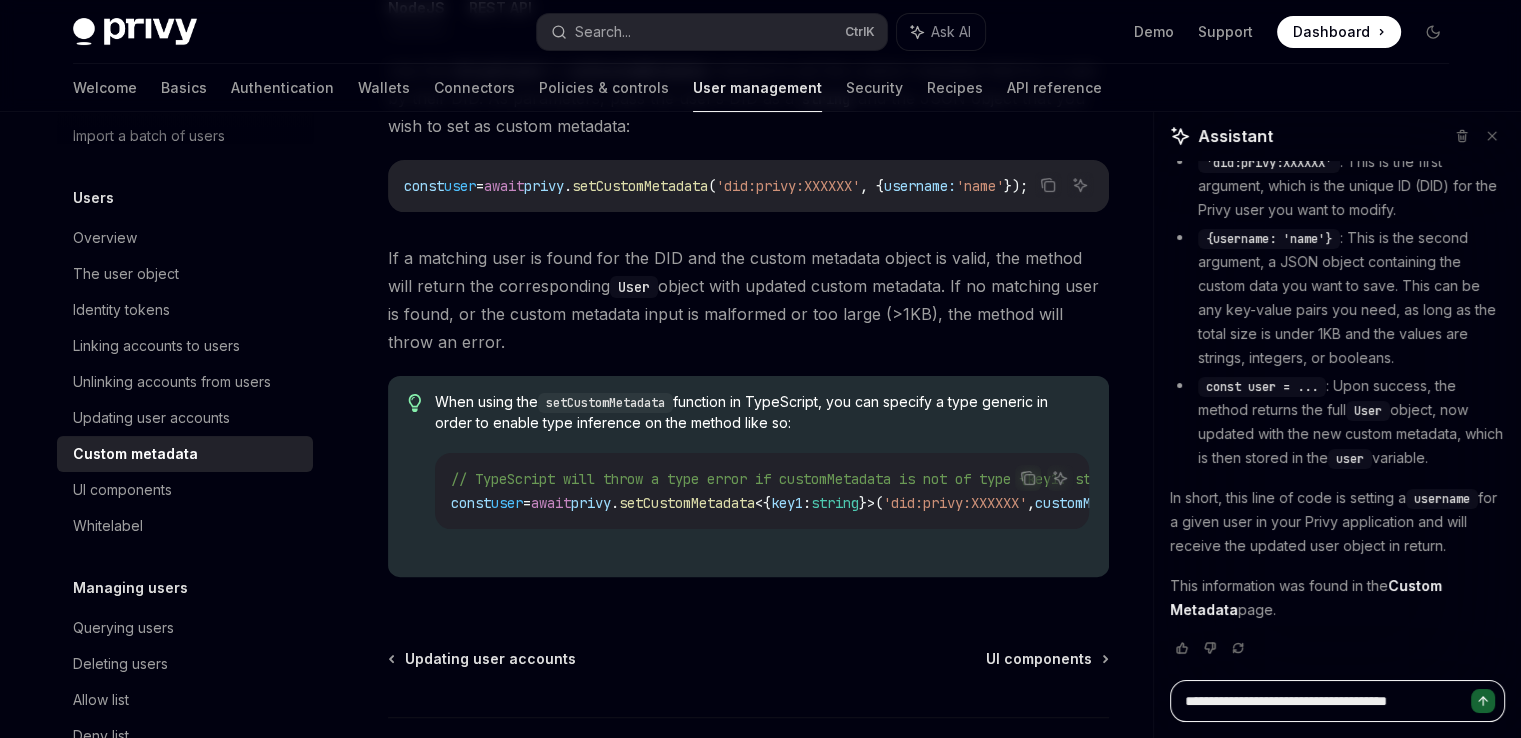 type on "**********" 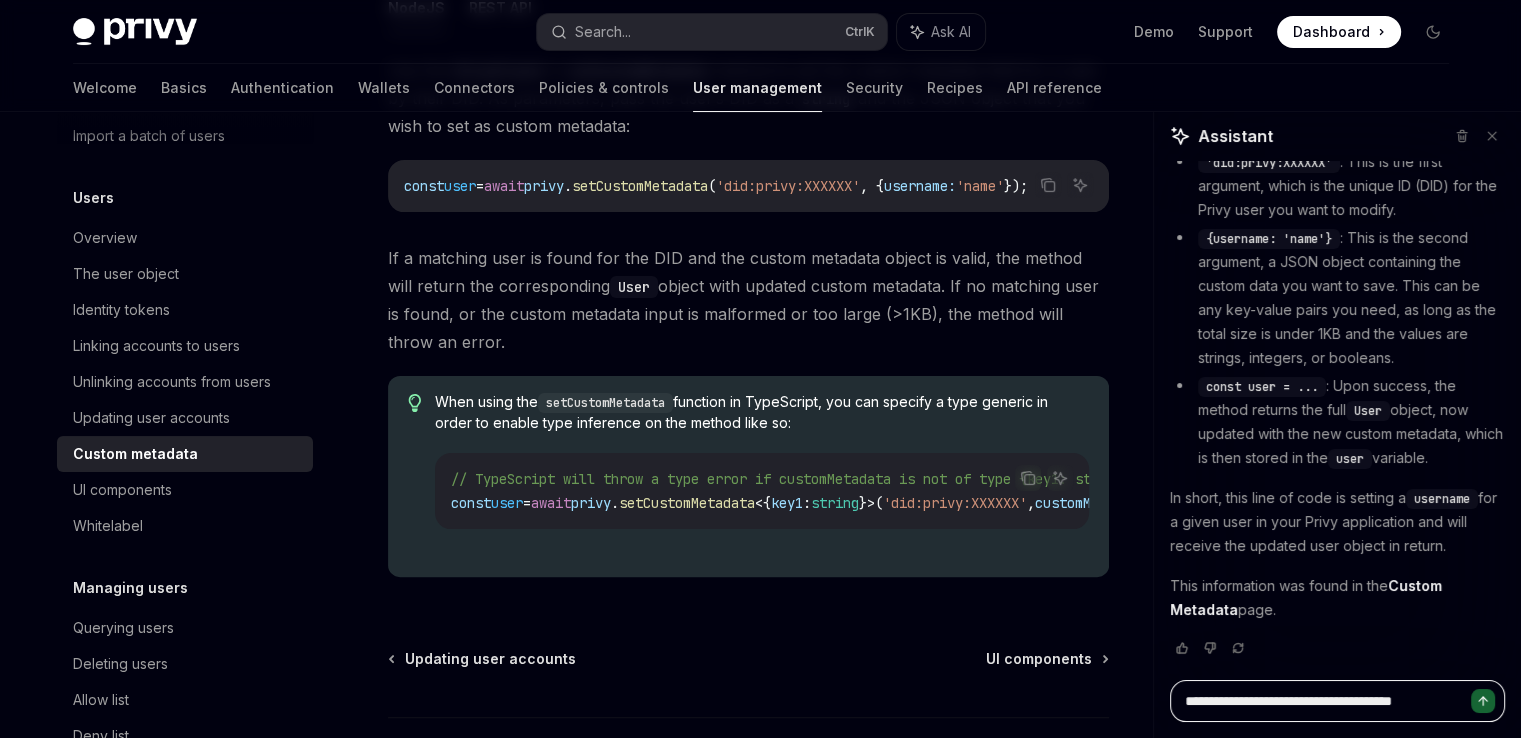 type on "**********" 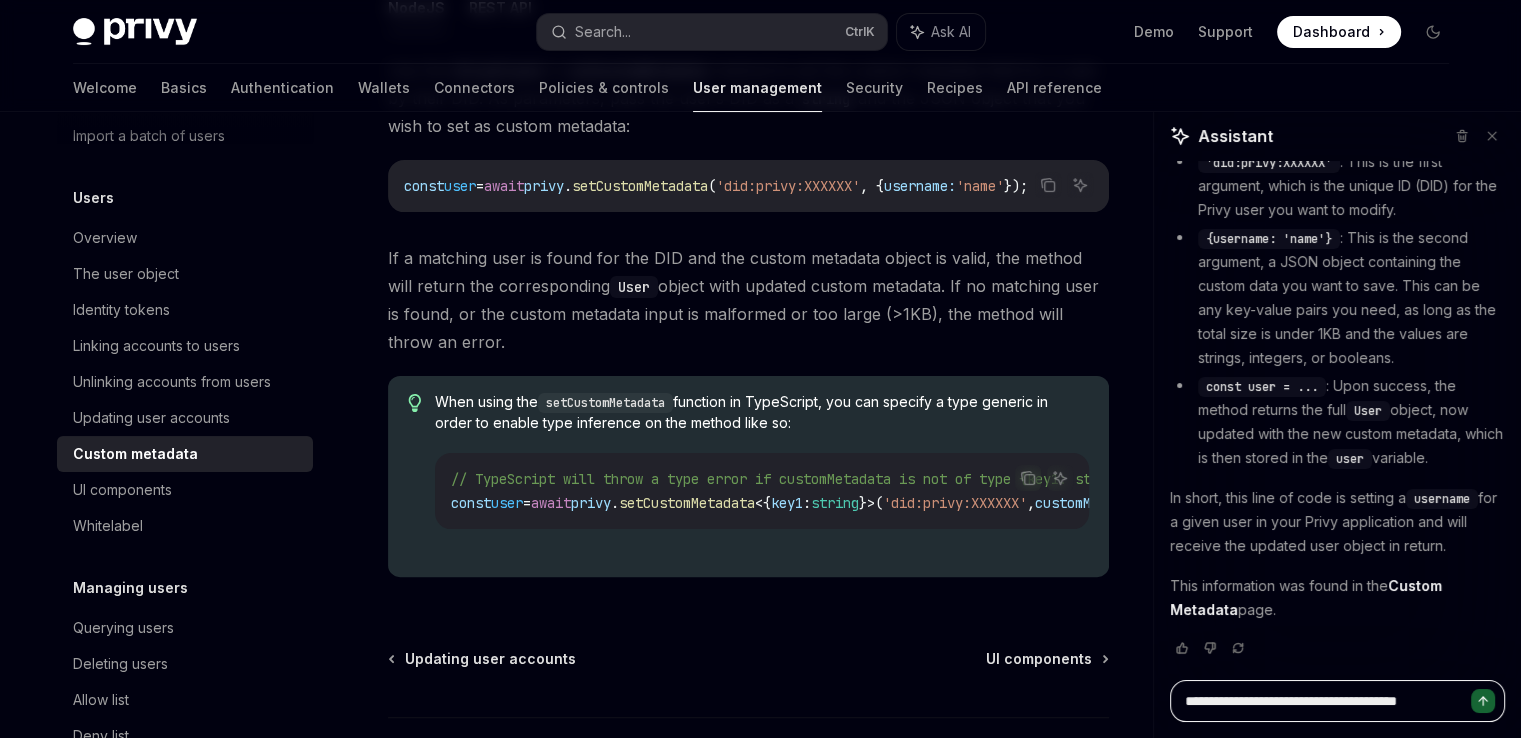 type on "**********" 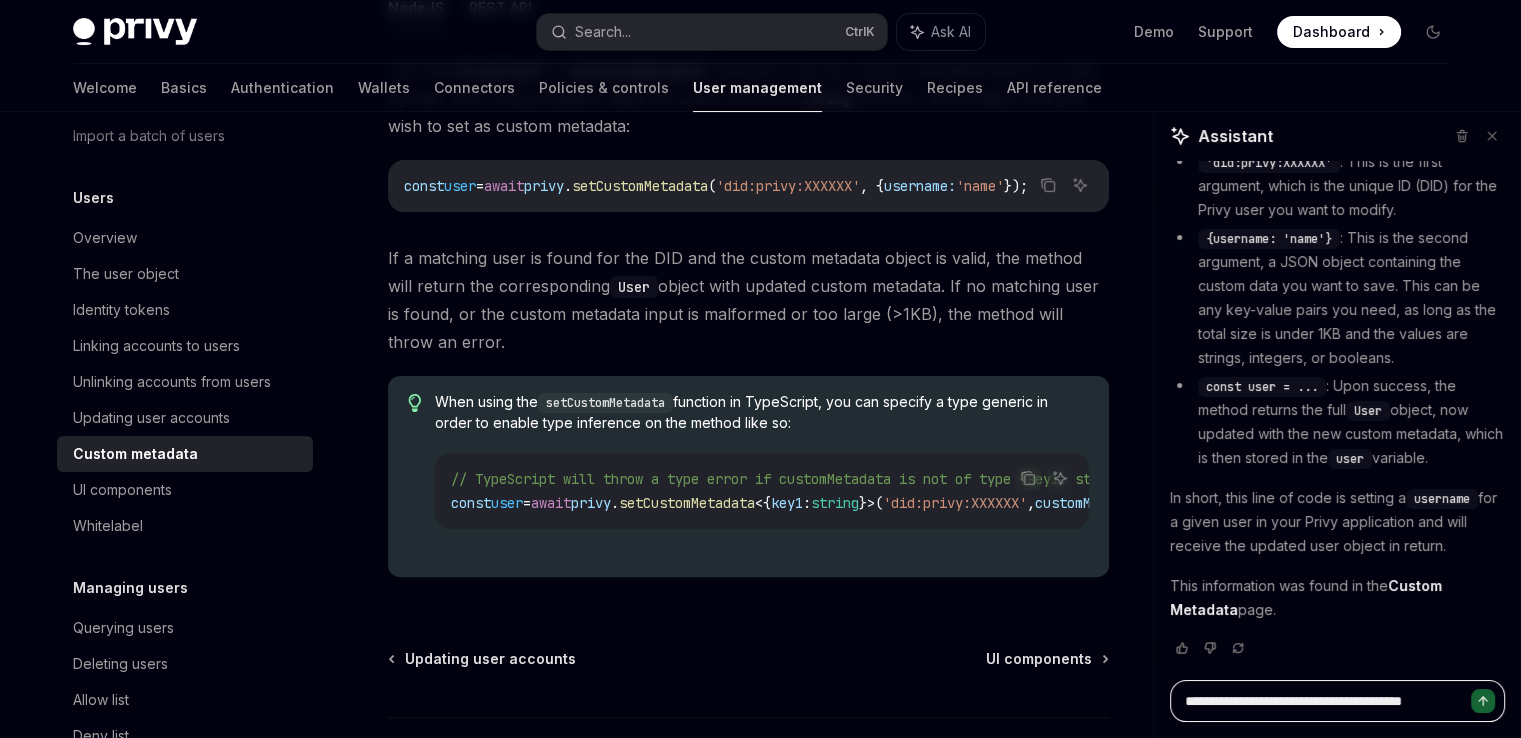 type on "**********" 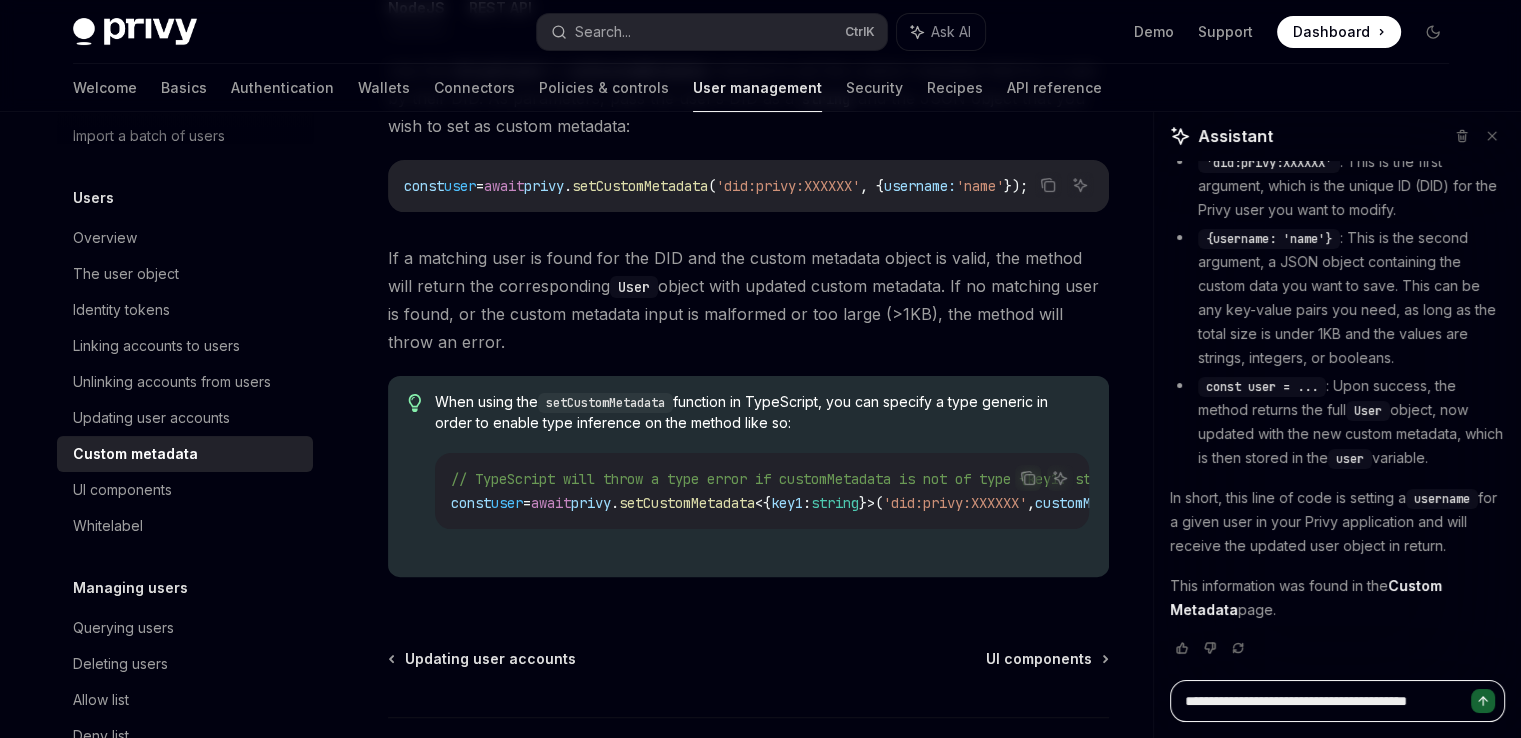 type on "**********" 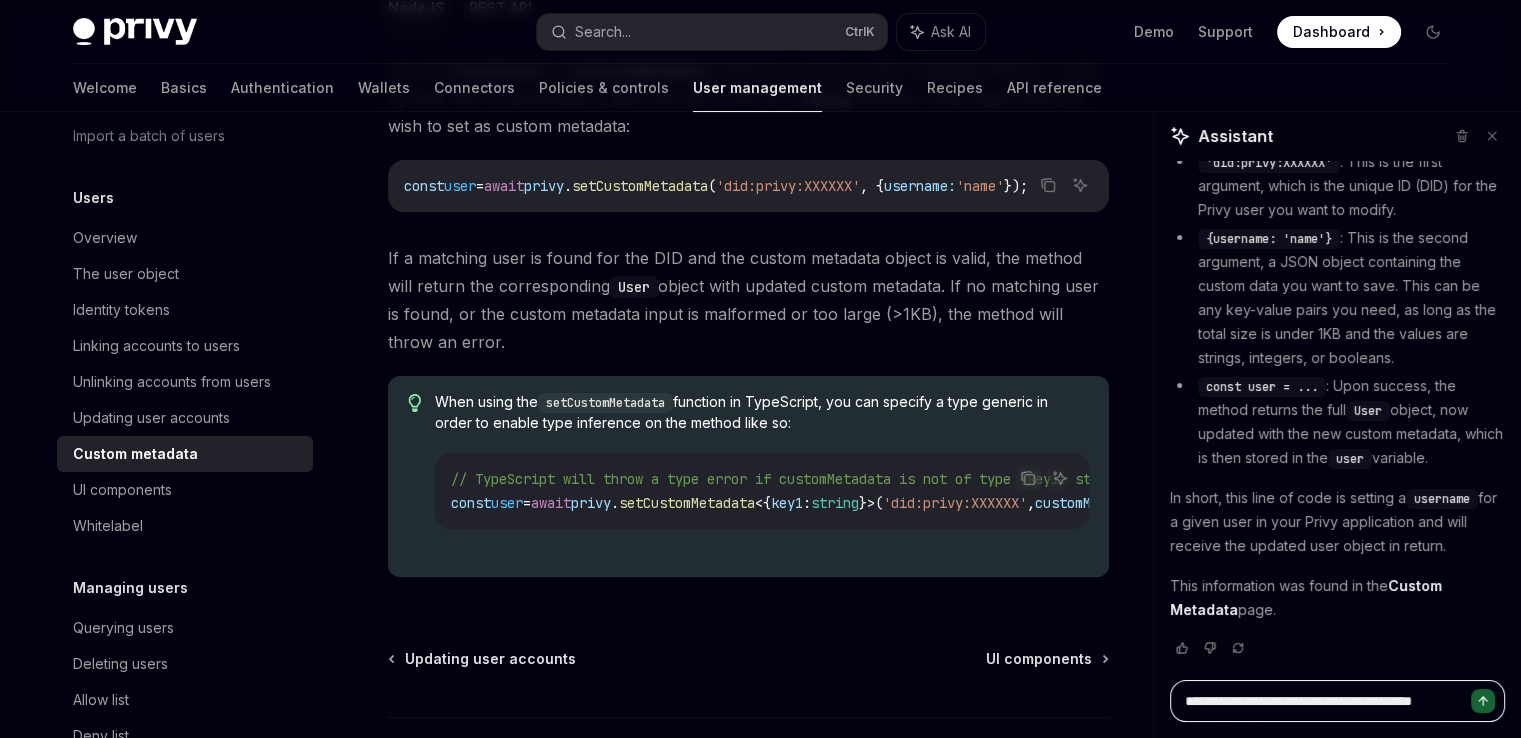 type on "**********" 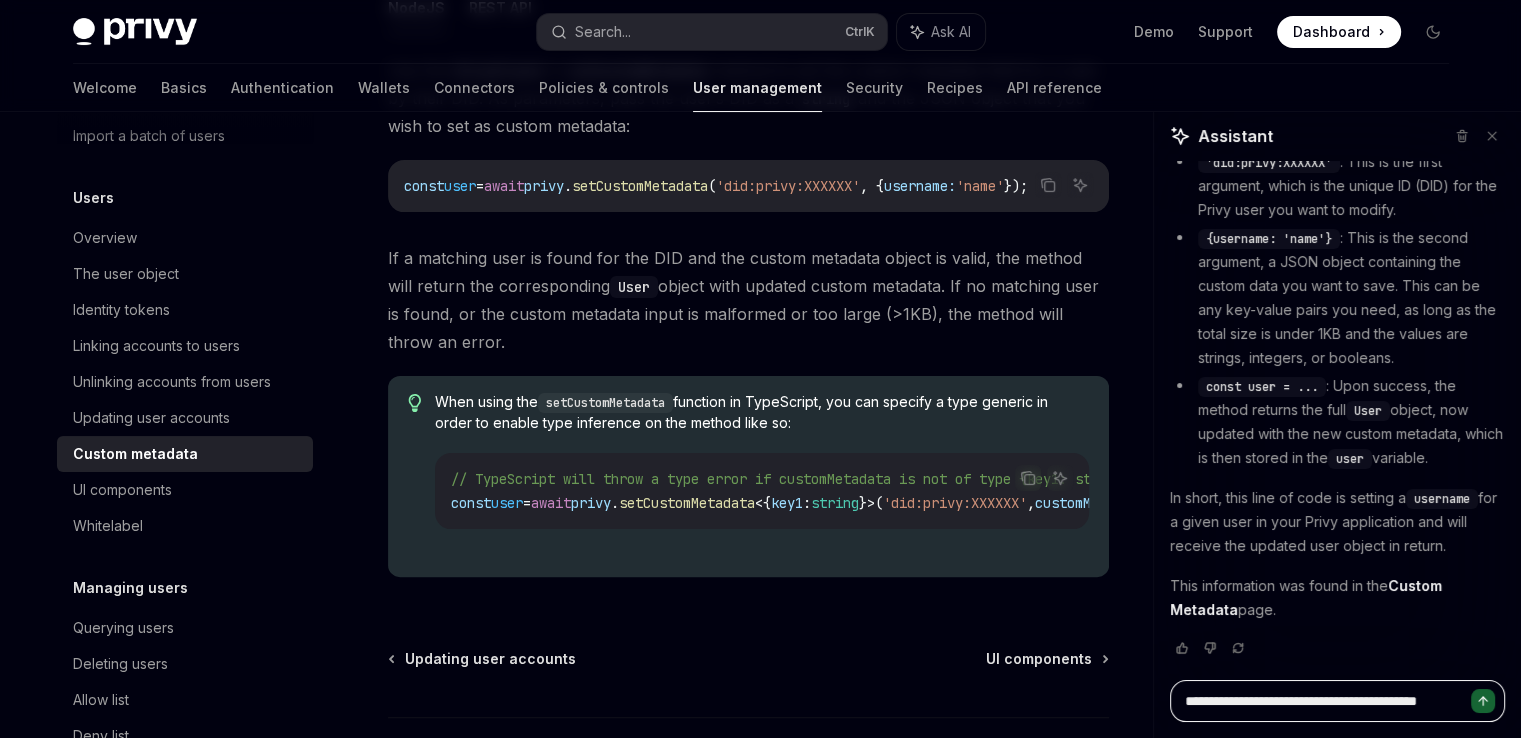 type on "**********" 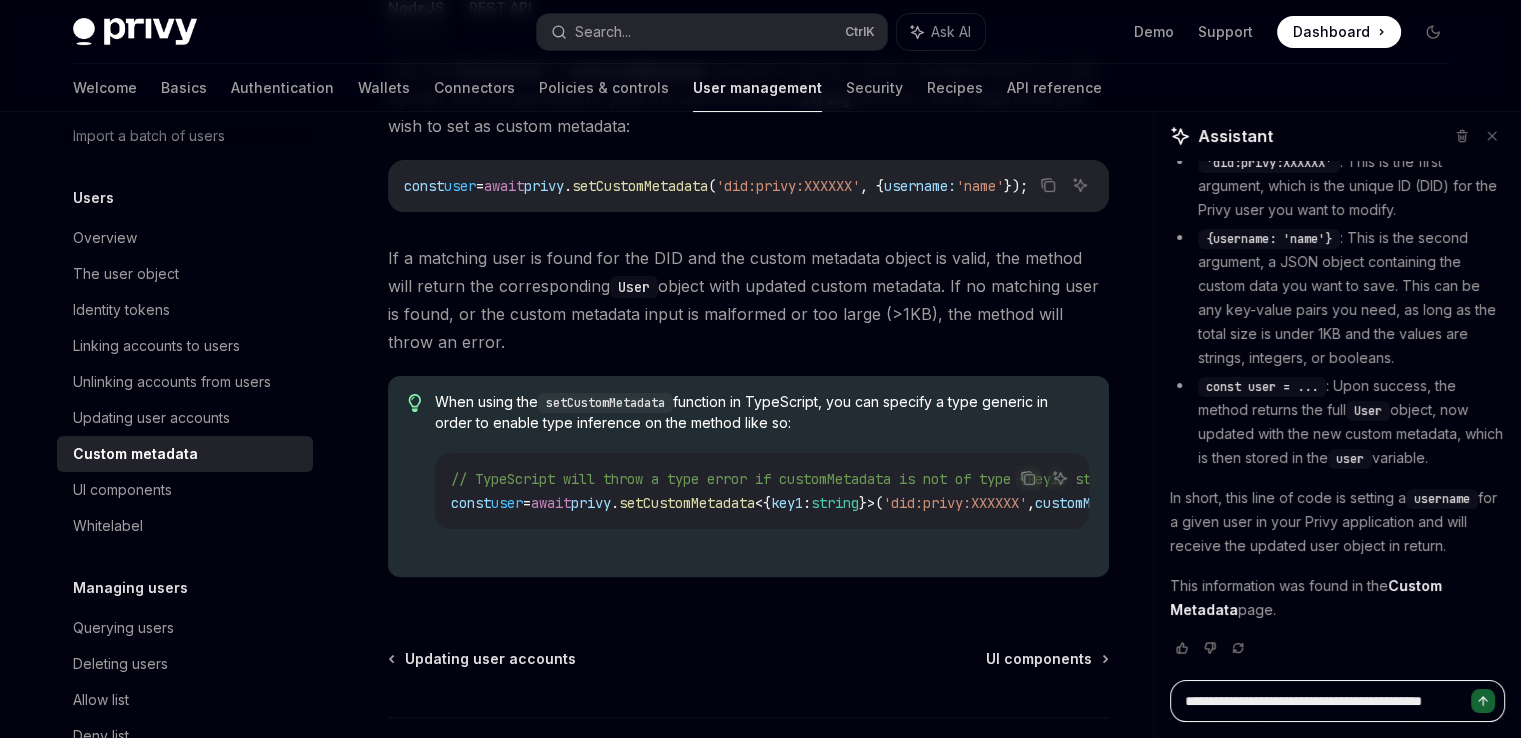 type on "**********" 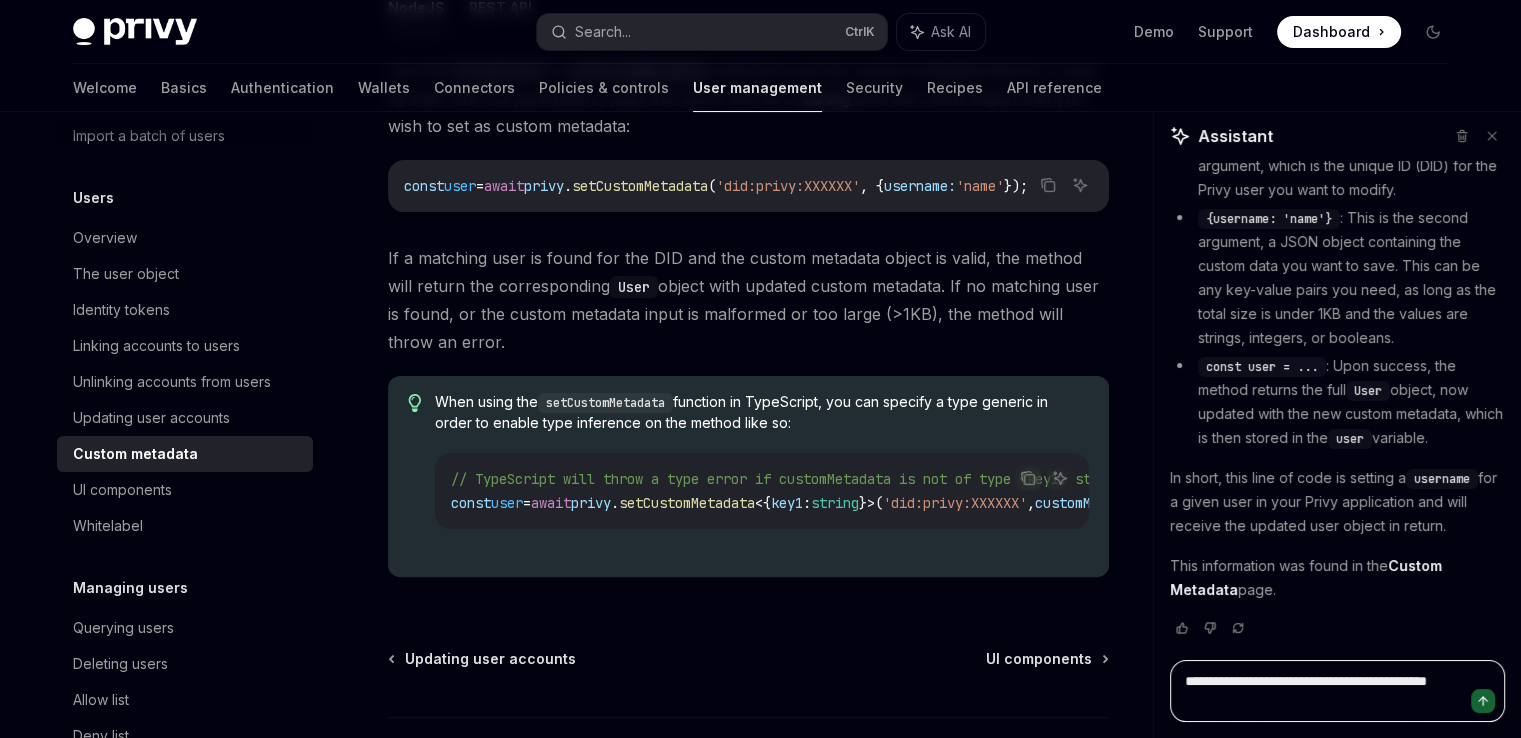 type on "**********" 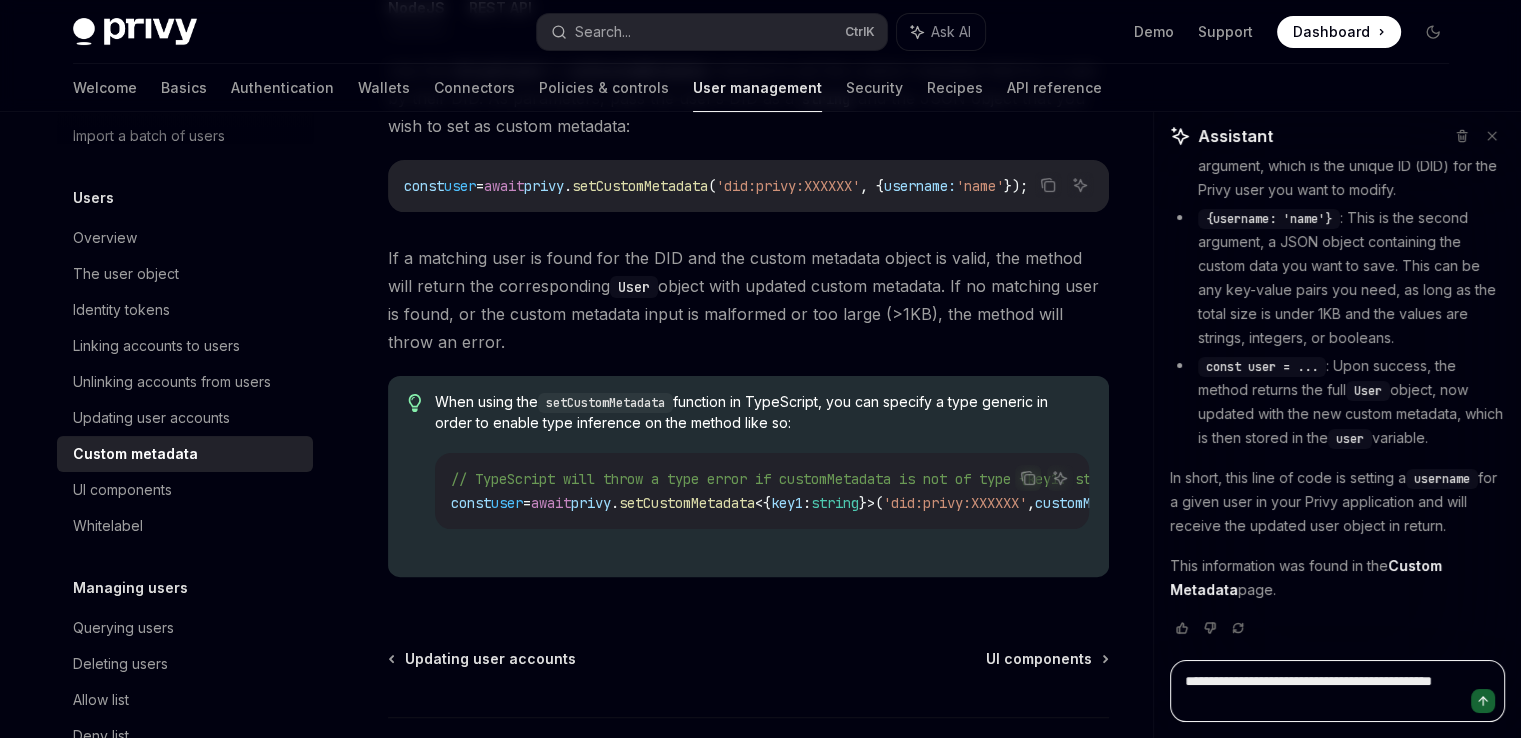 type on "**********" 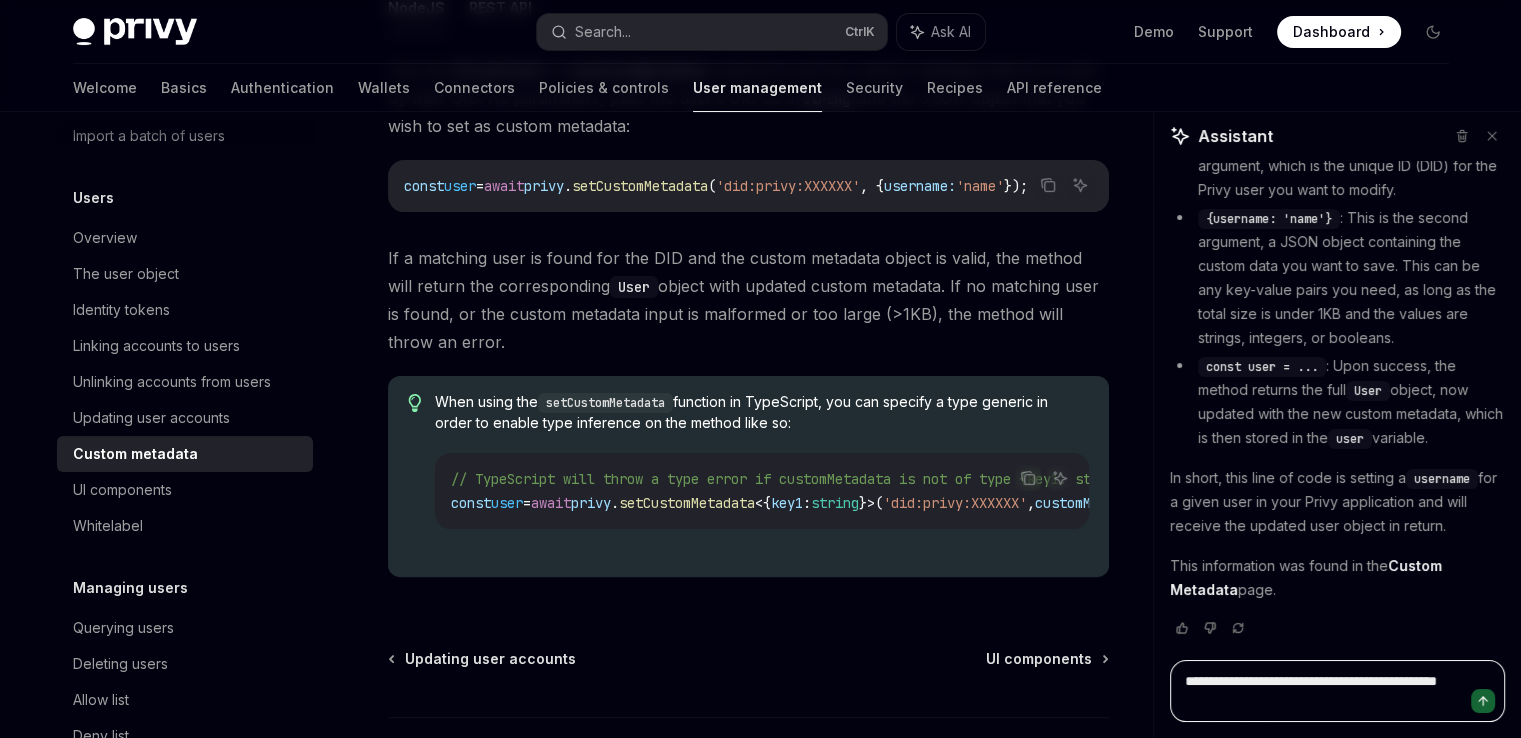 type on "**********" 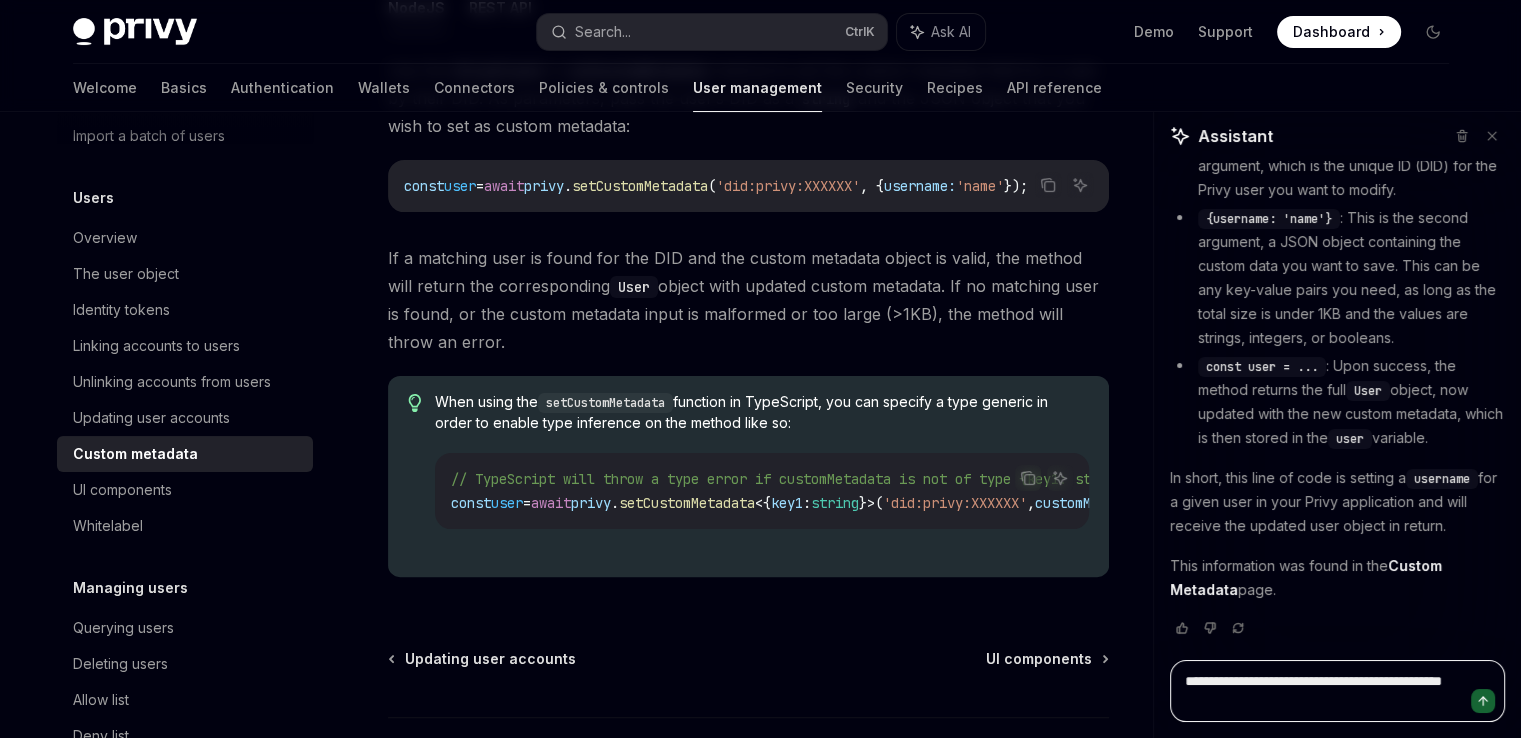 type on "**********" 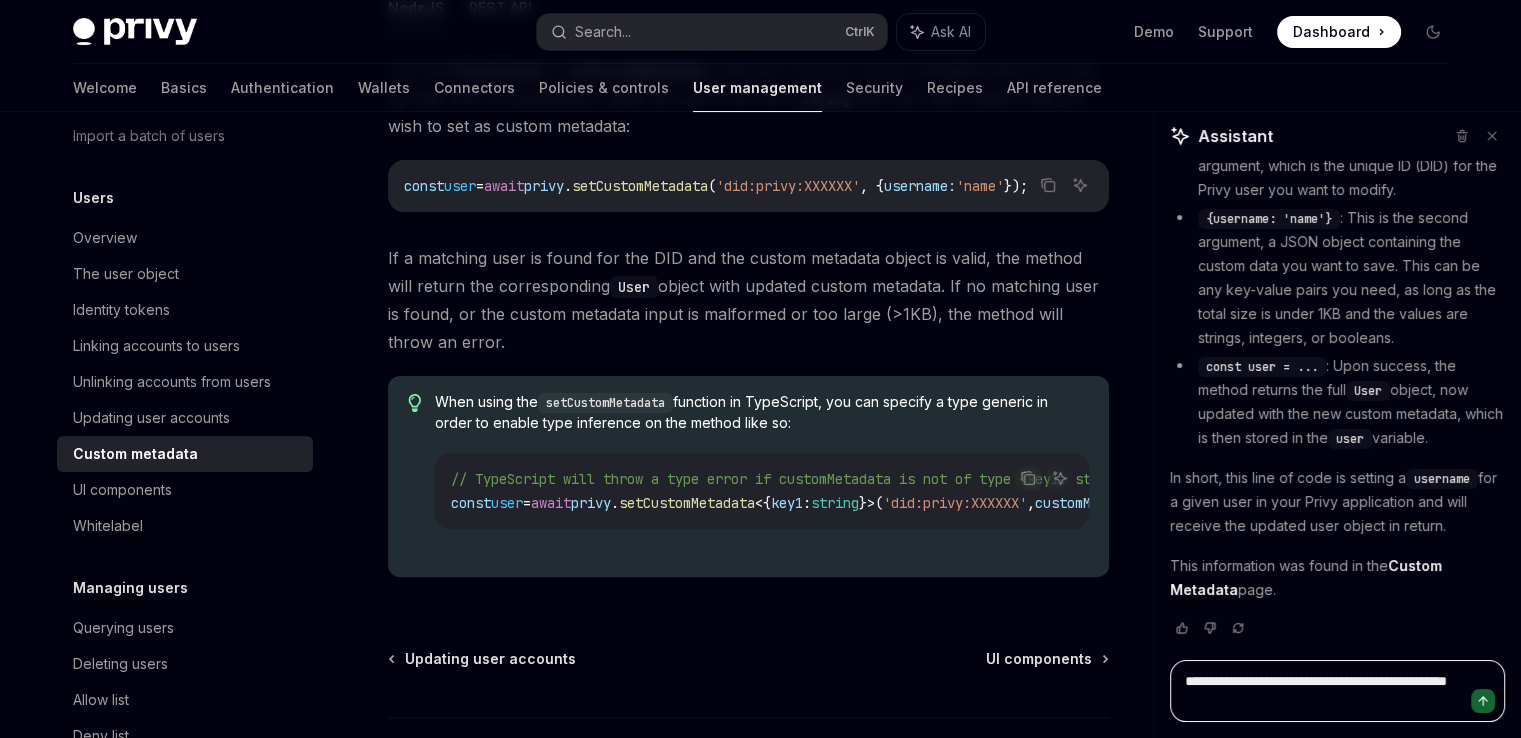 type on "**********" 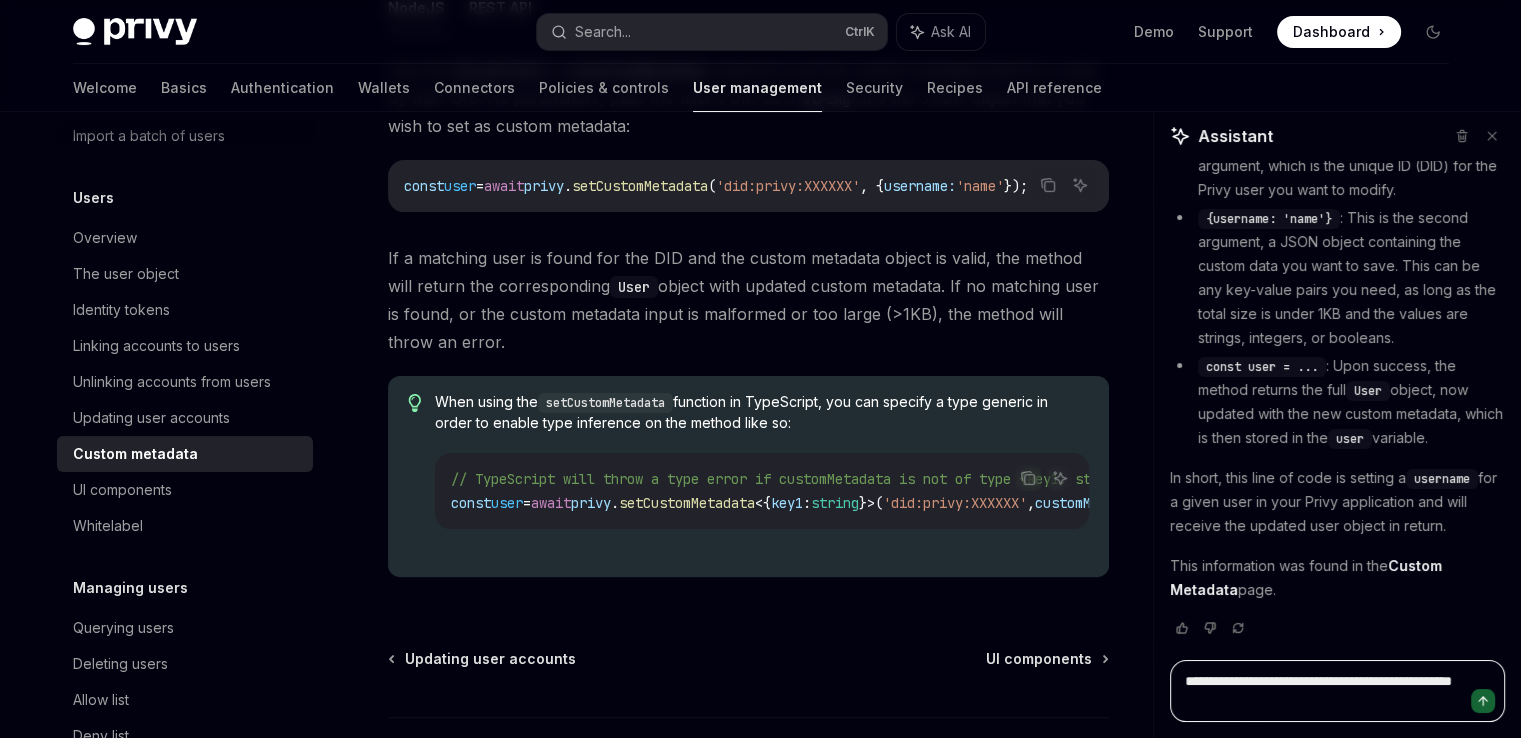 type on "**********" 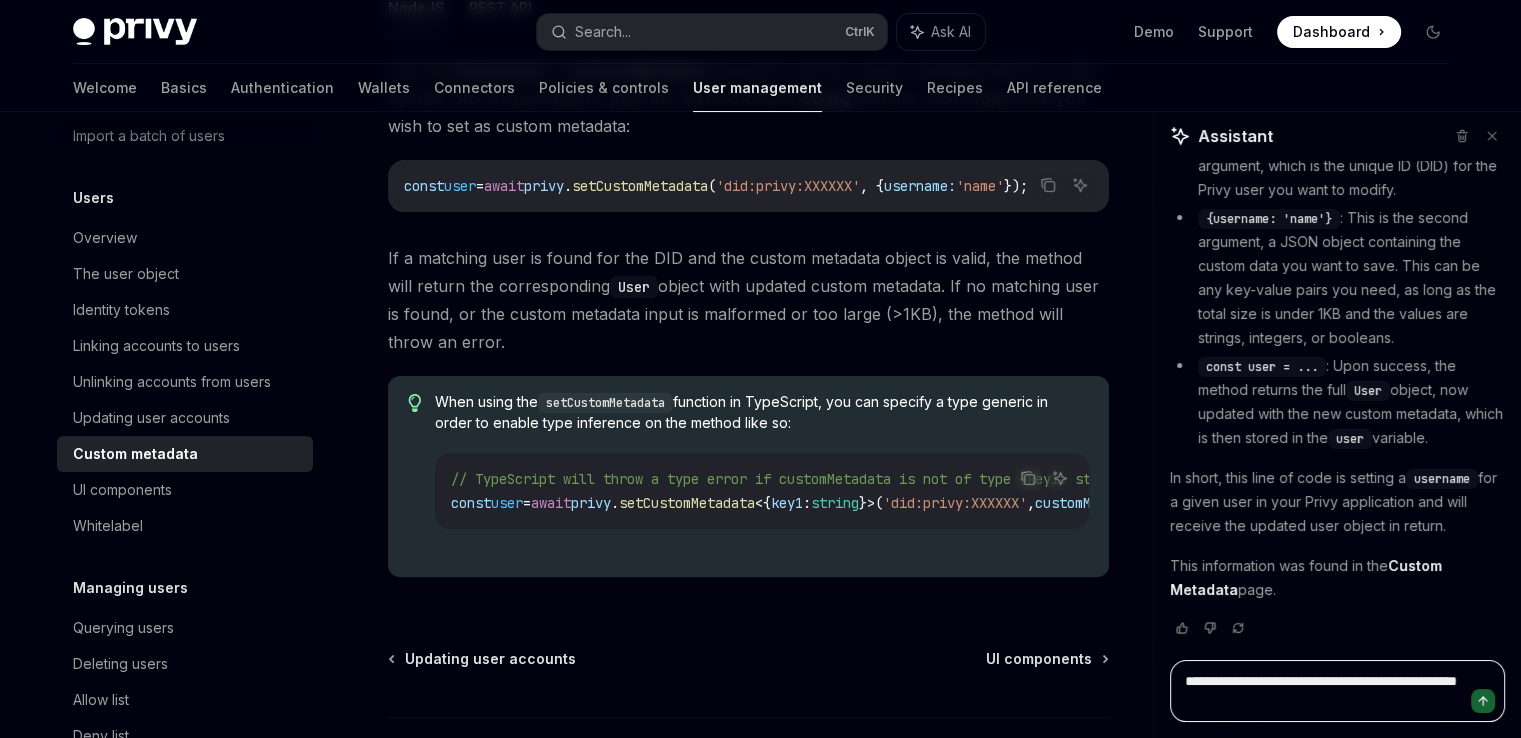 type on "**********" 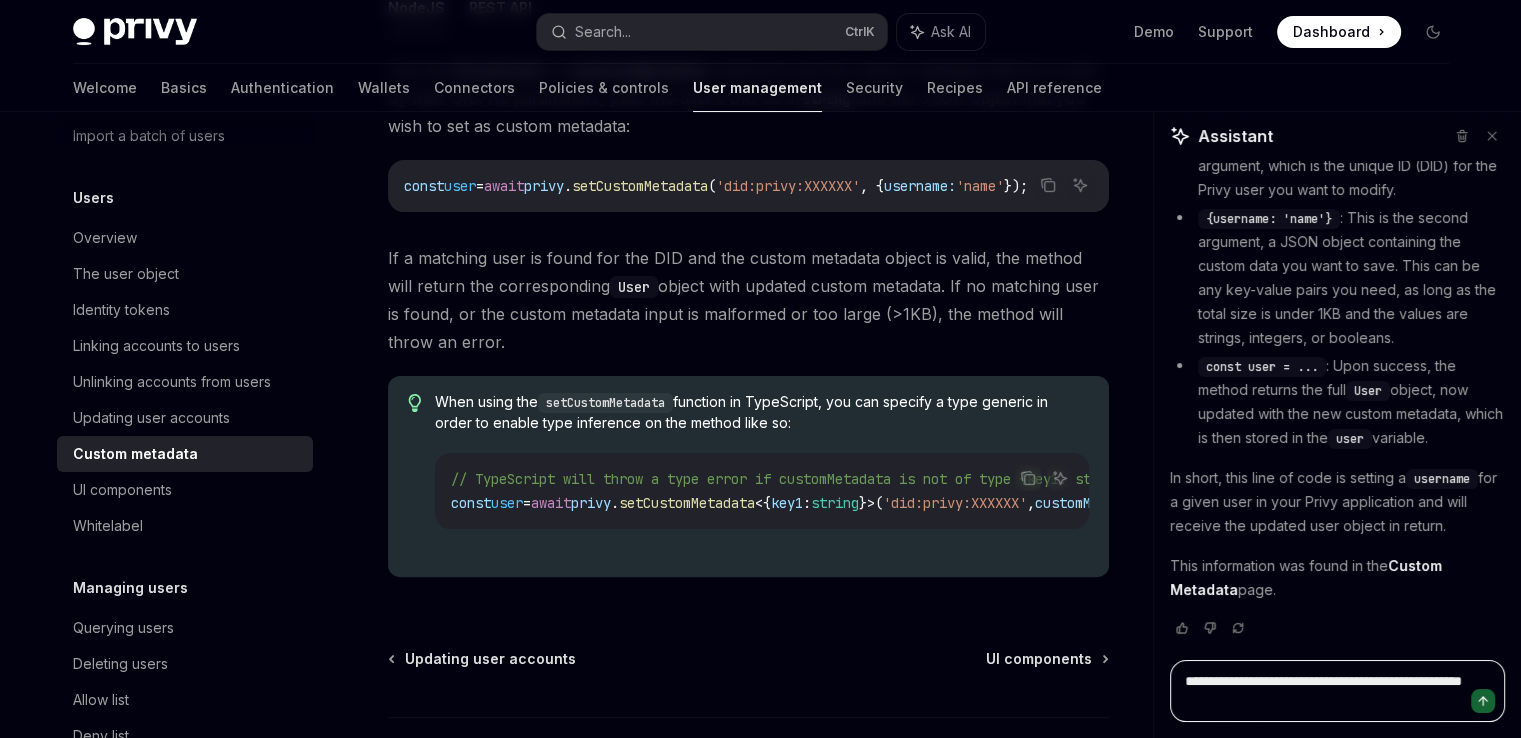 type on "**********" 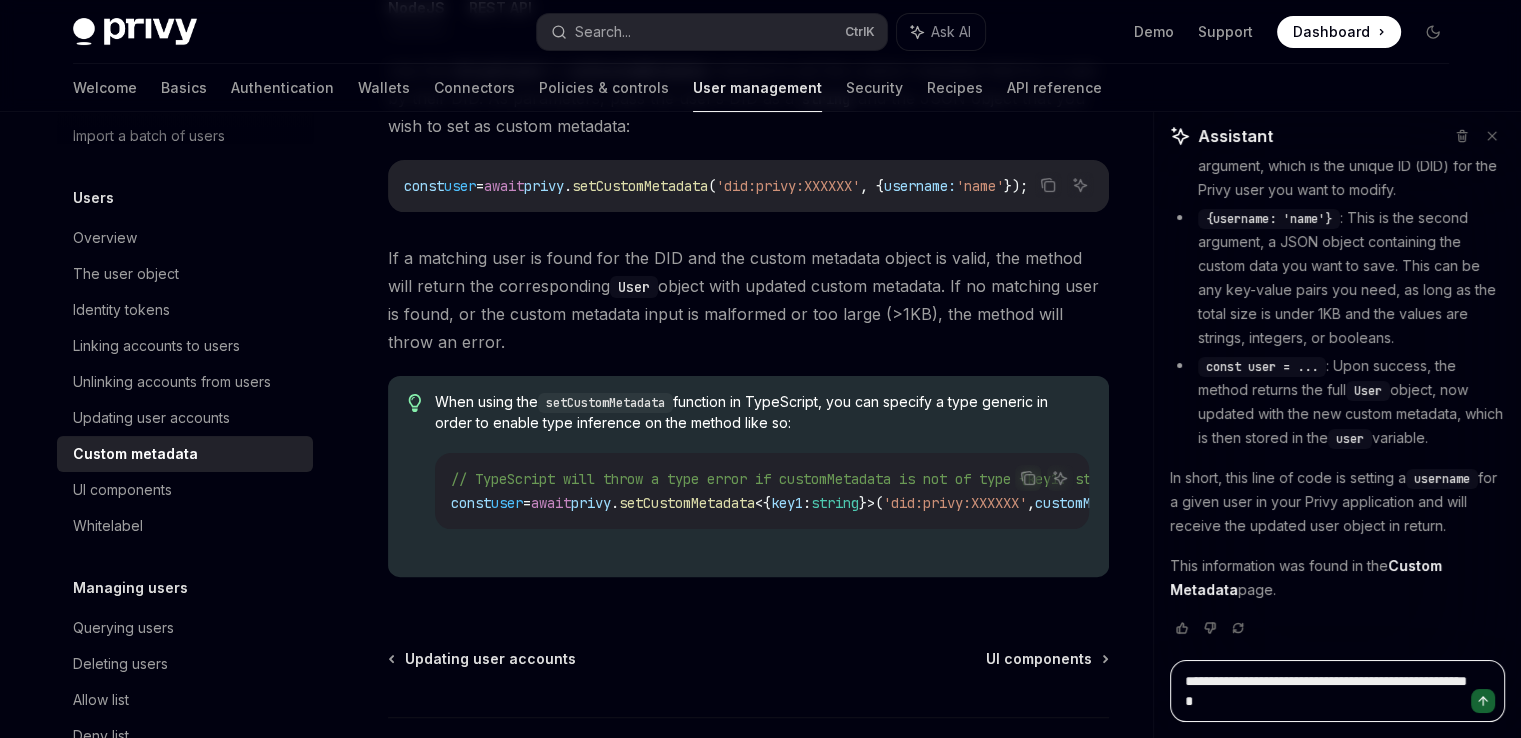 type on "**********" 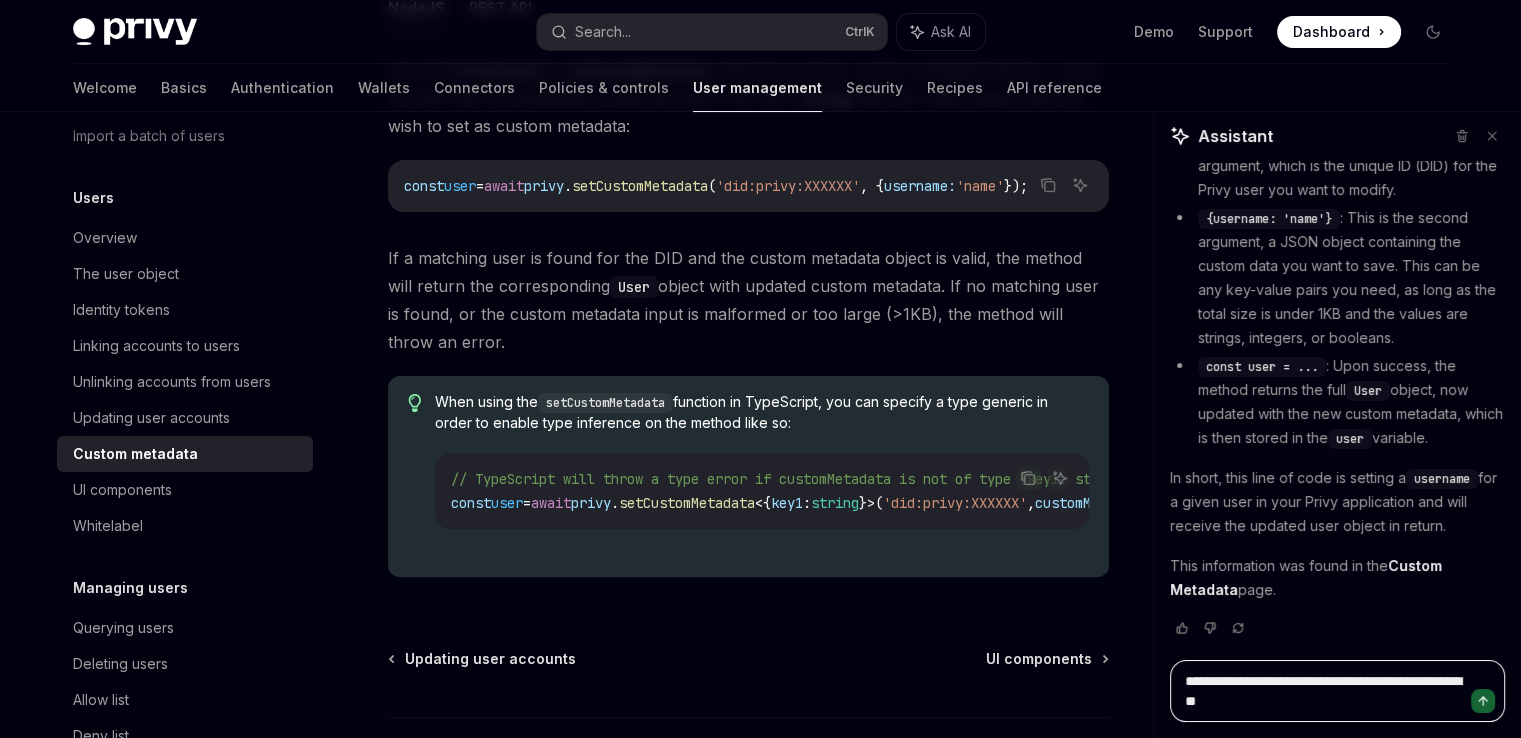 type on "**********" 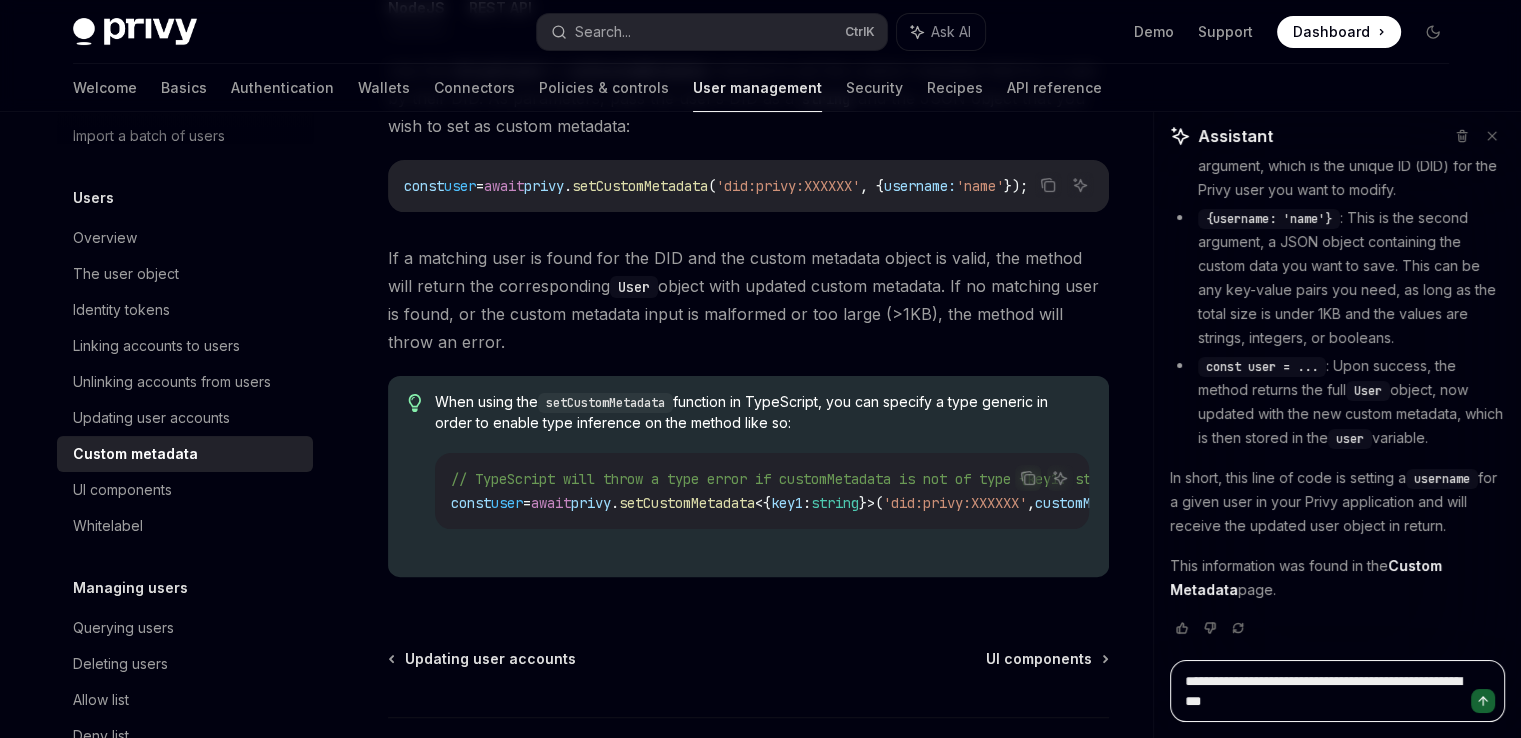 type on "**********" 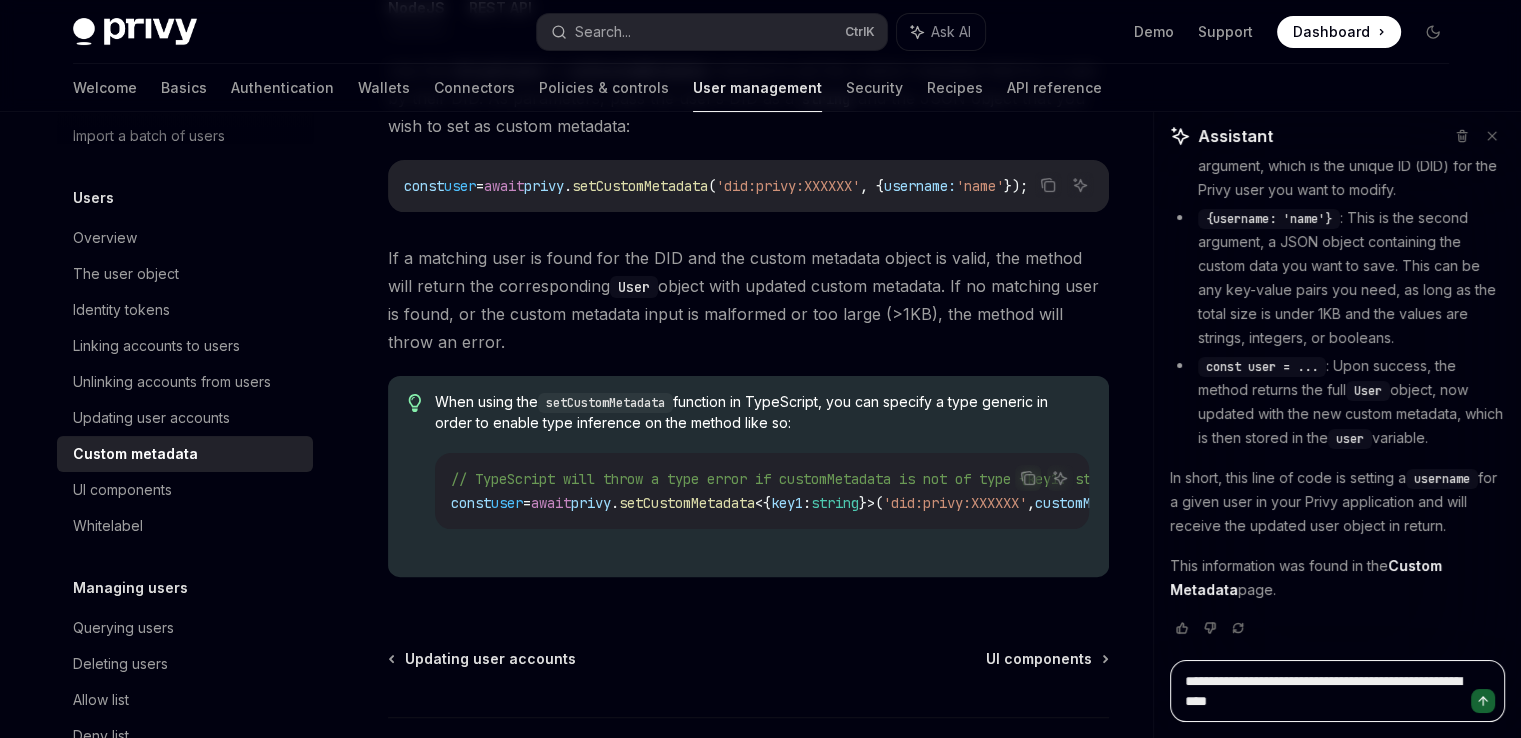 type on "**********" 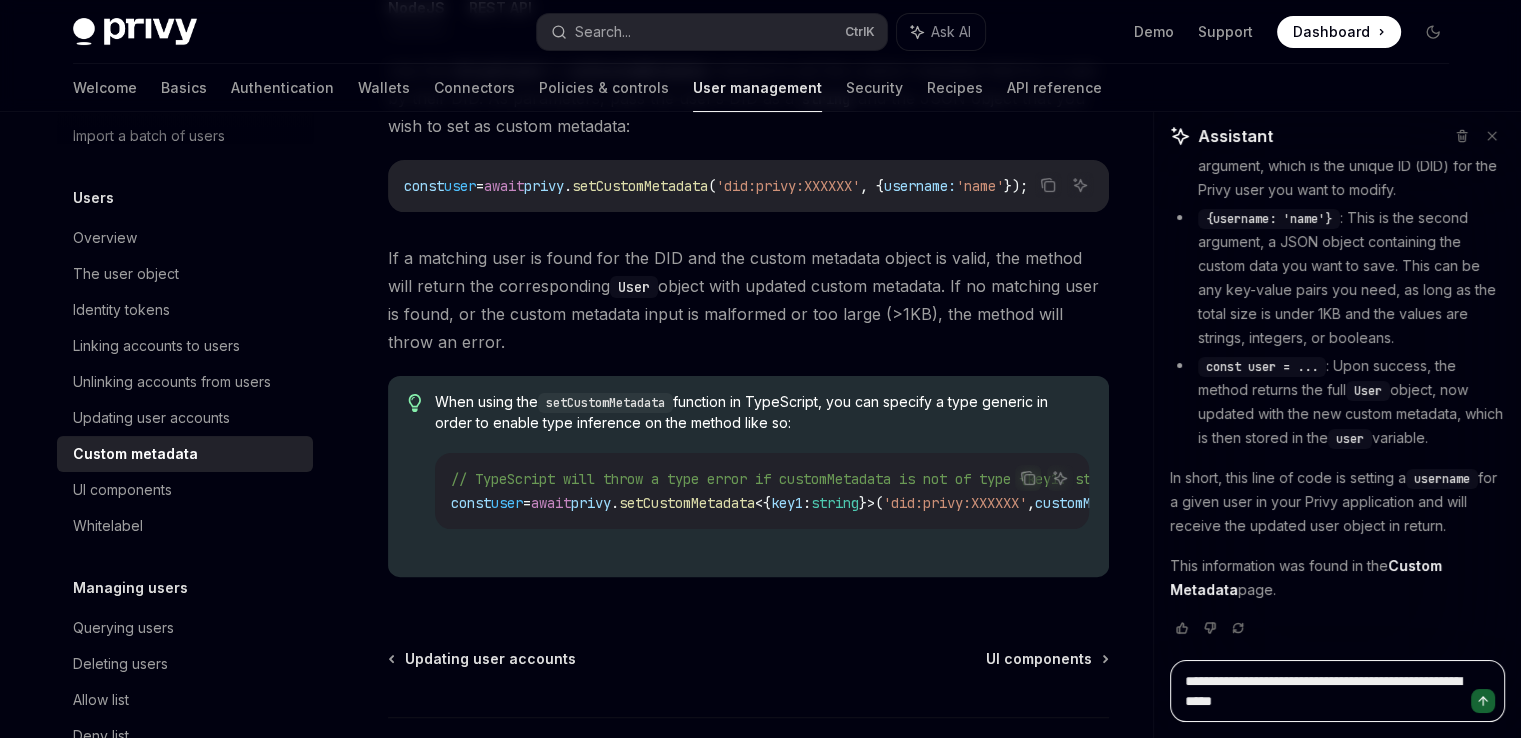 type on "**********" 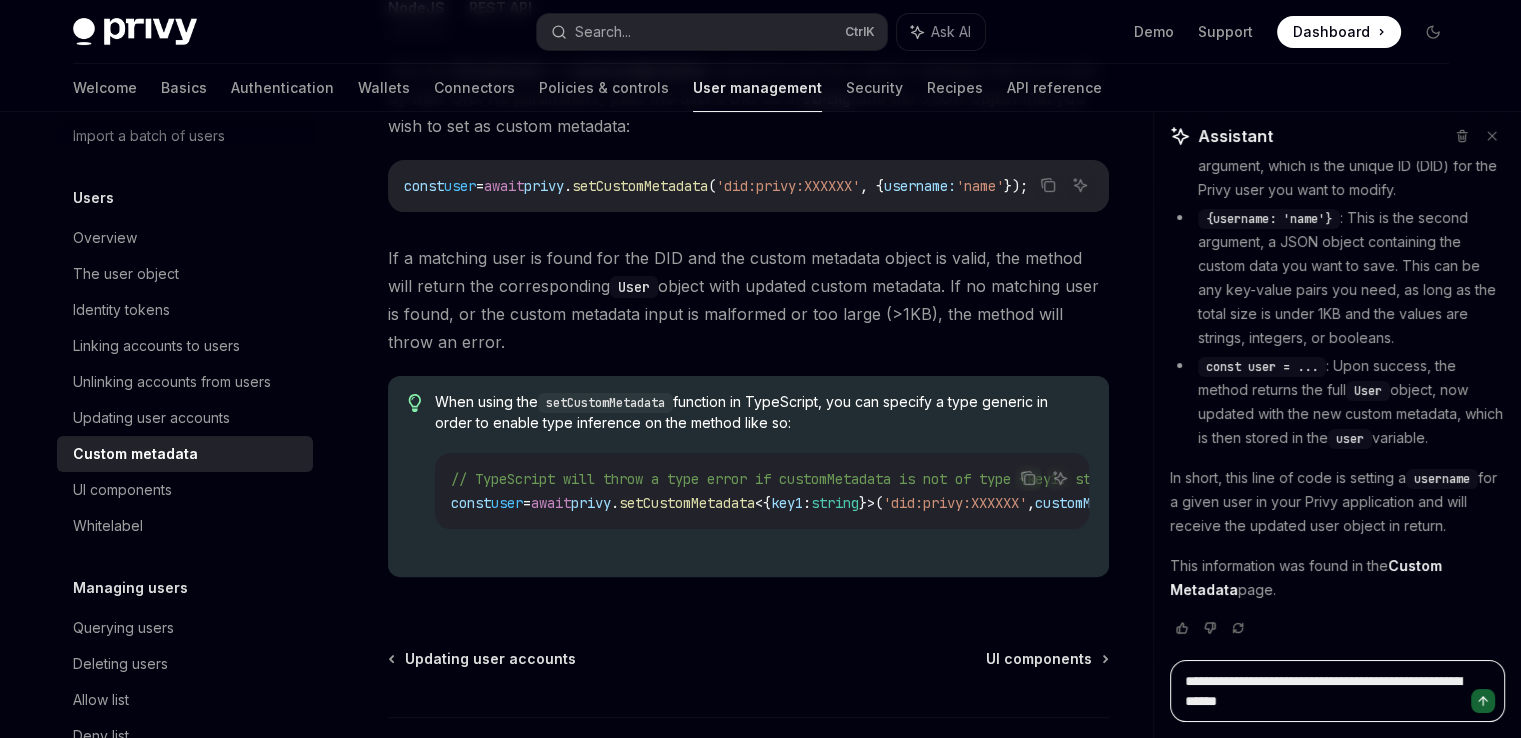 type on "**********" 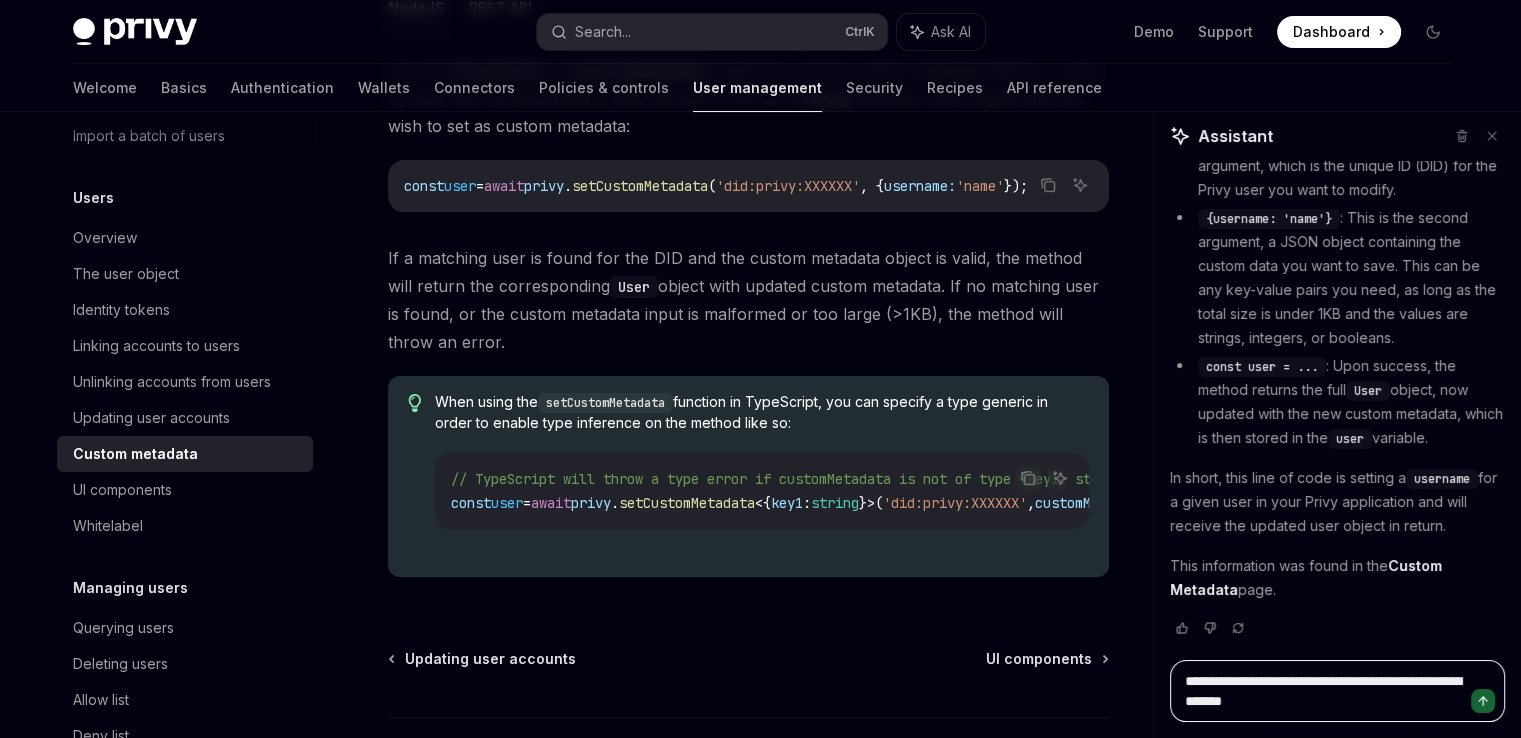 type on "**********" 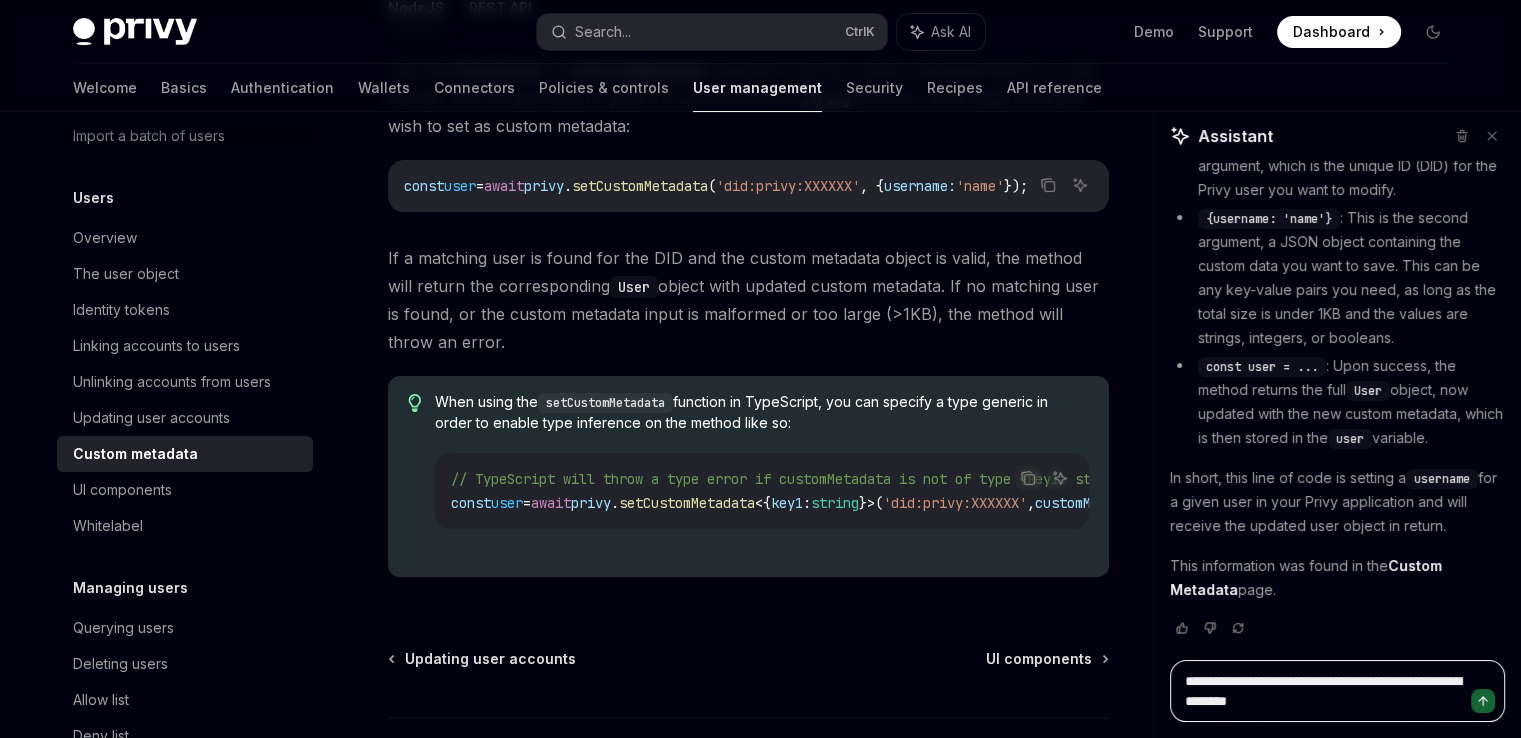 type on "**********" 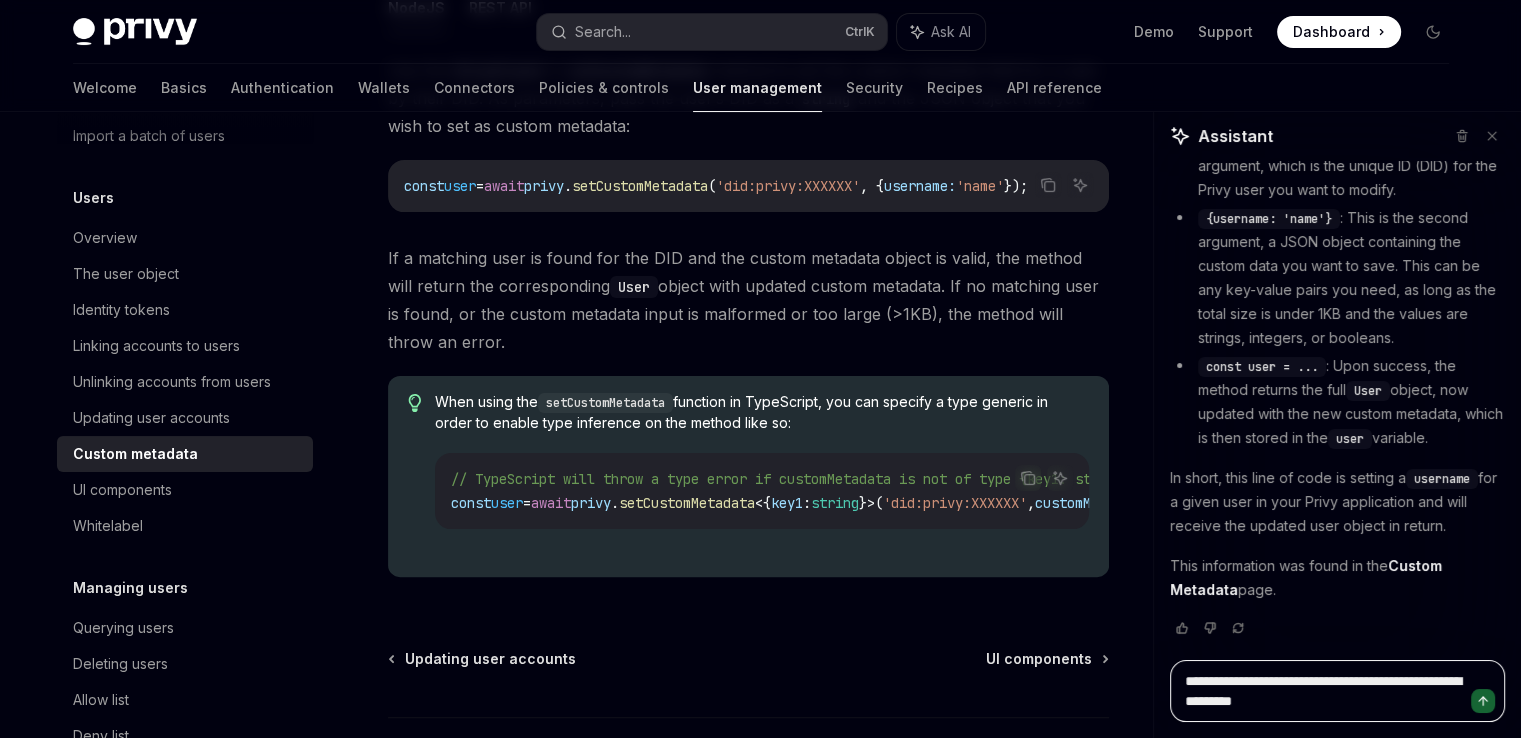 type on "**********" 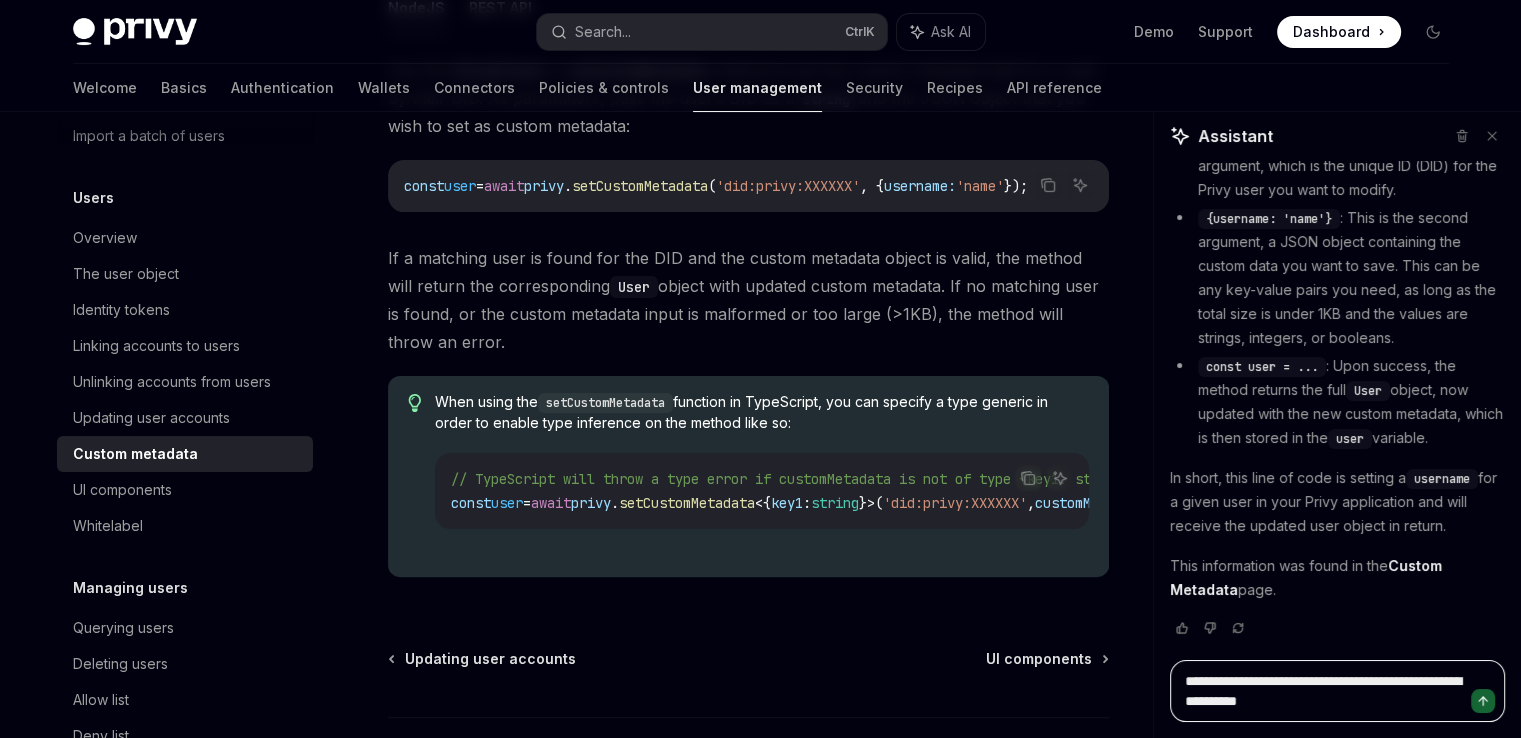type on "**********" 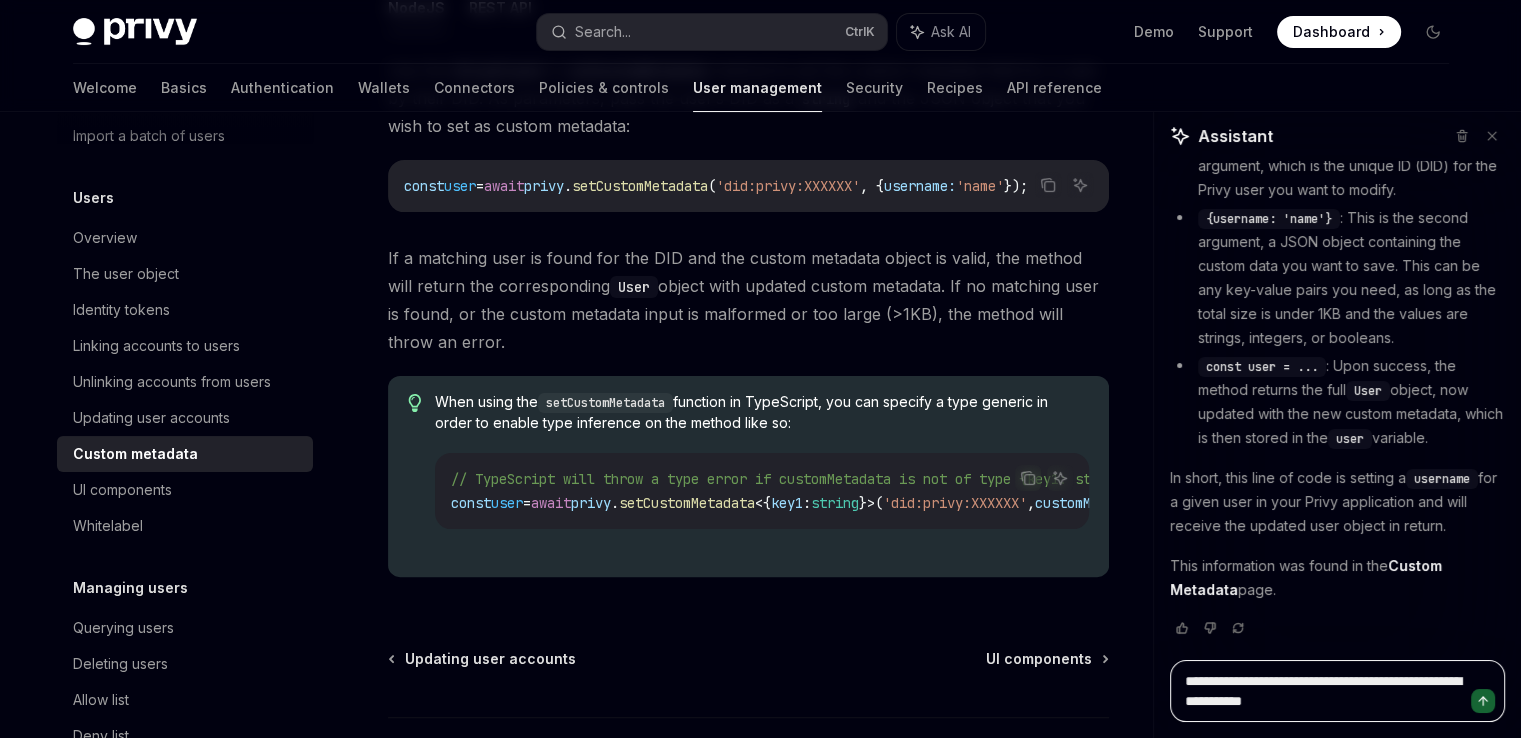 type on "**********" 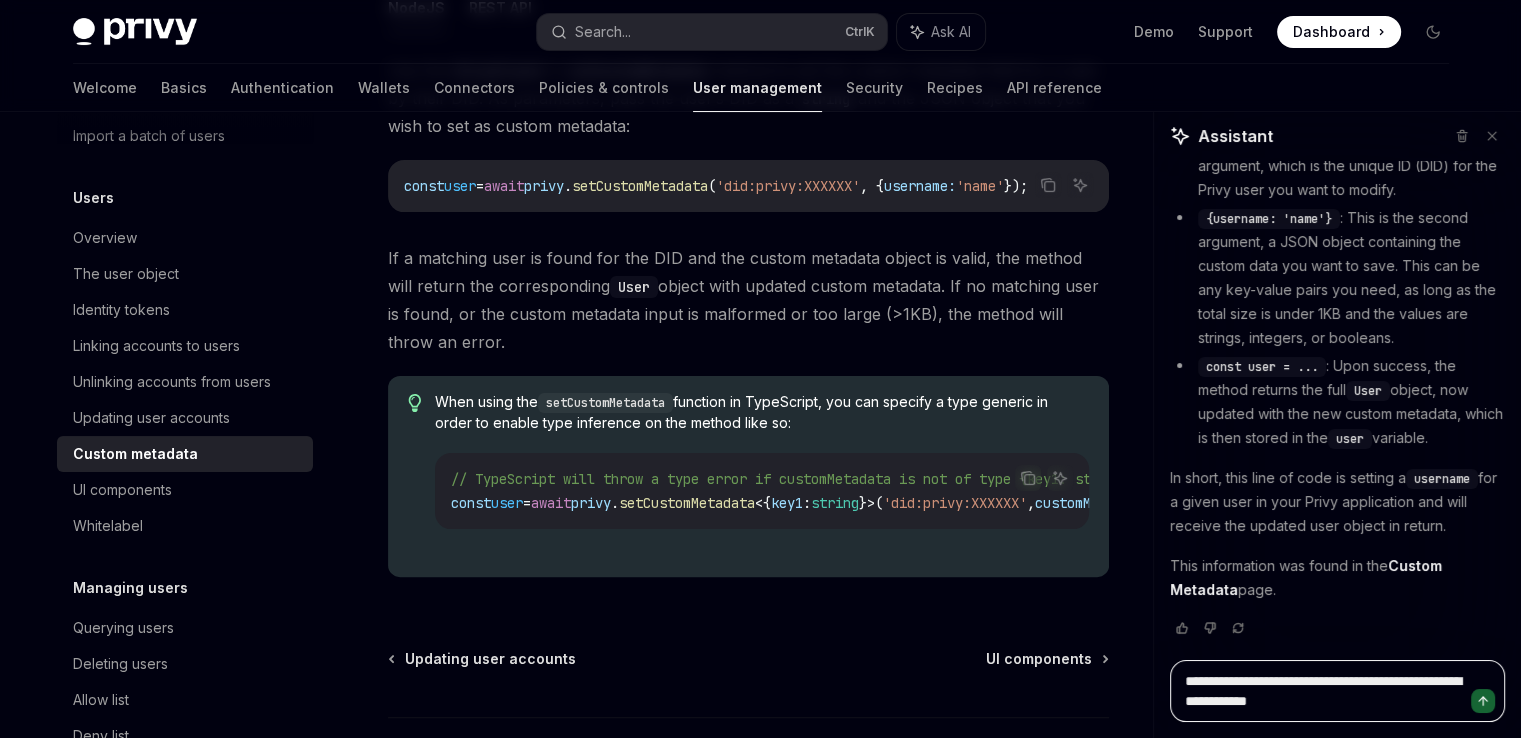 type on "**********" 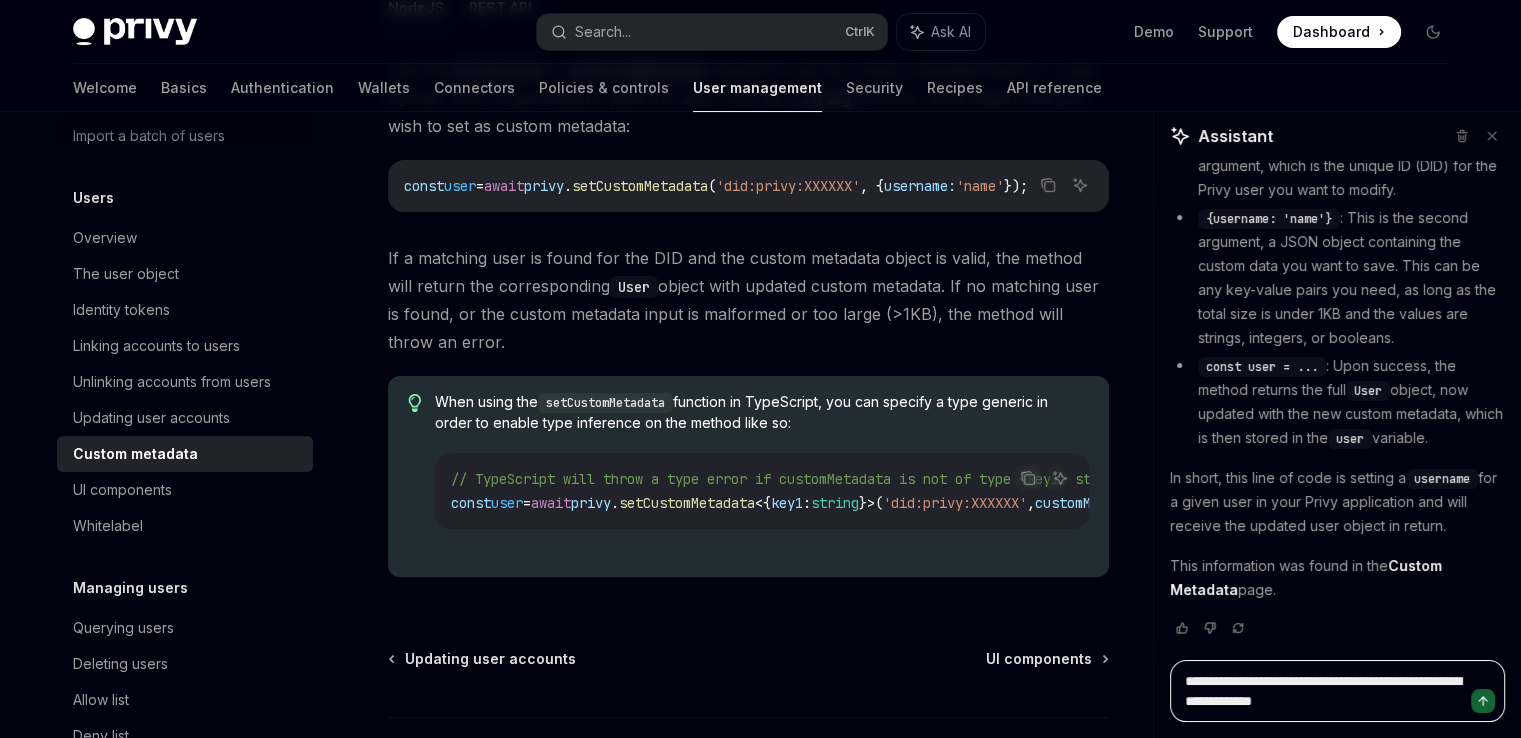 type on "**********" 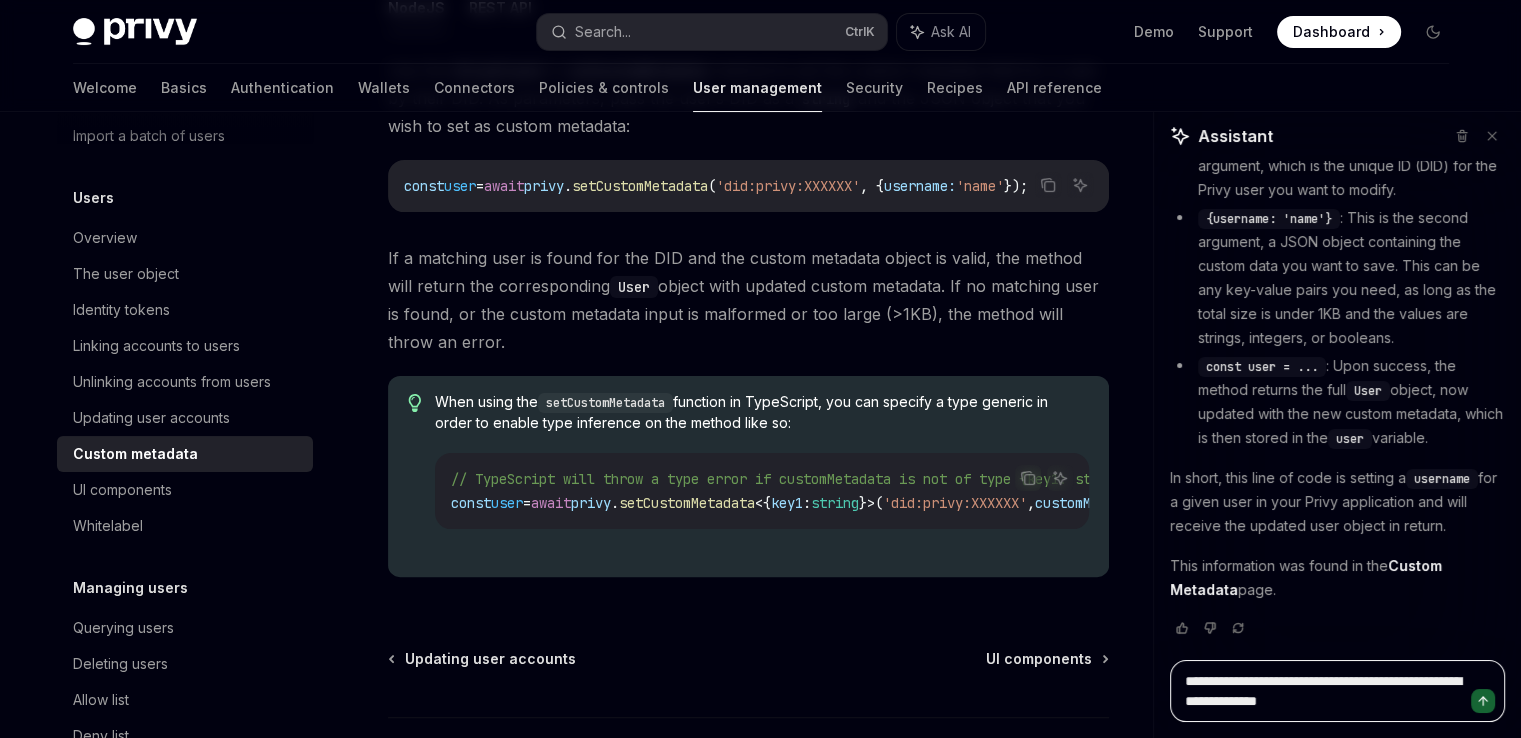type on "**********" 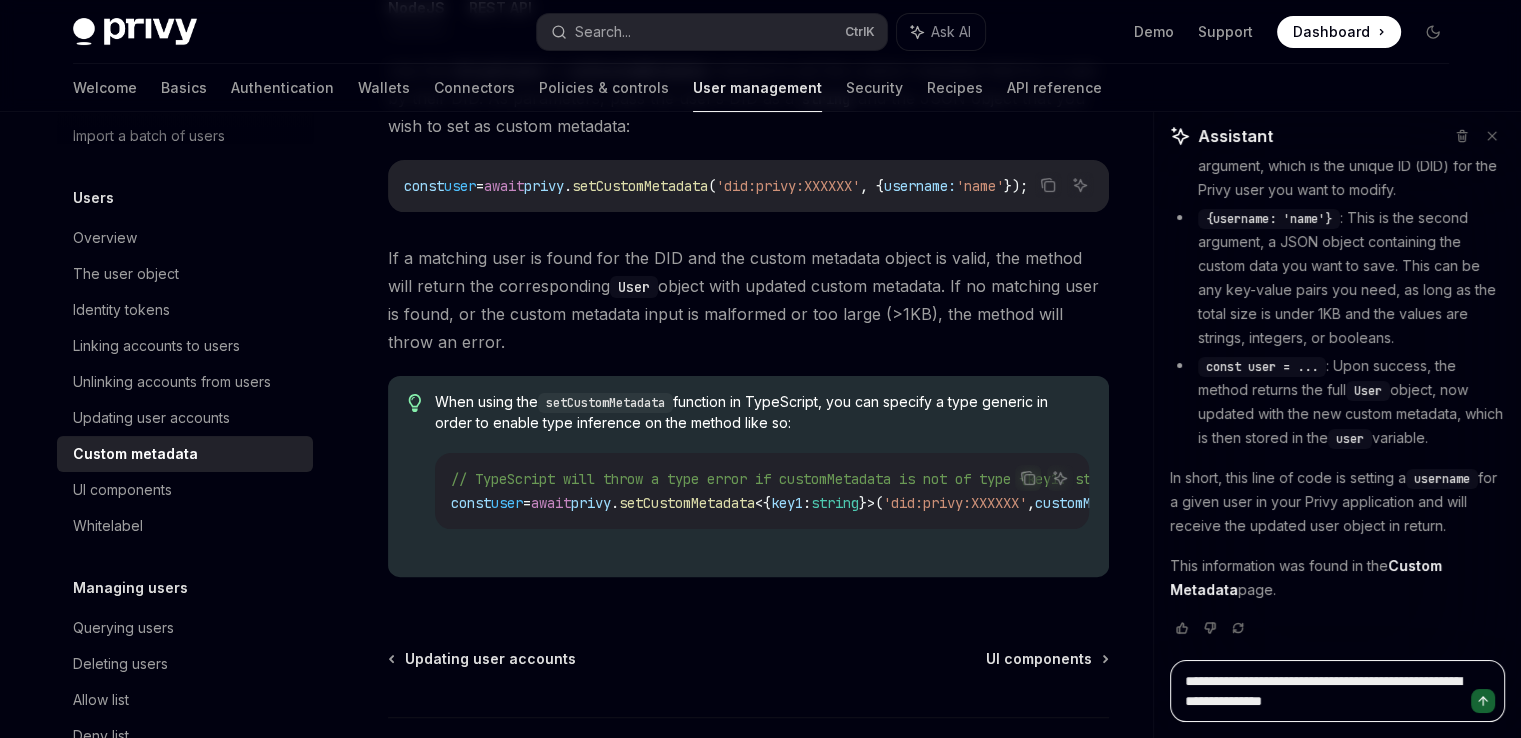 type on "**********" 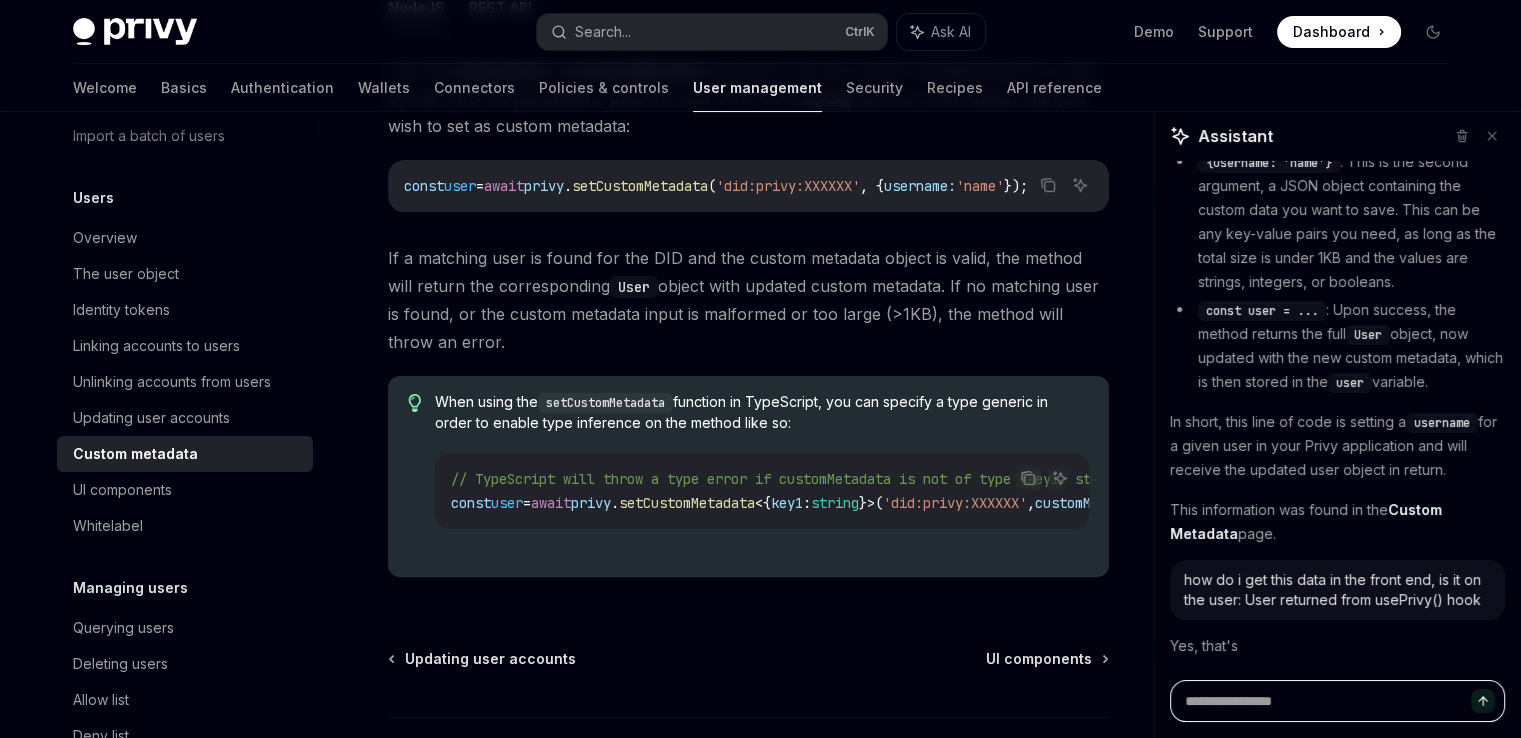 scroll, scrollTop: 670, scrollLeft: 0, axis: vertical 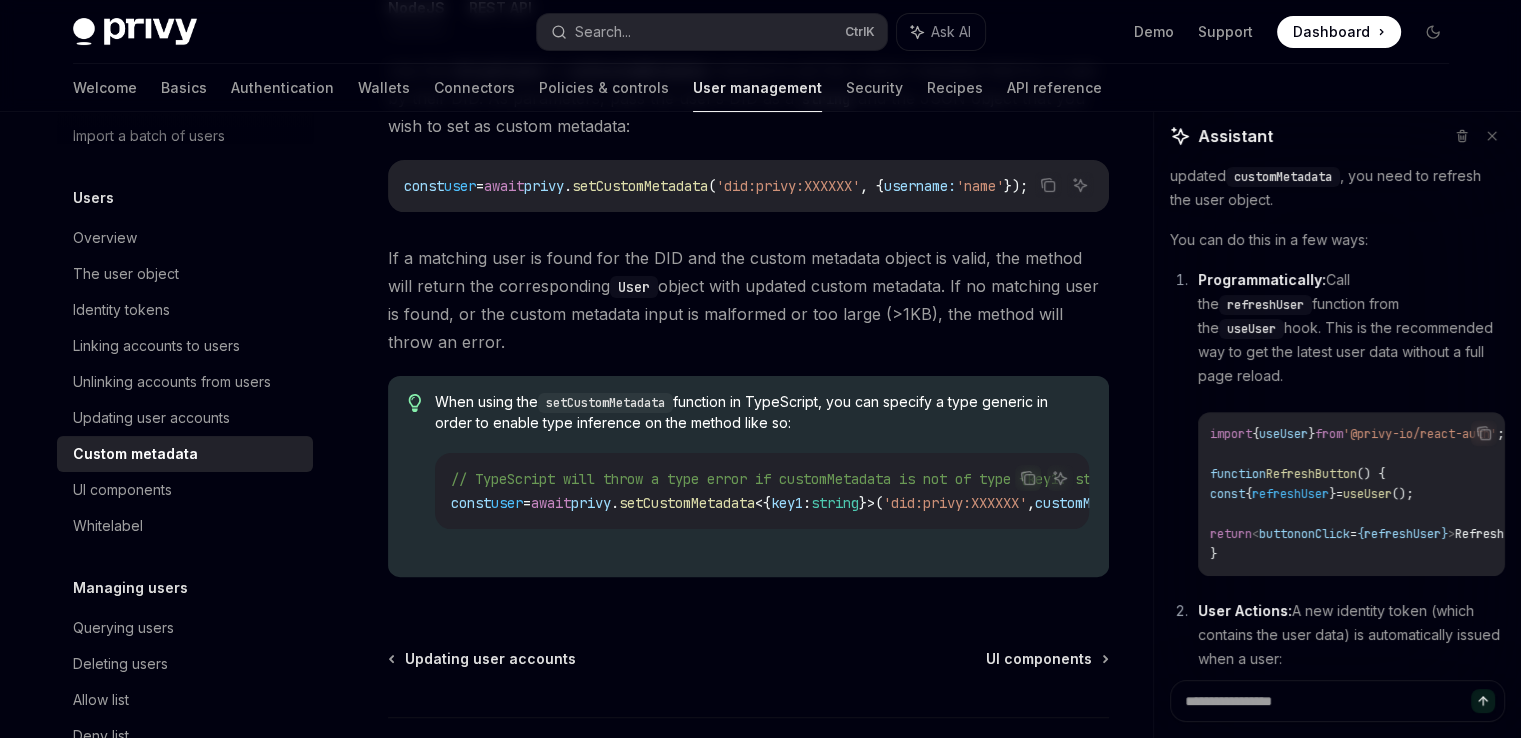 click on "refreshUser" at bounding box center (1290, 494) 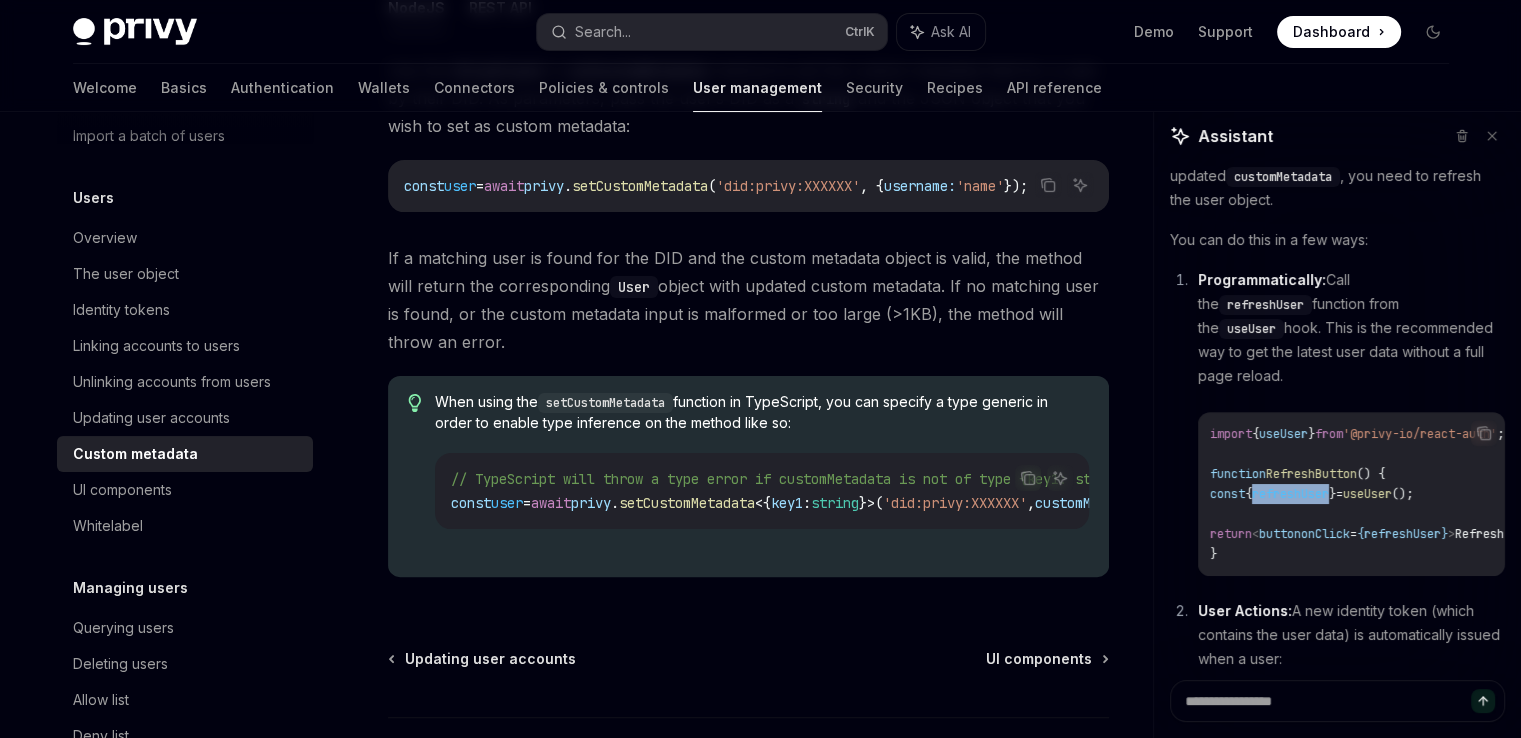 click on "refreshUser" at bounding box center (1290, 494) 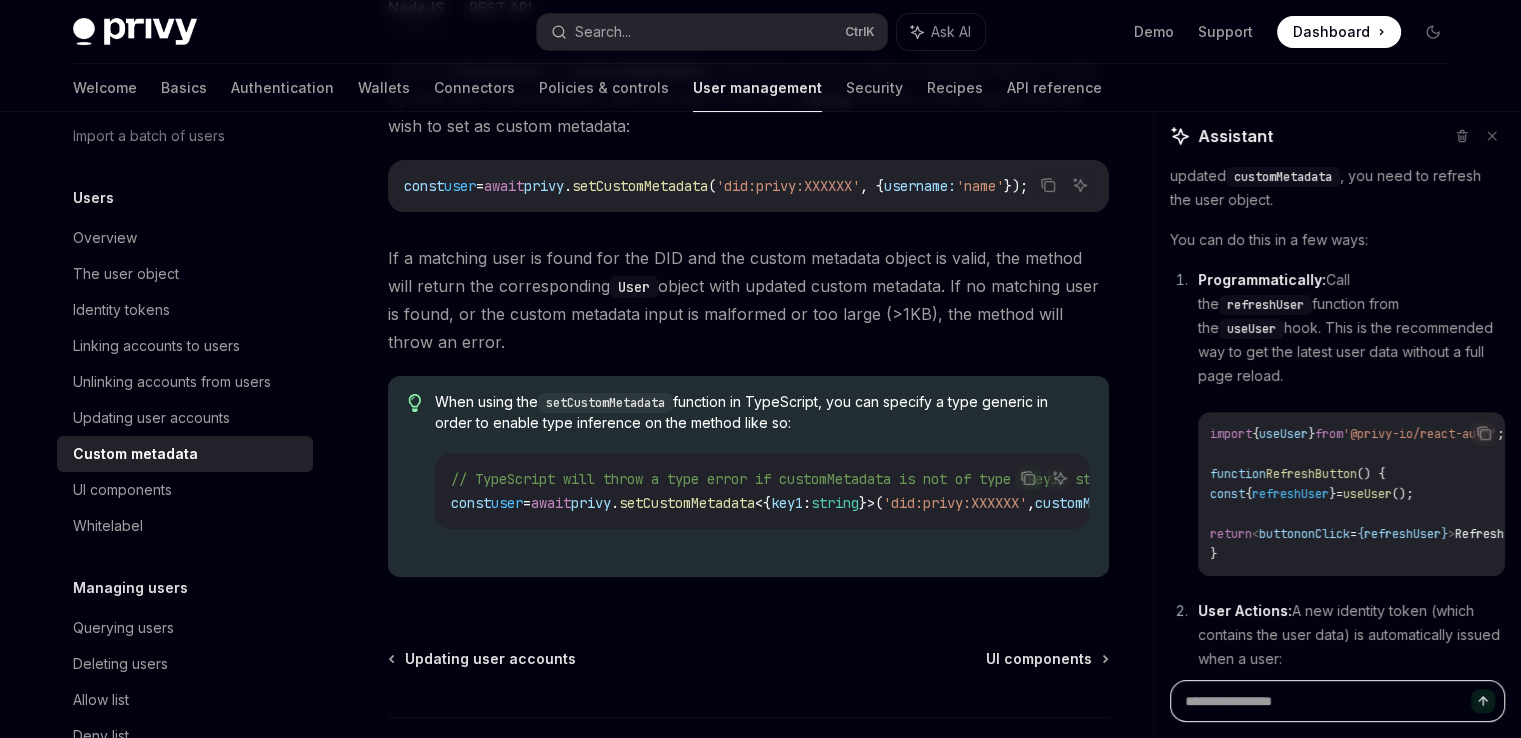 click at bounding box center (1337, 701) 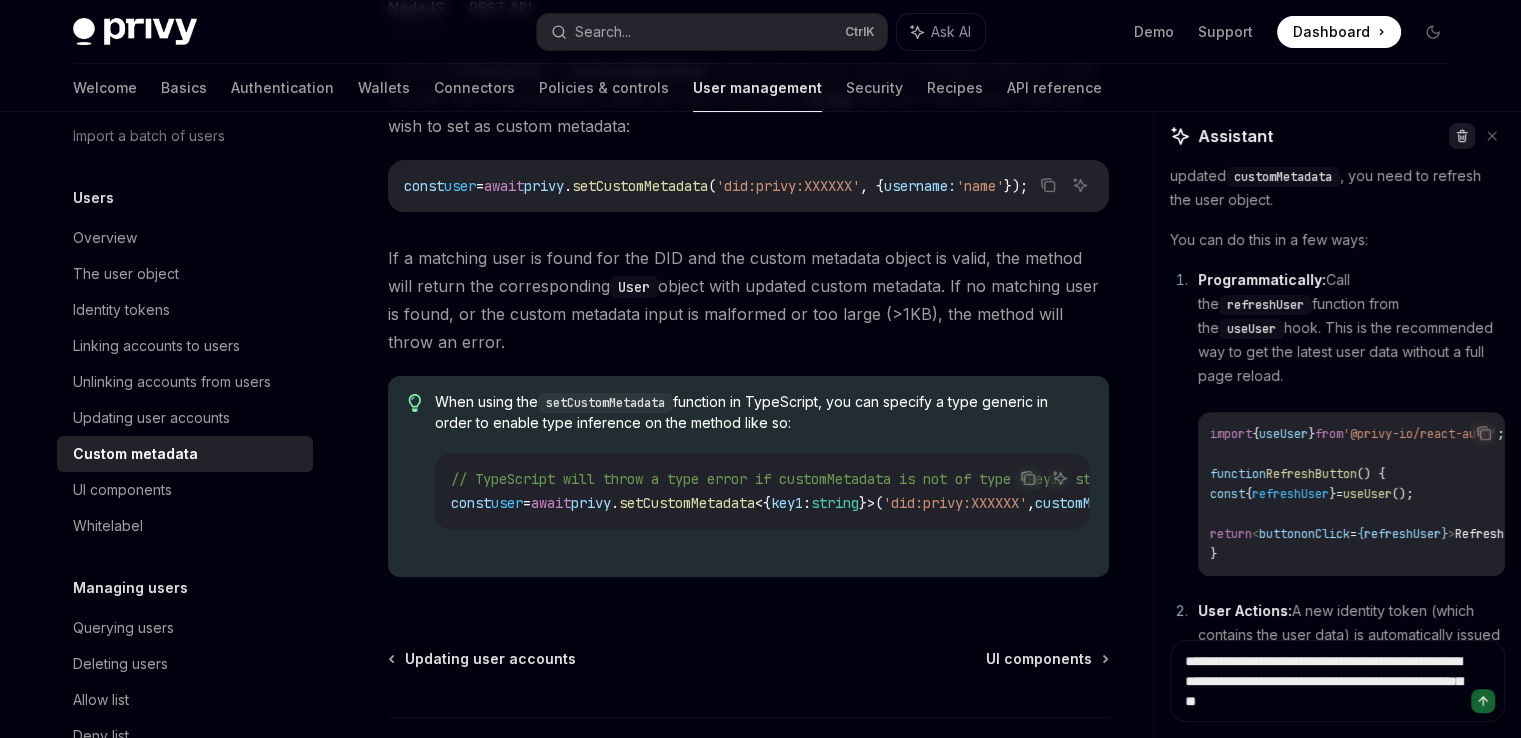 click 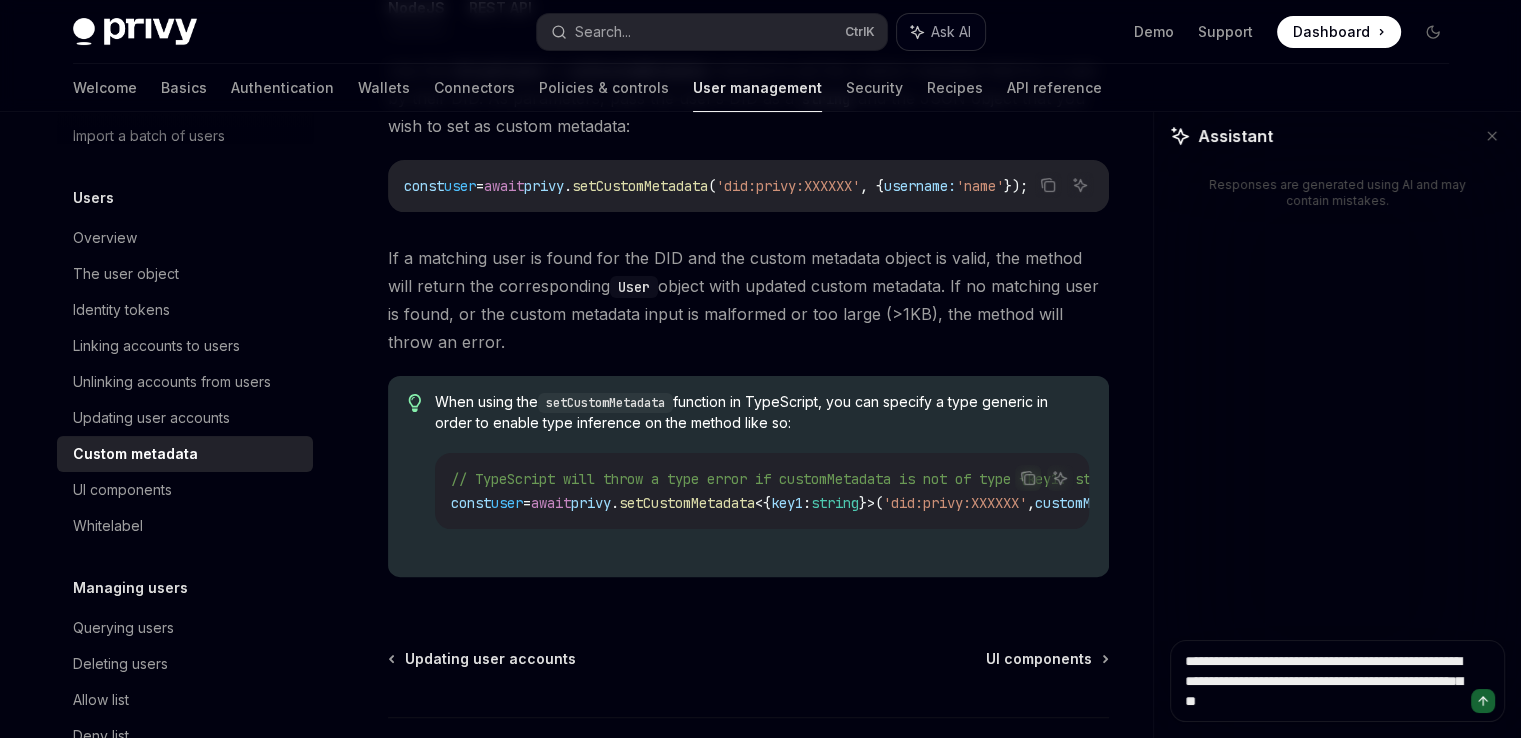 click on "Ask AI" at bounding box center [951, 32] 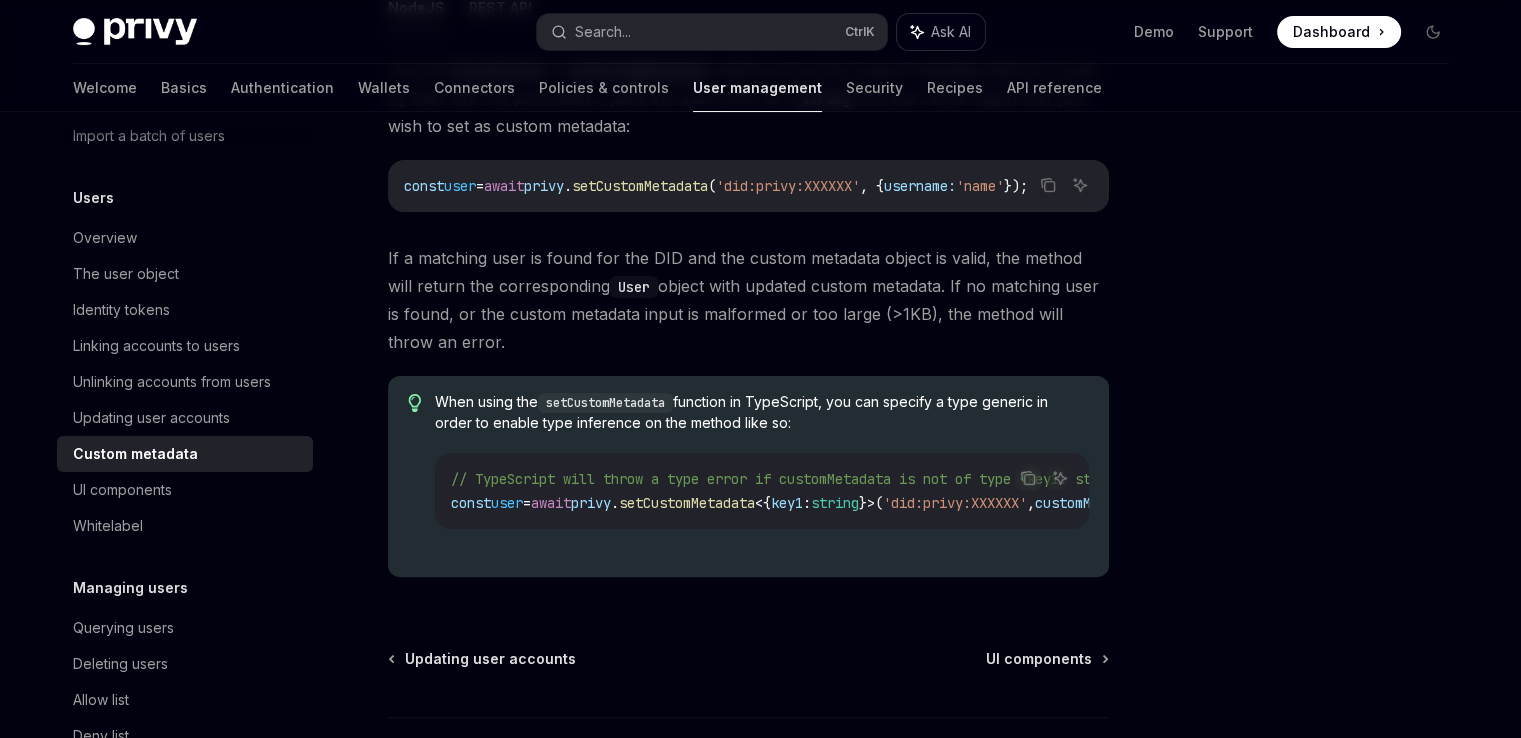 click 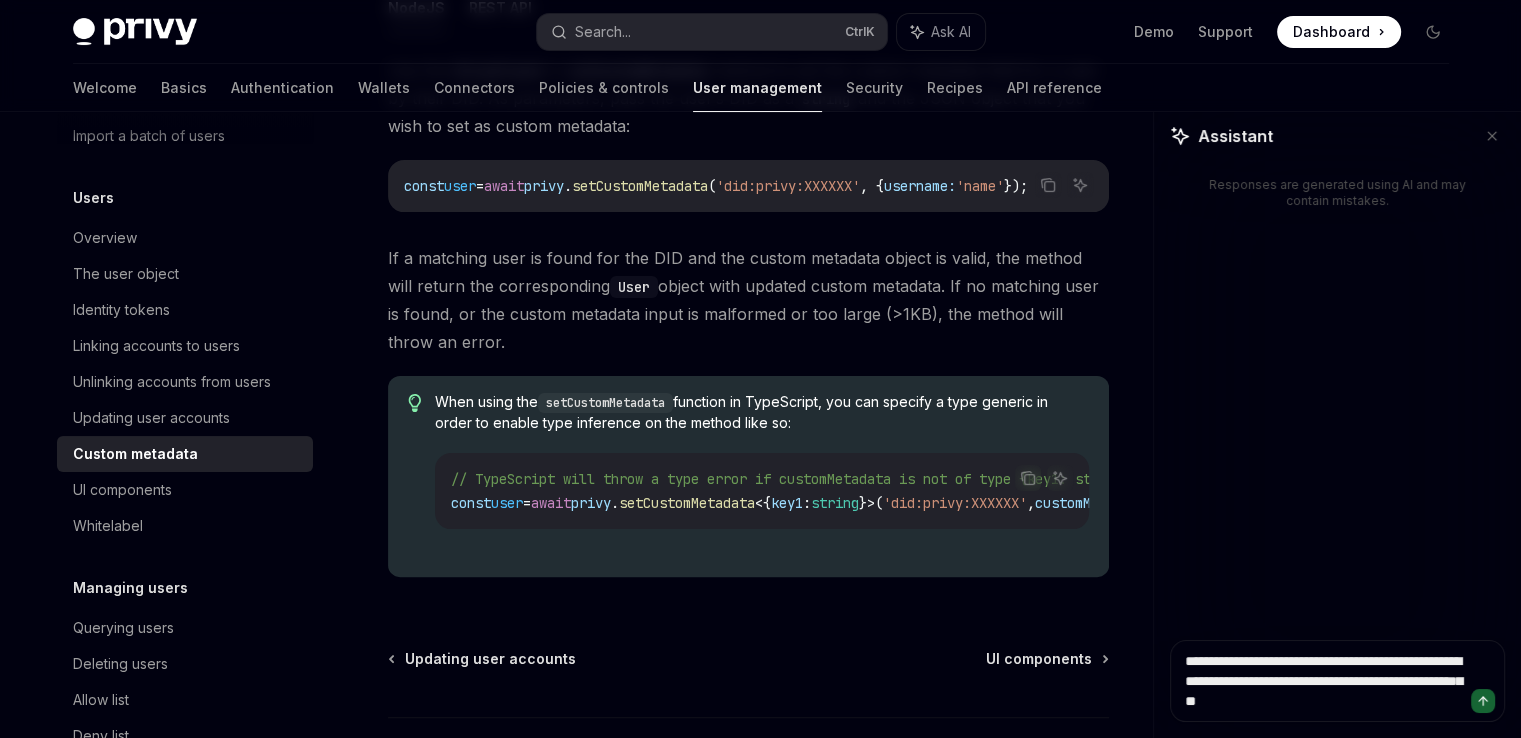 click at bounding box center (1483, 701) 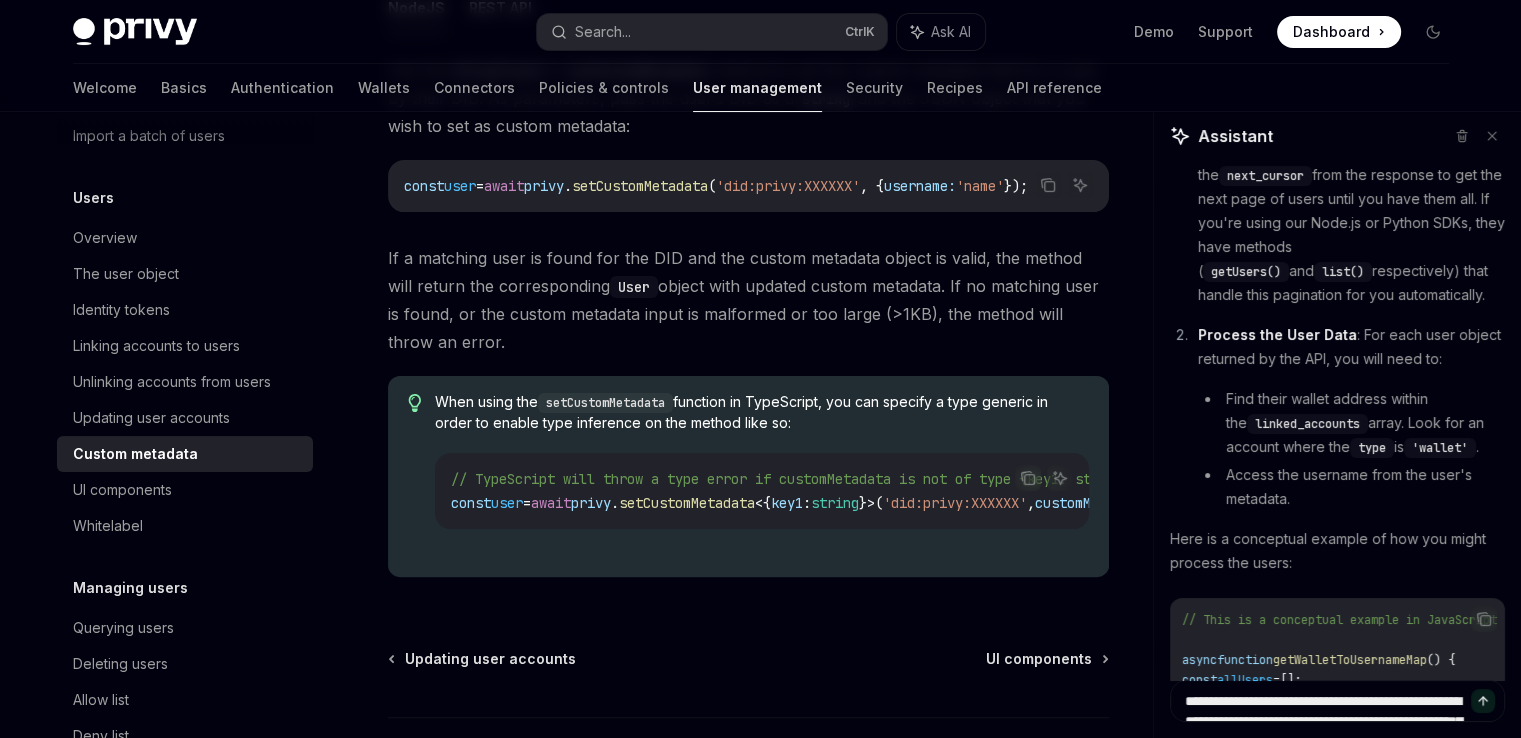 scroll, scrollTop: 600, scrollLeft: 0, axis: vertical 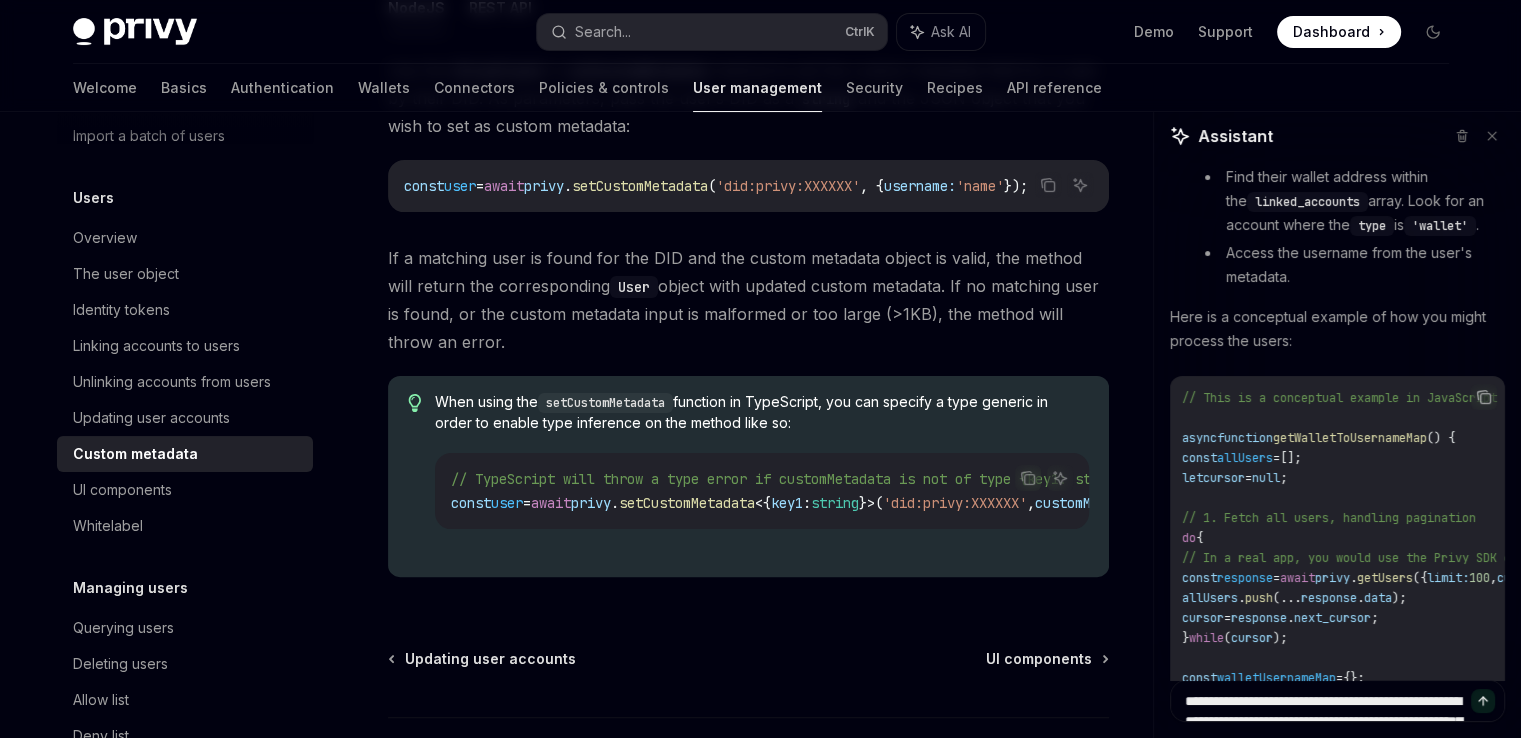 click 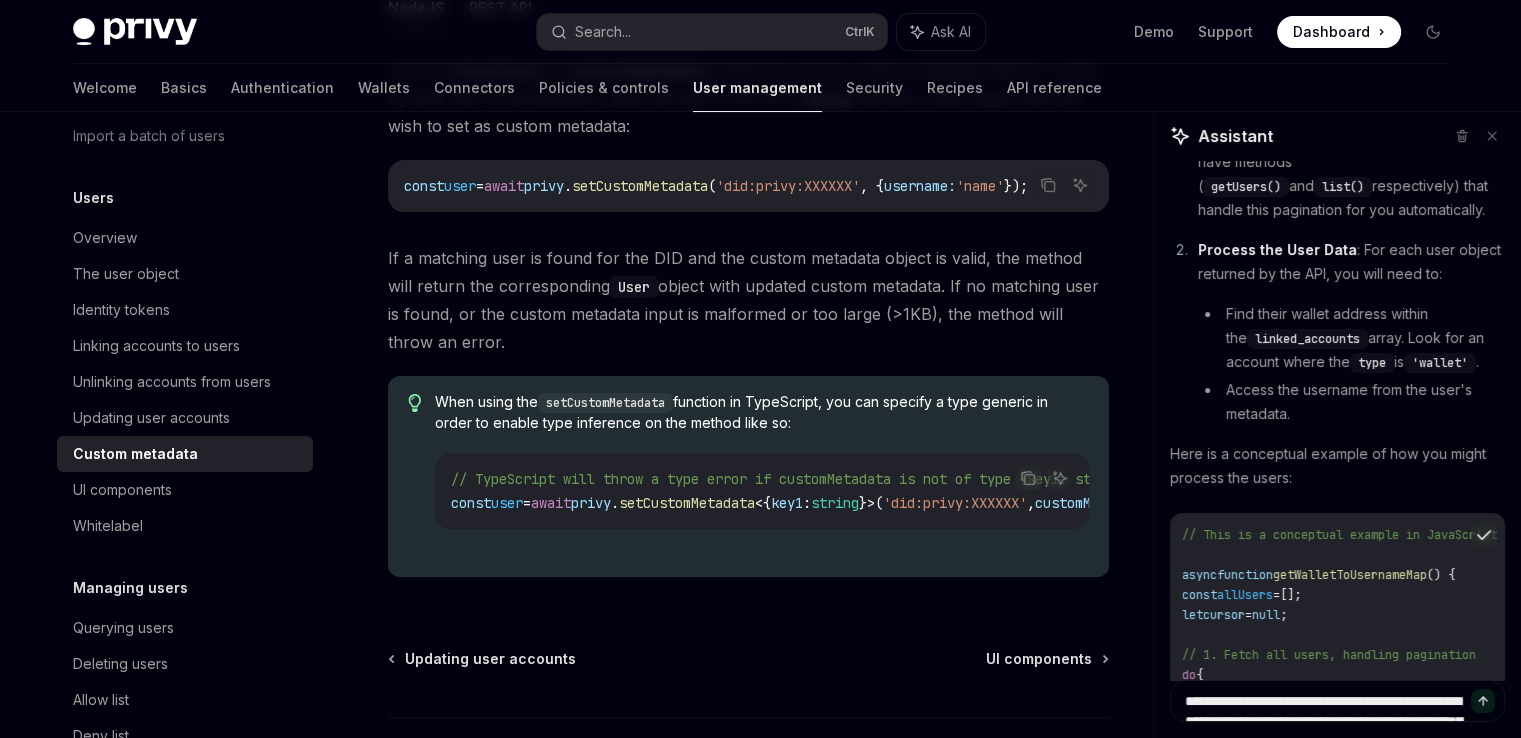 scroll, scrollTop: 522, scrollLeft: 0, axis: vertical 